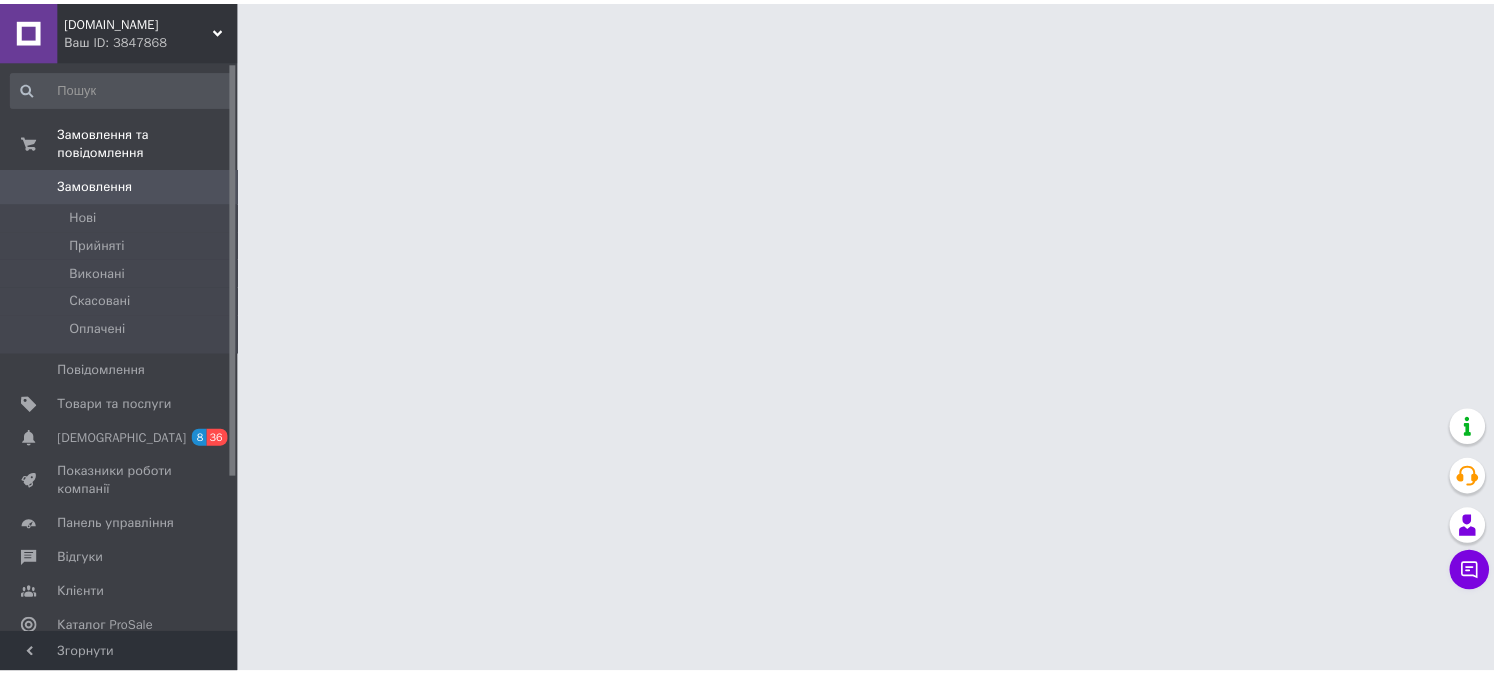 scroll, scrollTop: 0, scrollLeft: 0, axis: both 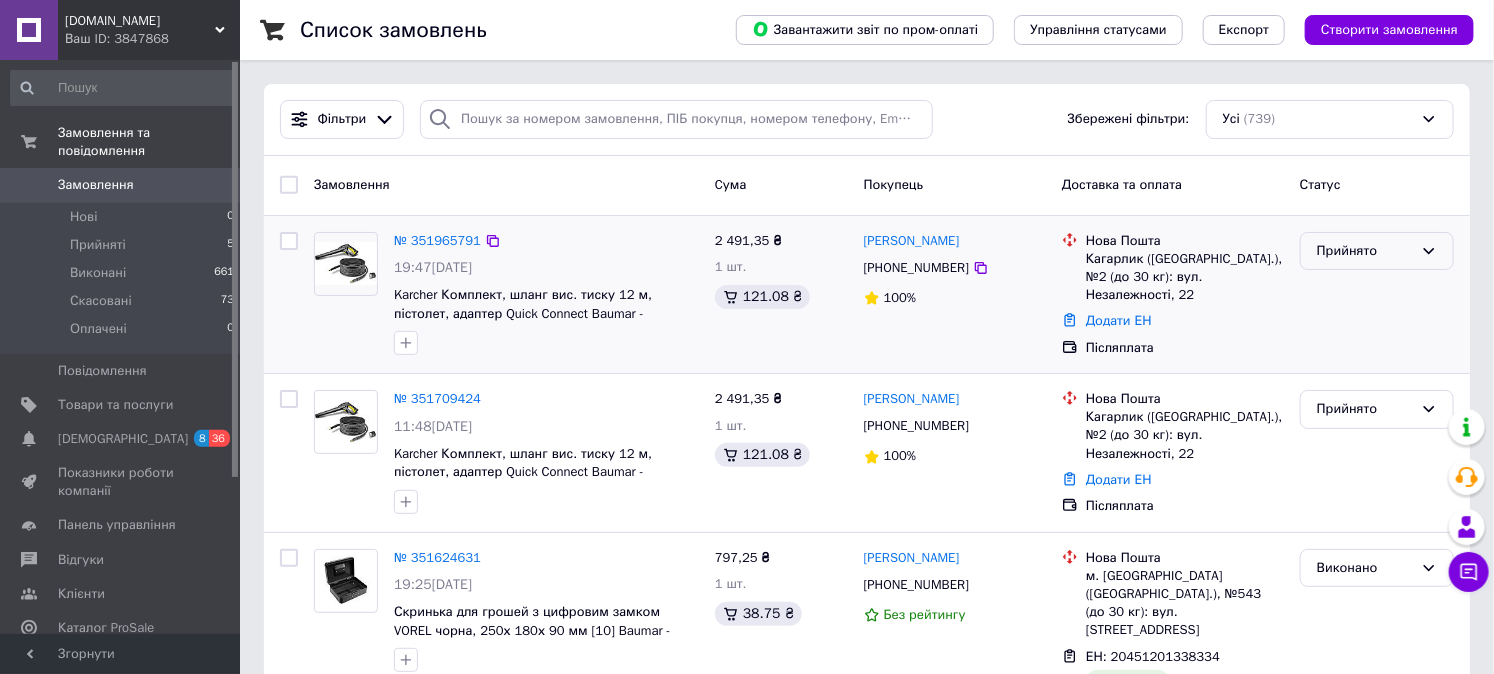 click on "Прийнято" at bounding box center (1365, 251) 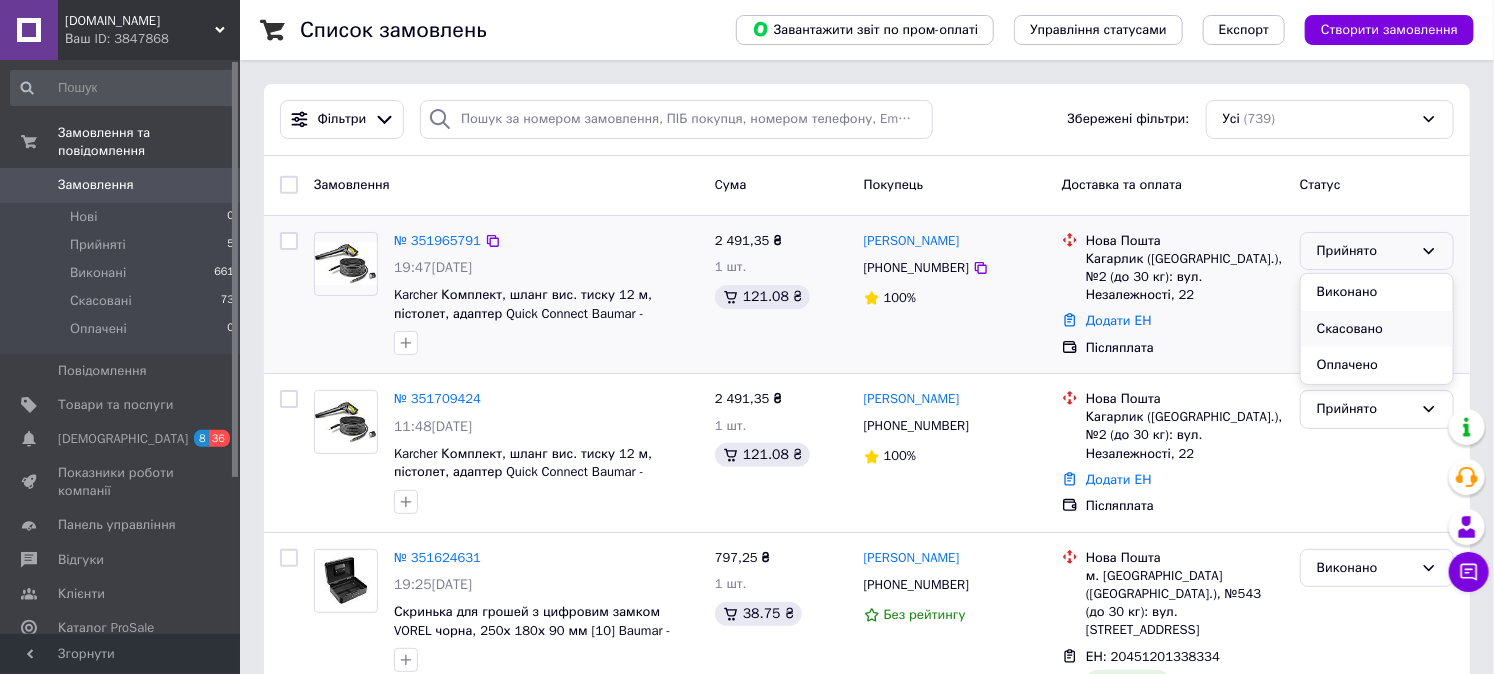 click on "Скасовано" at bounding box center (1377, 329) 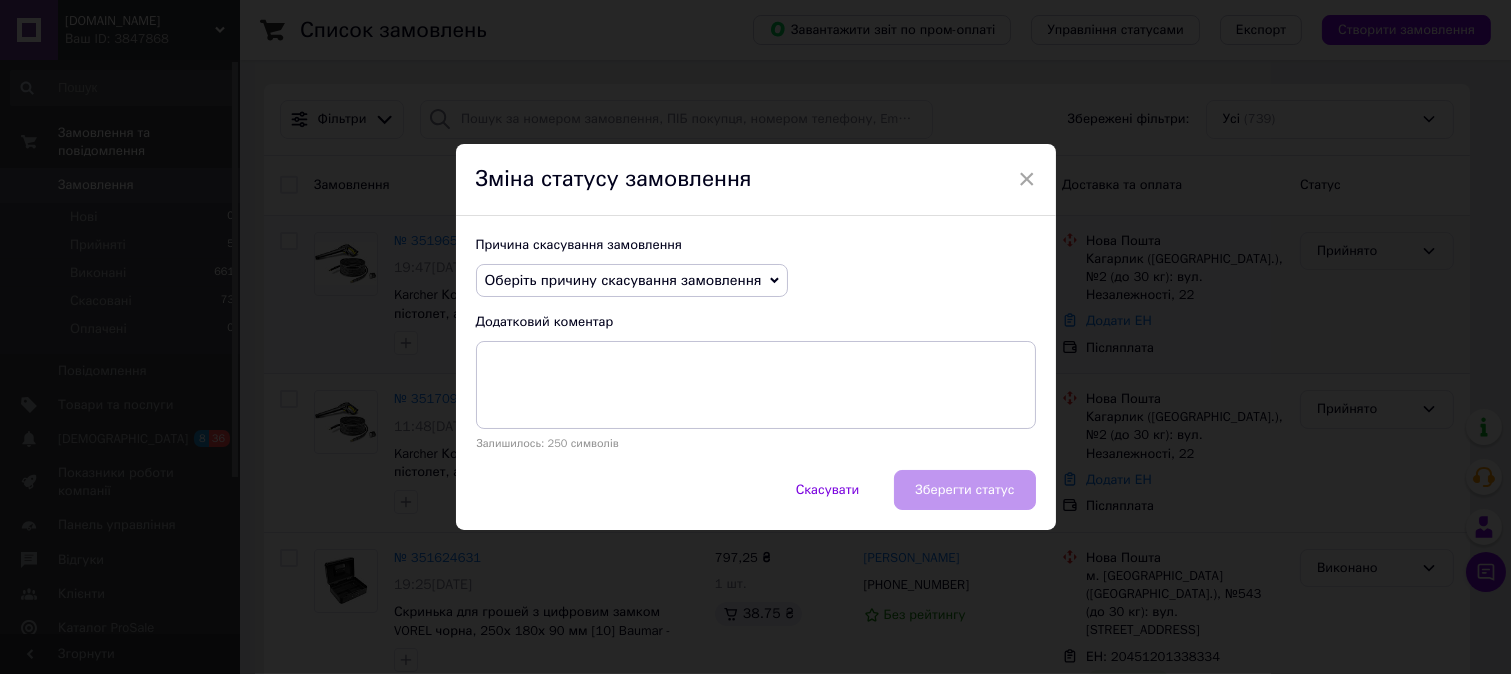 click on "Оберіть причину скасування замовлення" at bounding box center (623, 280) 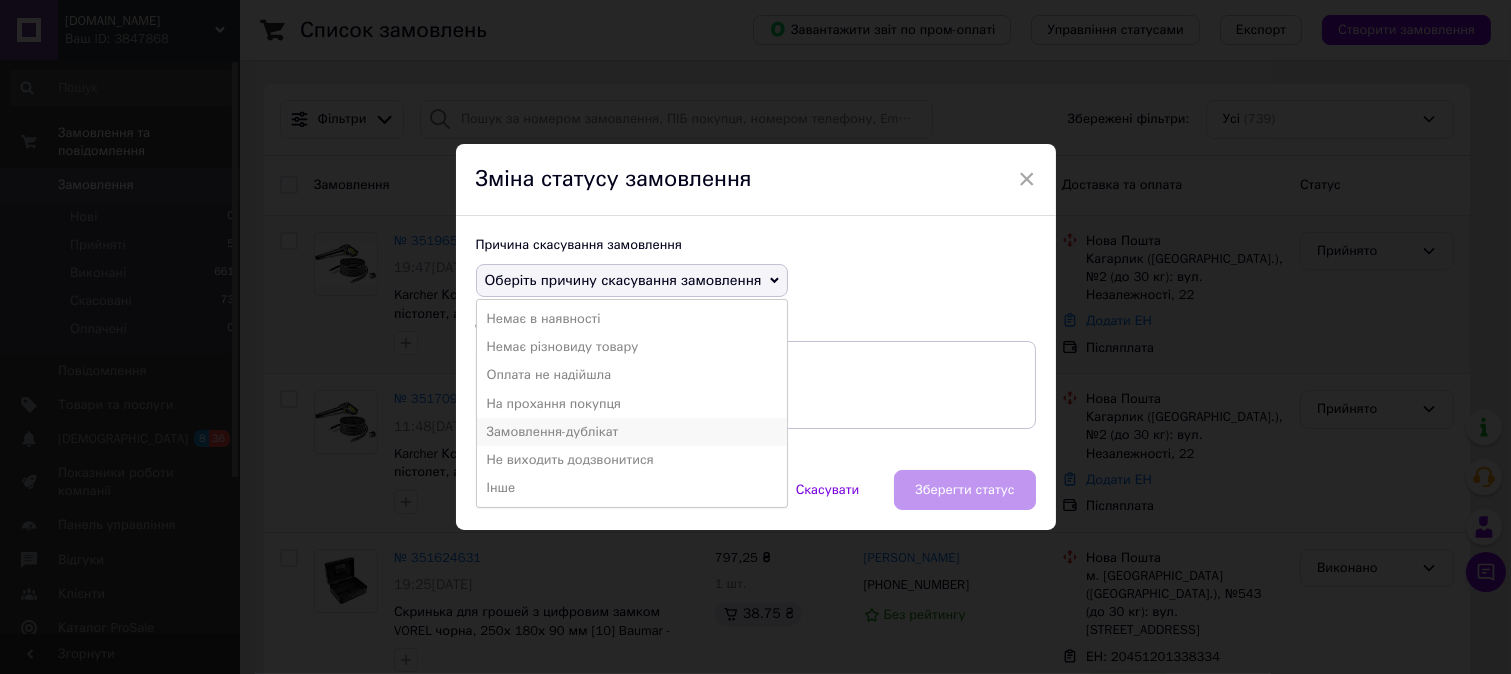 click on "Замовлення-дублікат" at bounding box center (632, 432) 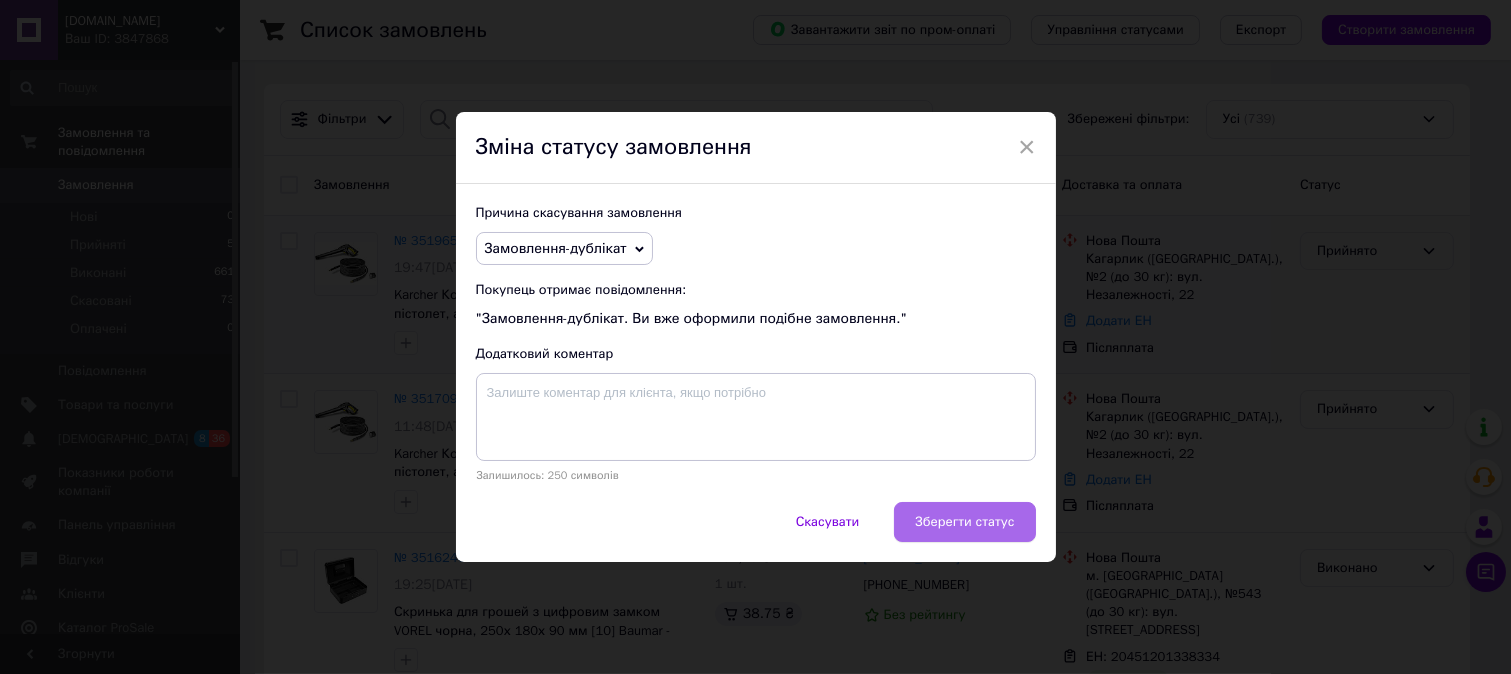 click on "Зберегти статус" at bounding box center (964, 522) 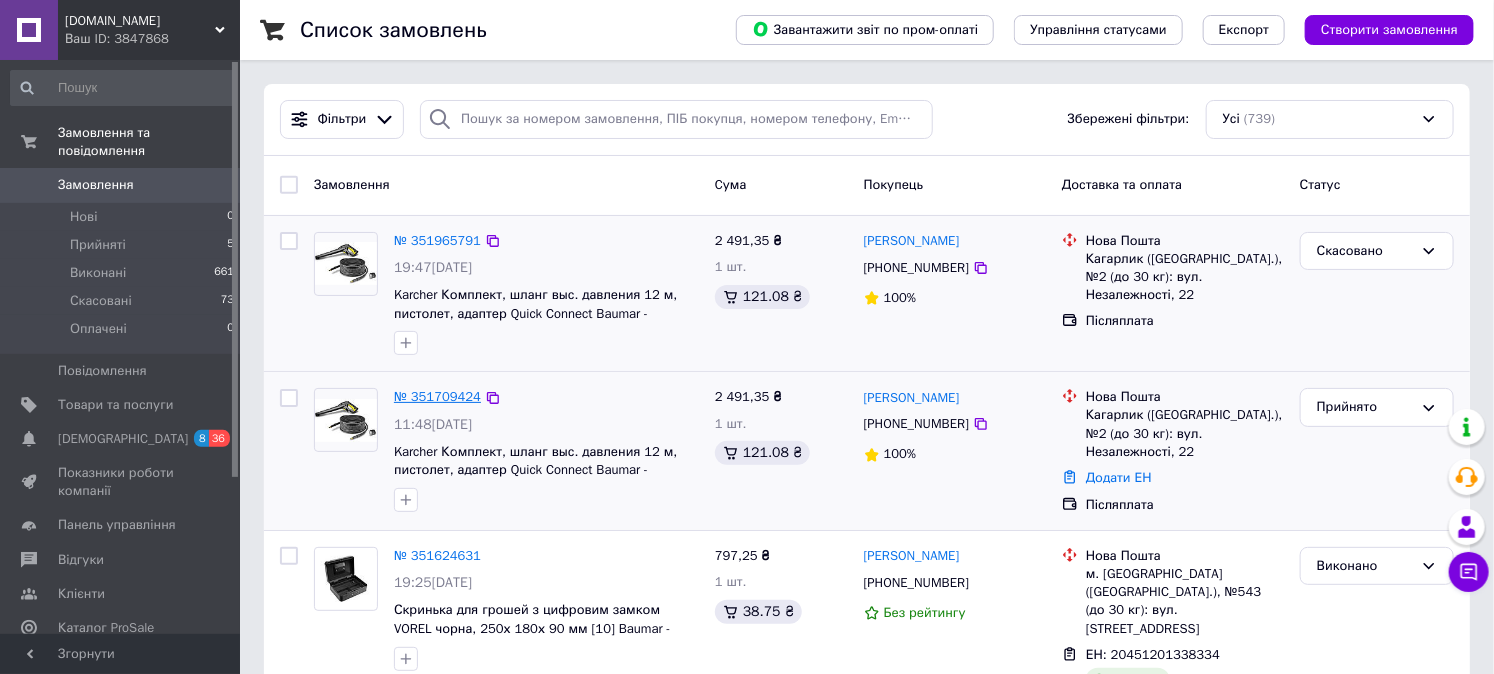 click on "№ 351709424" at bounding box center [437, 396] 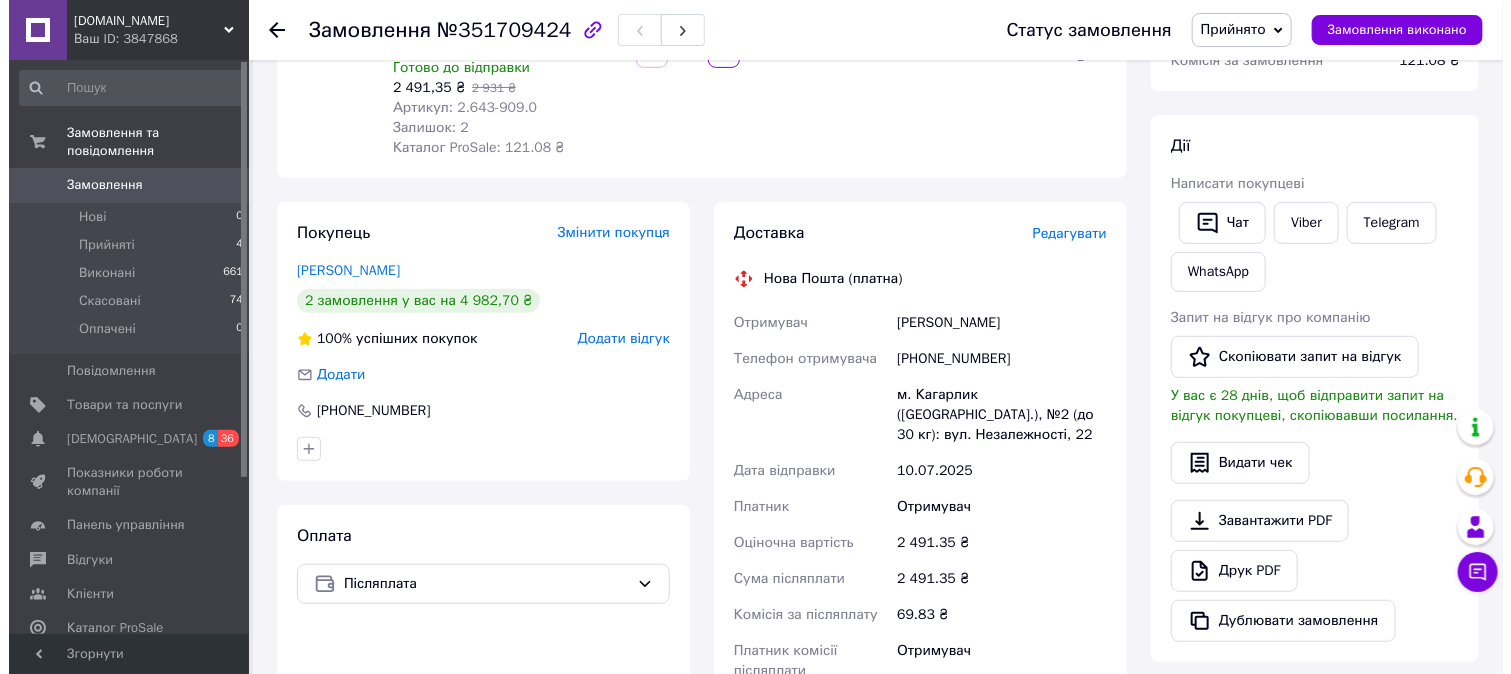 scroll, scrollTop: 296, scrollLeft: 0, axis: vertical 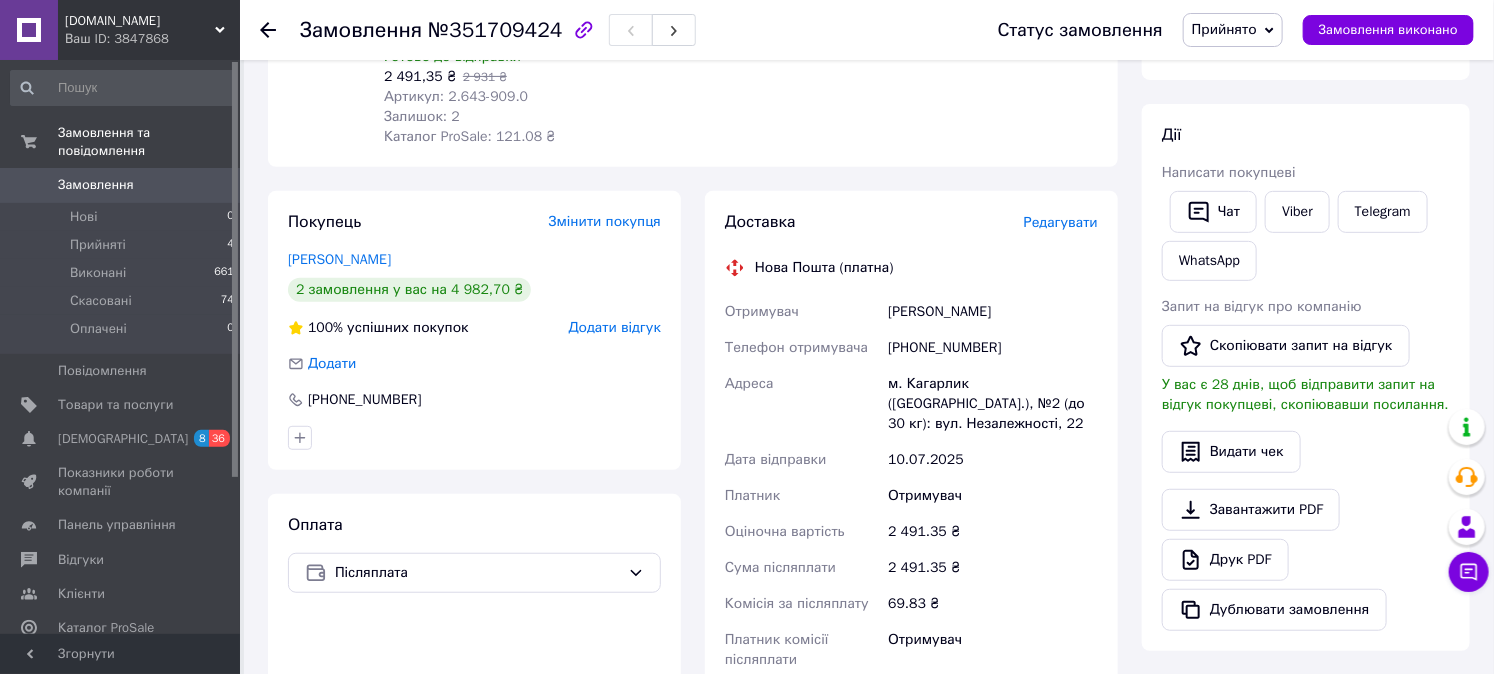 click on "Редагувати" at bounding box center [1061, 222] 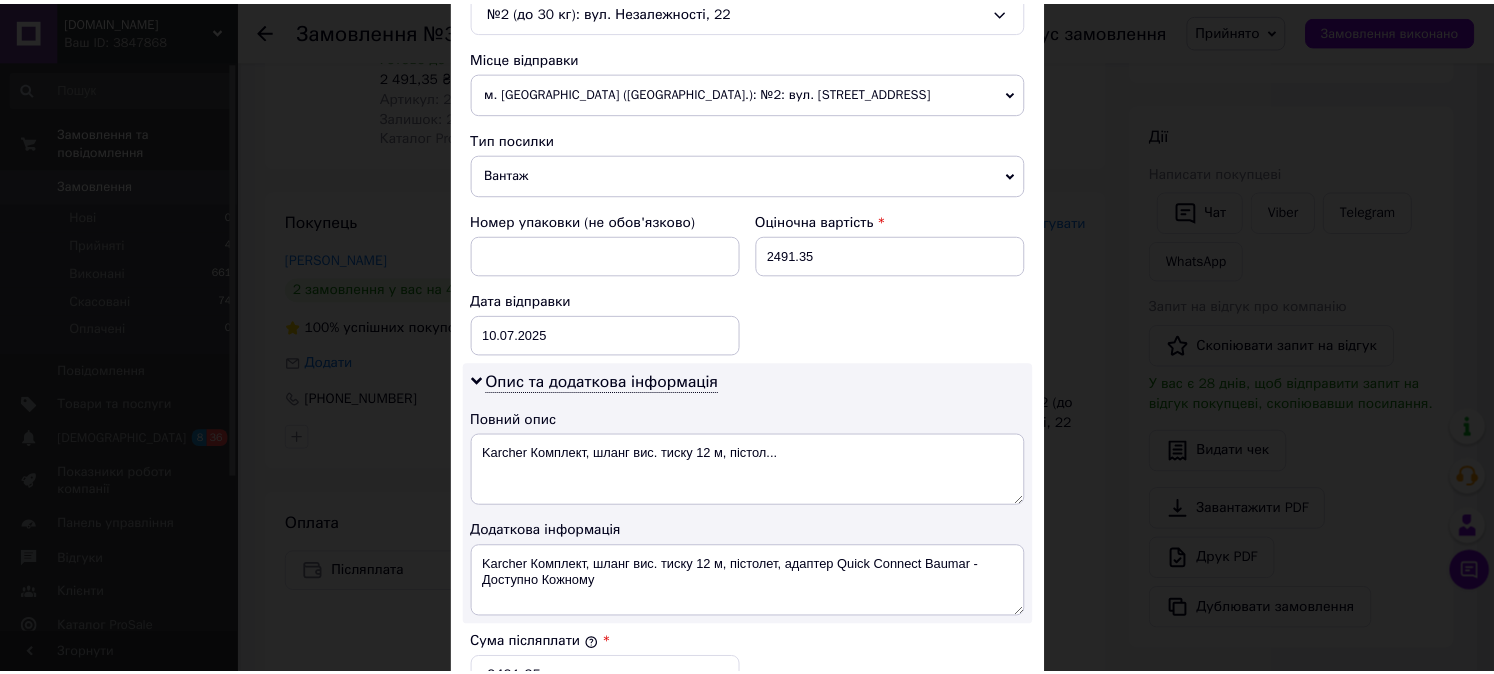 scroll, scrollTop: 1078, scrollLeft: 0, axis: vertical 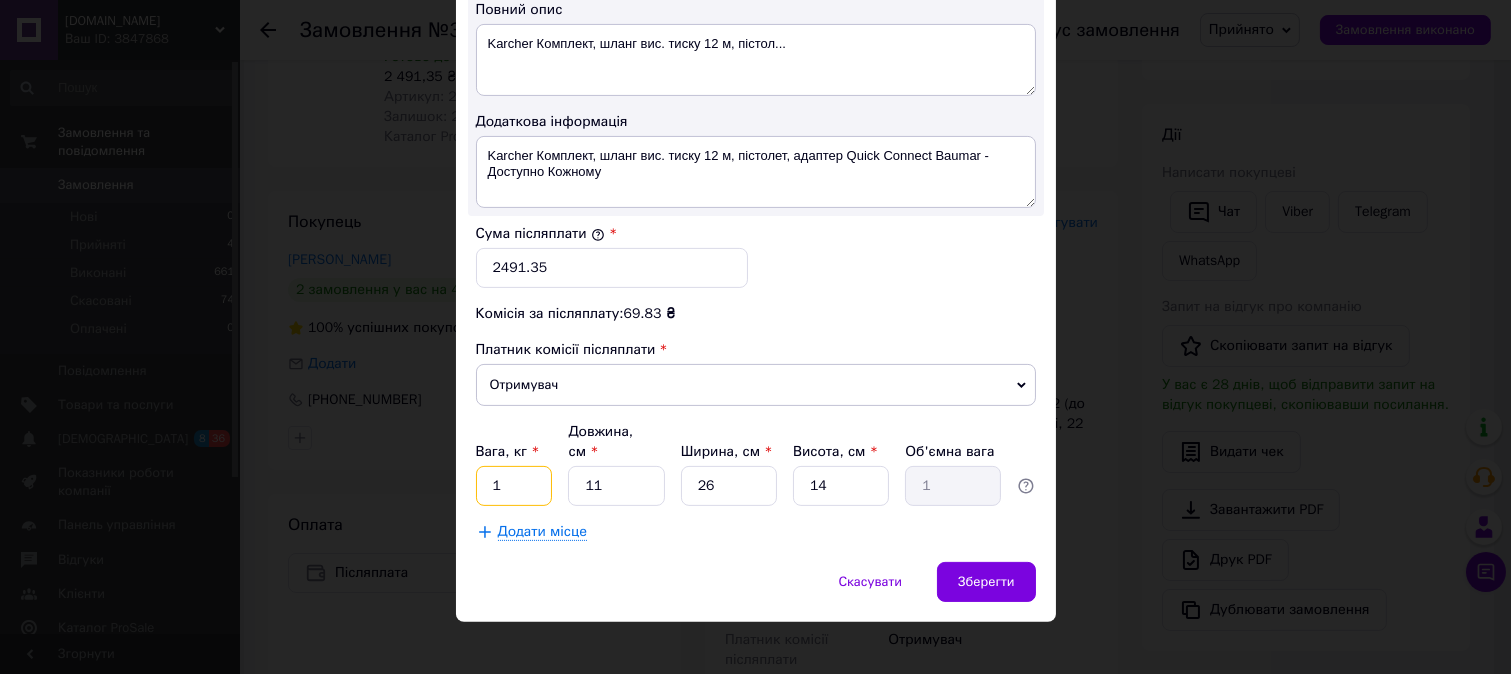click on "1" at bounding box center [514, 486] 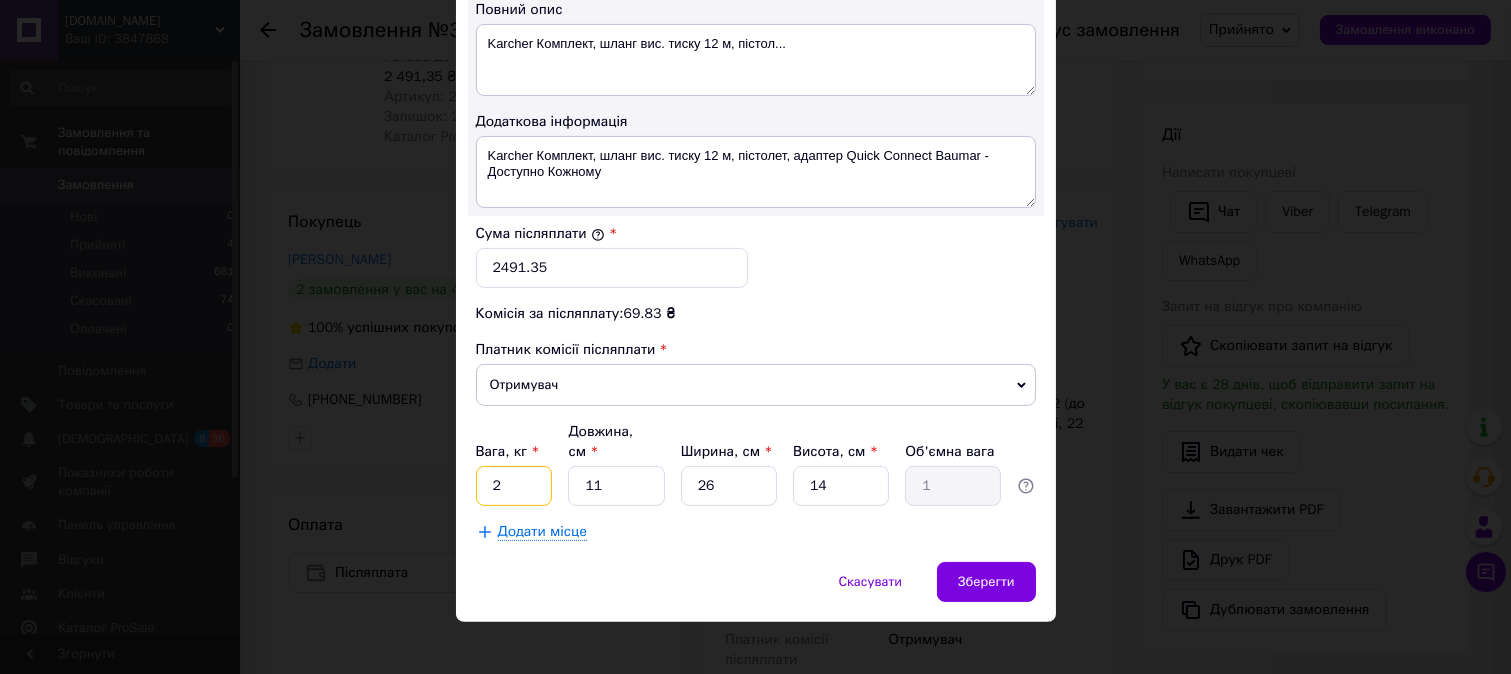 type on "2" 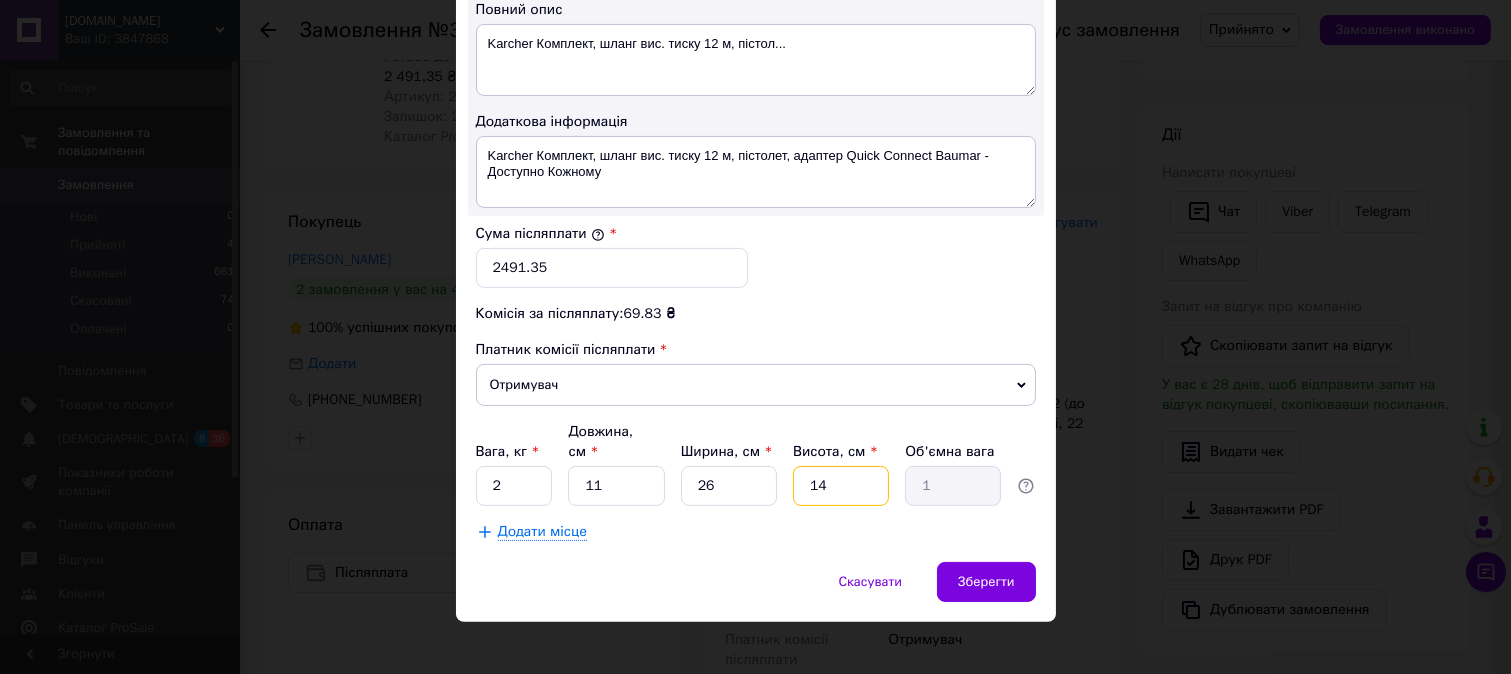 drag, startPoint x: 844, startPoint y: 468, endPoint x: 778, endPoint y: 460, distance: 66.48308 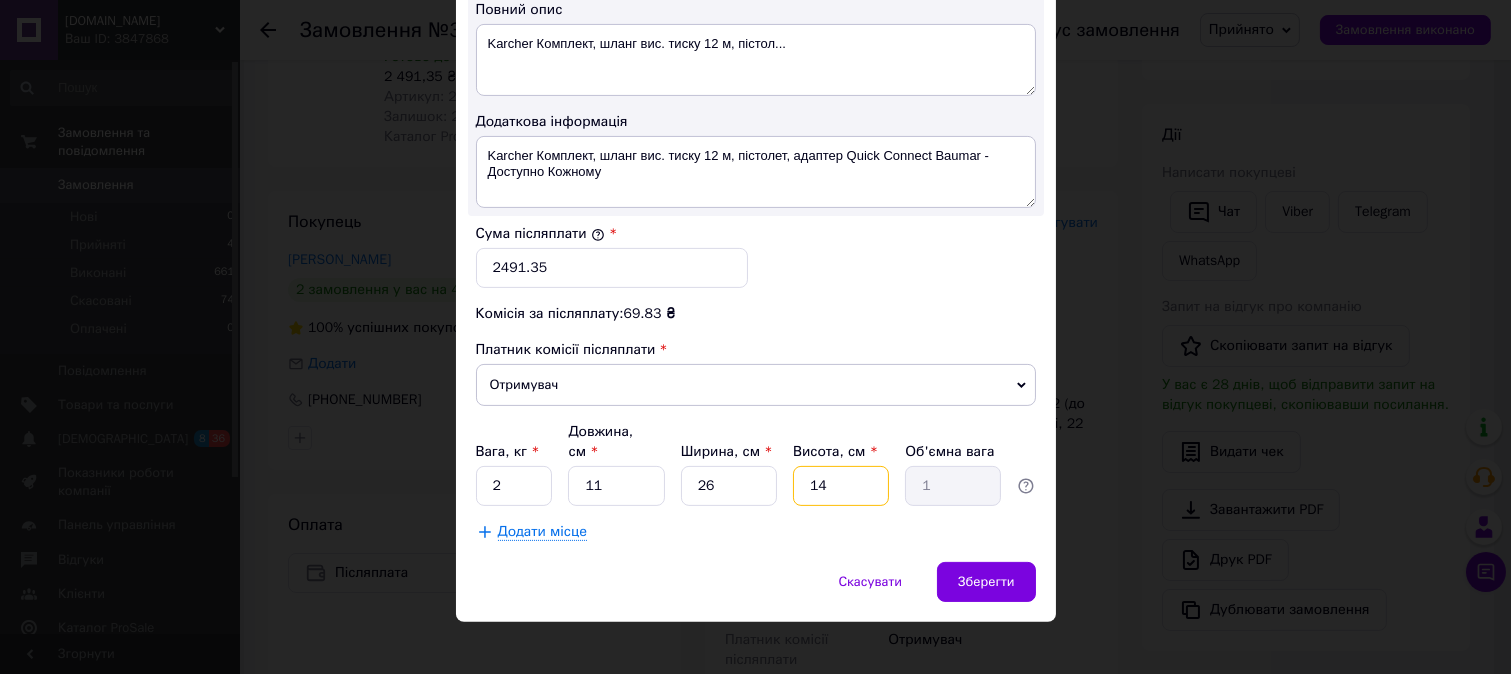 type on "2" 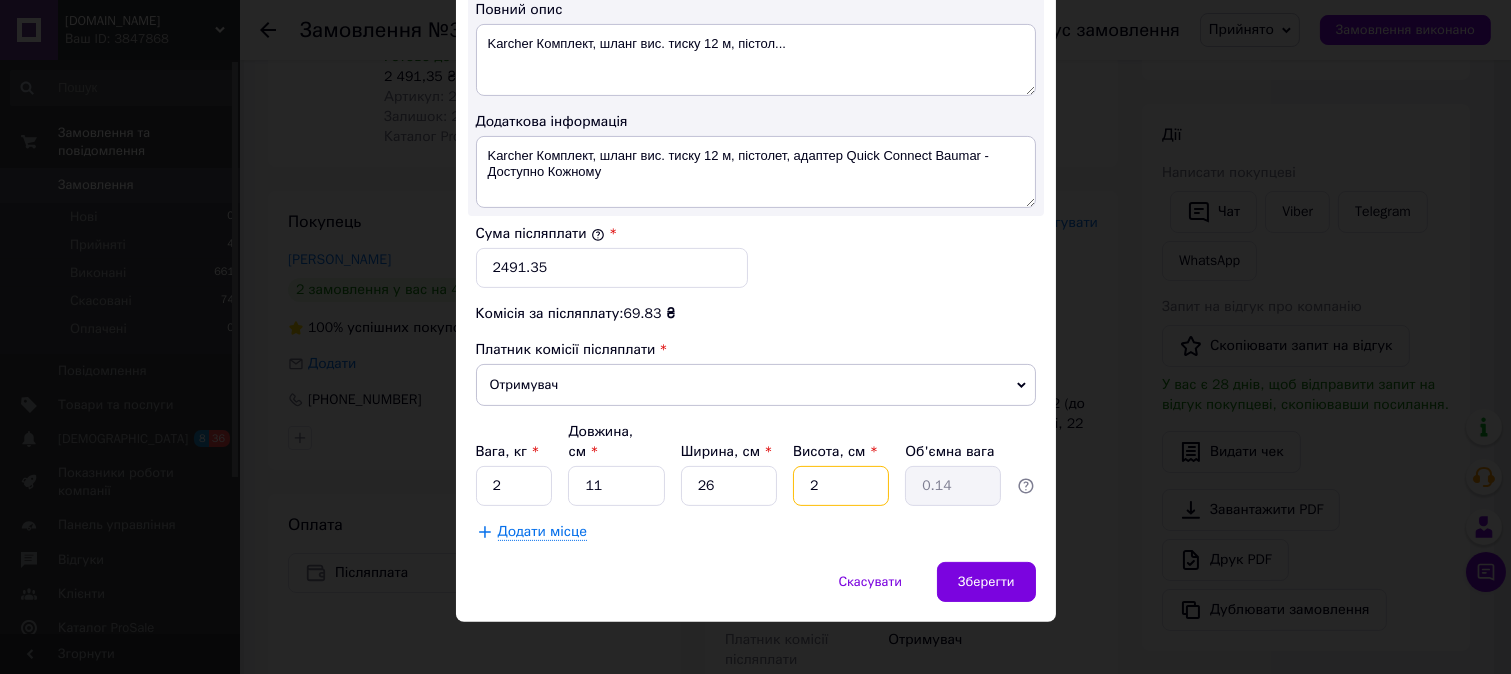 type on "25" 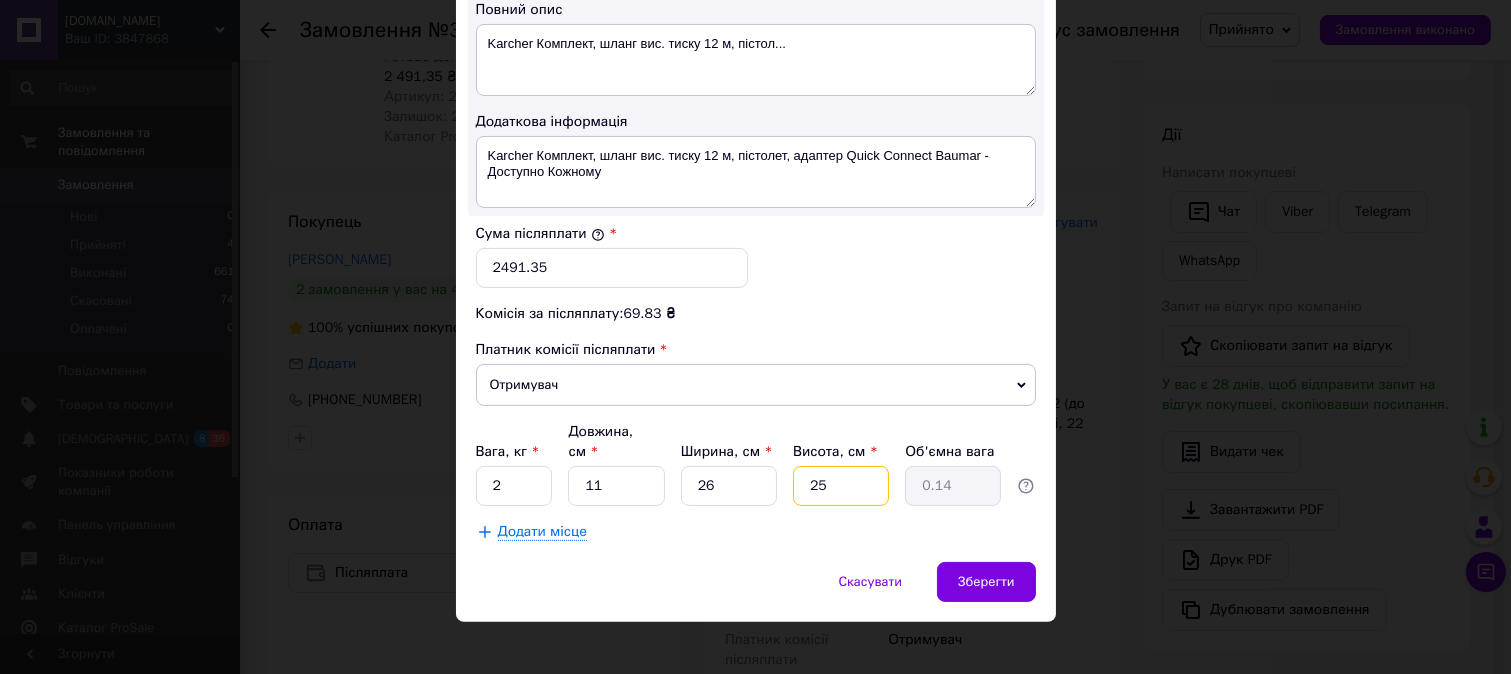 type on "1.79" 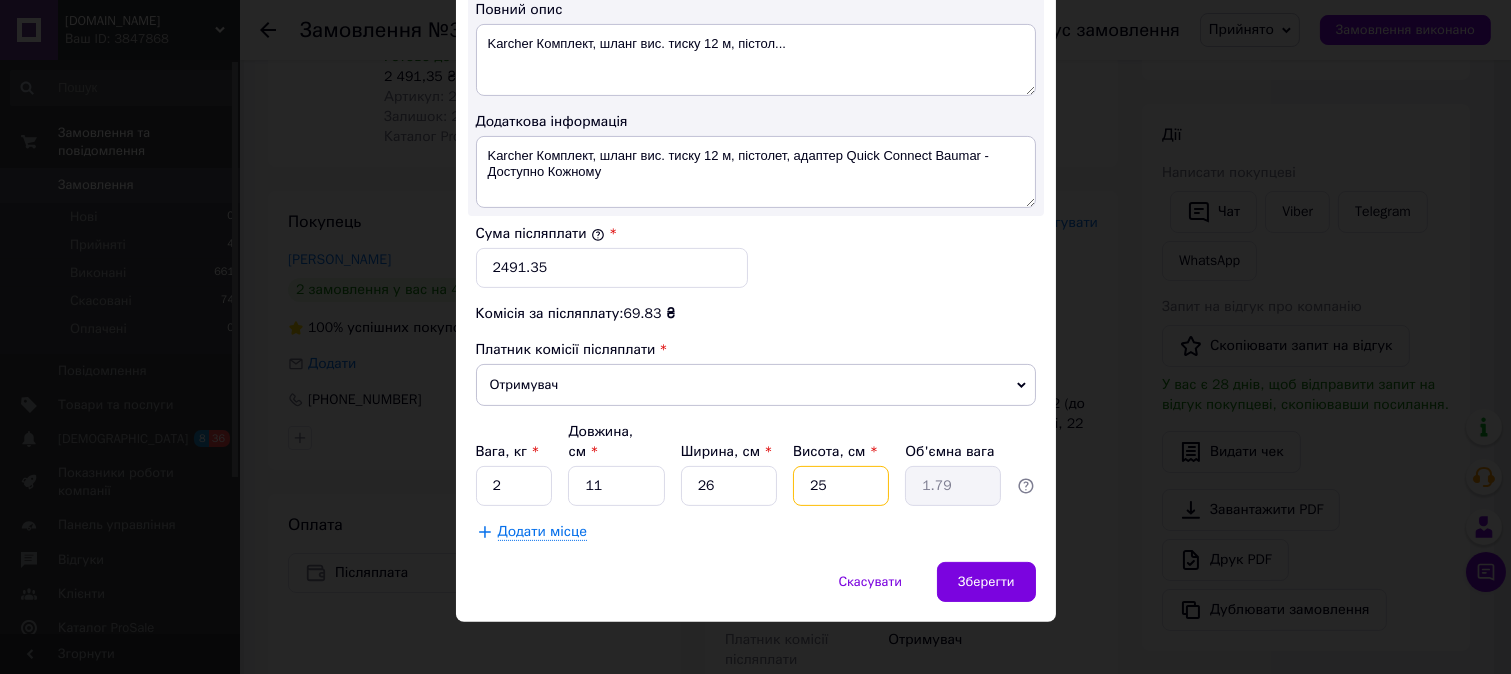 type on "25" 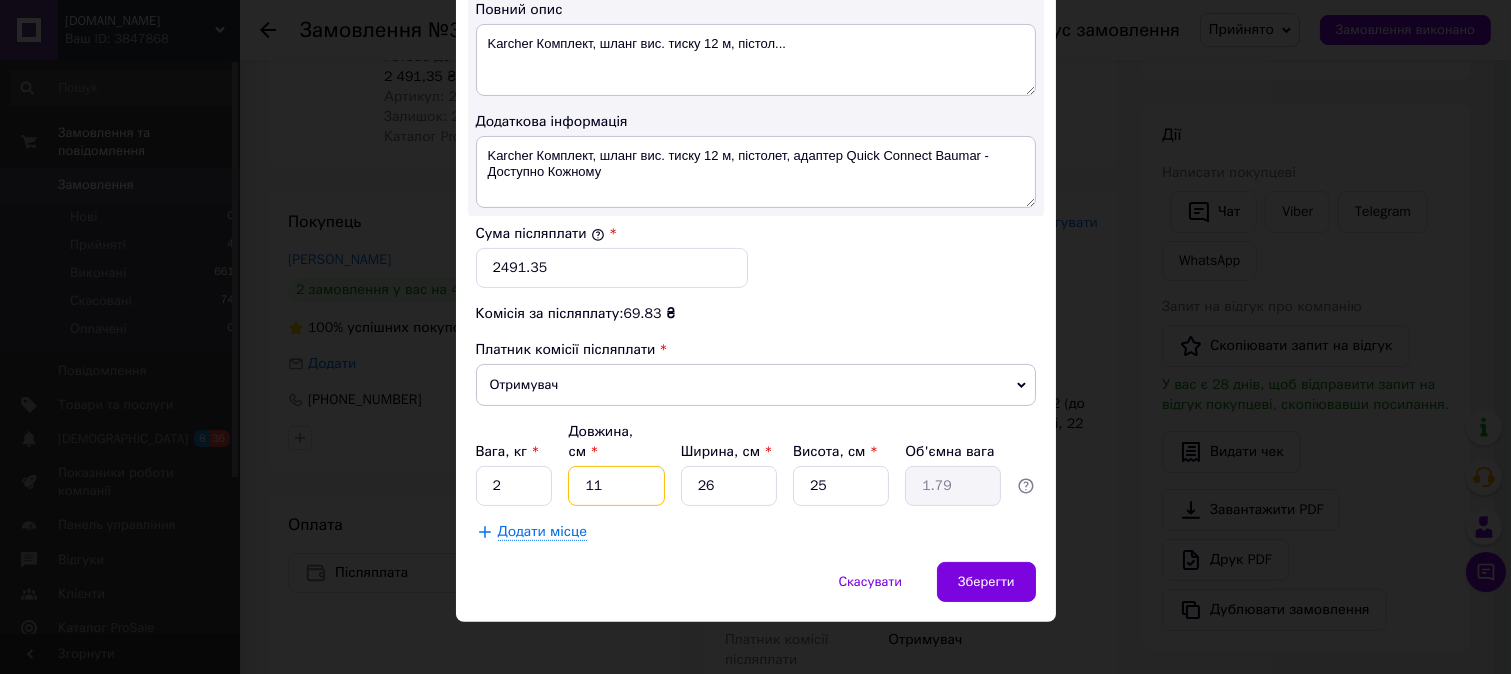 drag, startPoint x: 634, startPoint y: 467, endPoint x: 566, endPoint y: 466, distance: 68.007355 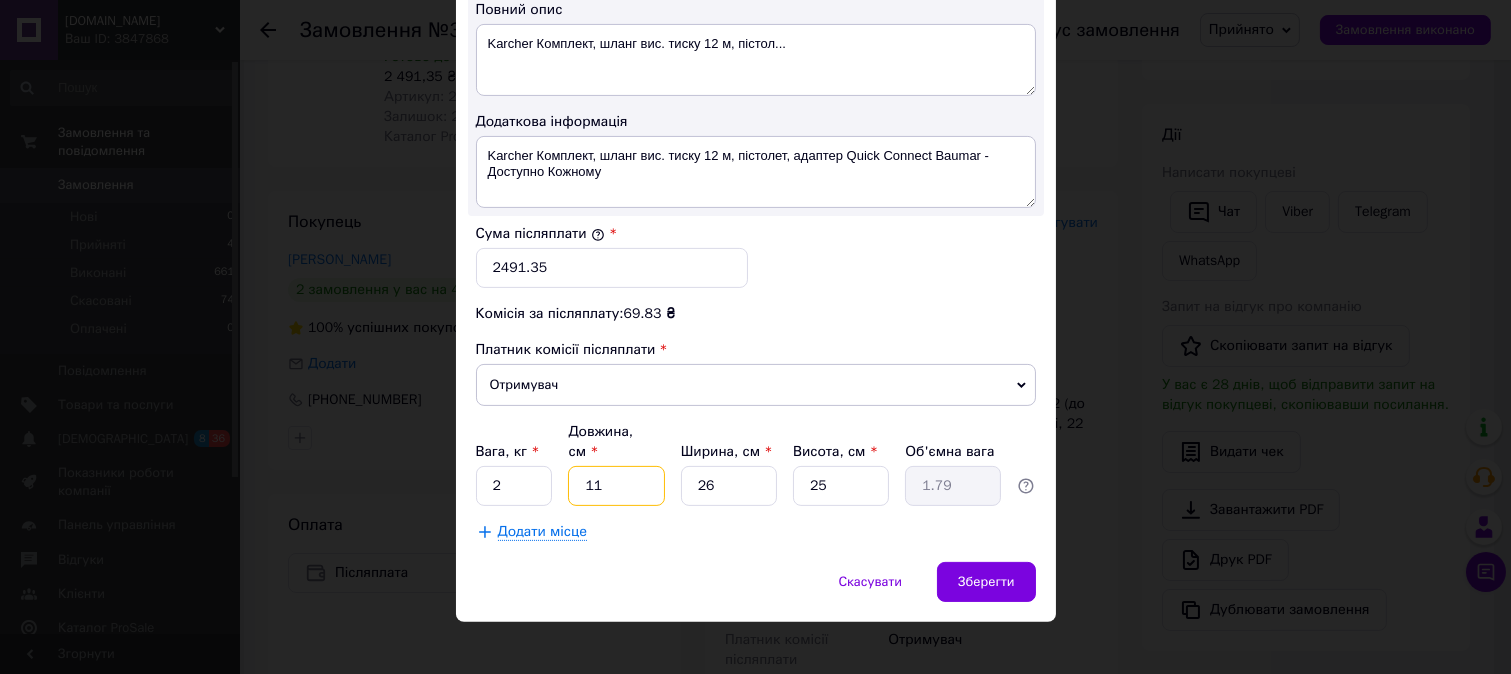 type on "0.16" 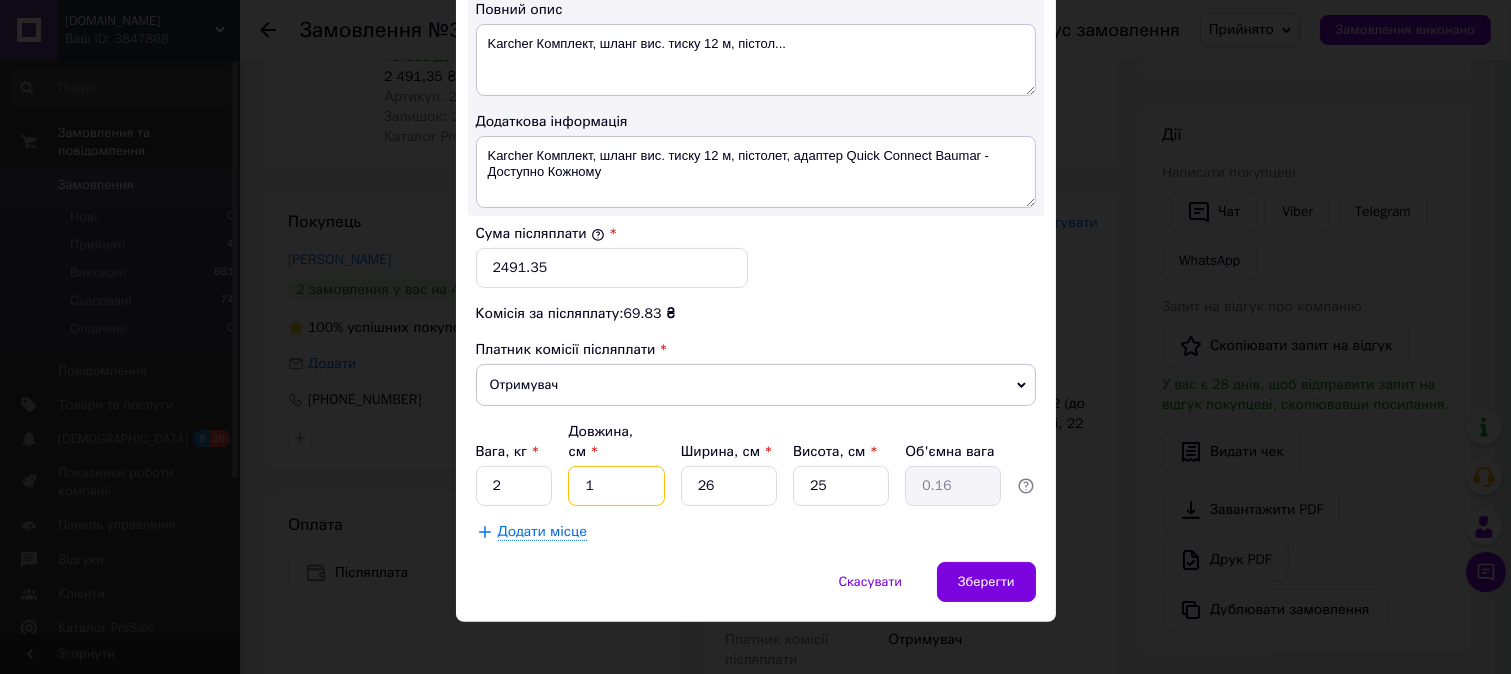 type on "15" 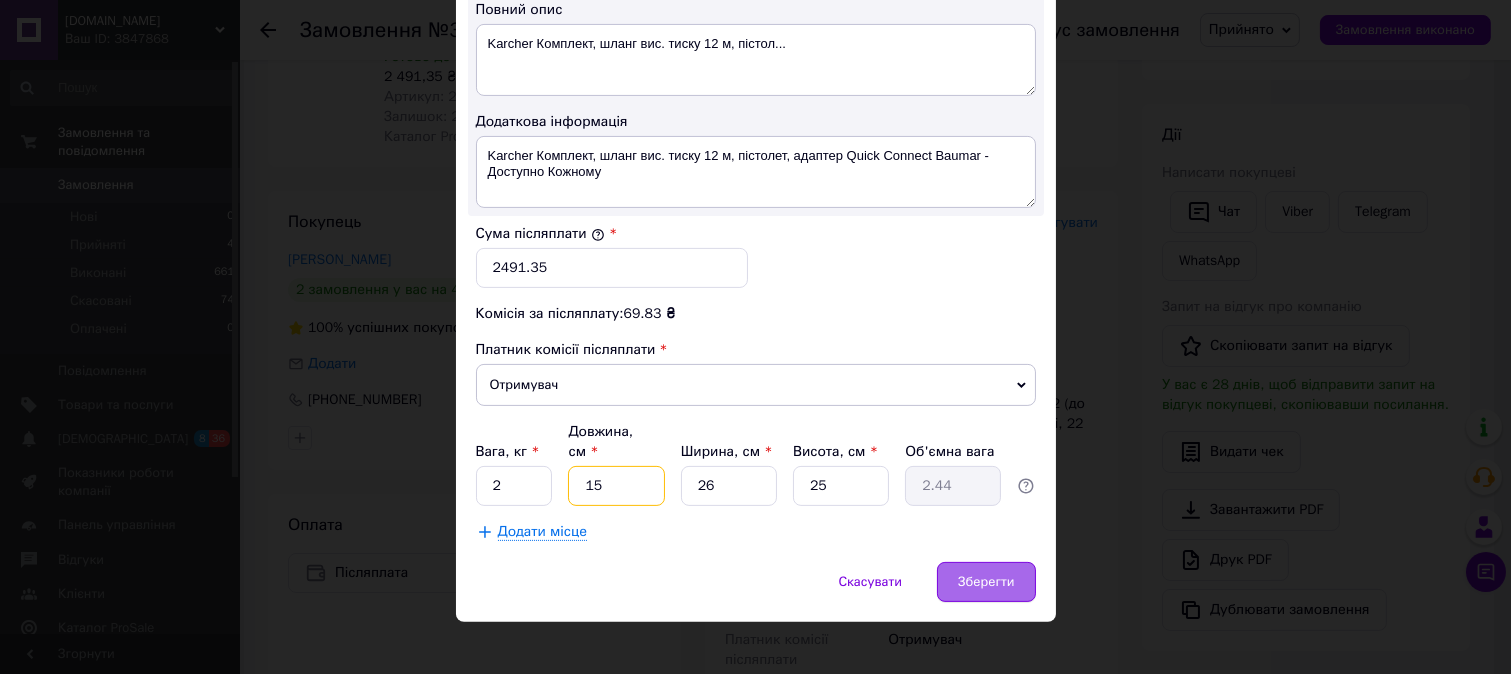 type on "15" 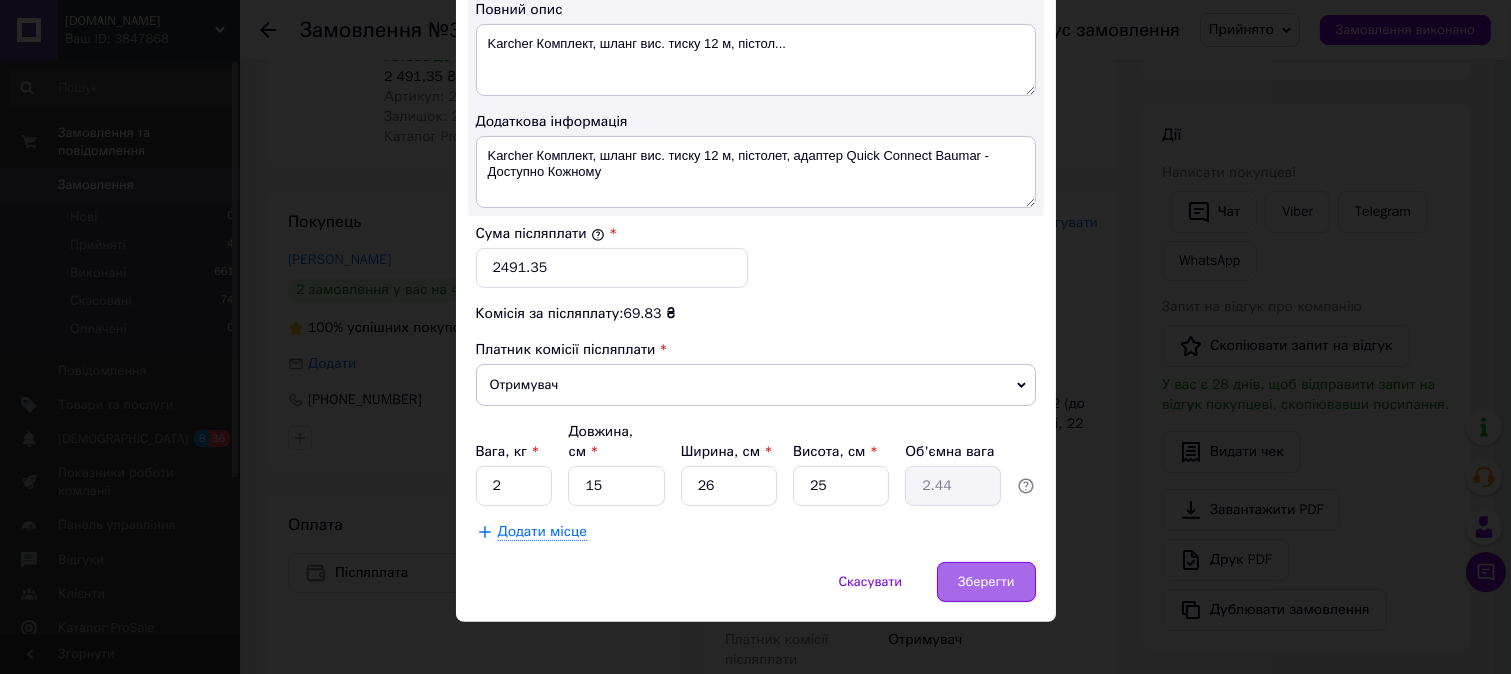 click on "Зберегти" at bounding box center [986, 582] 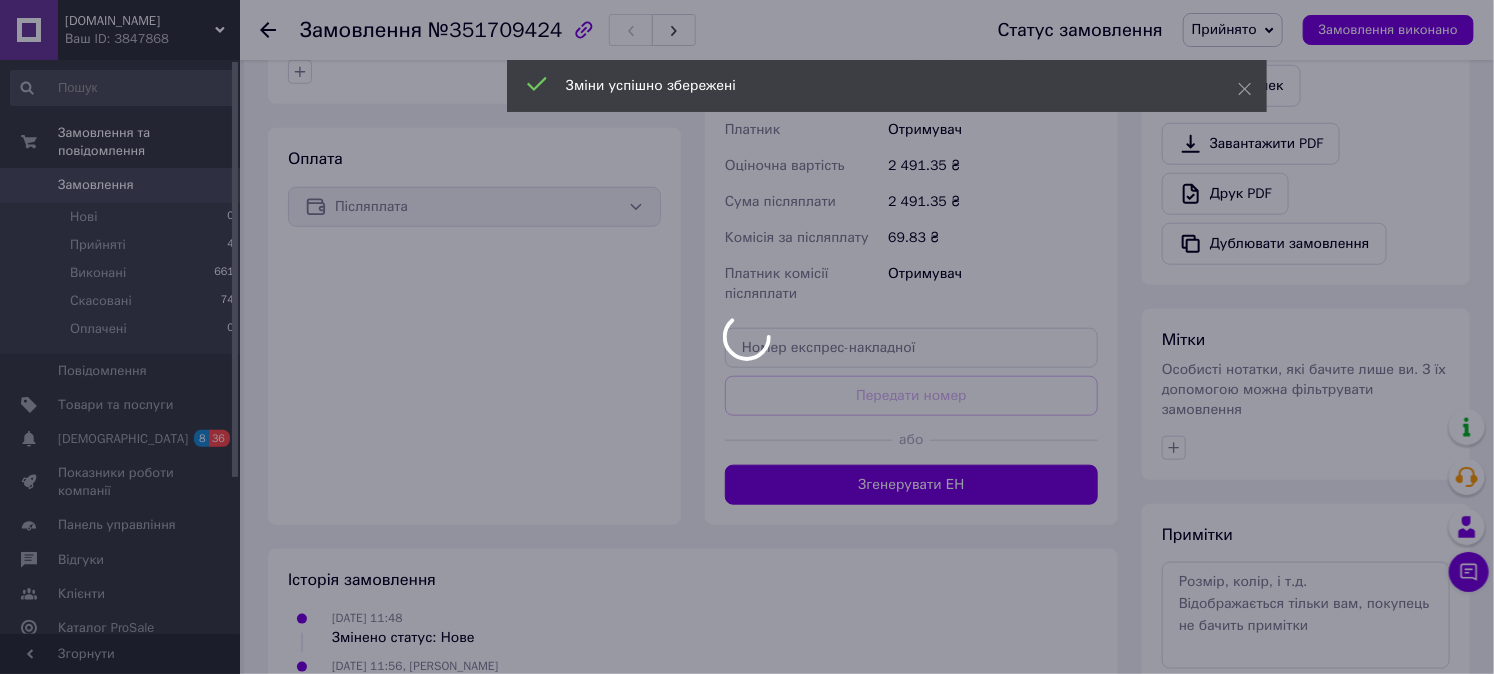 scroll, scrollTop: 666, scrollLeft: 0, axis: vertical 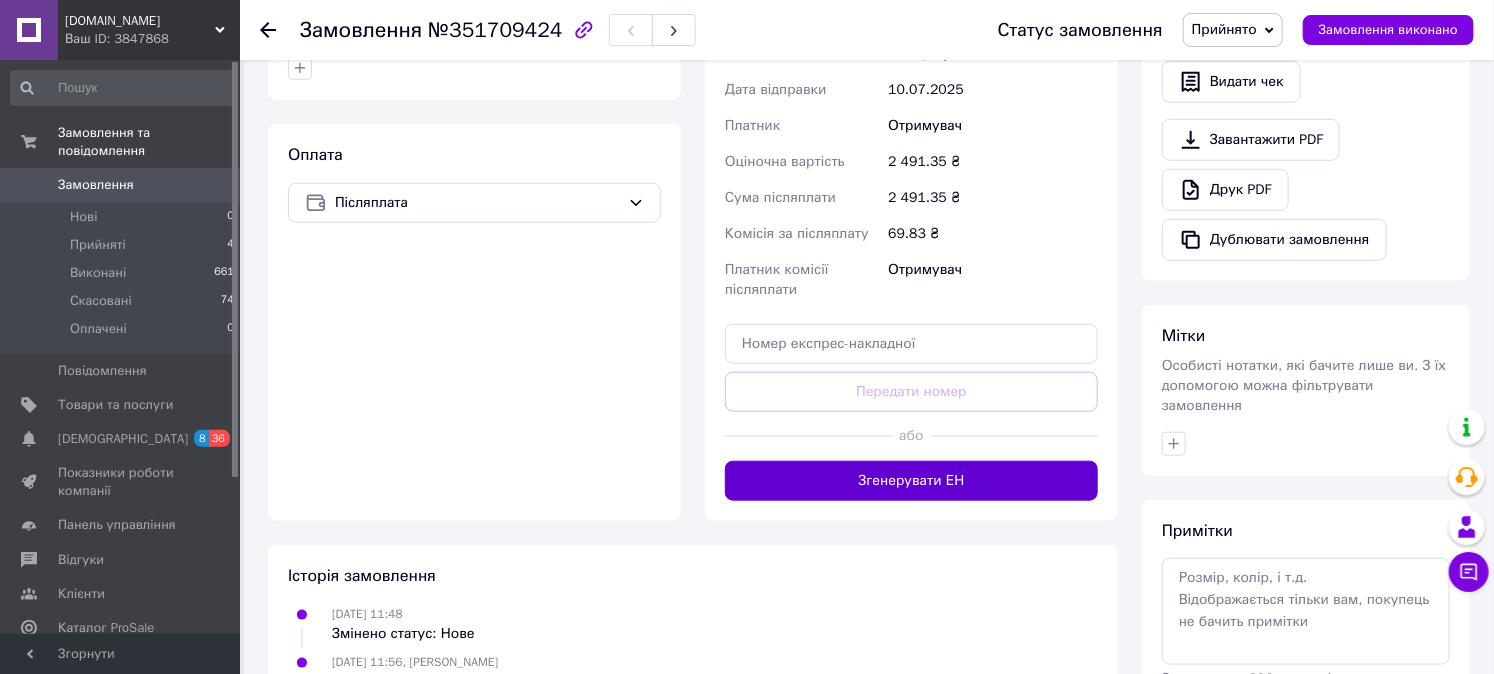 click on "Згенерувати ЕН" at bounding box center (911, 481) 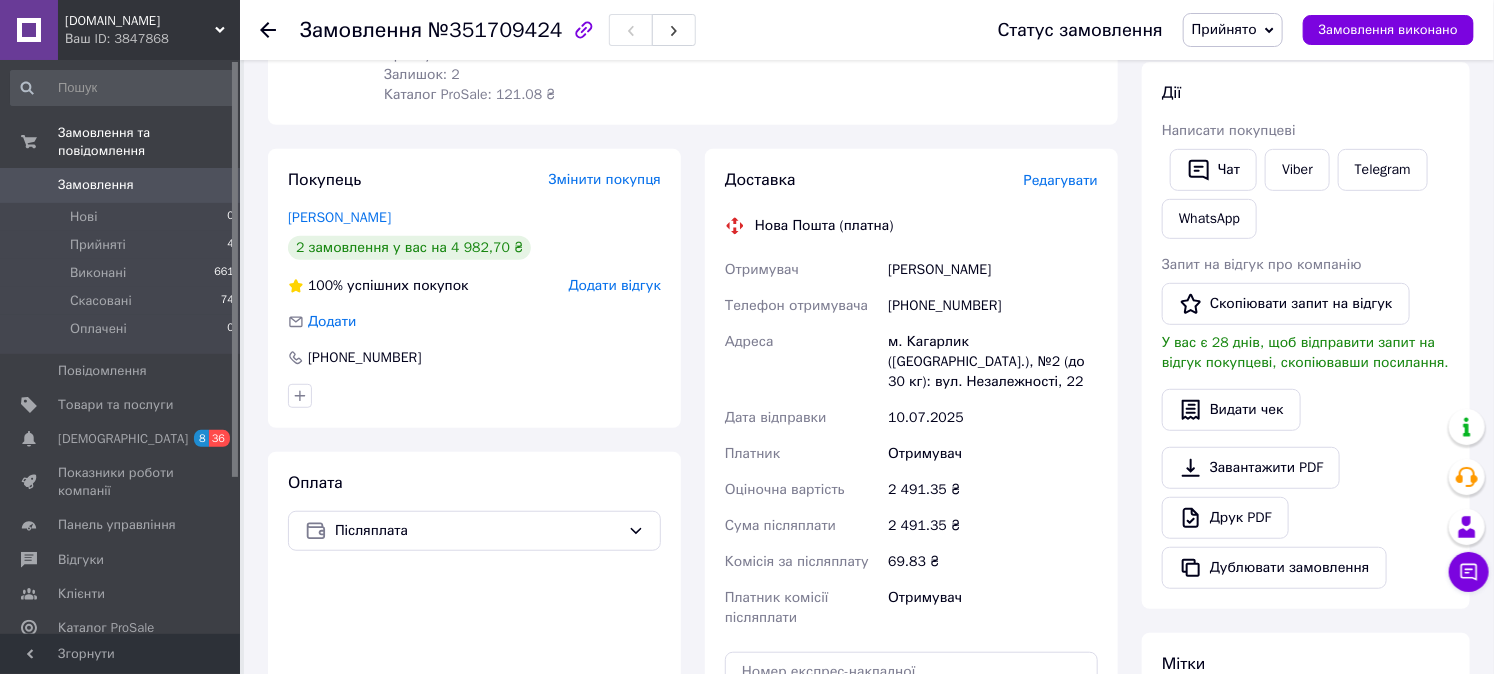 scroll, scrollTop: 147, scrollLeft: 0, axis: vertical 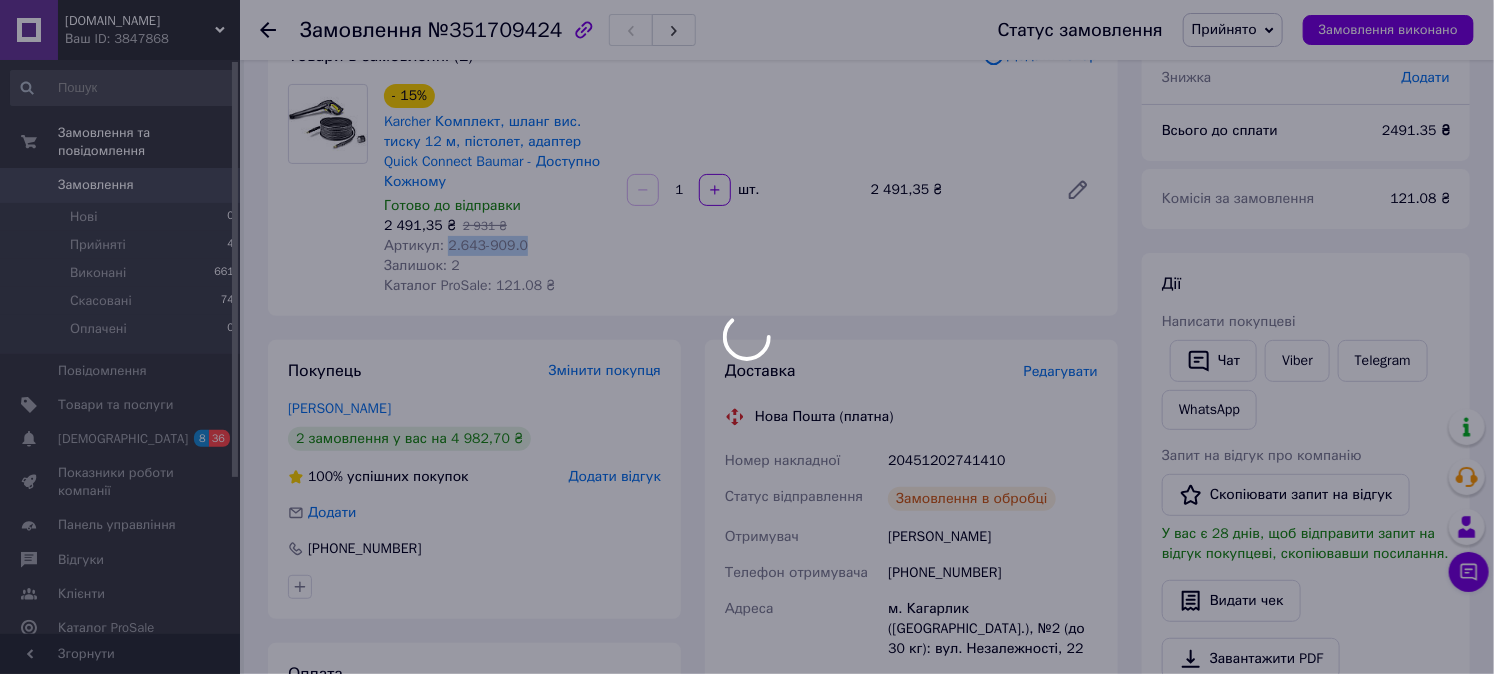 drag, startPoint x: 443, startPoint y: 246, endPoint x: 543, endPoint y: 237, distance: 100.40418 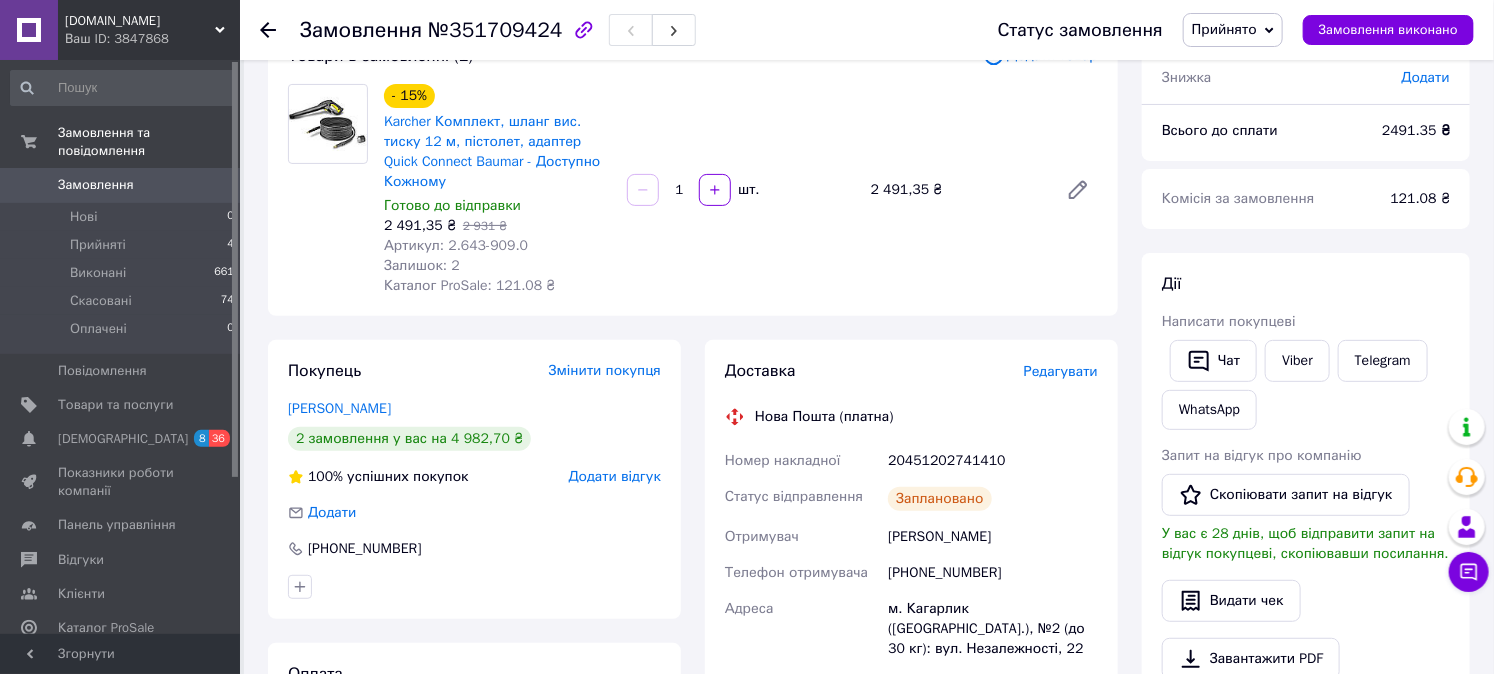 click on "Ваш ID: 3847868" at bounding box center (152, 39) 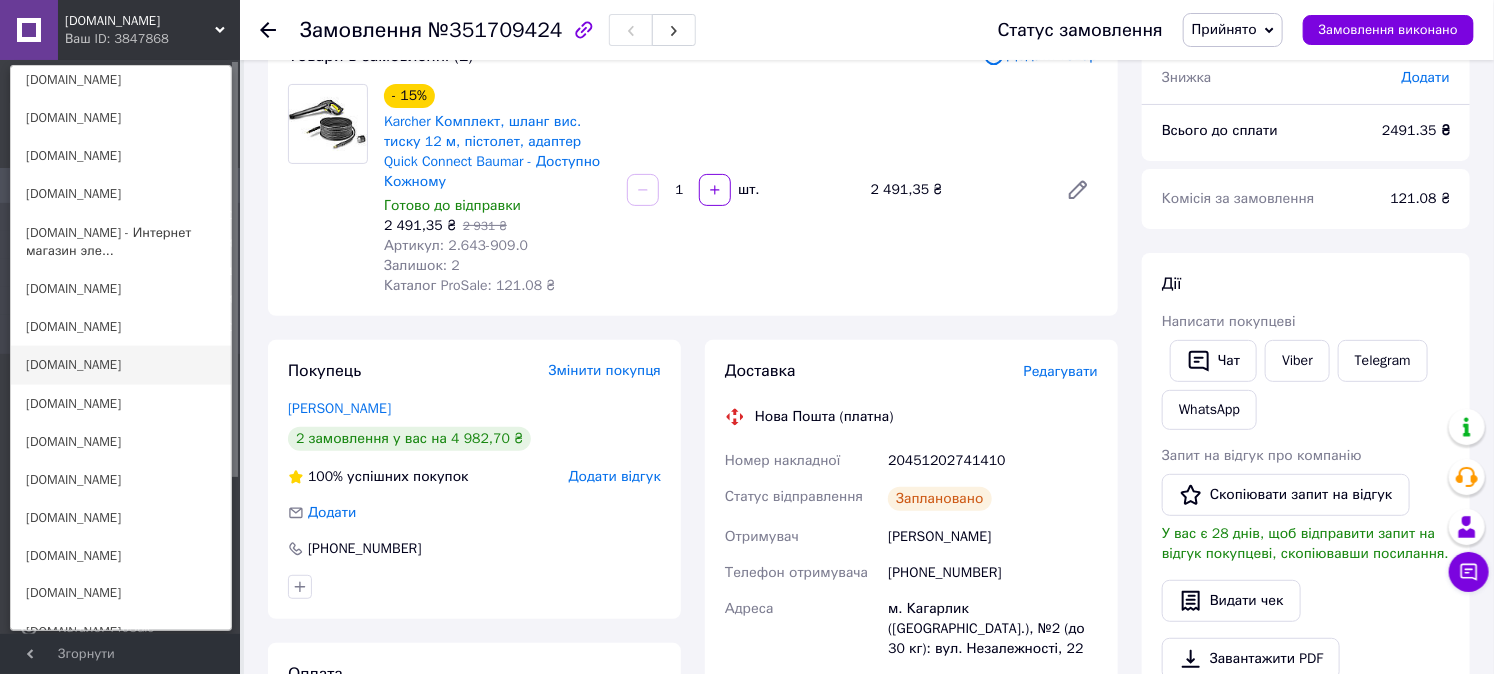 scroll, scrollTop: 1185, scrollLeft: 0, axis: vertical 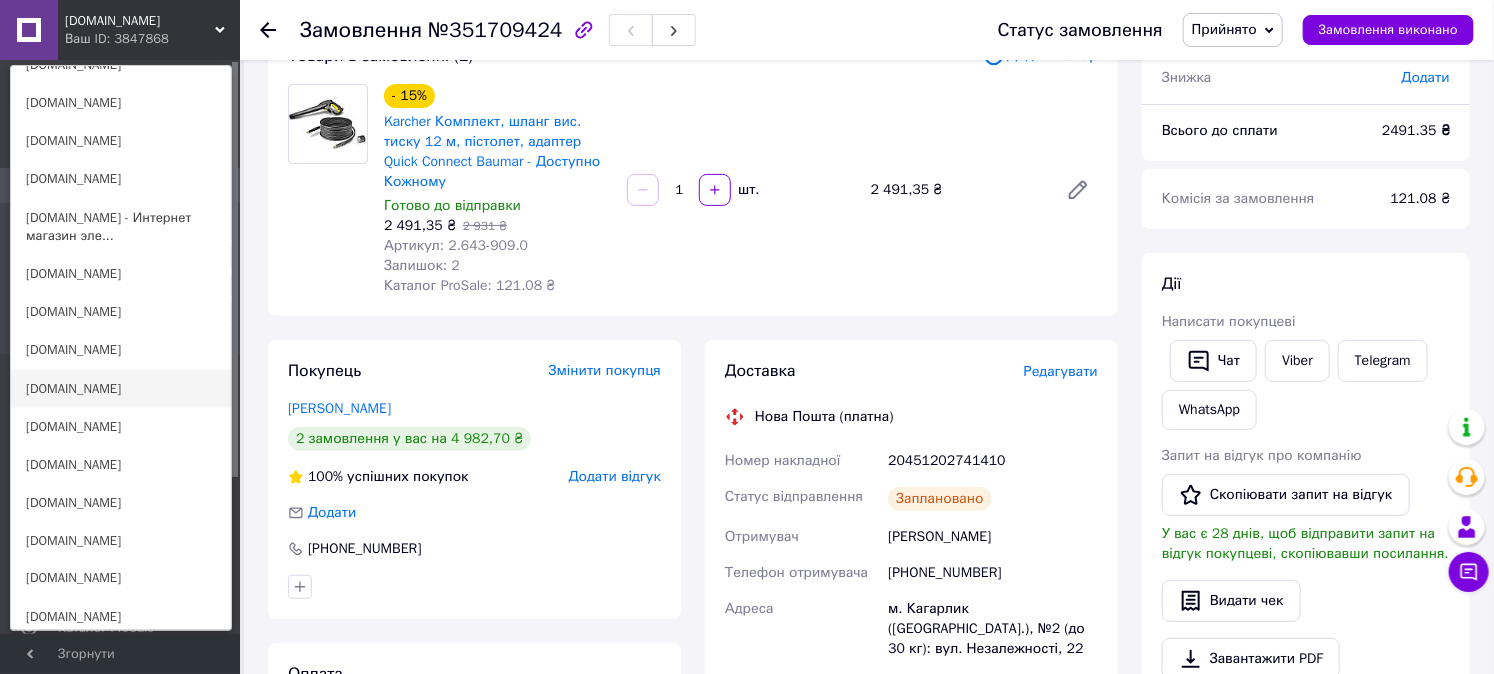click on "[DOMAIN_NAME]" at bounding box center (121, 389) 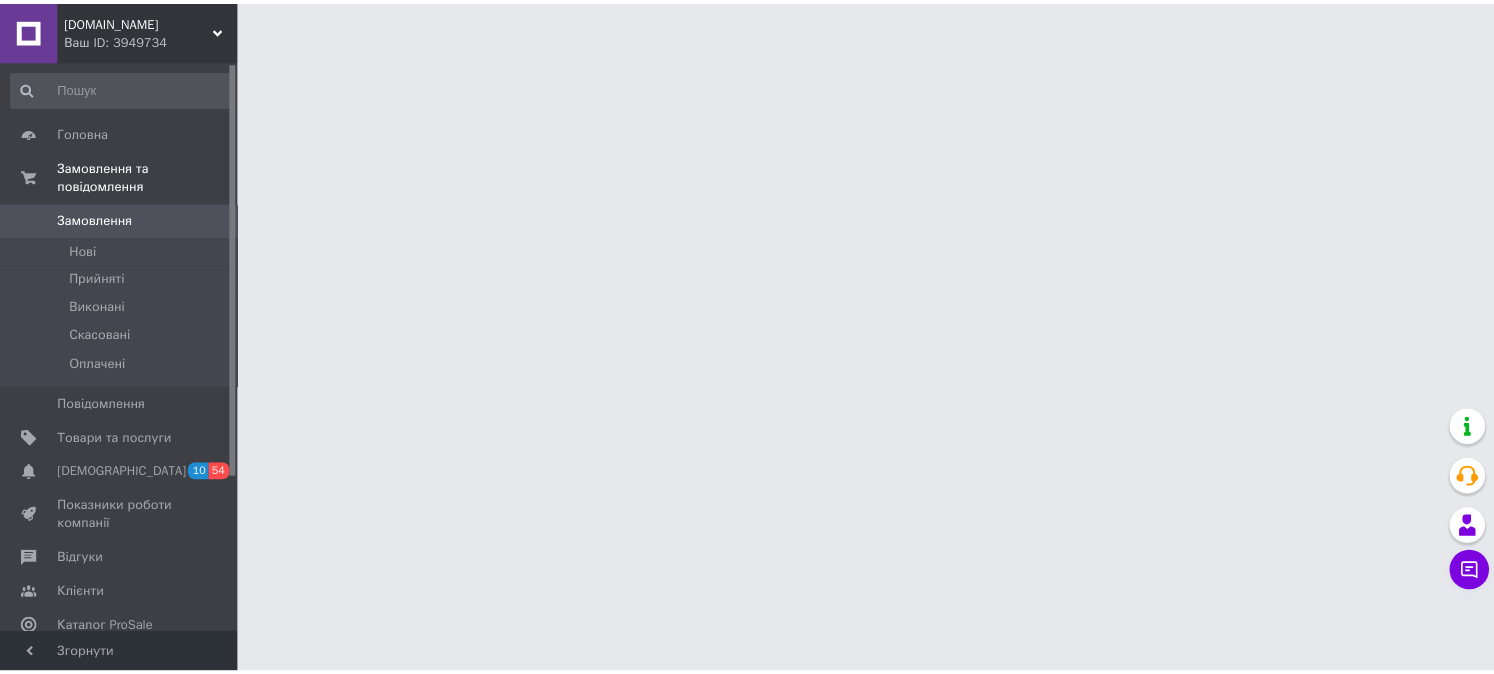 scroll, scrollTop: 0, scrollLeft: 0, axis: both 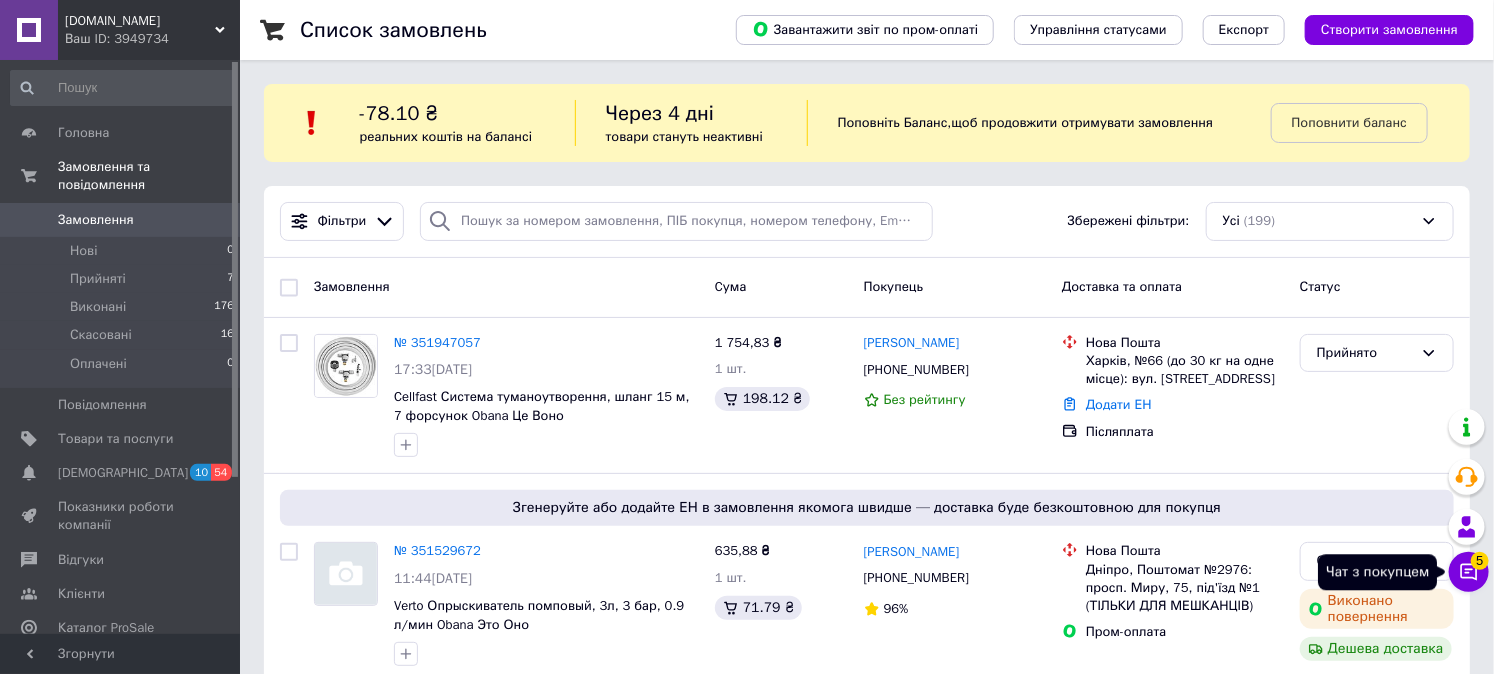 click 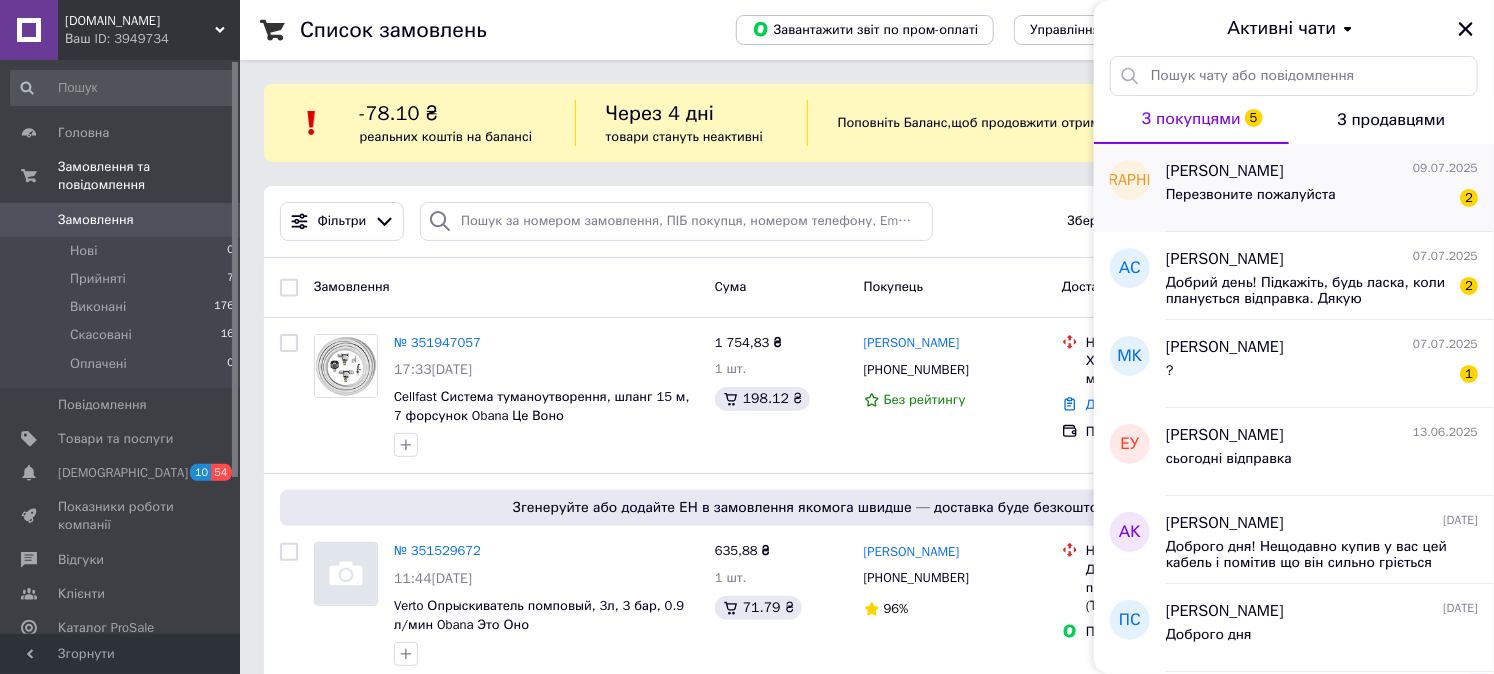 click on "Перезвоните пожалуйста" at bounding box center (1251, 195) 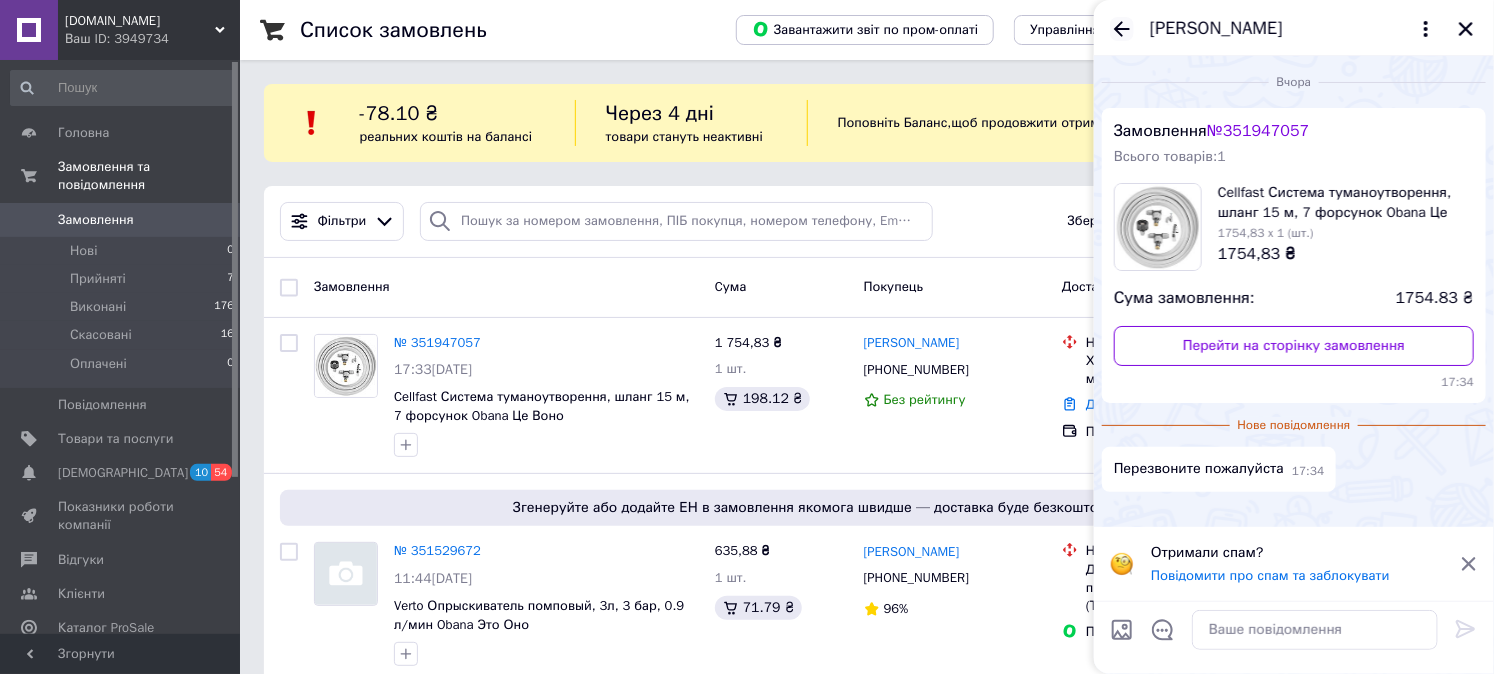 click 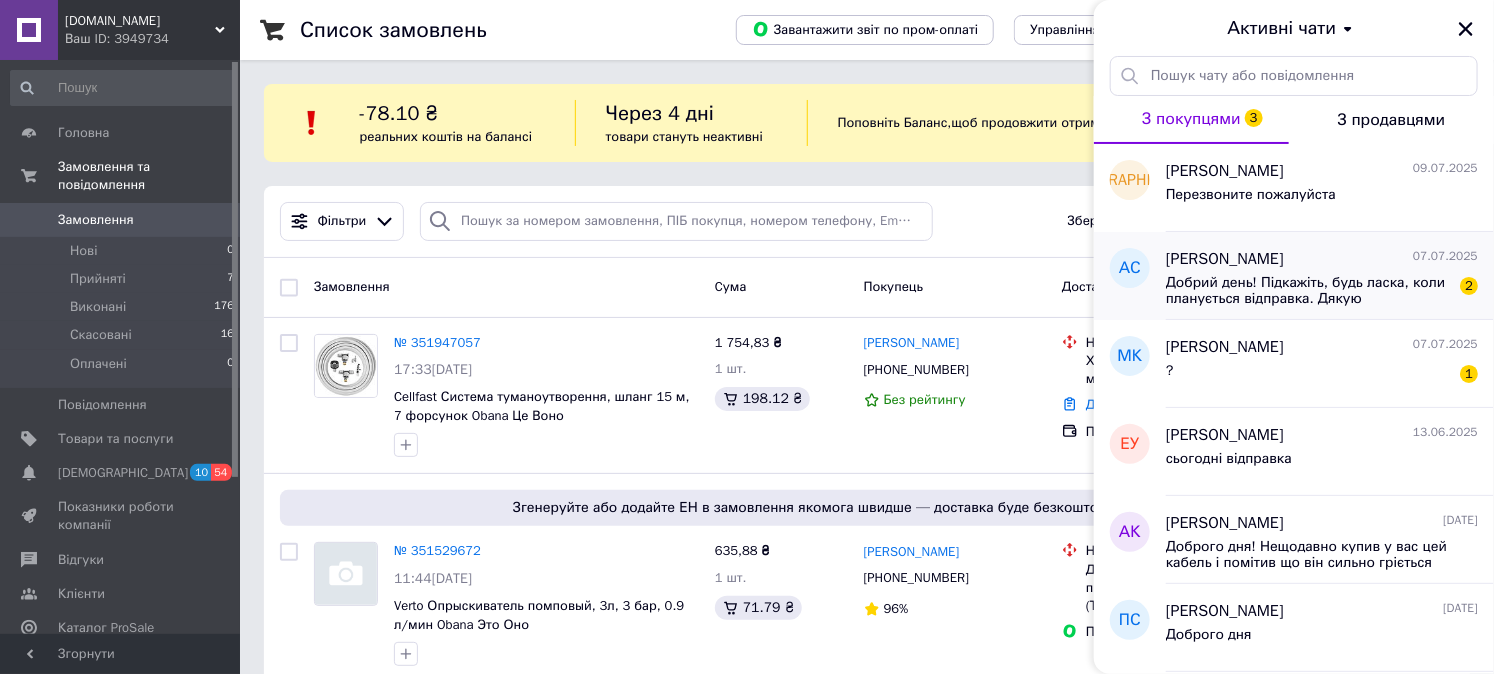 click on "Добрий день! Підкажіть, будь ласка, коли планується відправка. Дякую" at bounding box center (1308, 291) 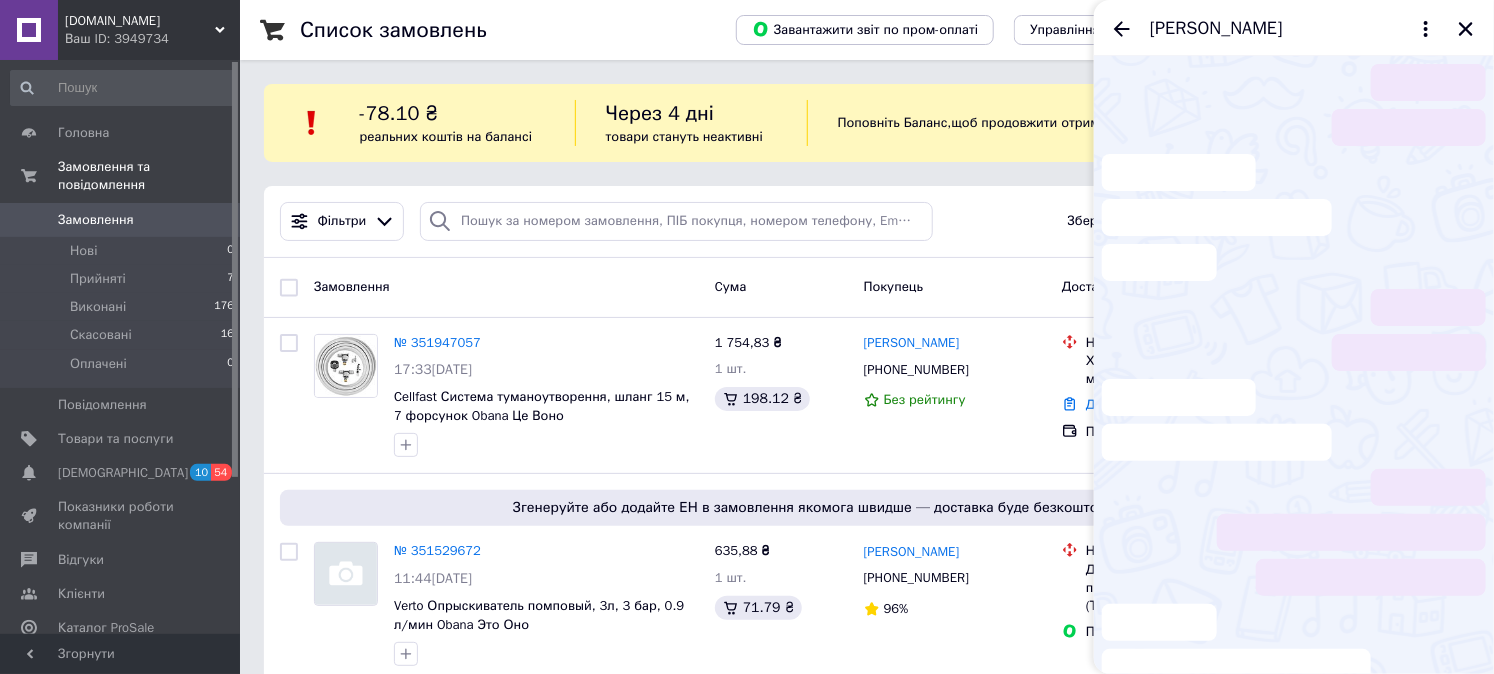scroll, scrollTop: 12, scrollLeft: 0, axis: vertical 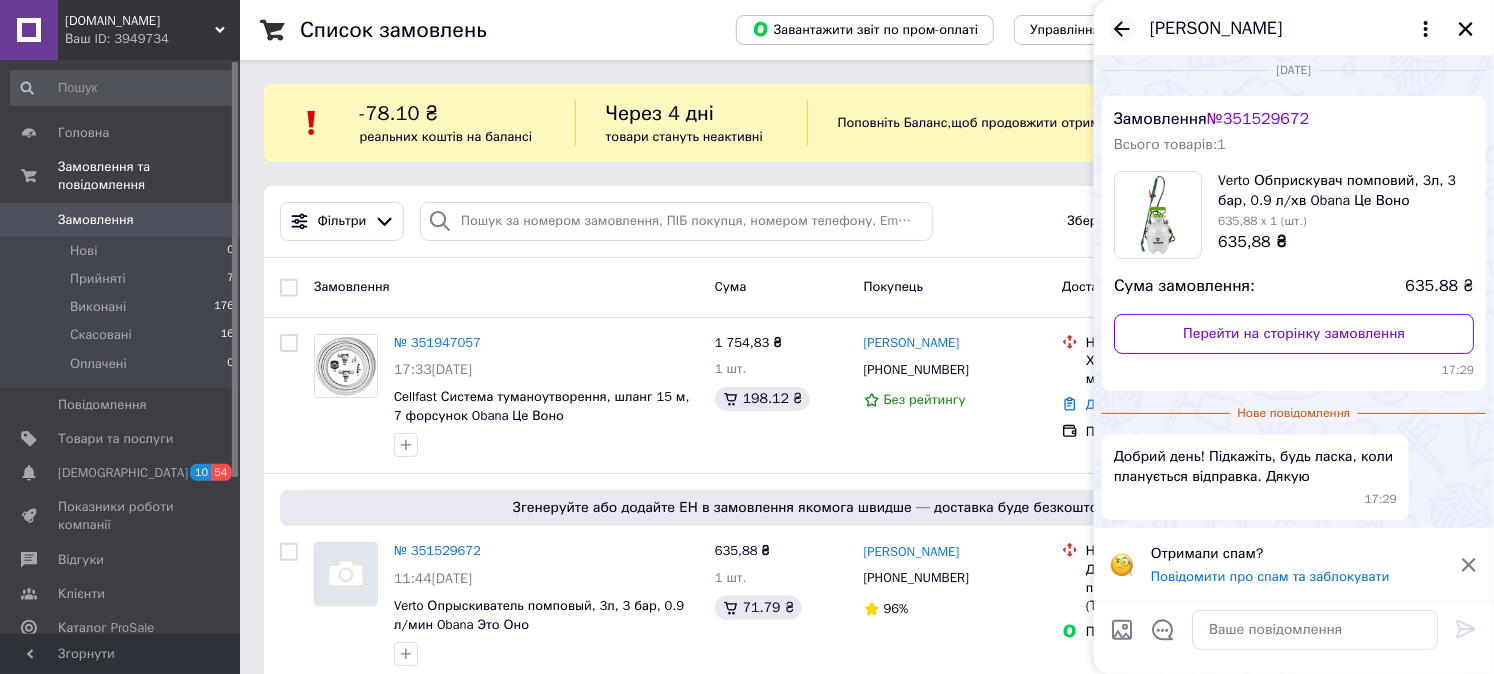click 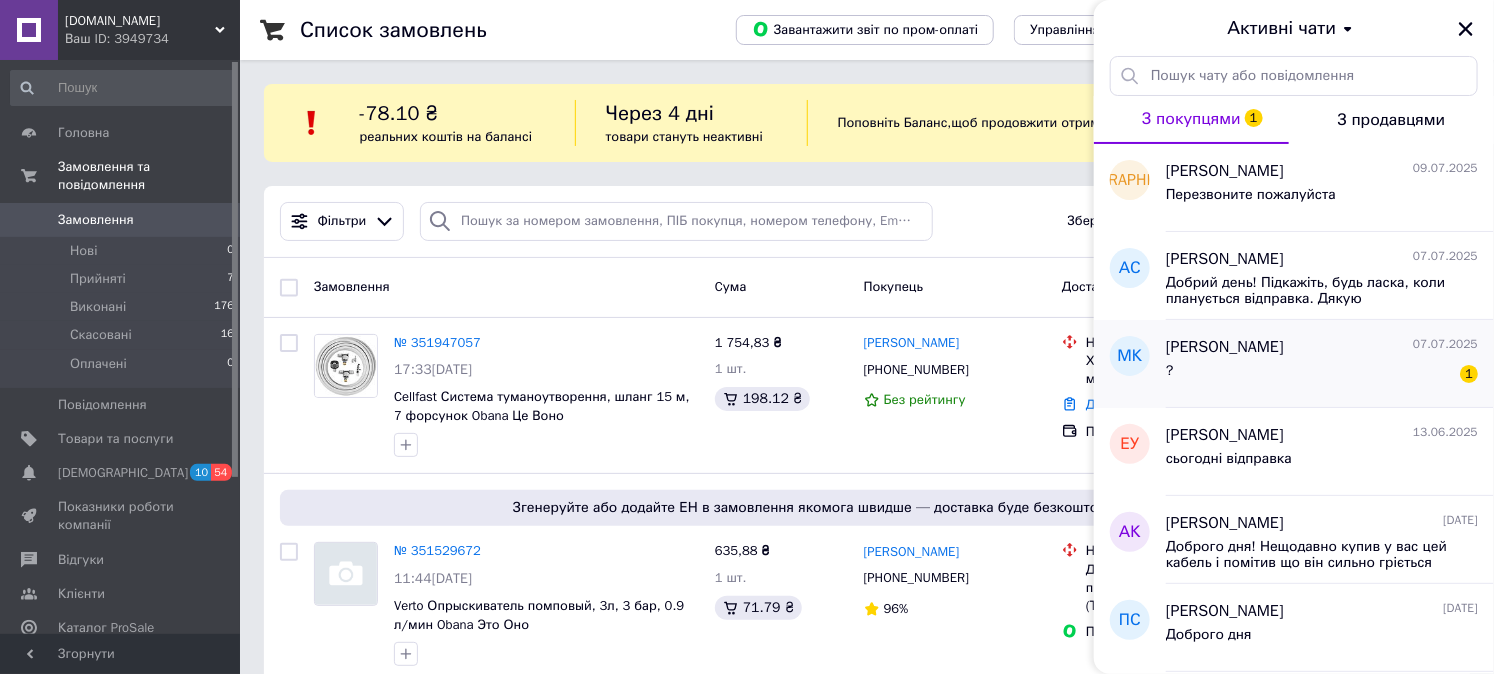 click on "? 1" at bounding box center [1322, 375] 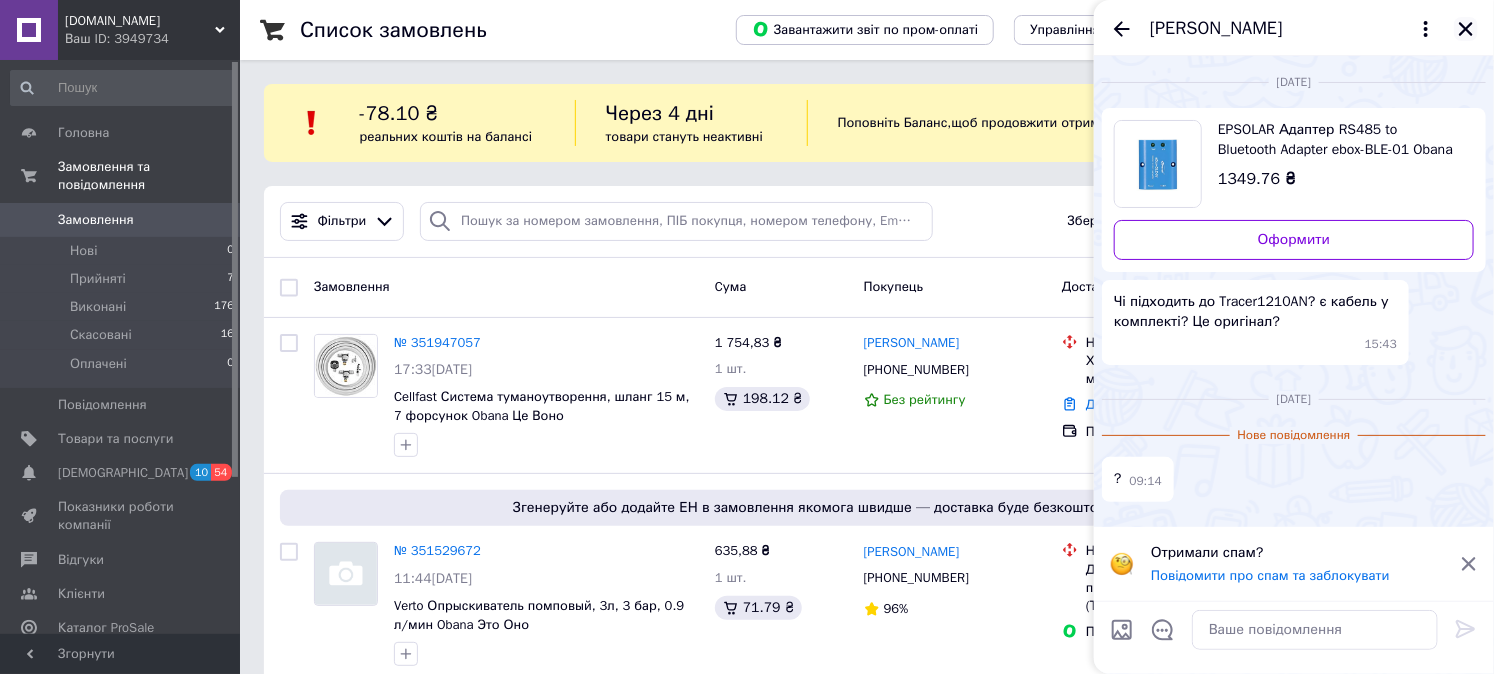 click 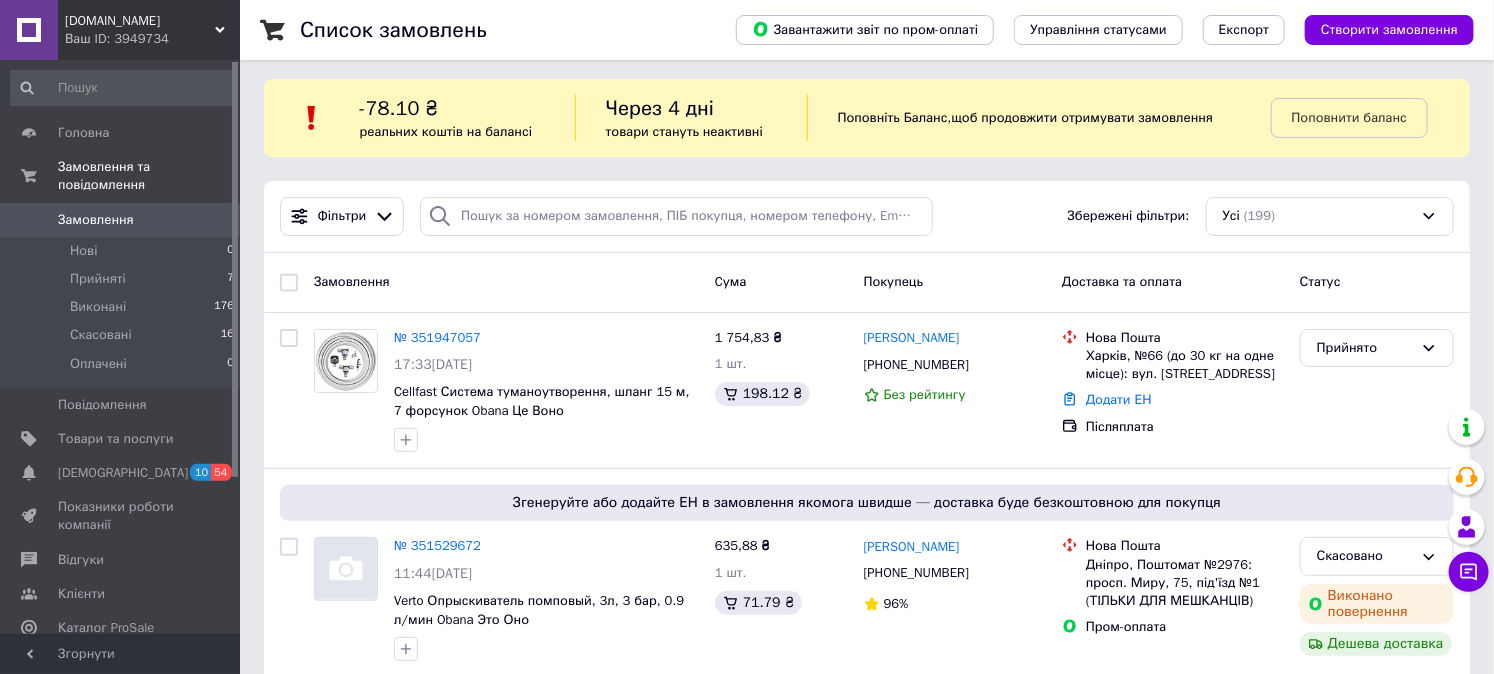 scroll, scrollTop: 0, scrollLeft: 0, axis: both 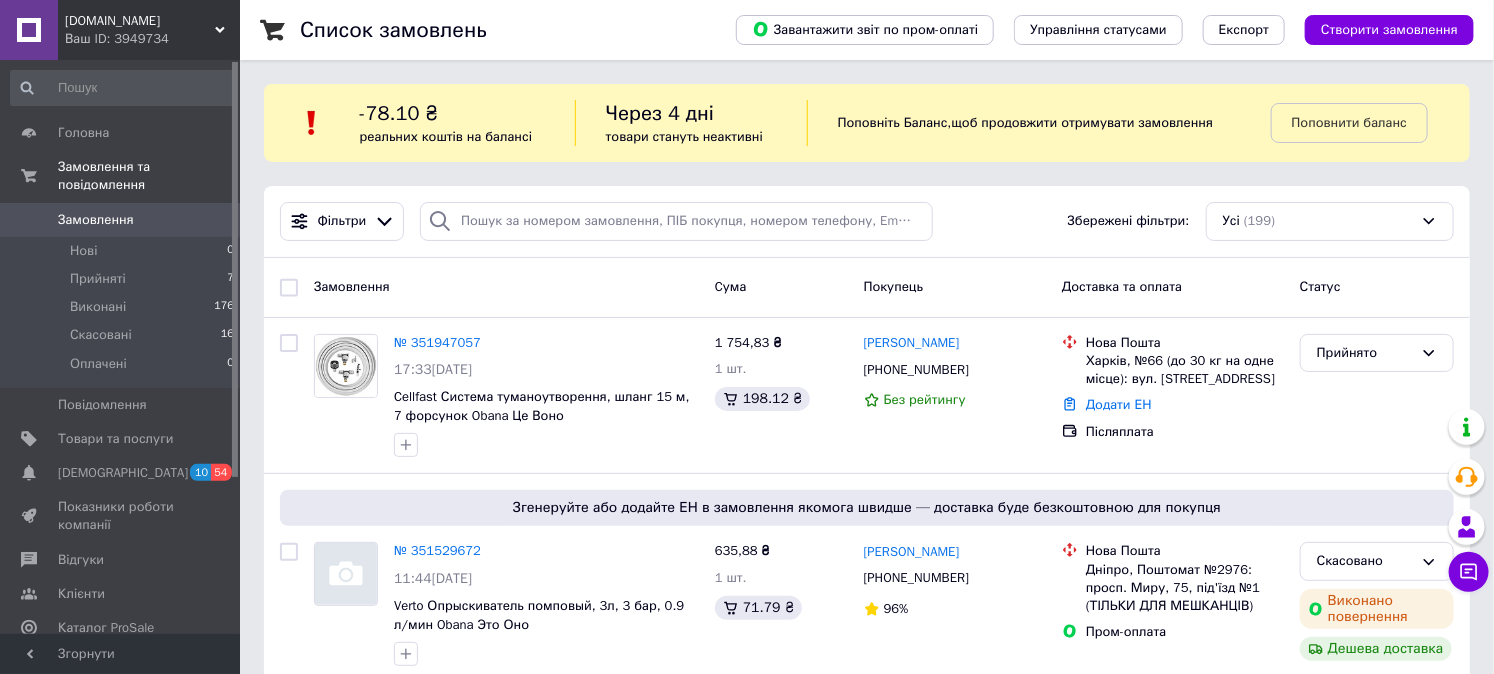 click on "Ваш ID: 3949734" at bounding box center (152, 39) 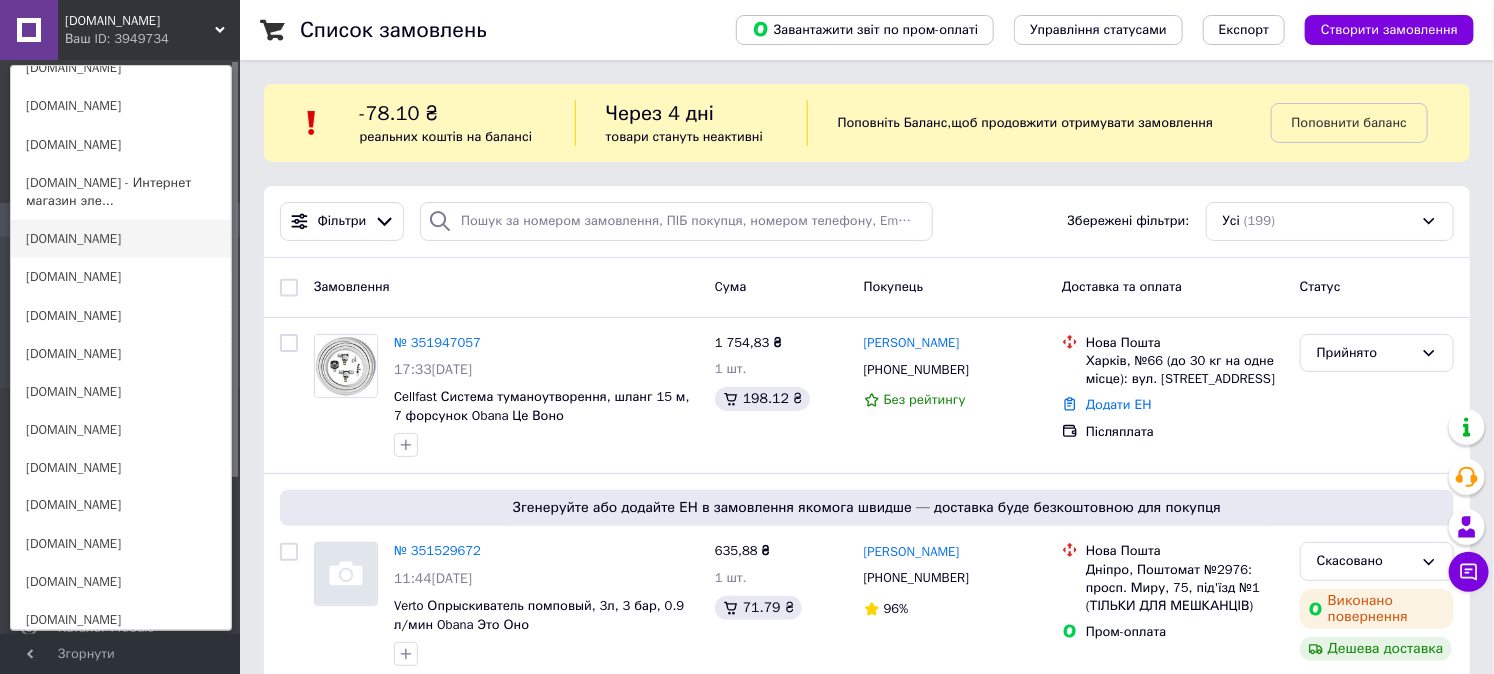 scroll, scrollTop: 1612, scrollLeft: 0, axis: vertical 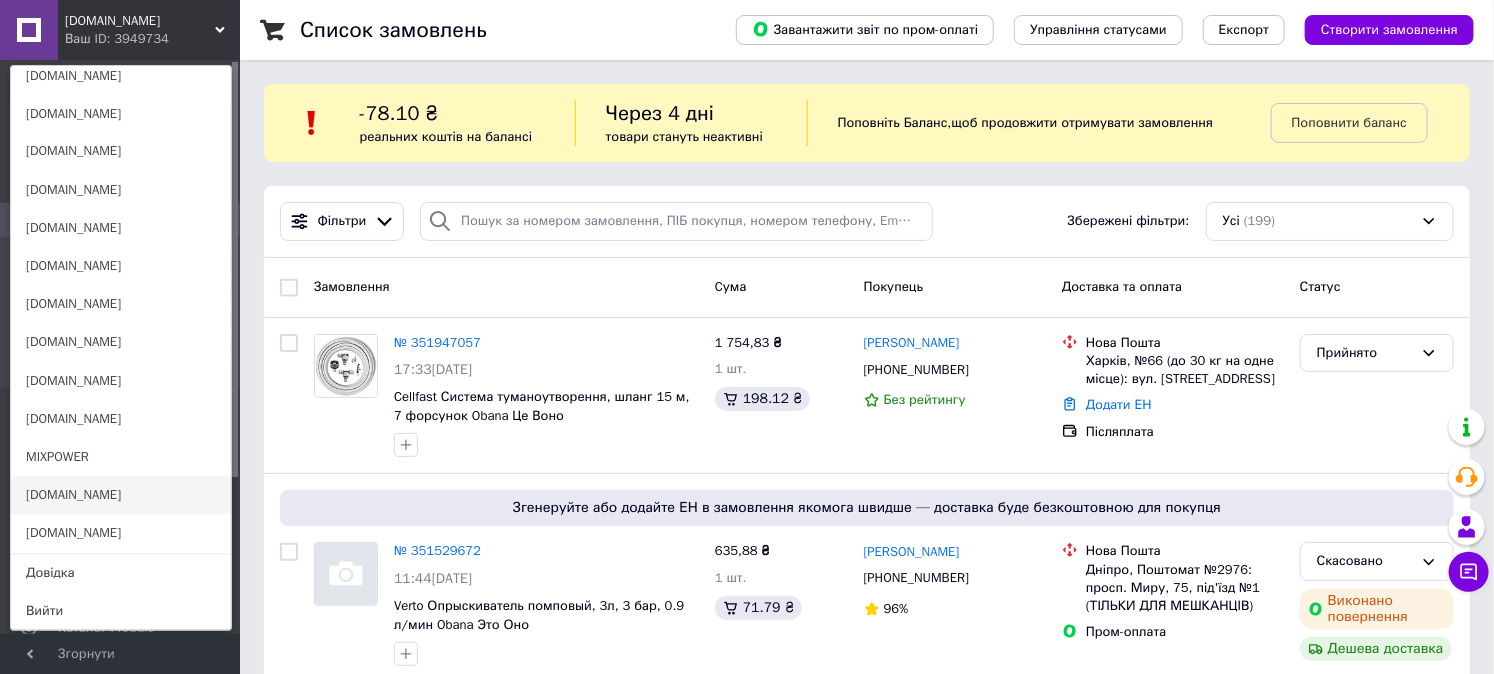 click on "[DOMAIN_NAME]" at bounding box center [121, 496] 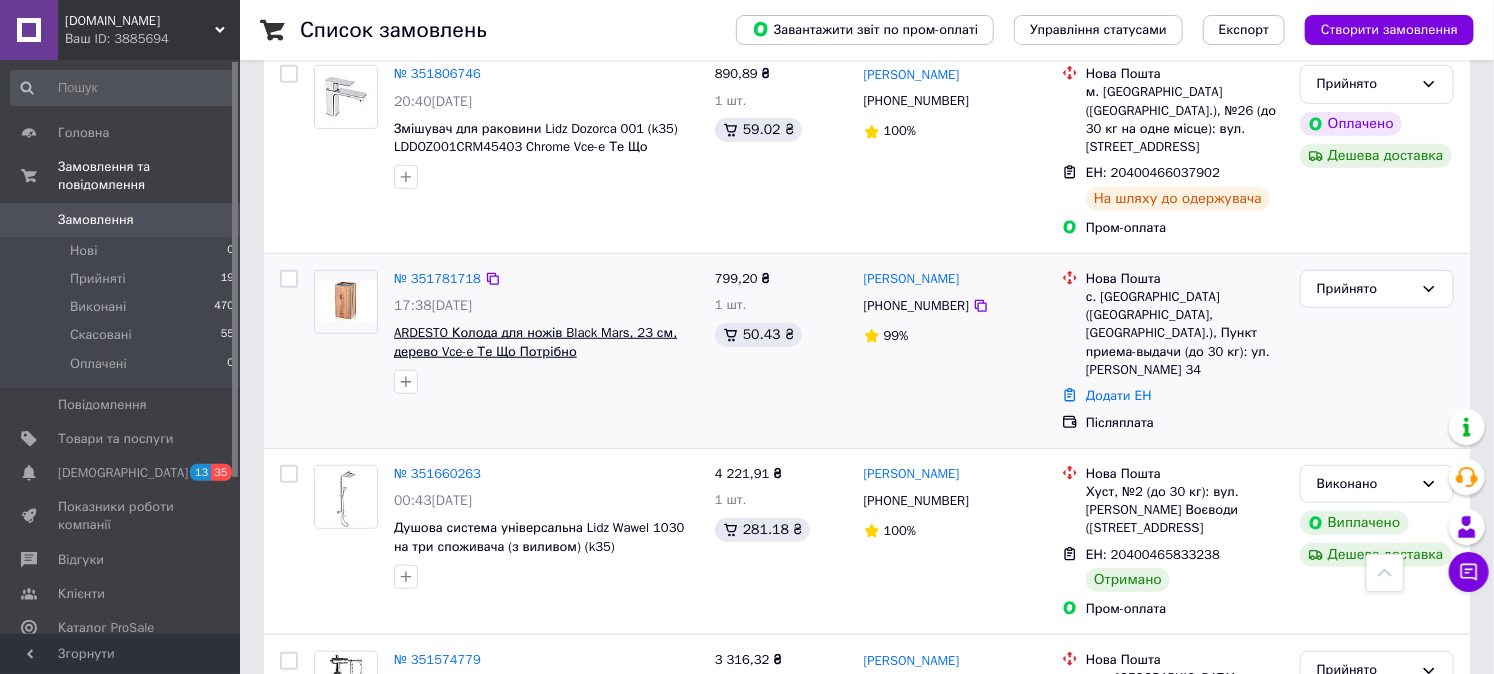 scroll, scrollTop: 0, scrollLeft: 0, axis: both 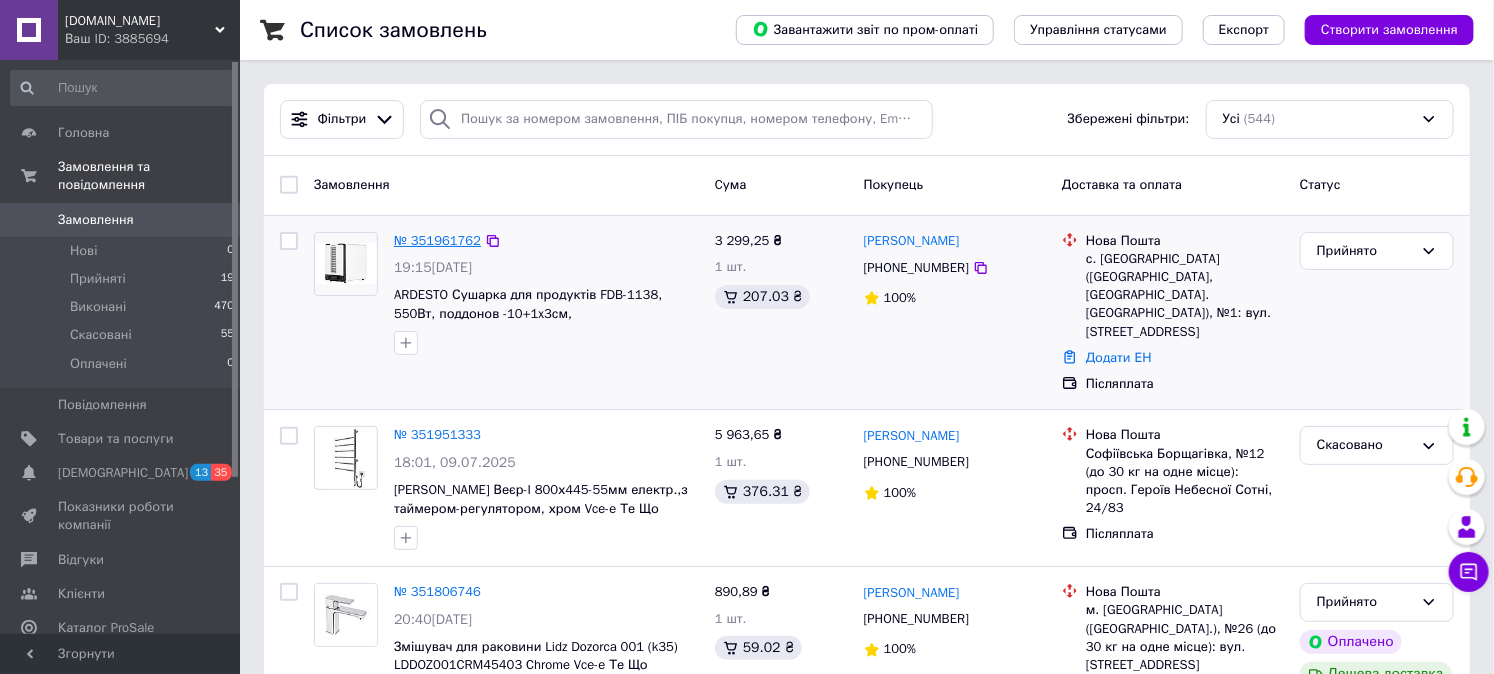 click on "№ 351961762" at bounding box center (437, 240) 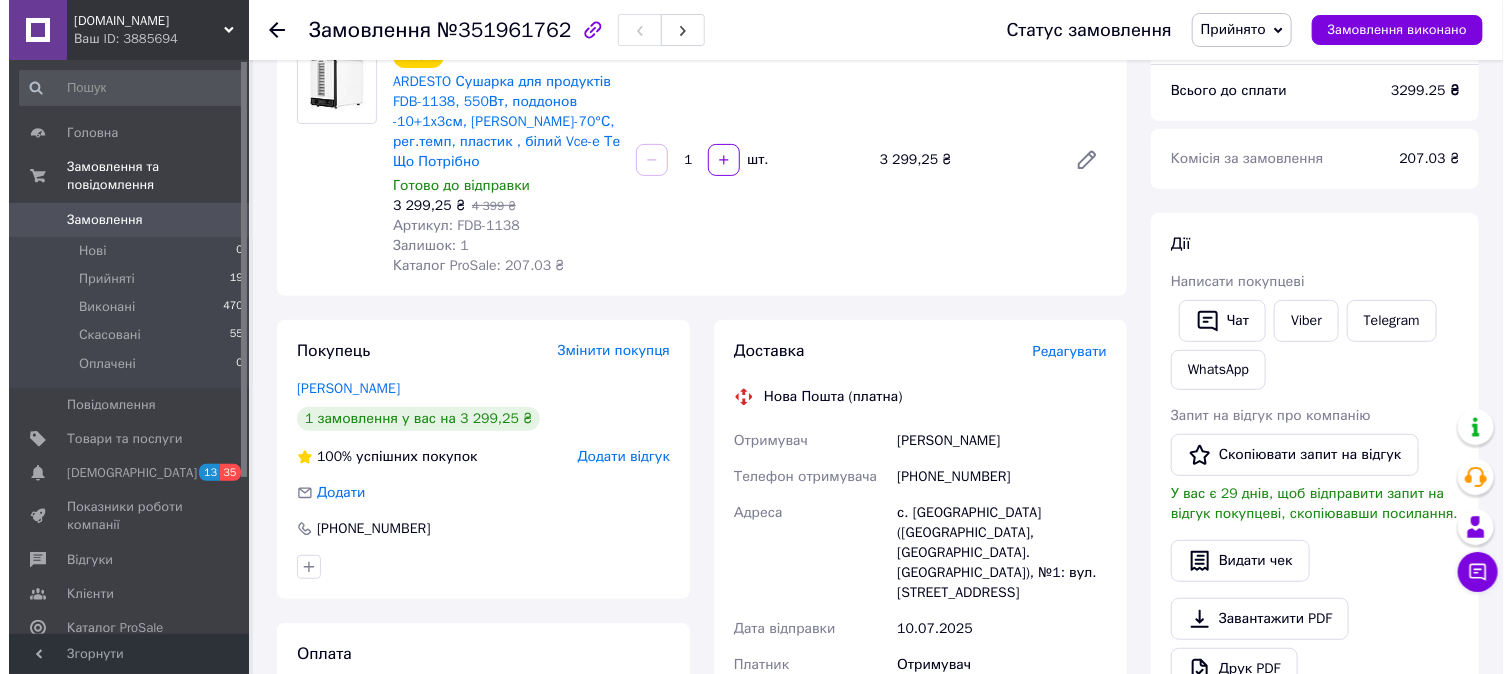 scroll, scrollTop: 222, scrollLeft: 0, axis: vertical 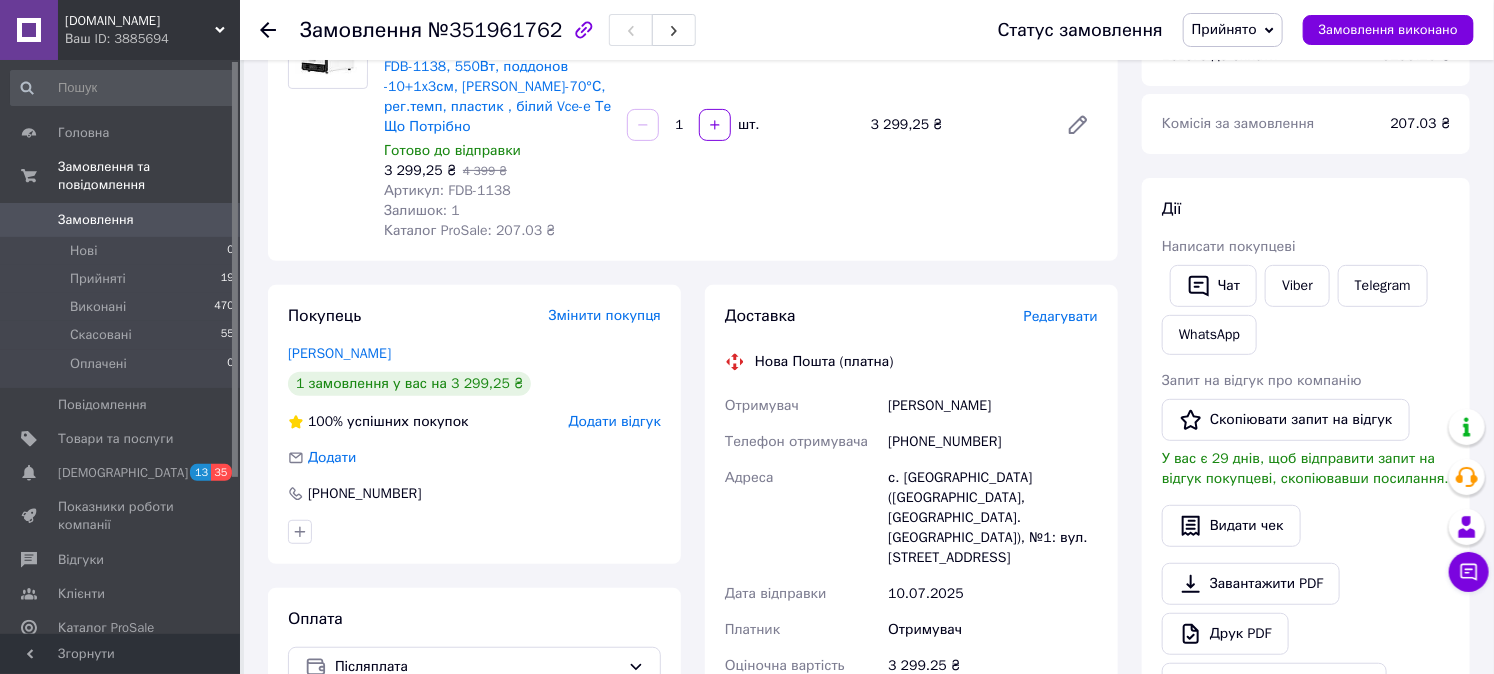 click on "Редагувати" at bounding box center [1061, 316] 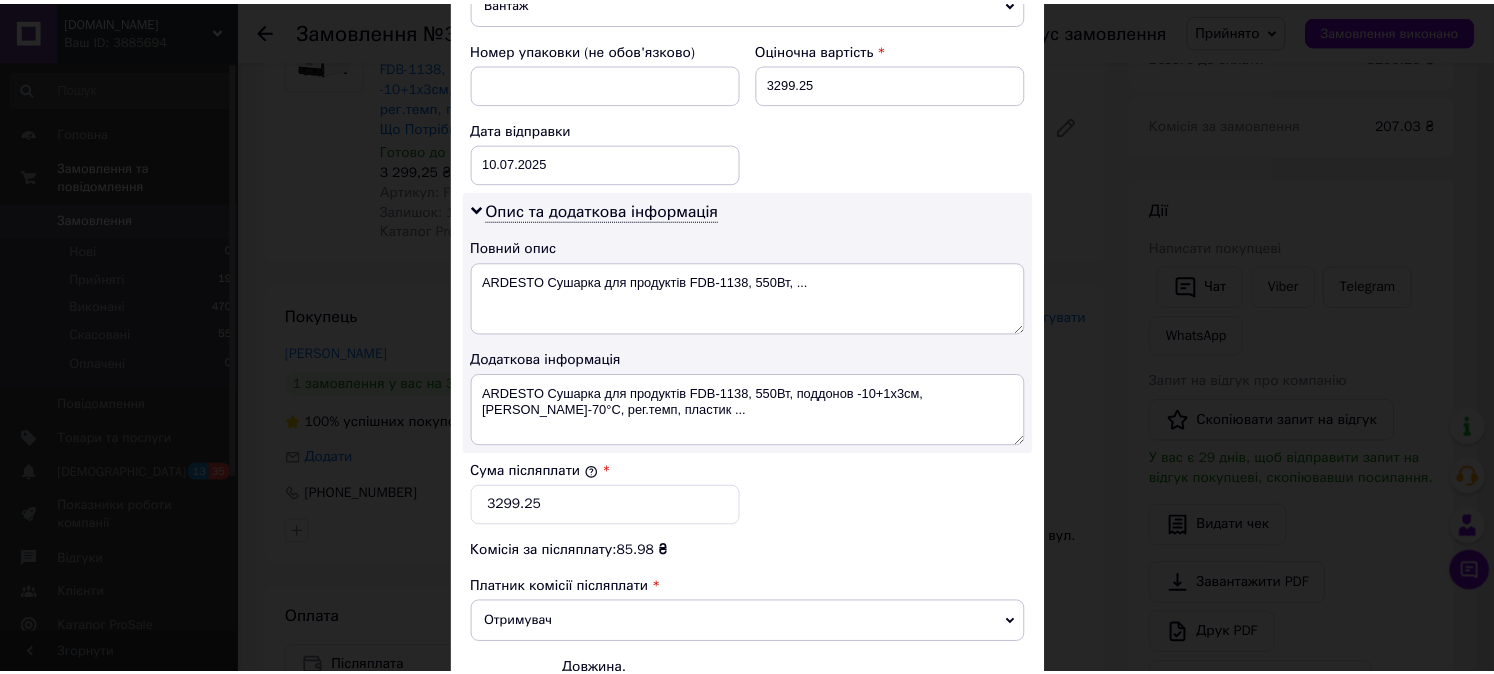 scroll, scrollTop: 1078, scrollLeft: 0, axis: vertical 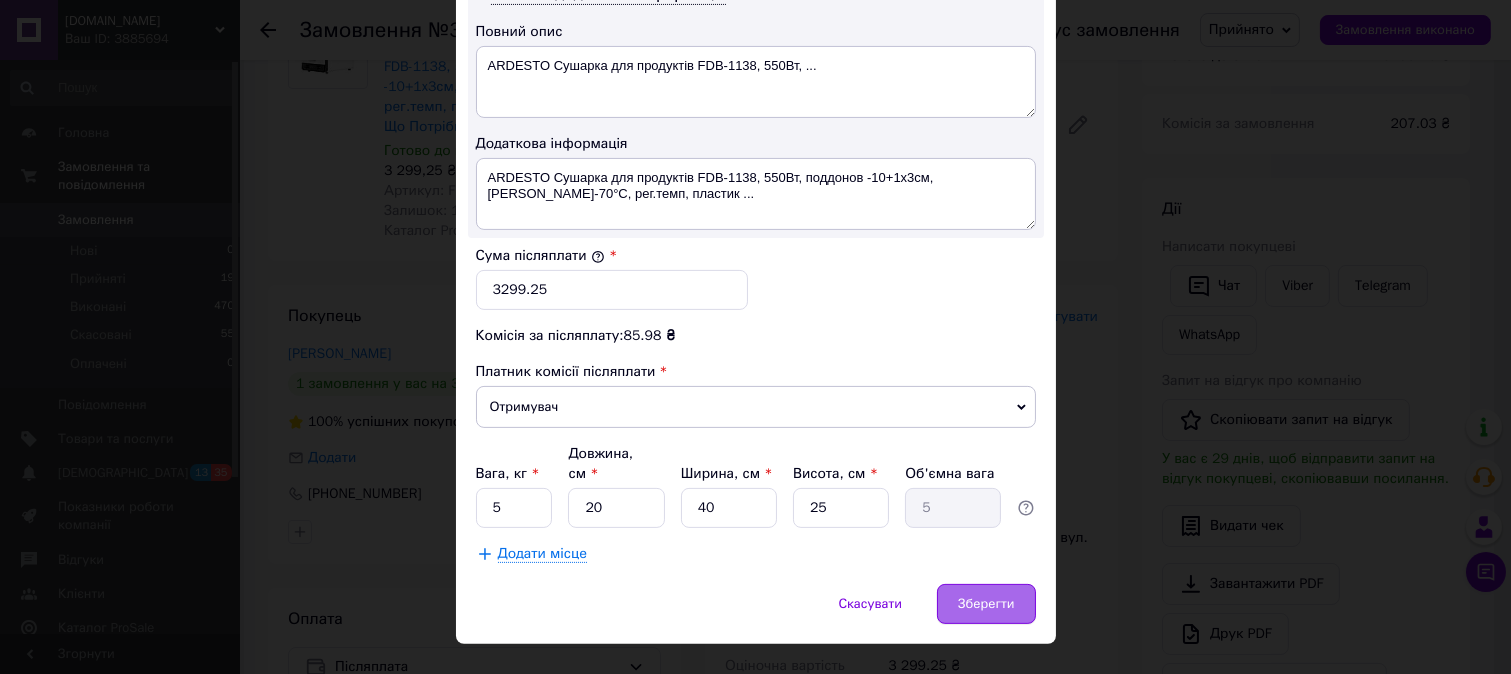 click on "Зберегти" at bounding box center (986, 604) 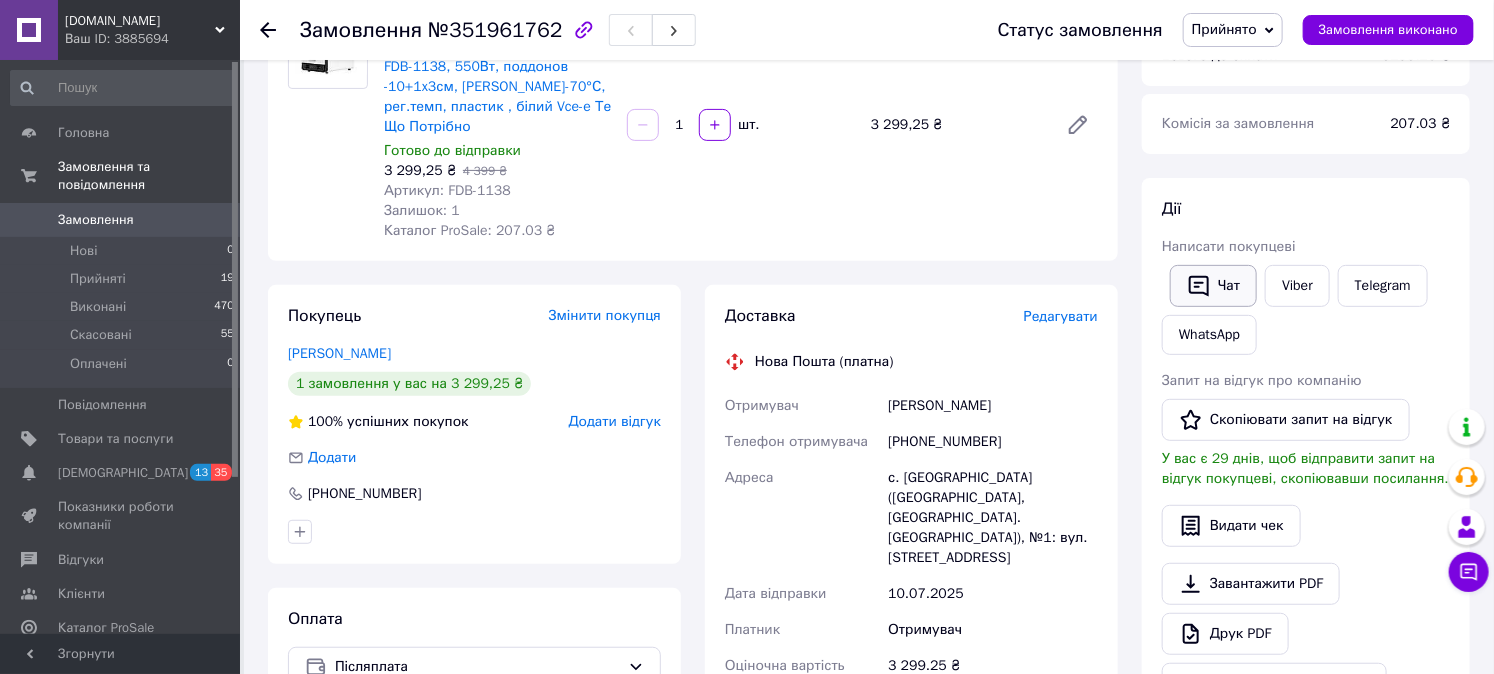 click on "Чат" at bounding box center [1213, 286] 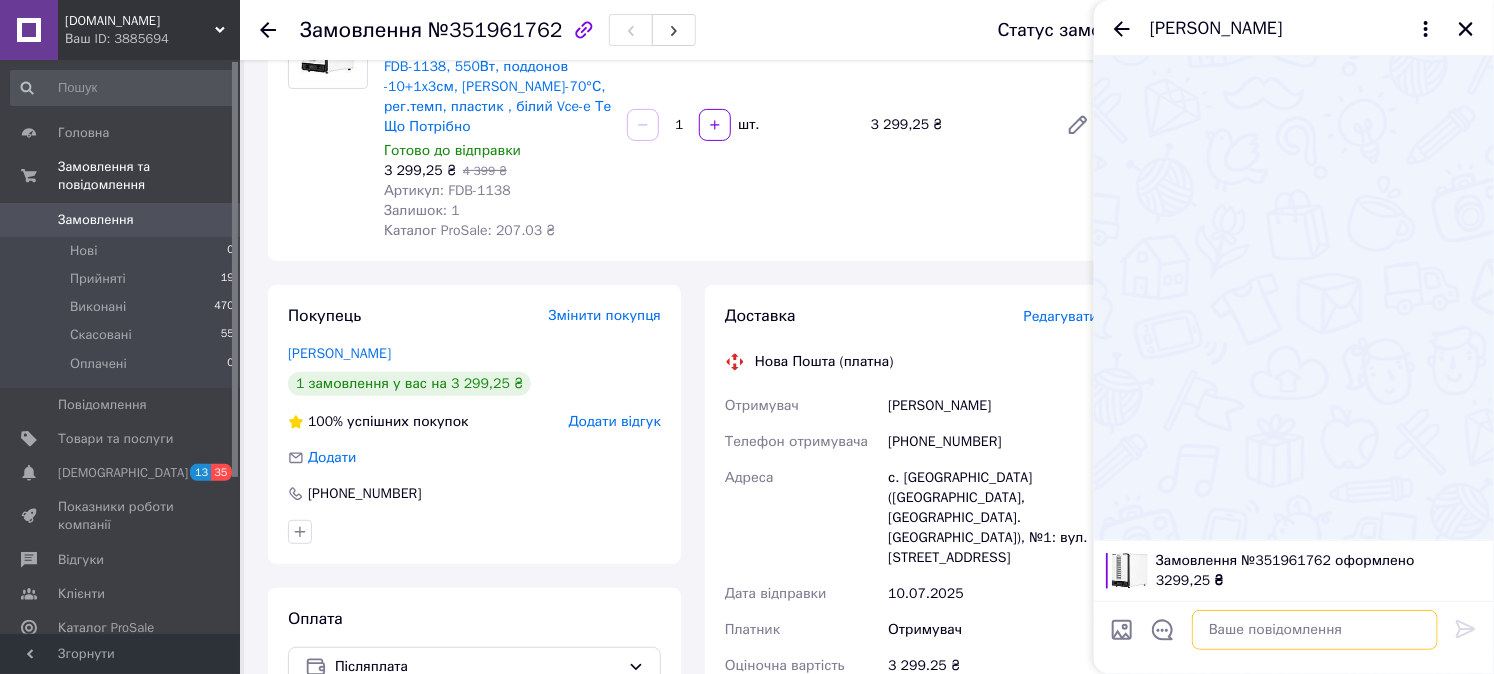 click at bounding box center [1315, 630] 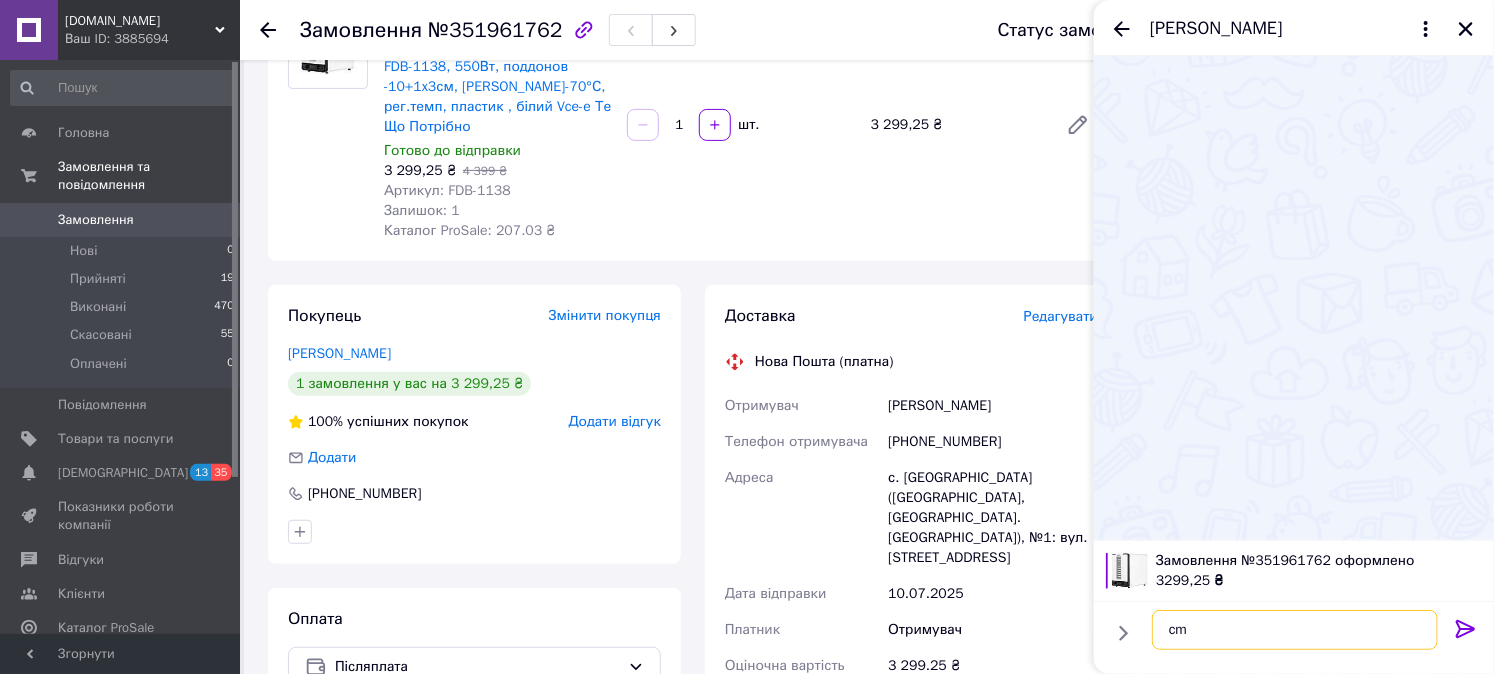 type on "c" 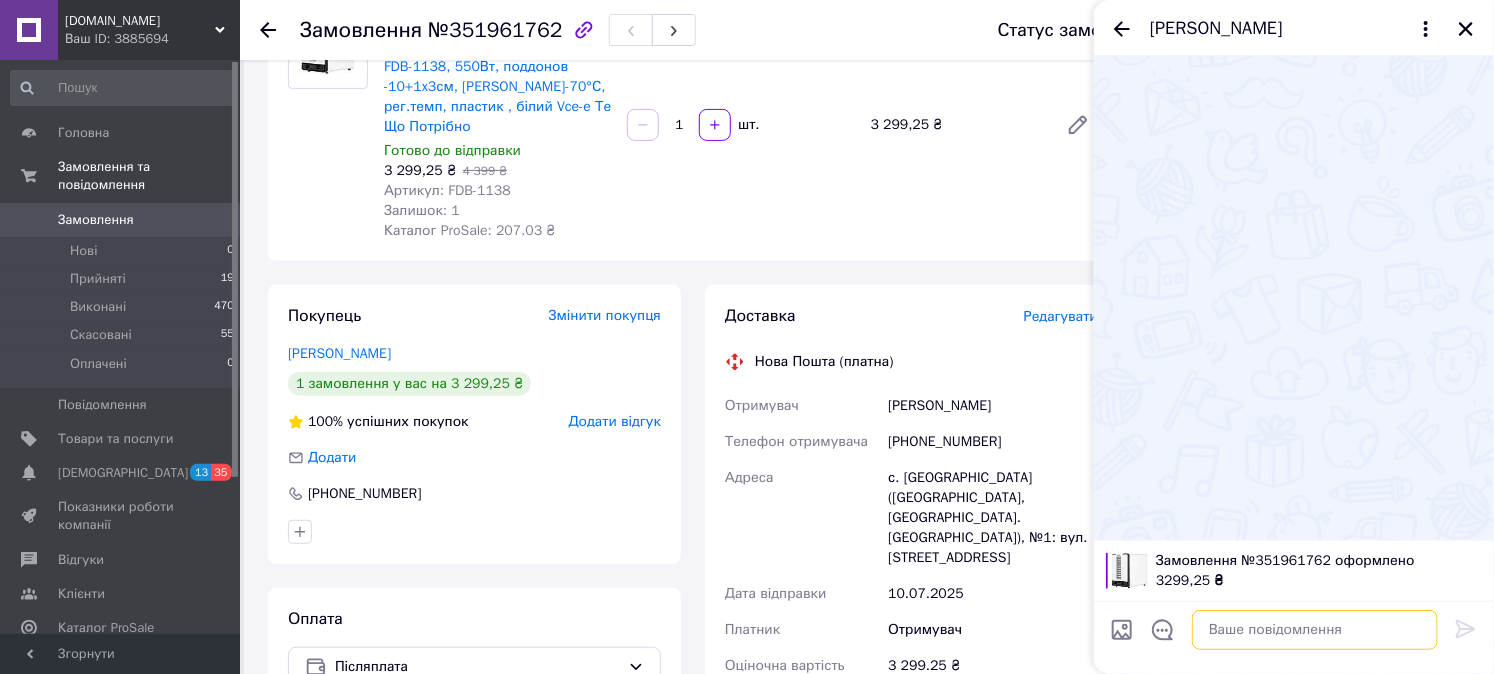 click at bounding box center [1315, 630] 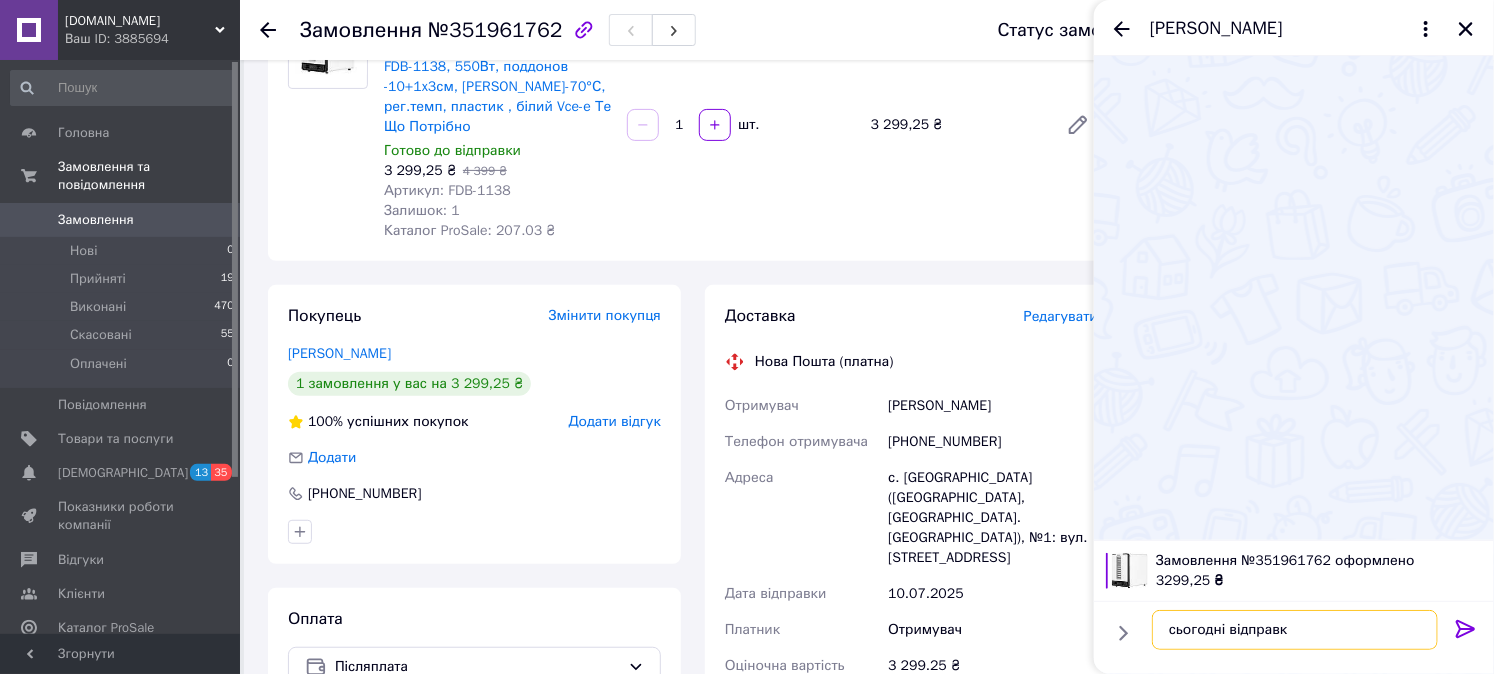 type on "сьогодні відправка" 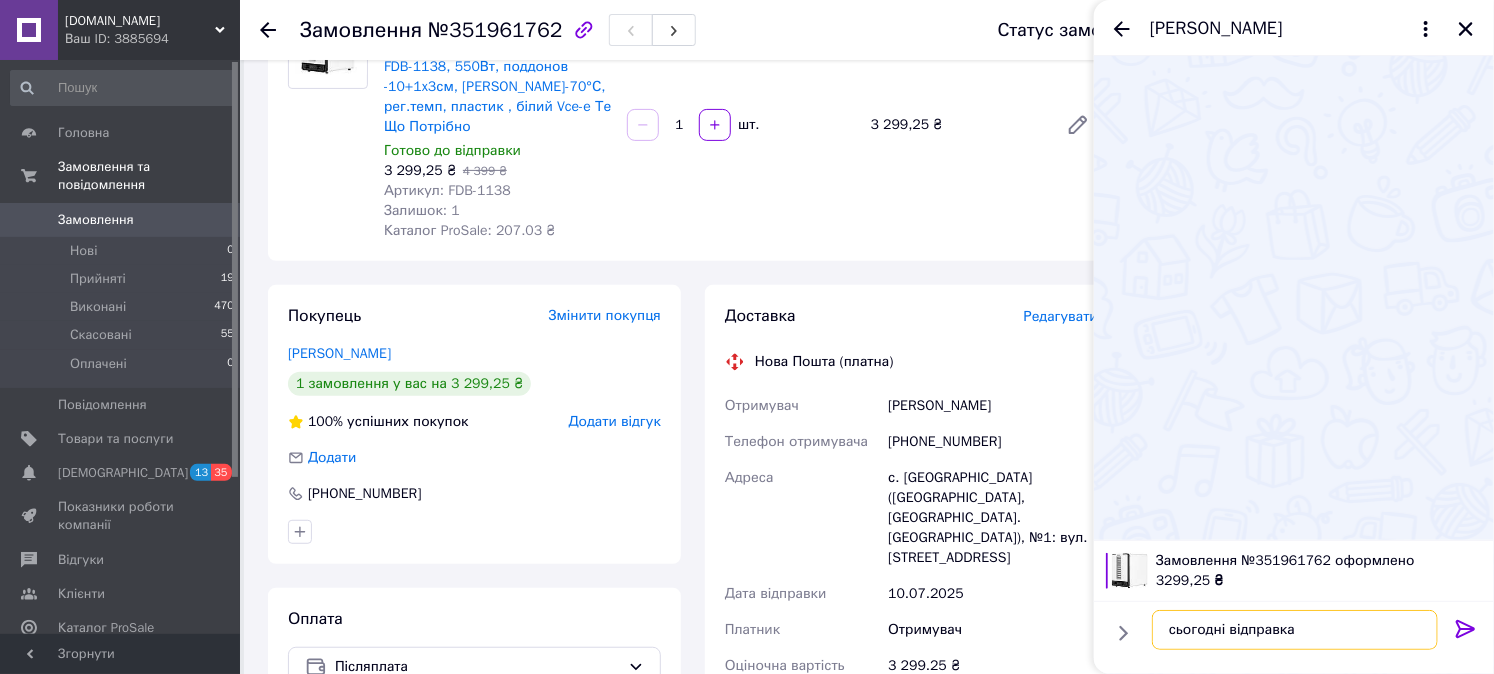 type 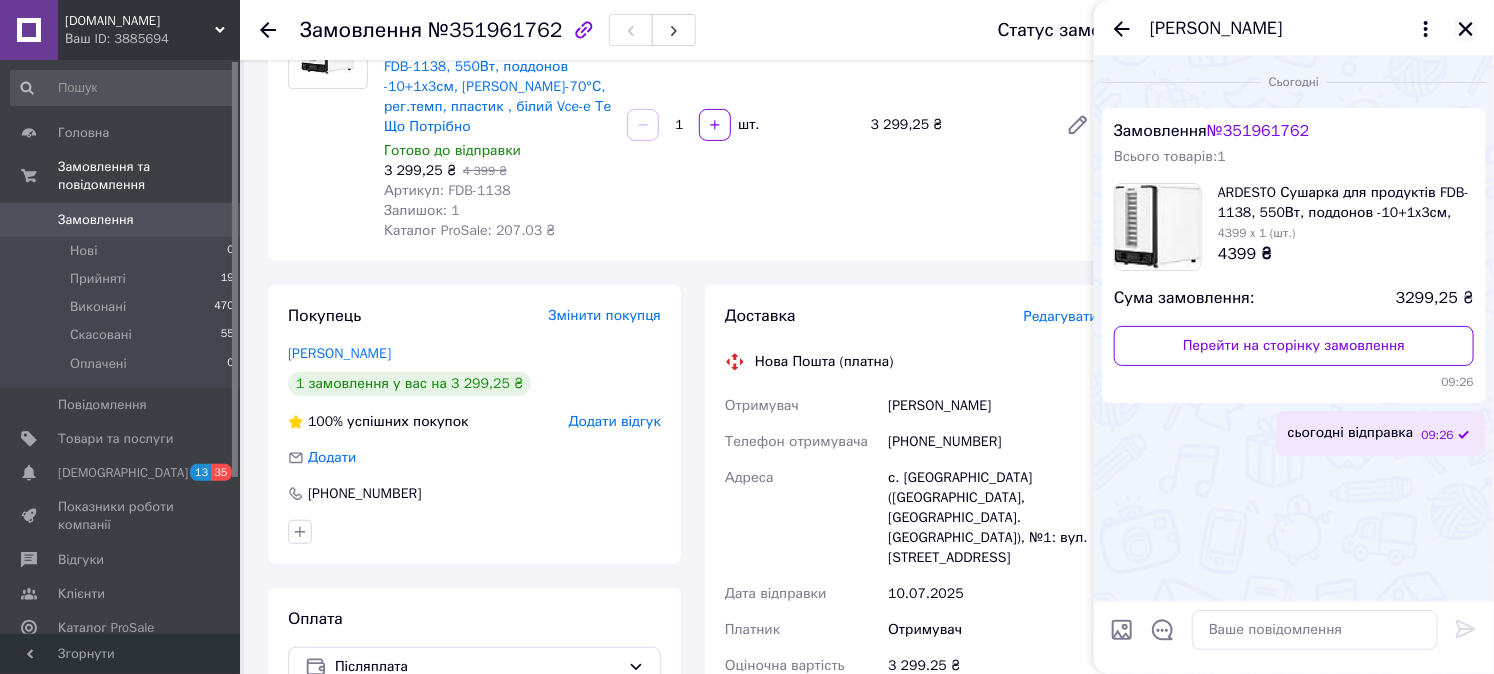 click 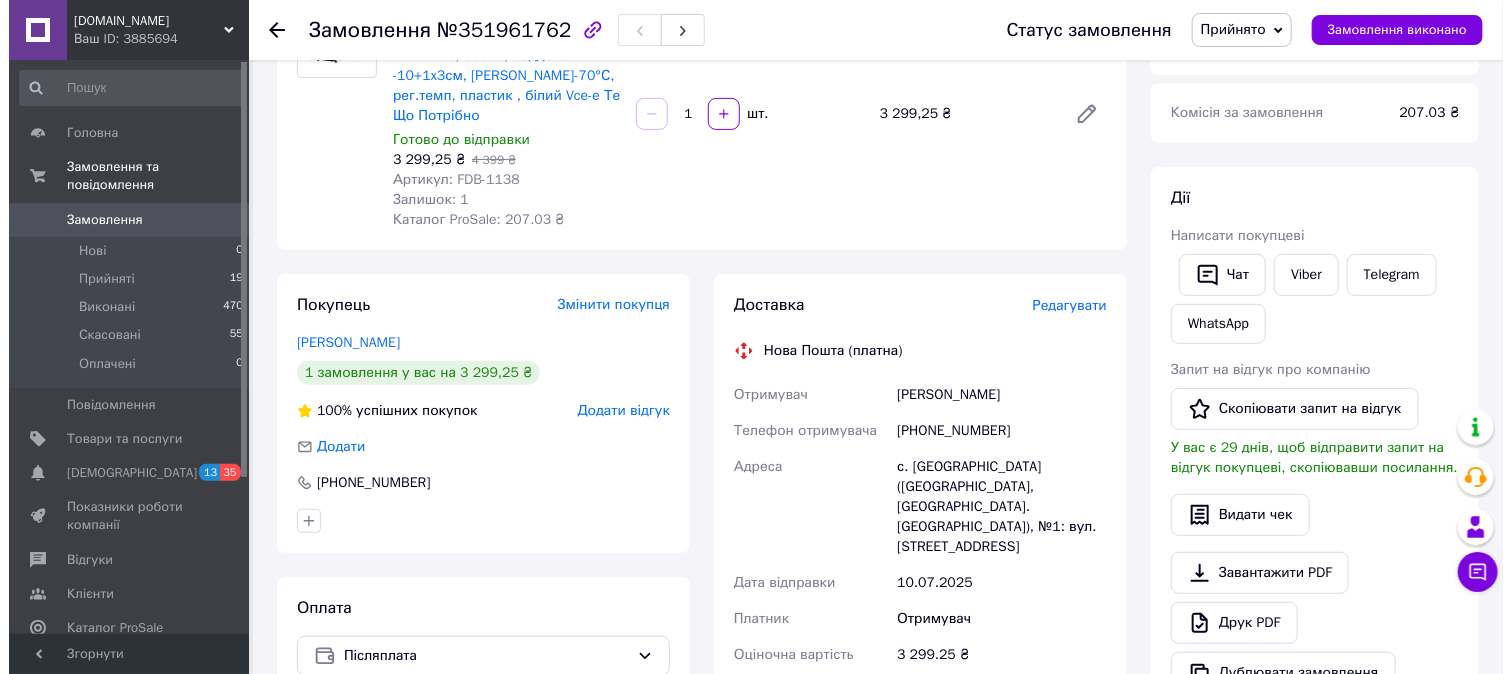 scroll, scrollTop: 222, scrollLeft: 0, axis: vertical 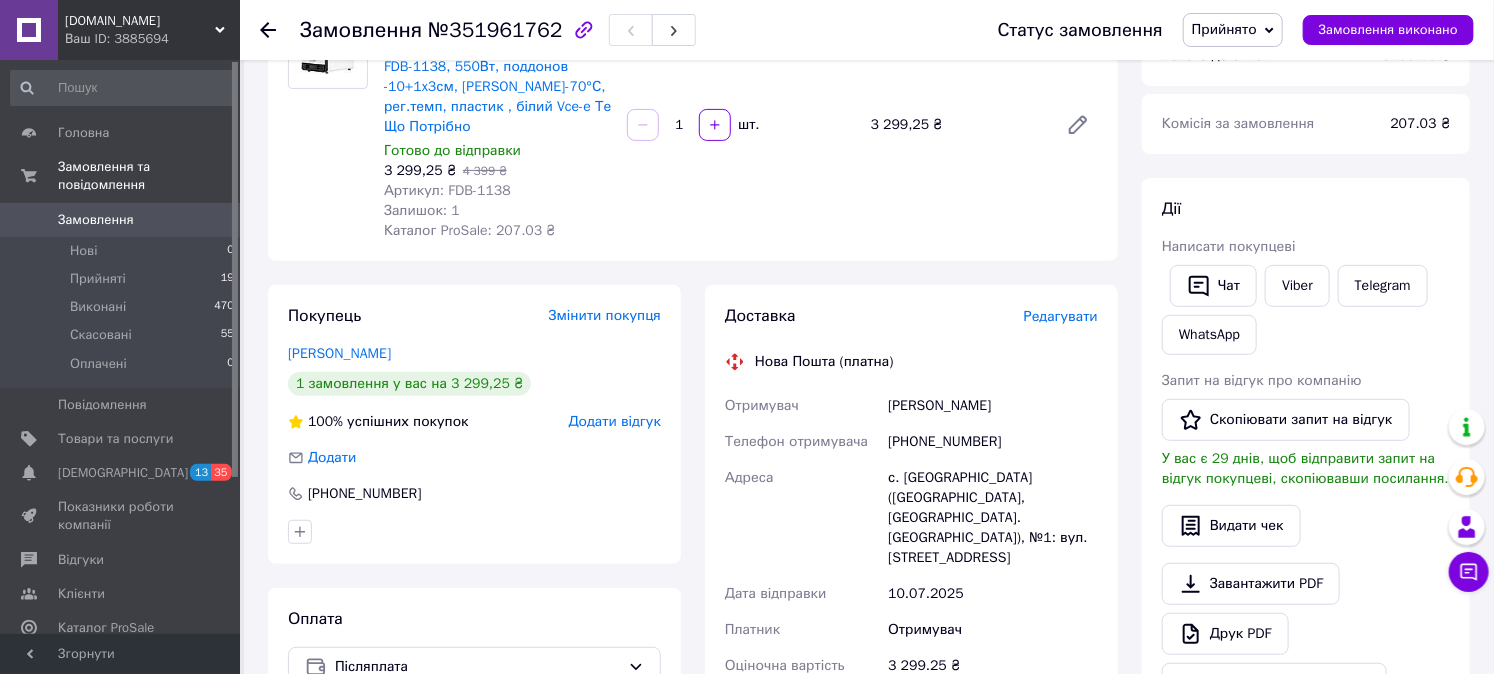click on "Редагувати" at bounding box center (1061, 316) 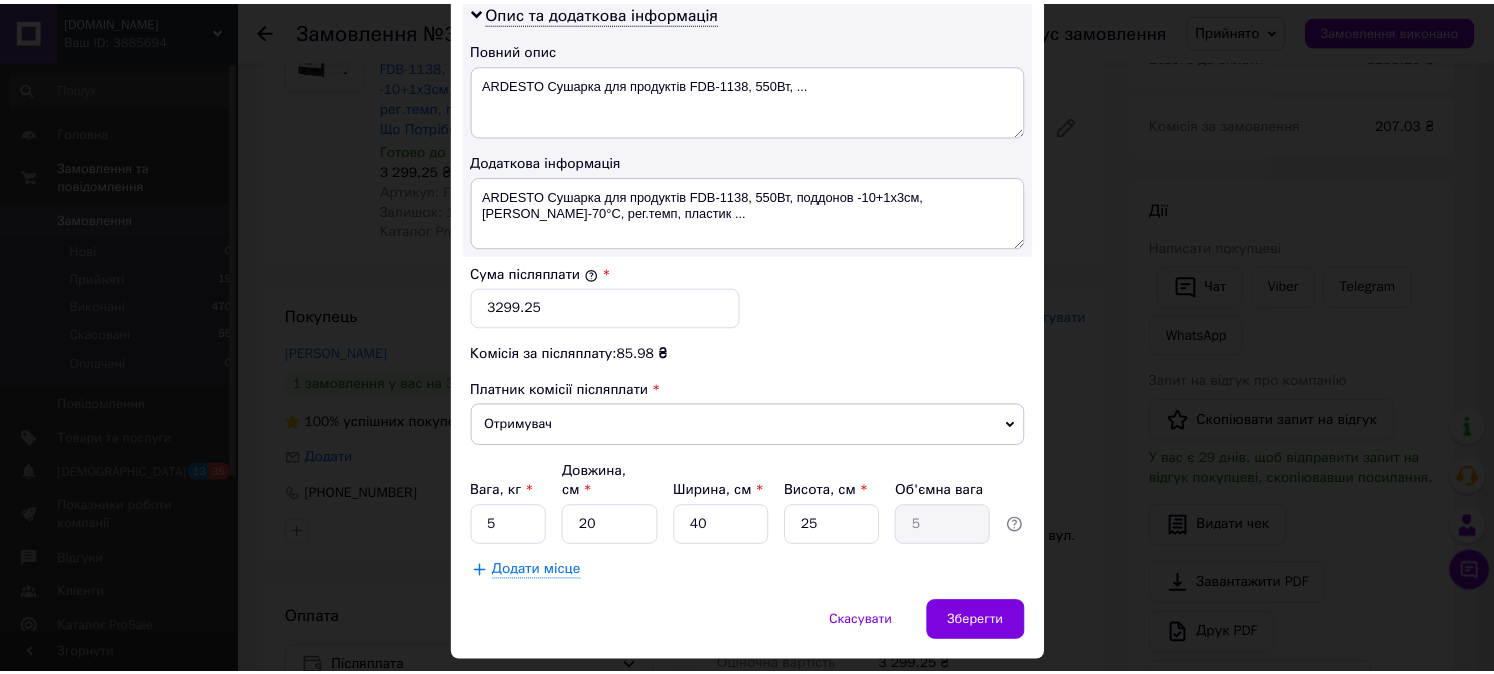scroll, scrollTop: 1078, scrollLeft: 0, axis: vertical 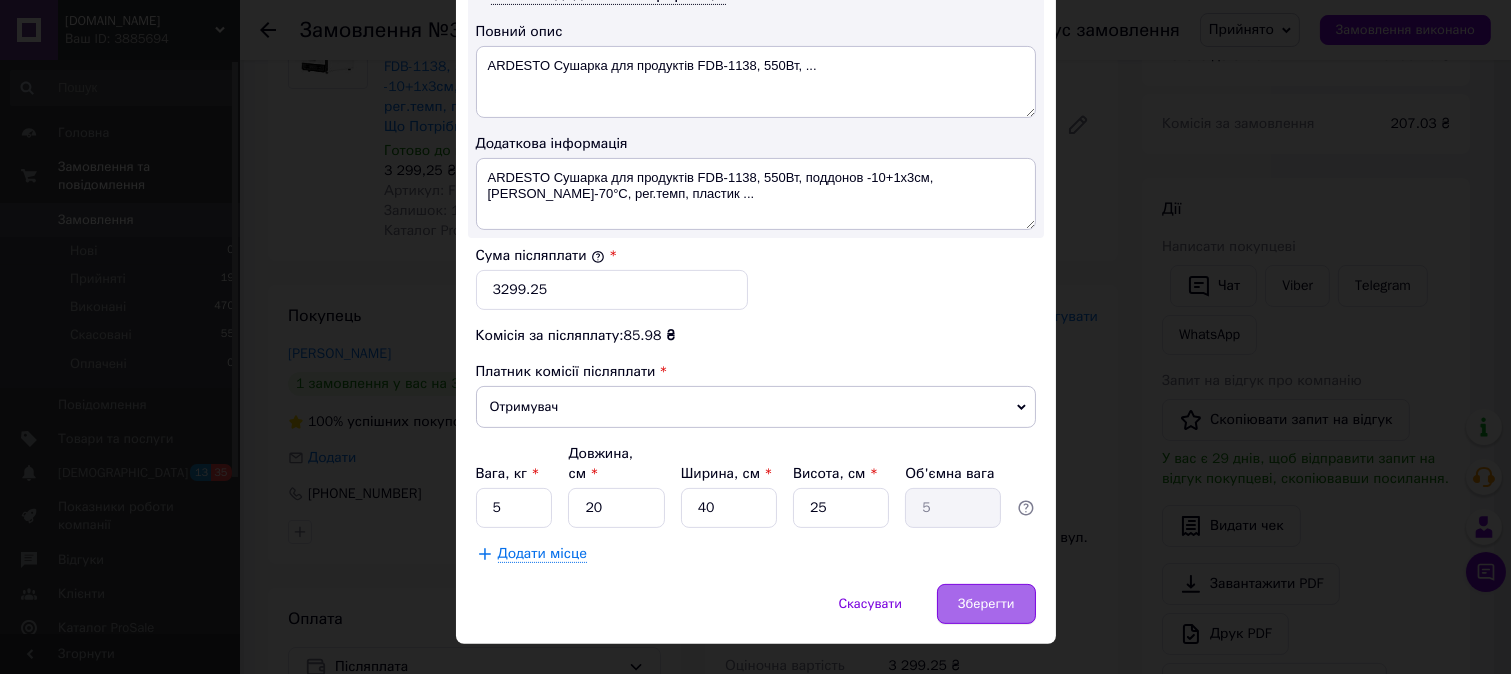 click on "Зберегти" at bounding box center (986, 604) 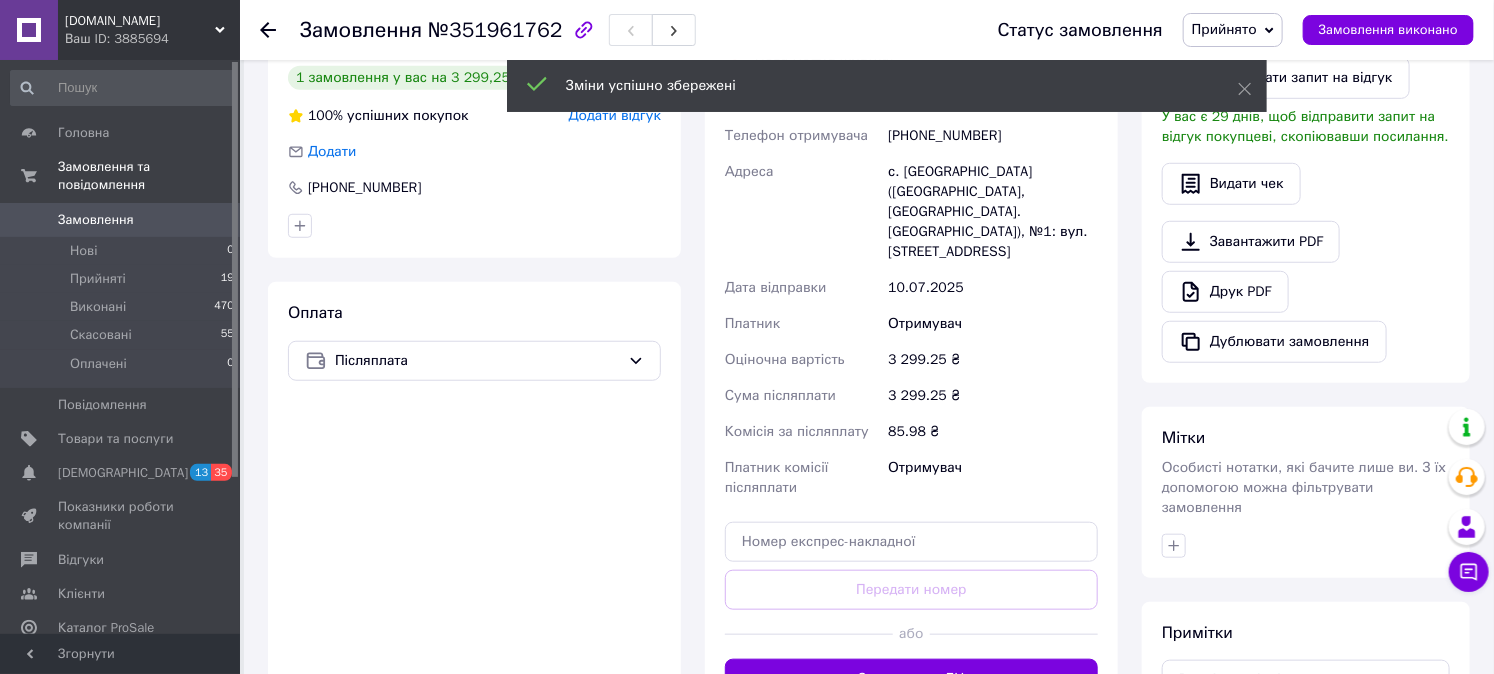 scroll, scrollTop: 666, scrollLeft: 0, axis: vertical 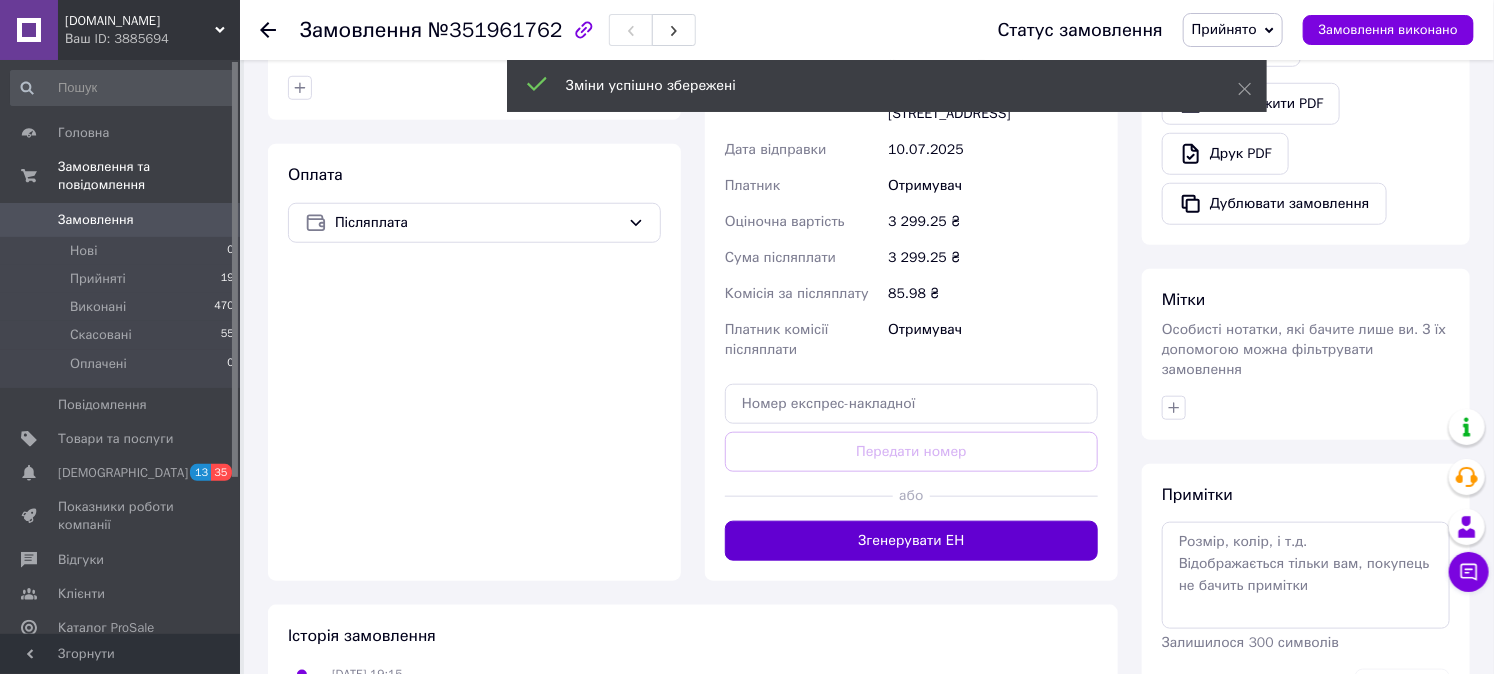 click on "Згенерувати ЕН" at bounding box center [911, 541] 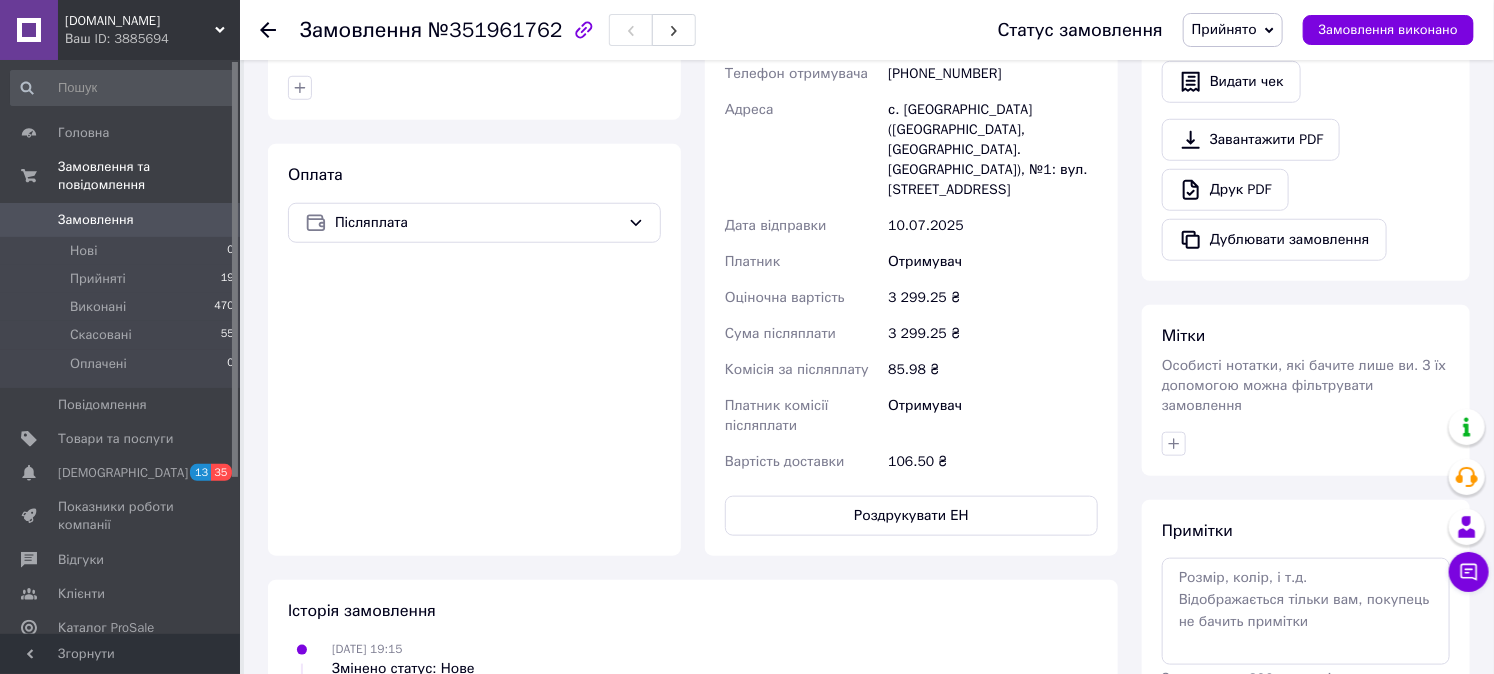 click on "[DOMAIN_NAME]" at bounding box center [140, 21] 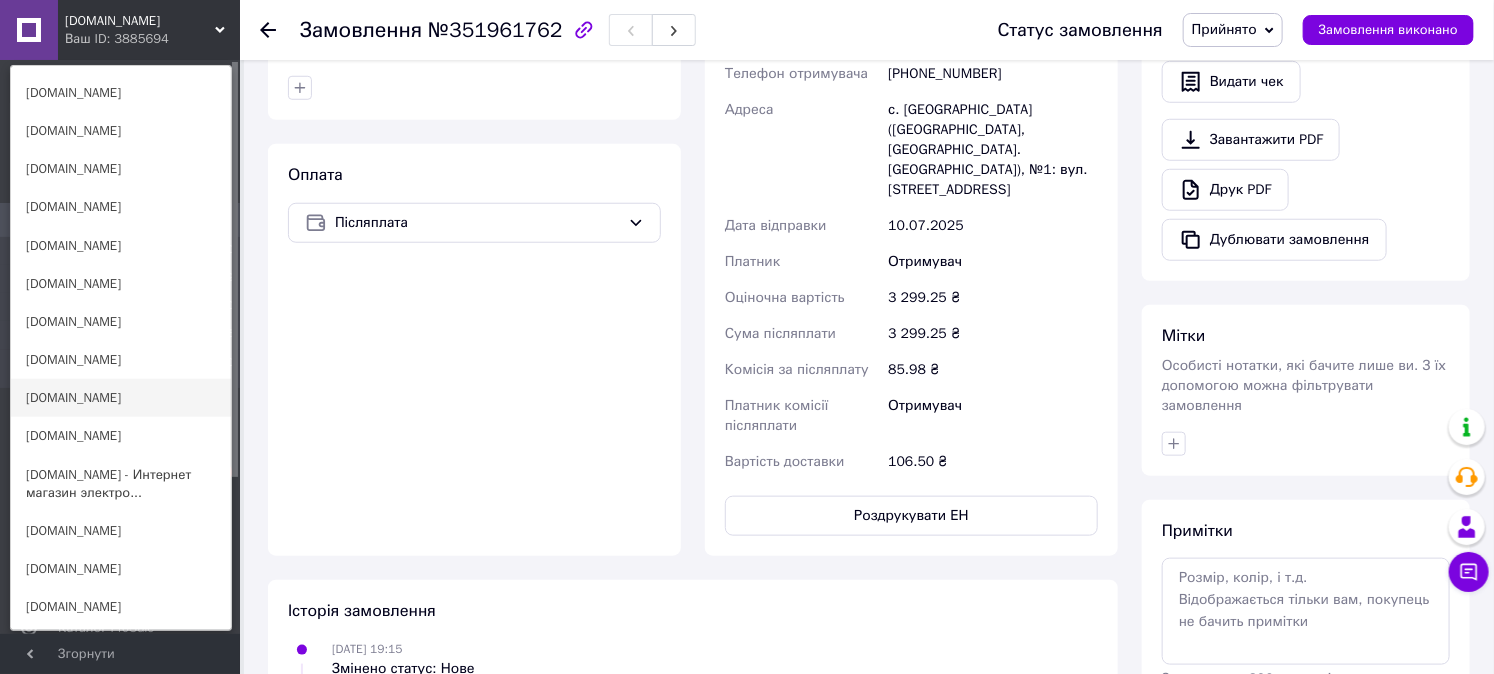 scroll, scrollTop: 741, scrollLeft: 0, axis: vertical 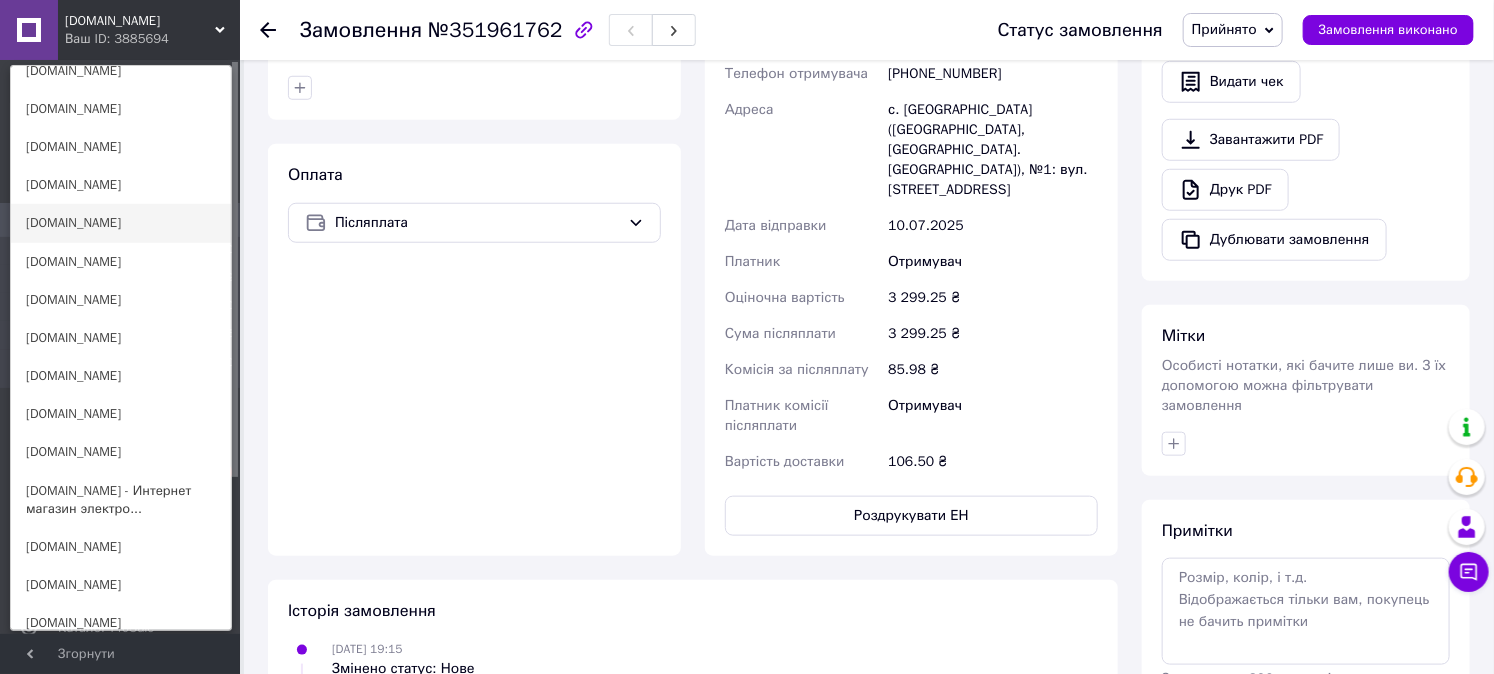 click on "[DOMAIN_NAME]" at bounding box center [121, 223] 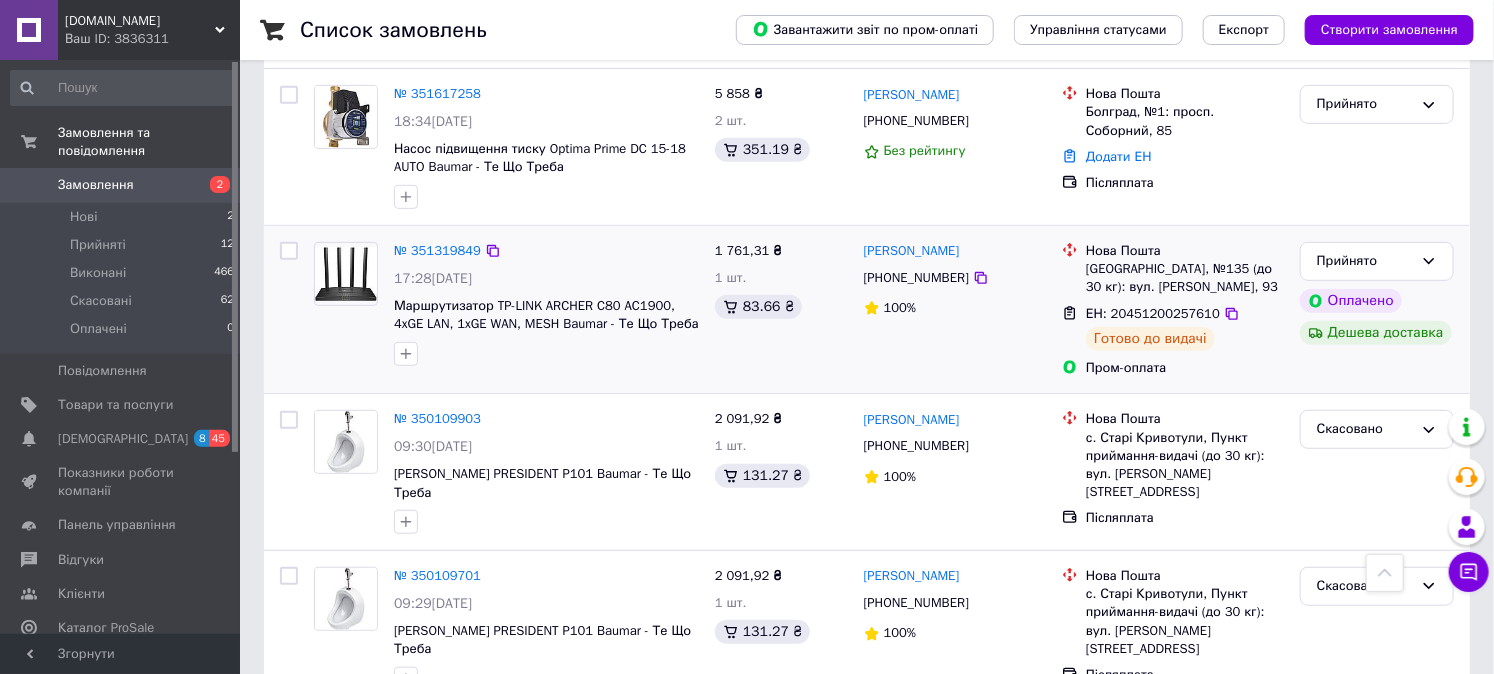 scroll, scrollTop: 296, scrollLeft: 0, axis: vertical 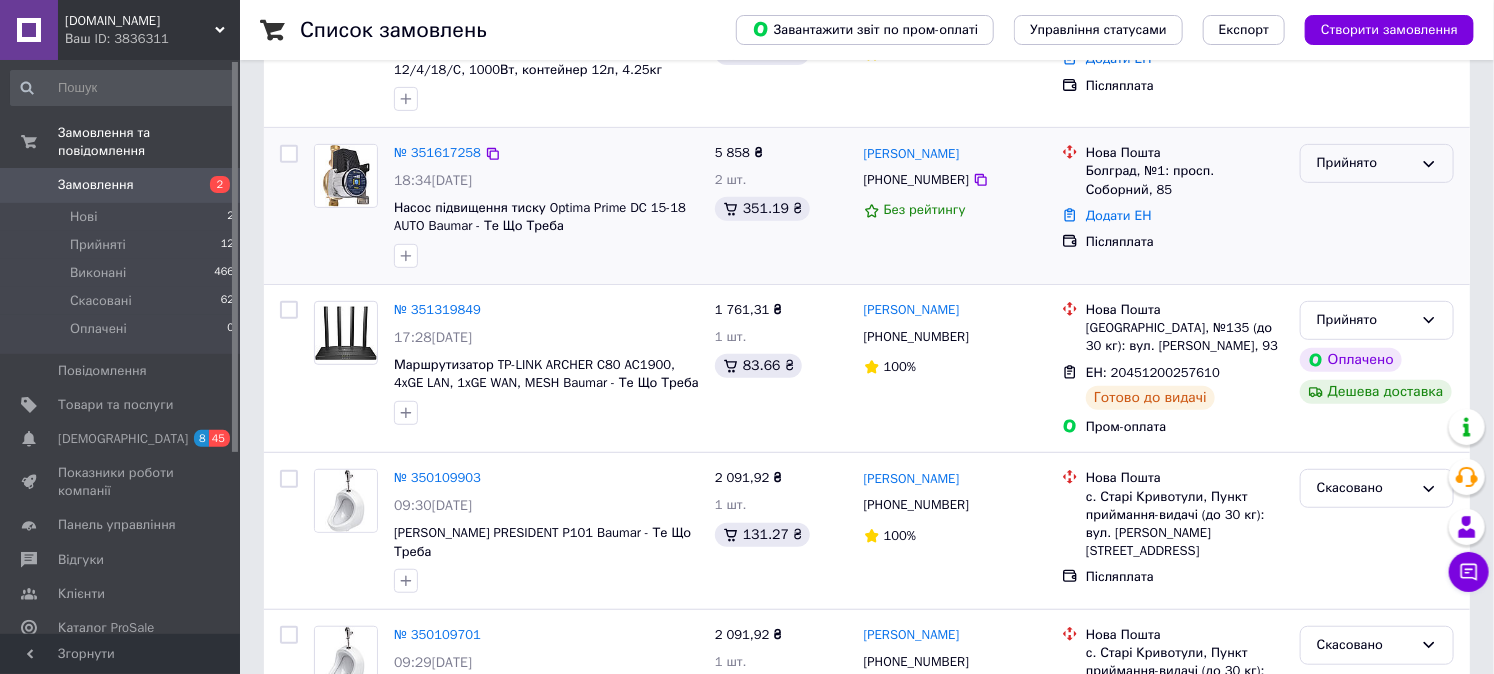 click on "Прийнято" at bounding box center [1365, 163] 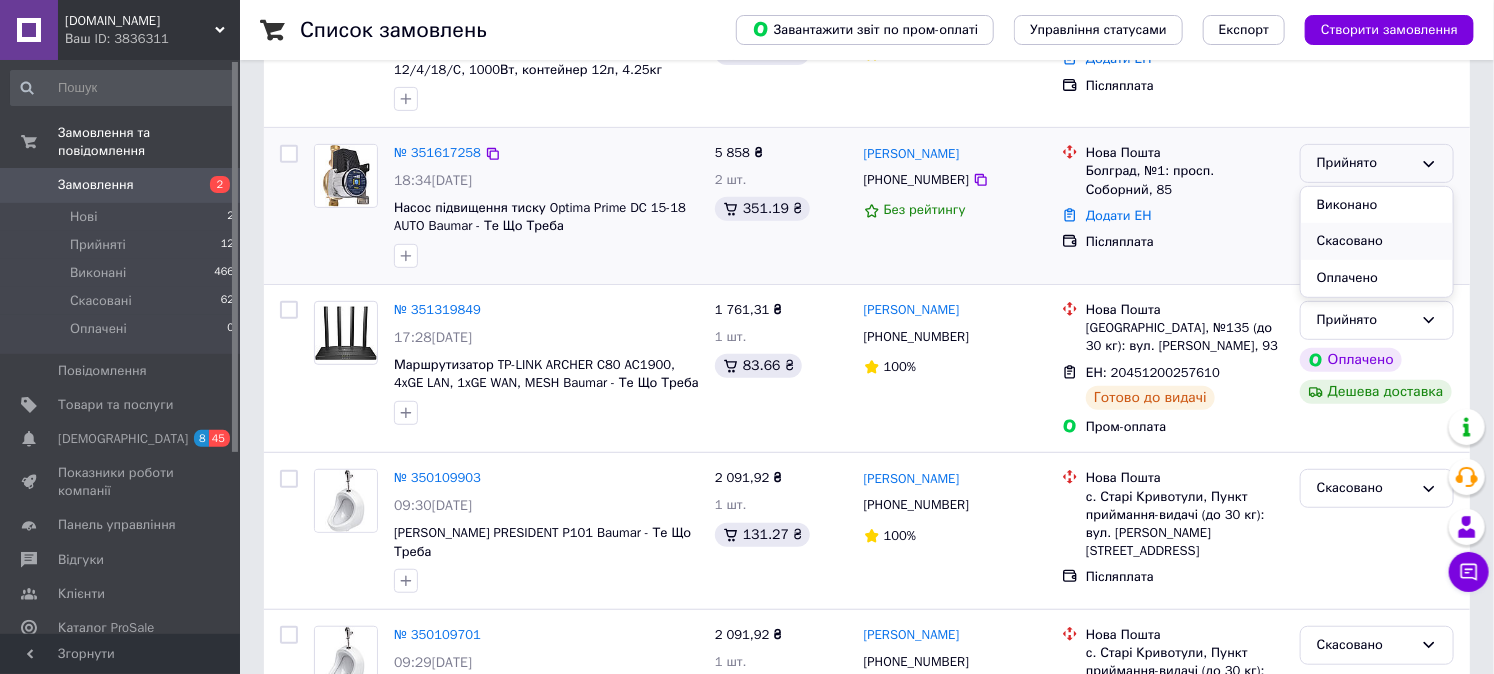 click on "Скасовано" at bounding box center (1377, 241) 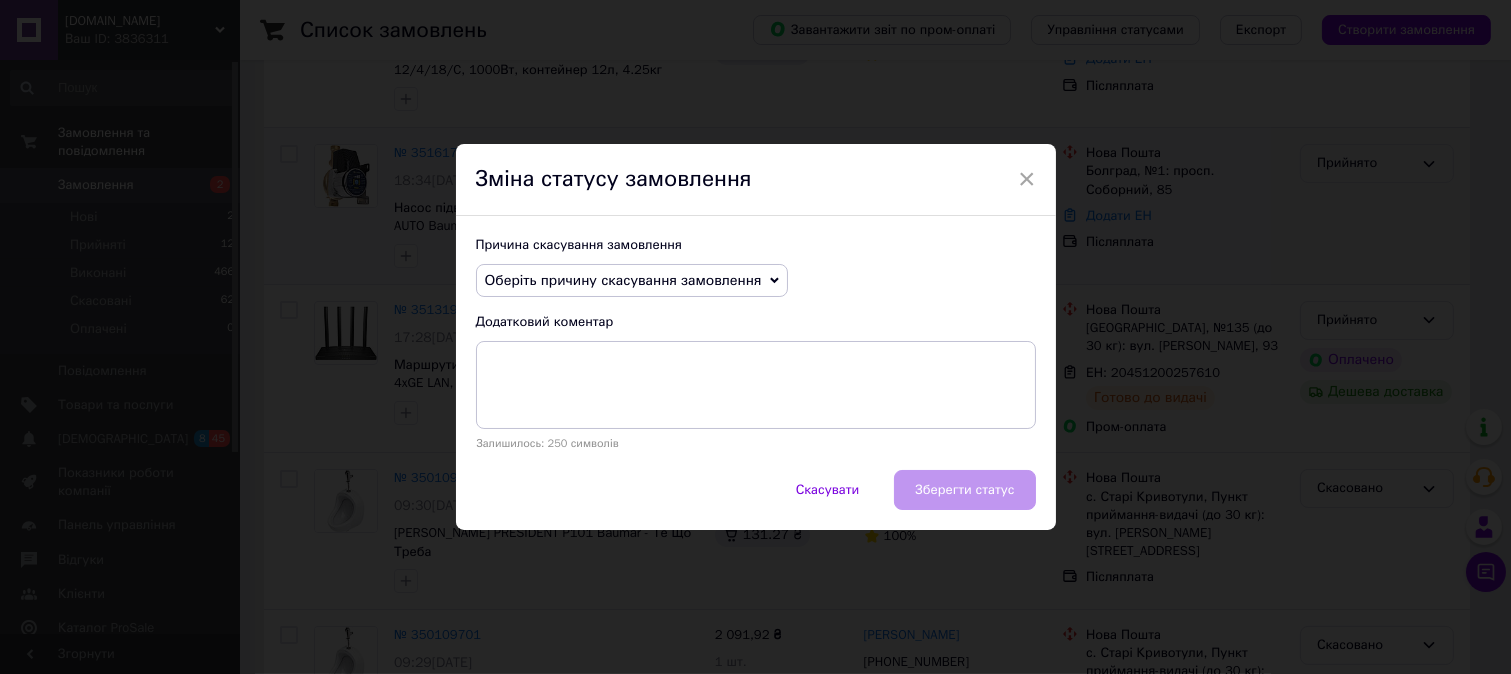 click on "Оберіть причину скасування замовлення" at bounding box center (623, 280) 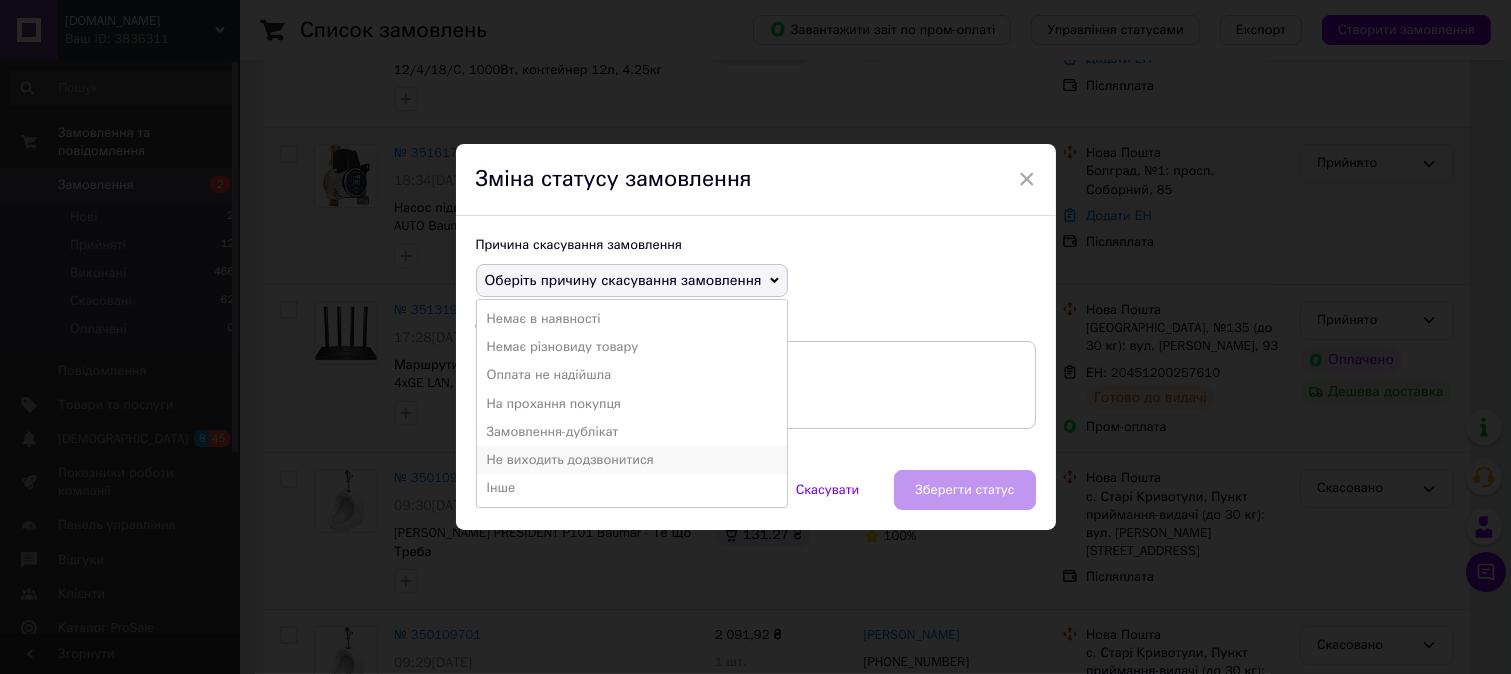 click on "Не виходить додзвонитися" at bounding box center (632, 460) 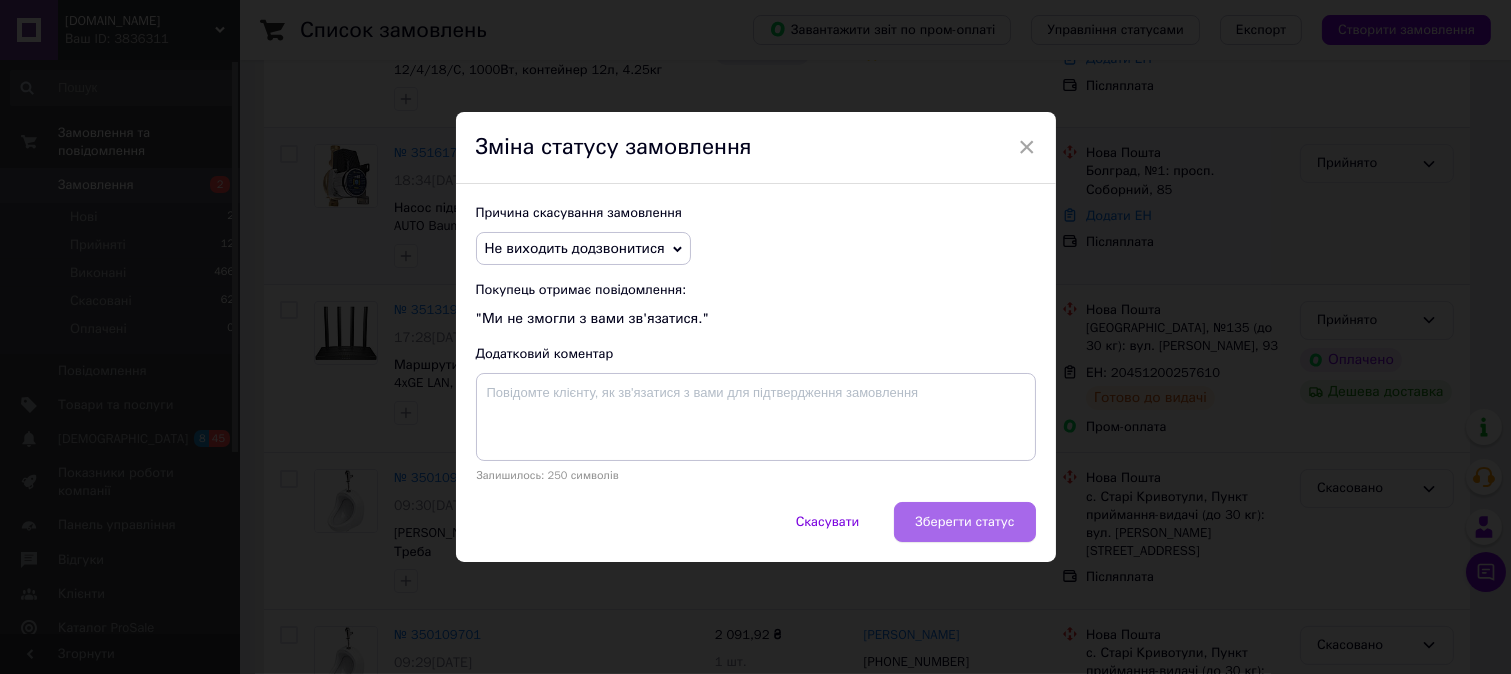 click on "Зберегти статус" at bounding box center (964, 522) 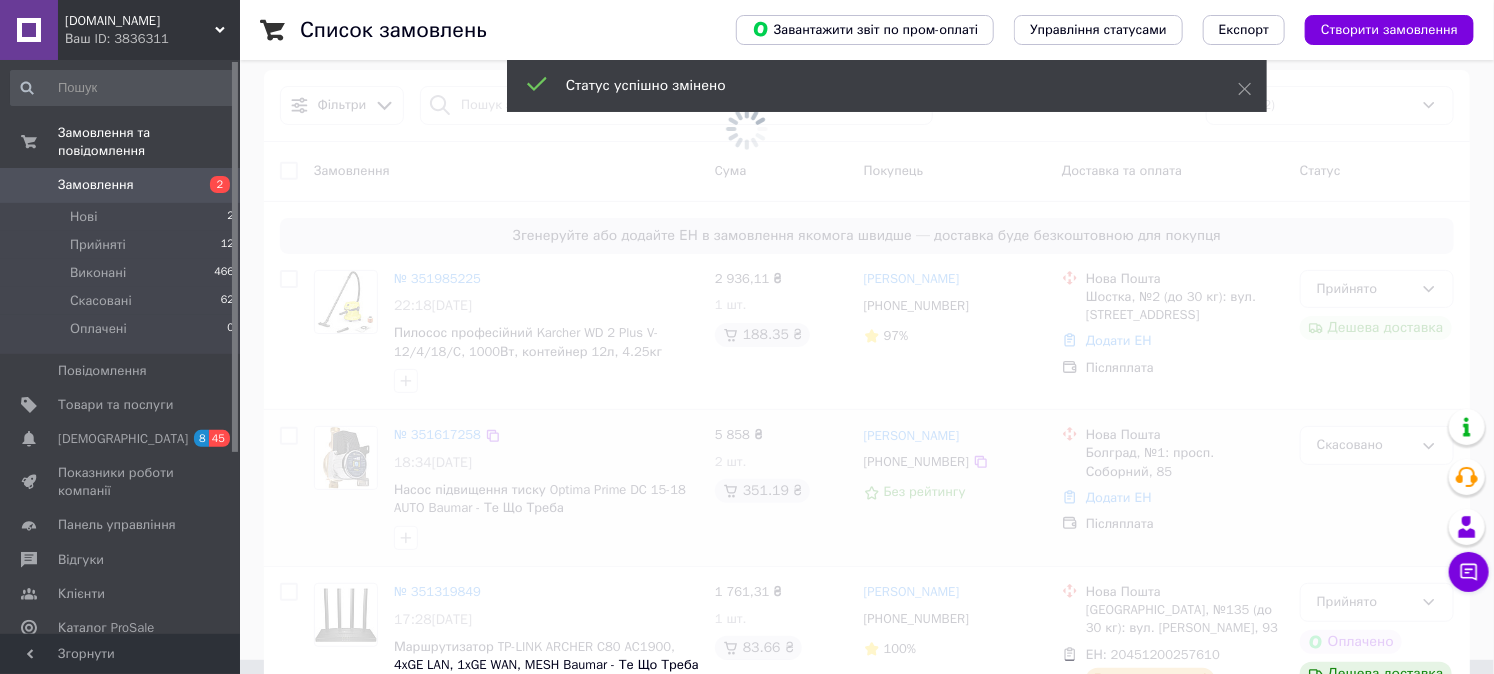 scroll, scrollTop: 0, scrollLeft: 0, axis: both 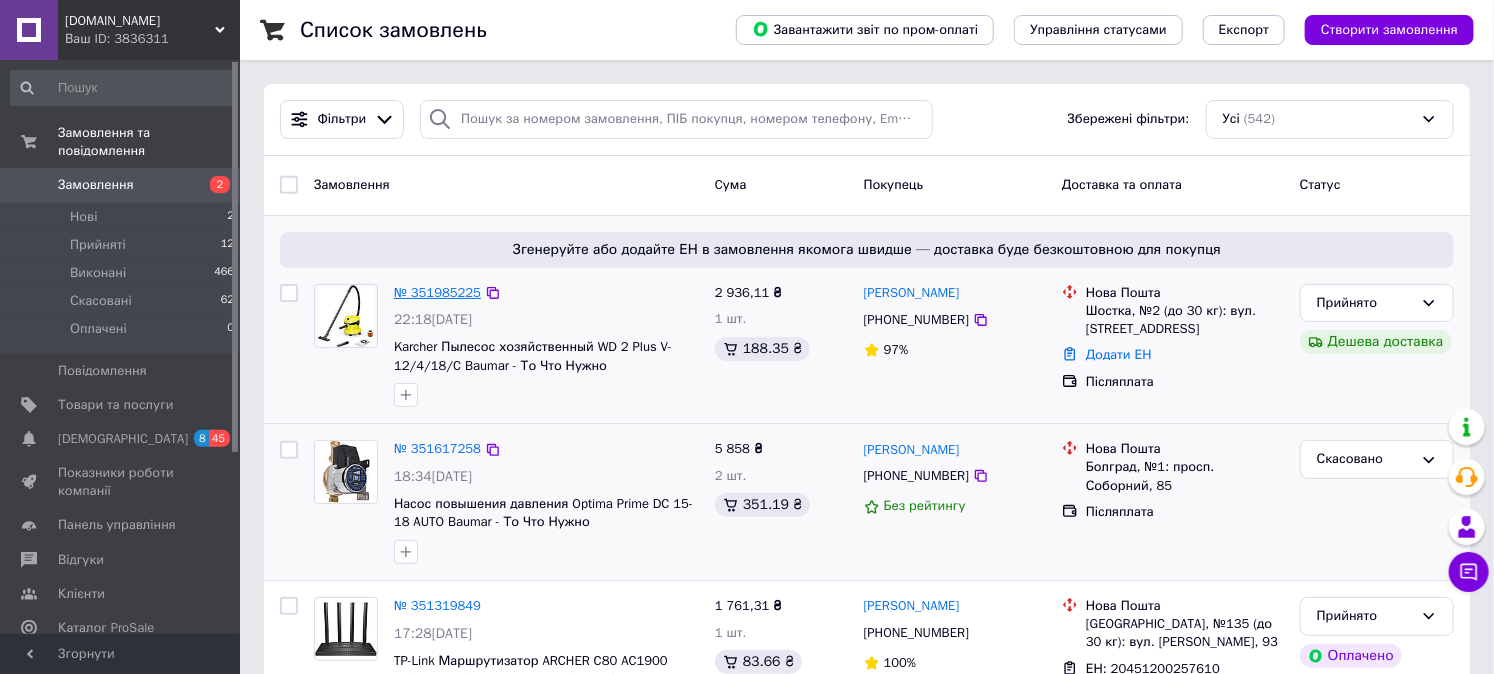 click on "№ 351985225" at bounding box center (437, 292) 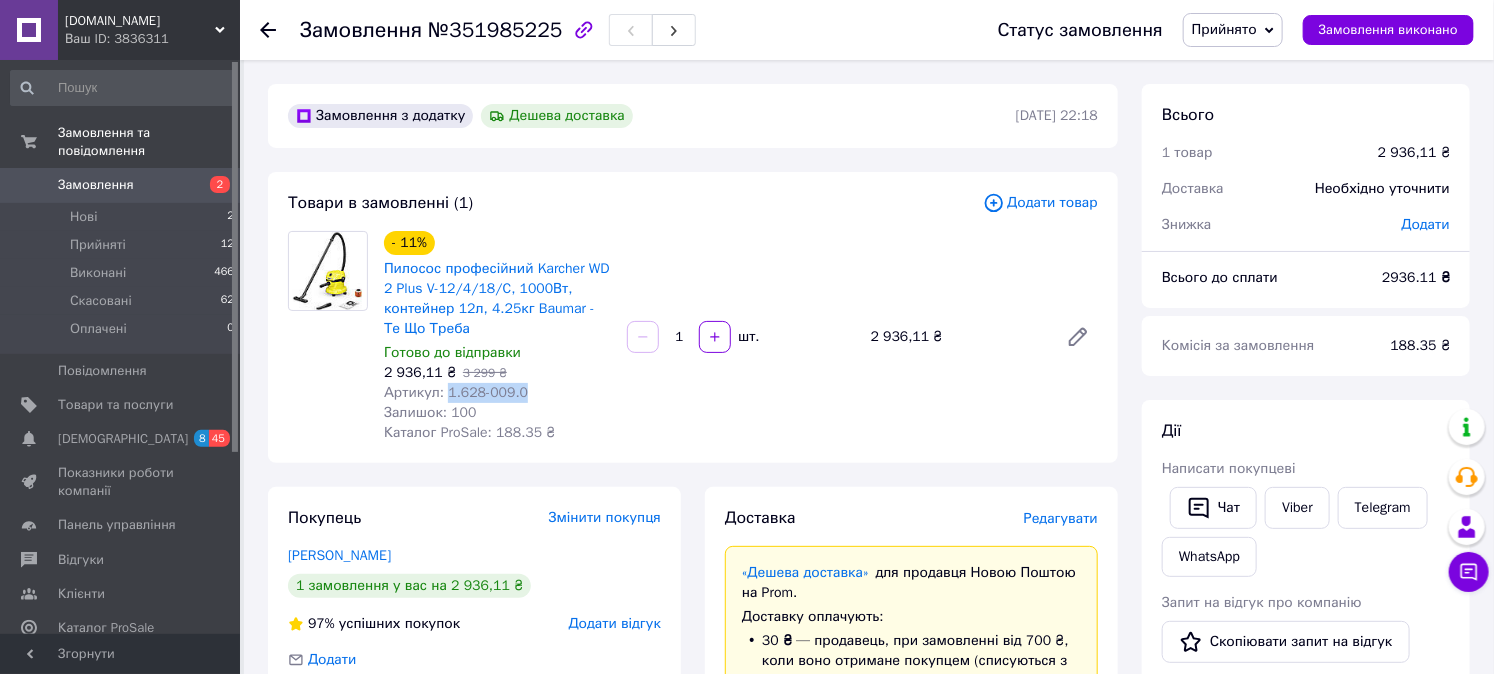 drag, startPoint x: 444, startPoint y: 393, endPoint x: 530, endPoint y: 392, distance: 86.00581 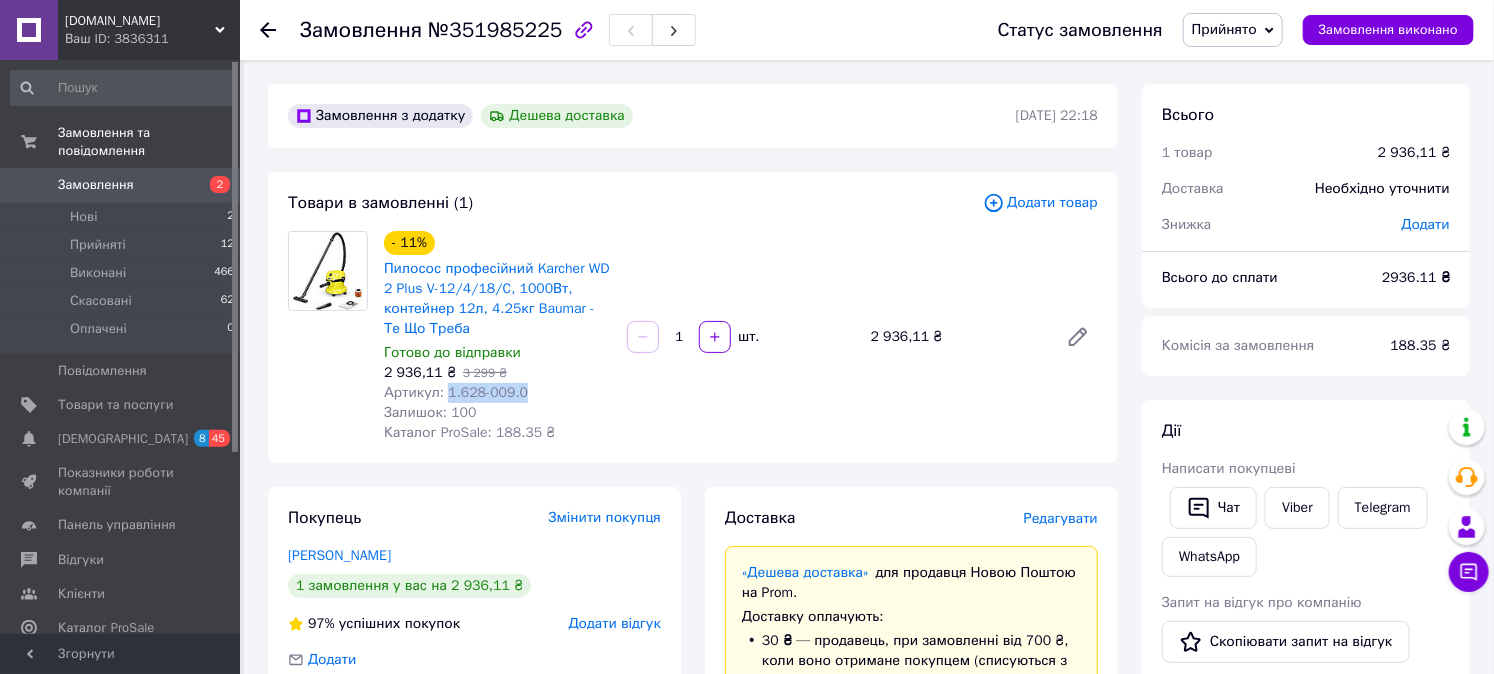 copy on "1.628-009.0" 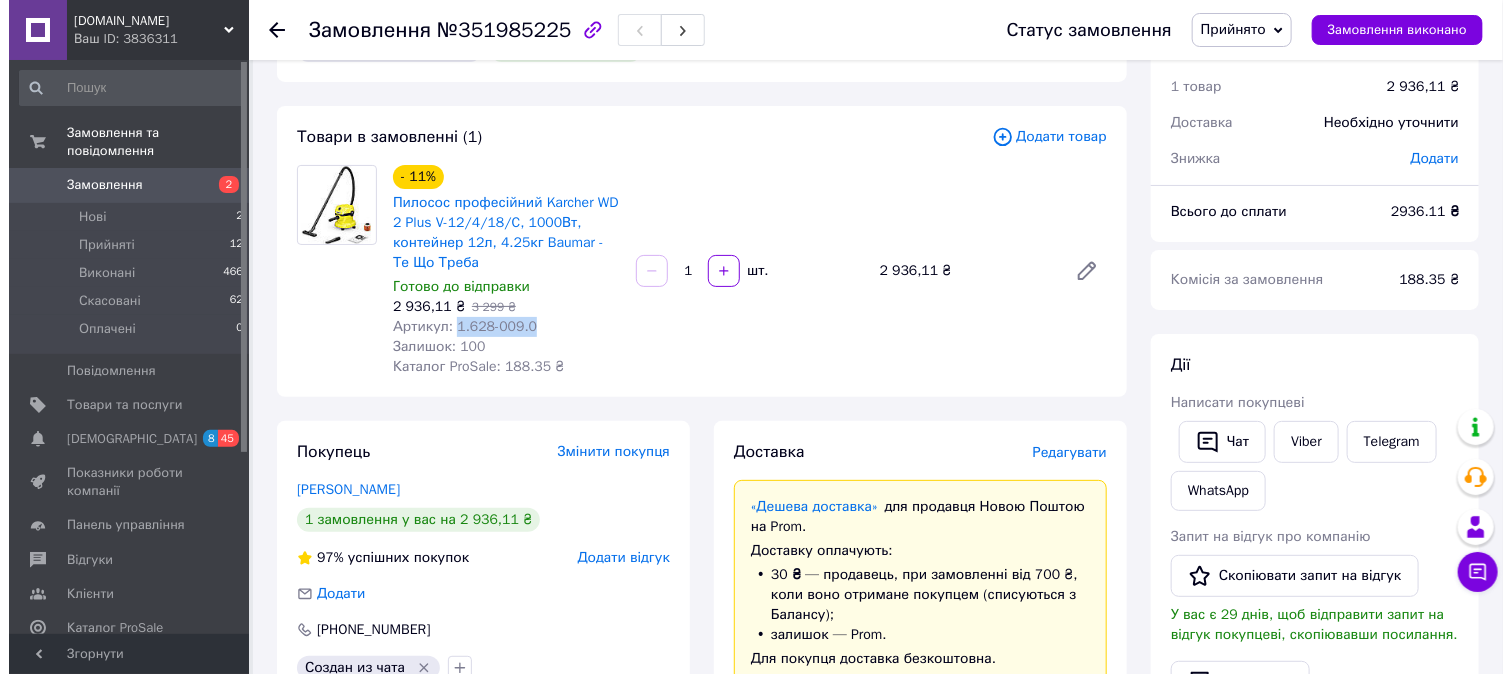 scroll, scrollTop: 147, scrollLeft: 0, axis: vertical 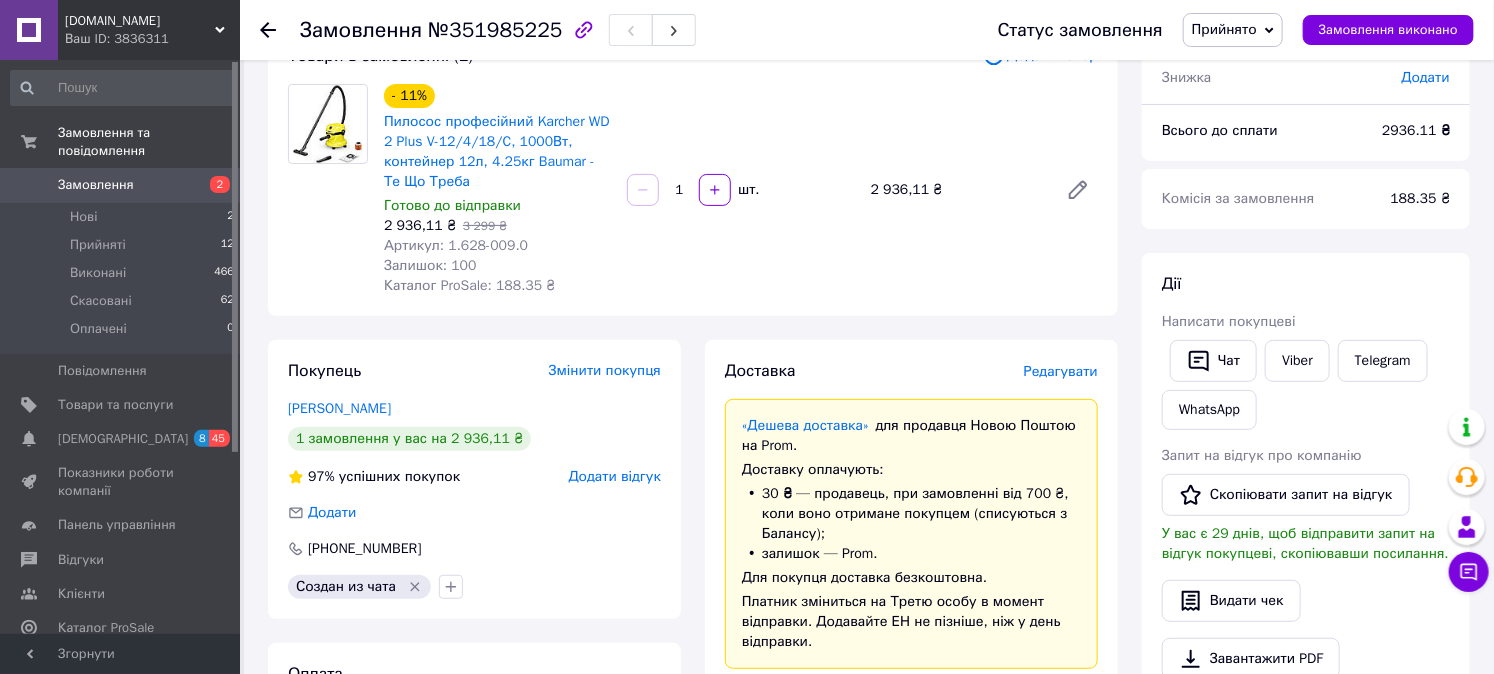 click on "Редагувати" at bounding box center (1061, 371) 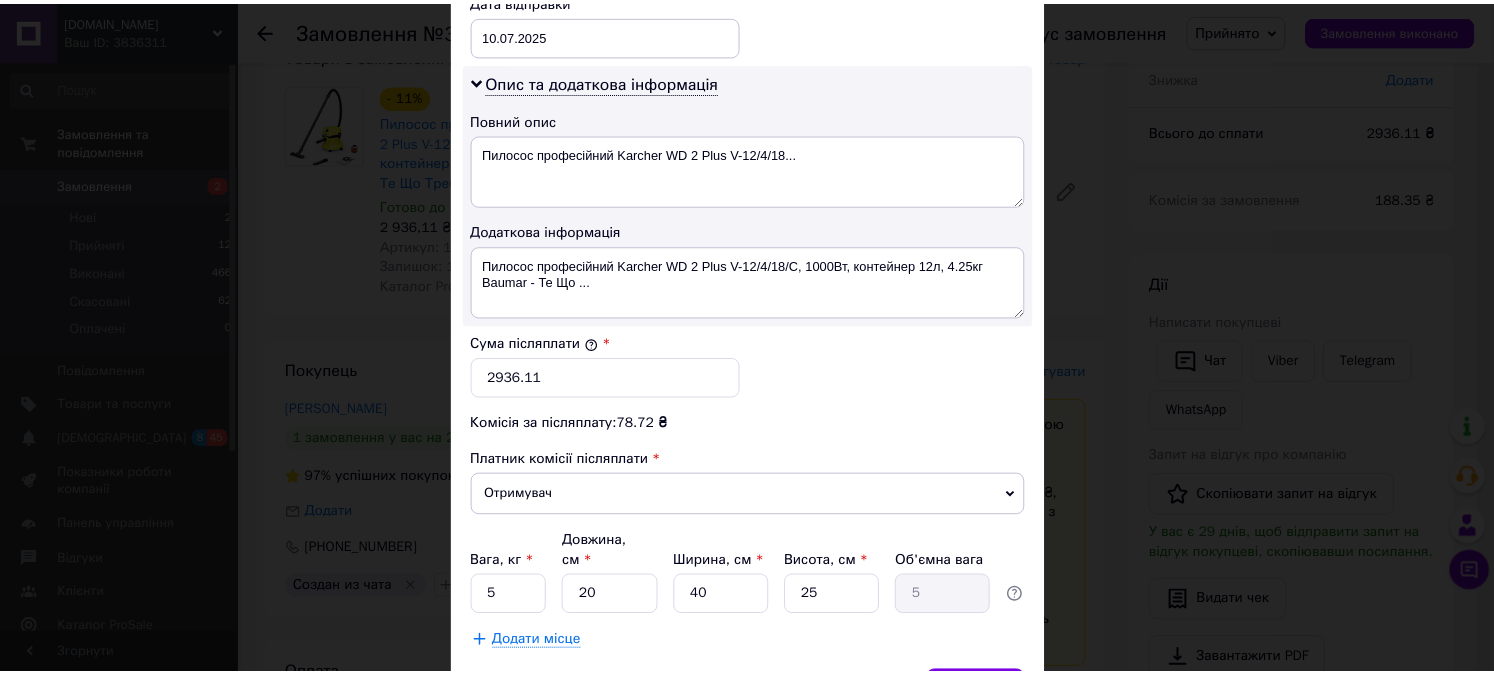 scroll, scrollTop: 1078, scrollLeft: 0, axis: vertical 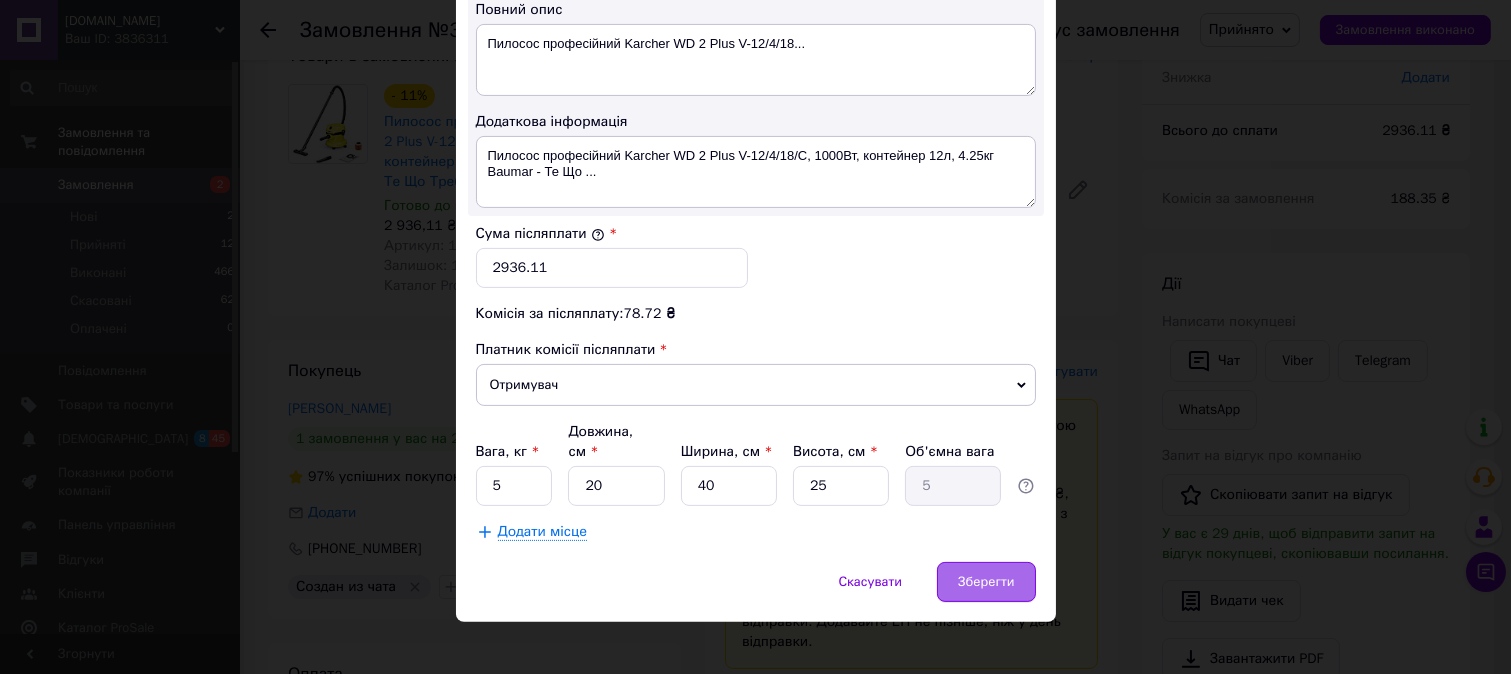 click on "Зберегти" at bounding box center [986, 582] 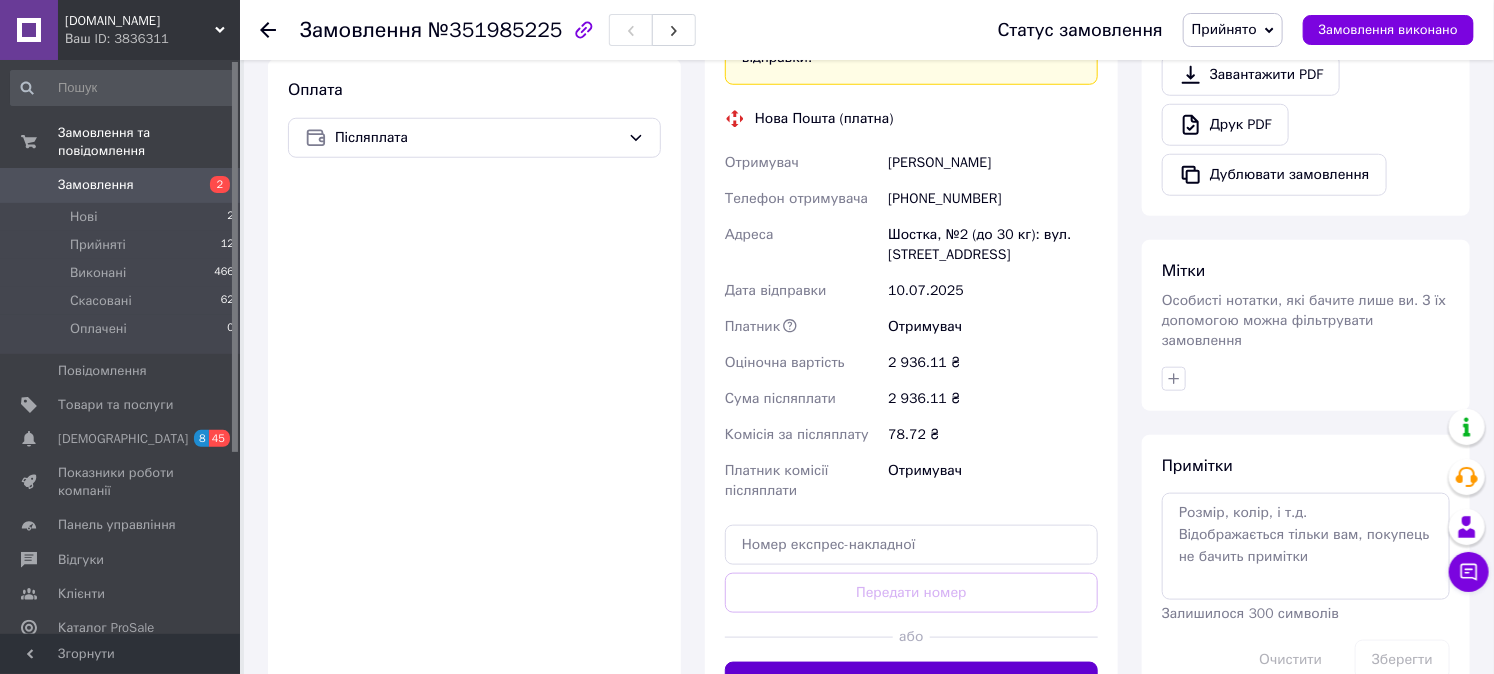 scroll, scrollTop: 888, scrollLeft: 0, axis: vertical 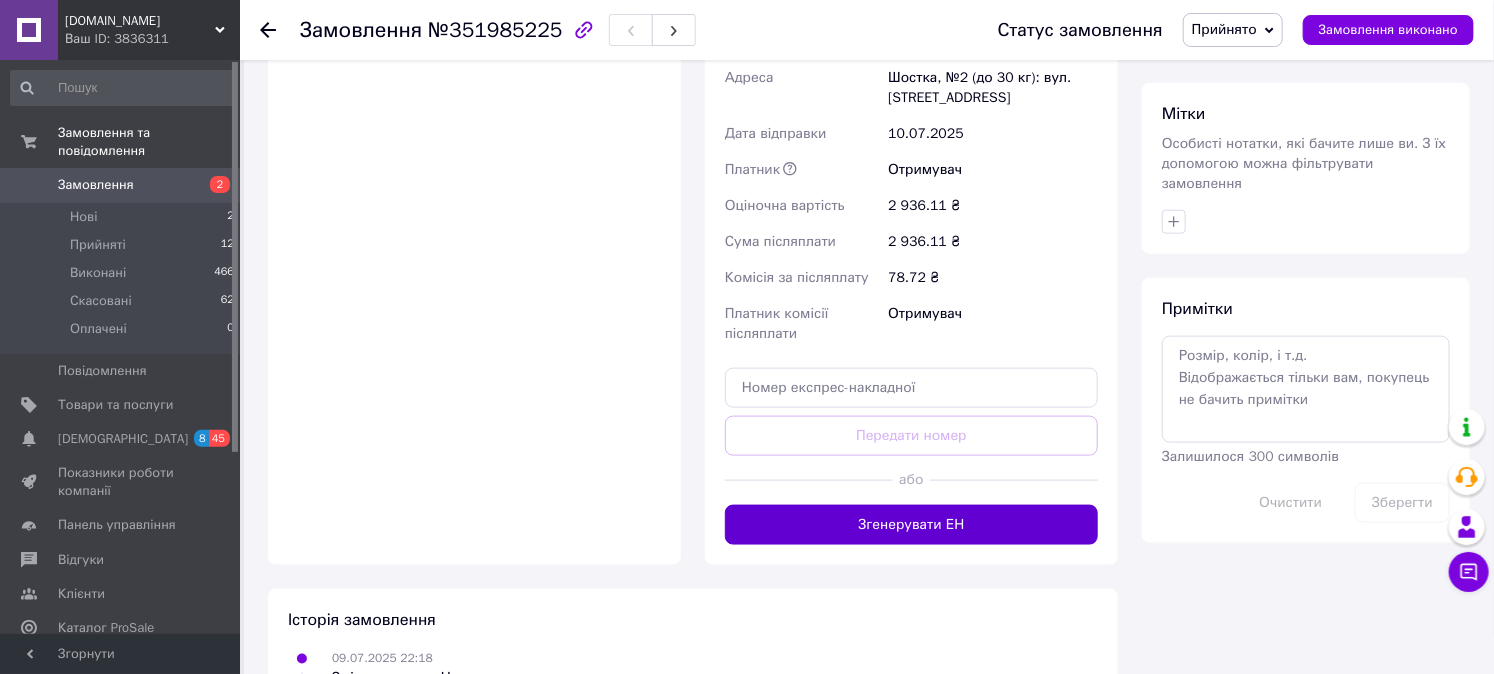 click on "Згенерувати ЕН" at bounding box center [911, 525] 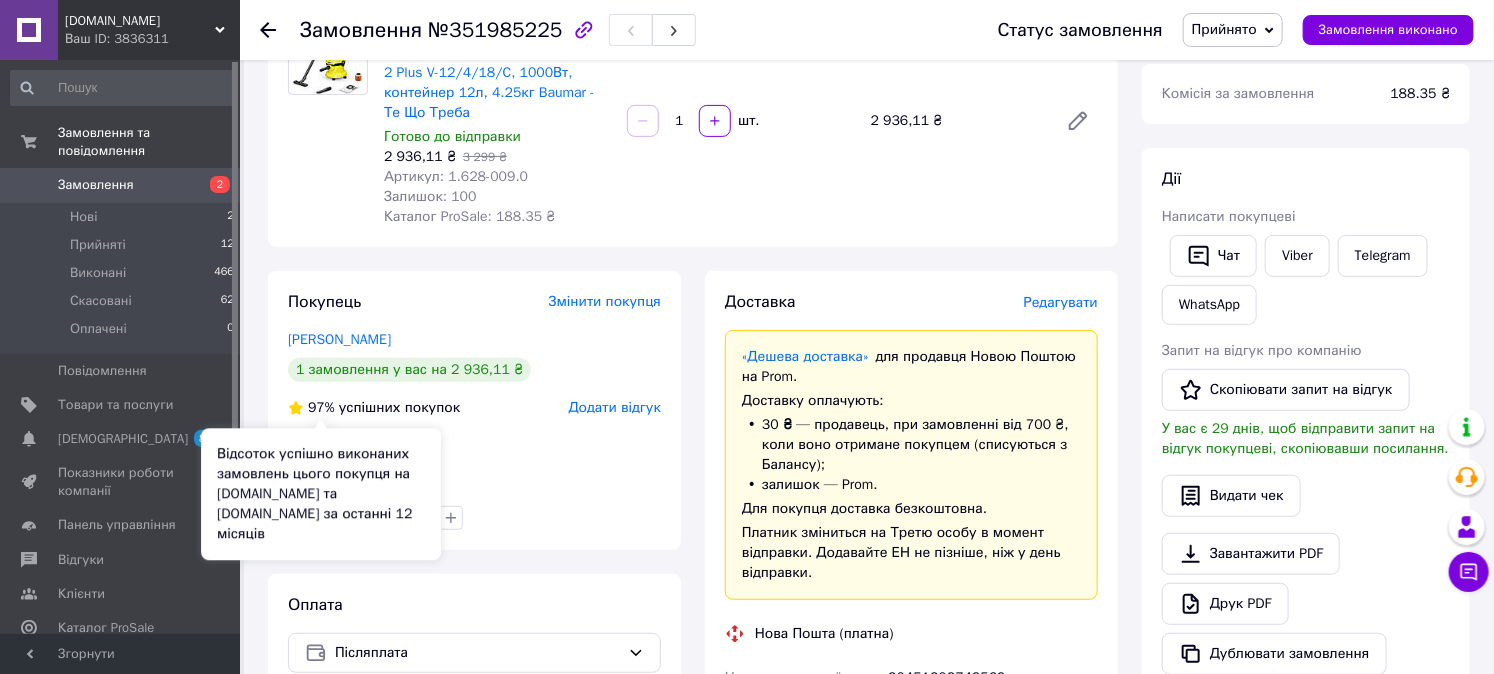 scroll, scrollTop: 147, scrollLeft: 0, axis: vertical 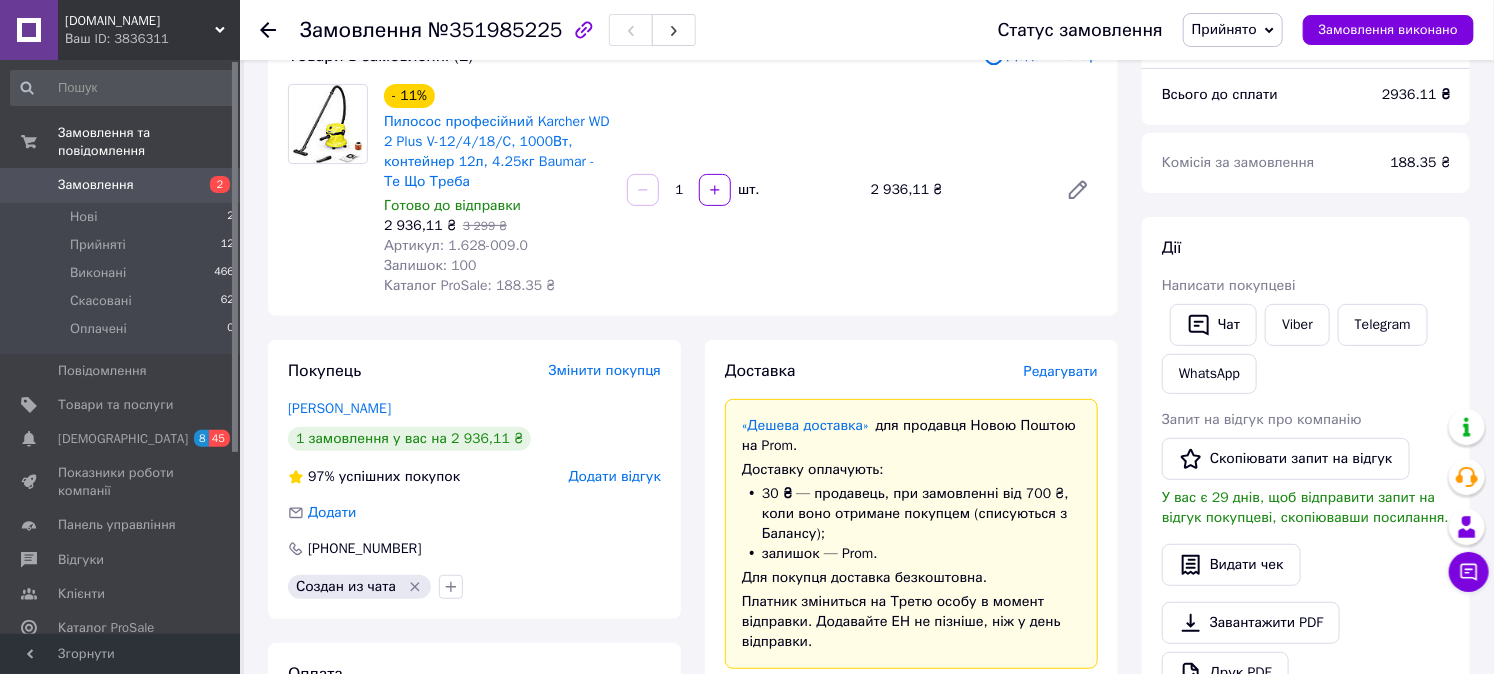 click on "Замовлення" at bounding box center [121, 185] 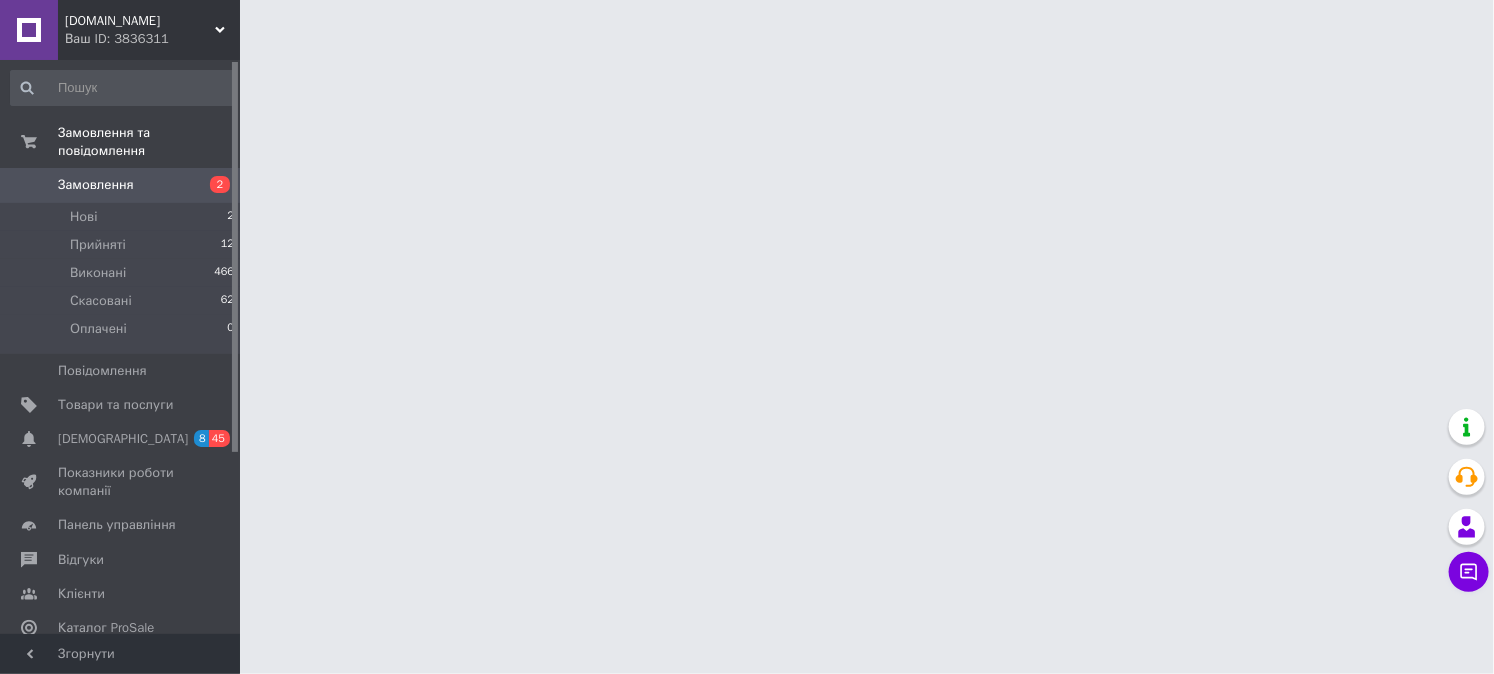 scroll, scrollTop: 0, scrollLeft: 0, axis: both 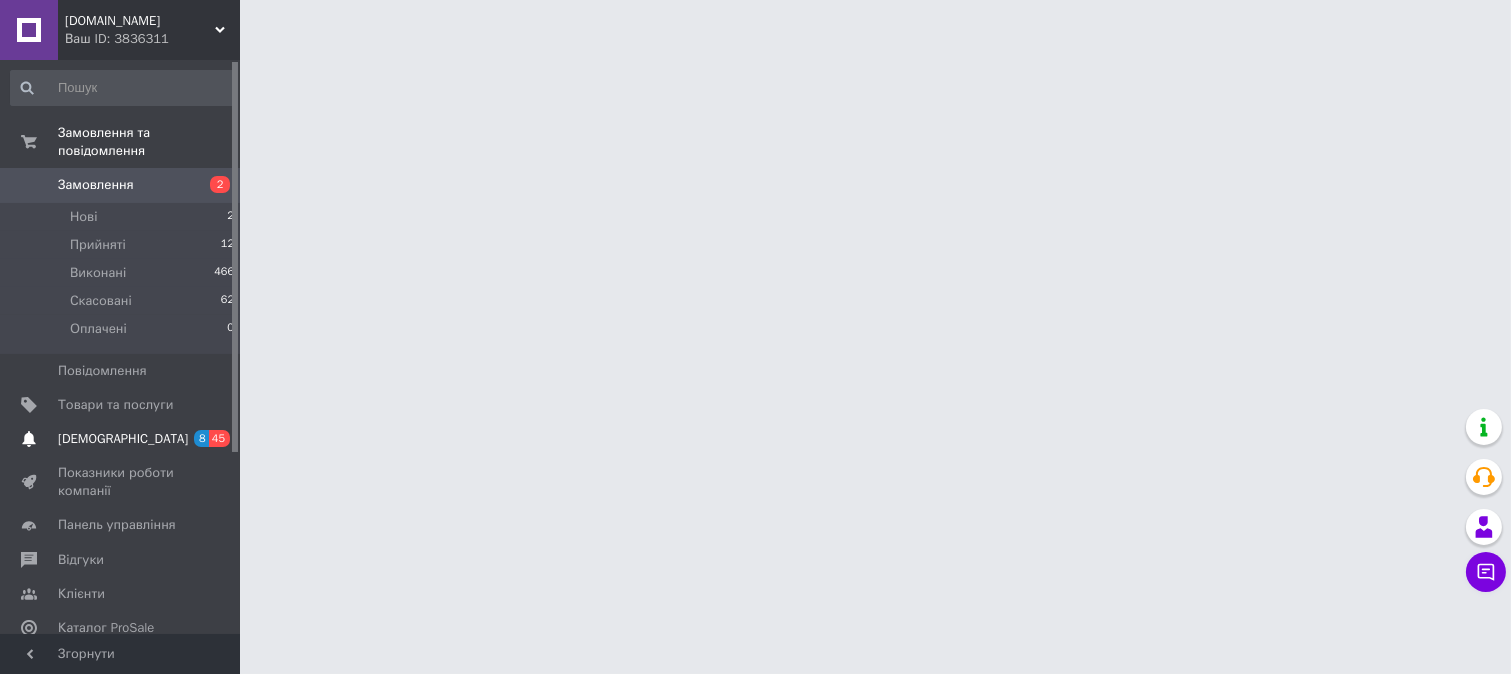 click on "[DEMOGRAPHIC_DATA]" at bounding box center [121, 439] 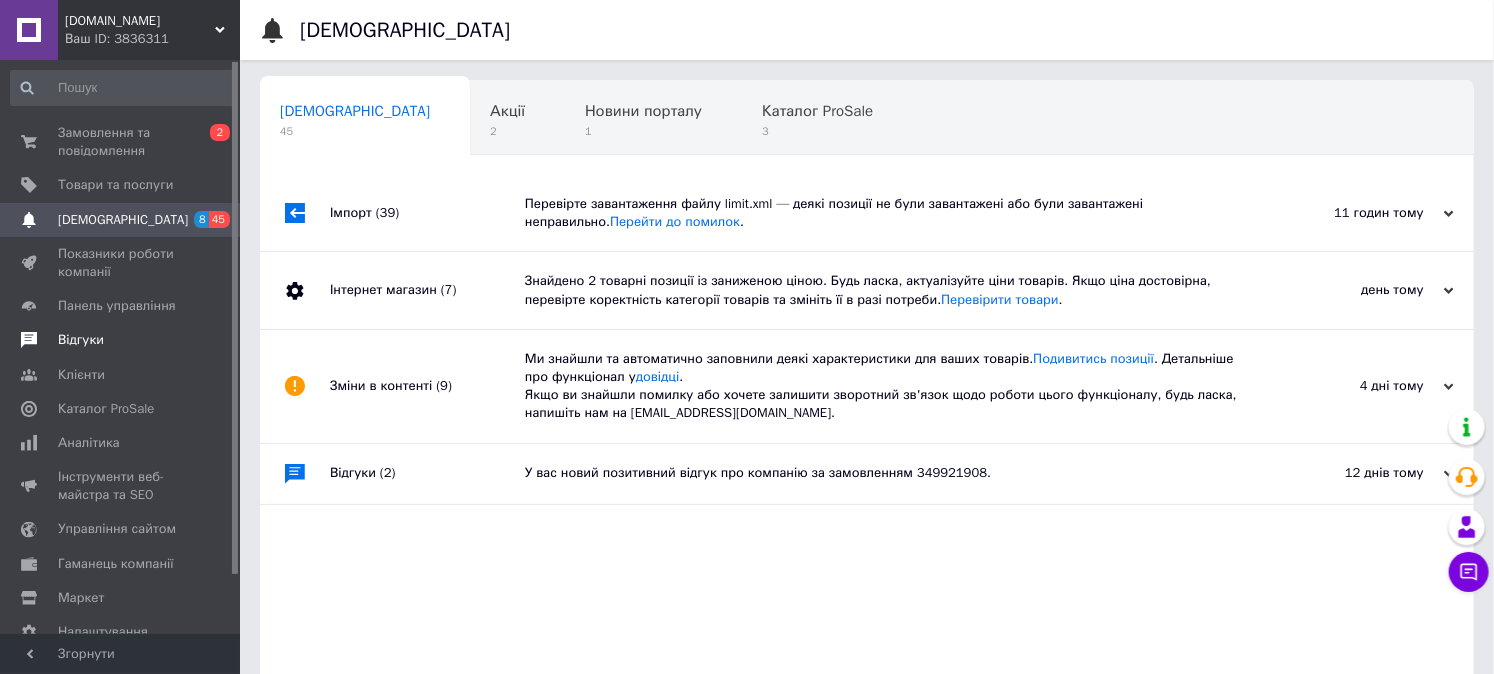 click on "Відгуки" at bounding box center (123, 340) 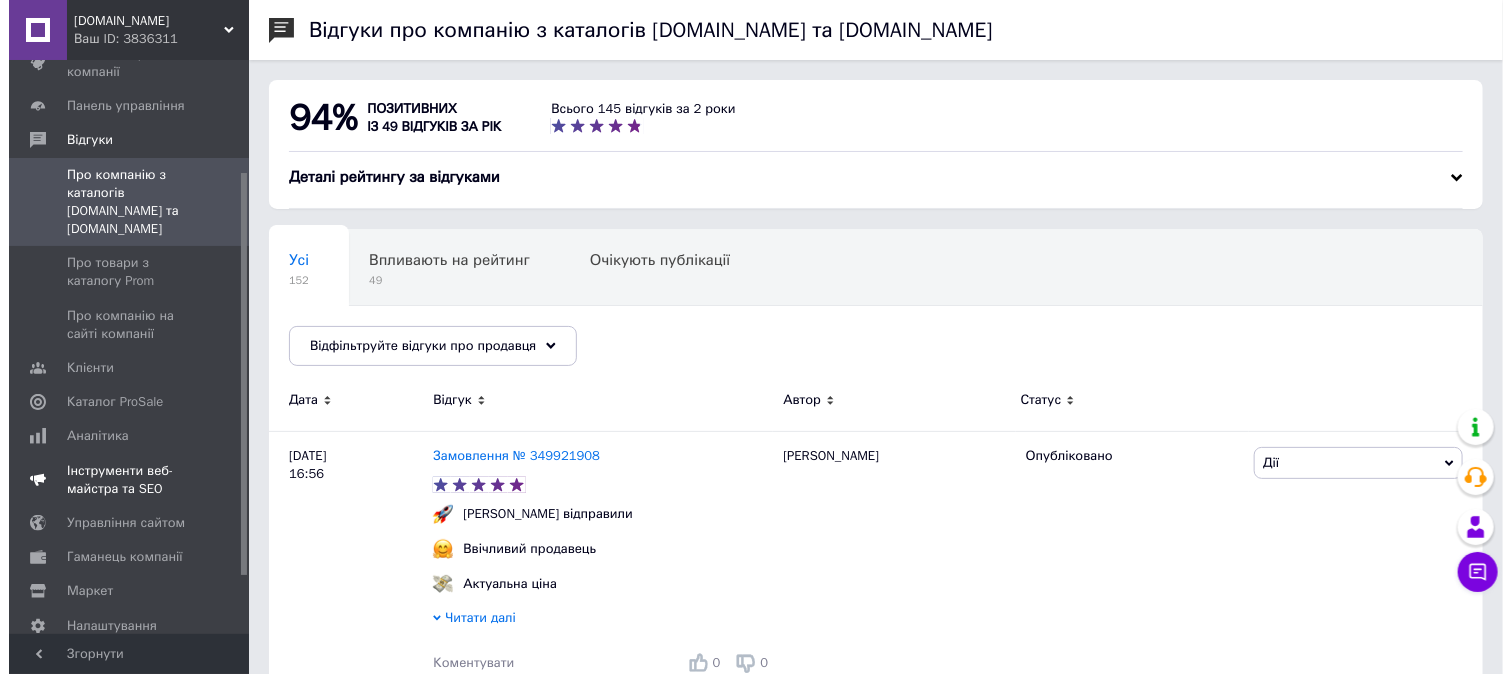 scroll, scrollTop: 222, scrollLeft: 0, axis: vertical 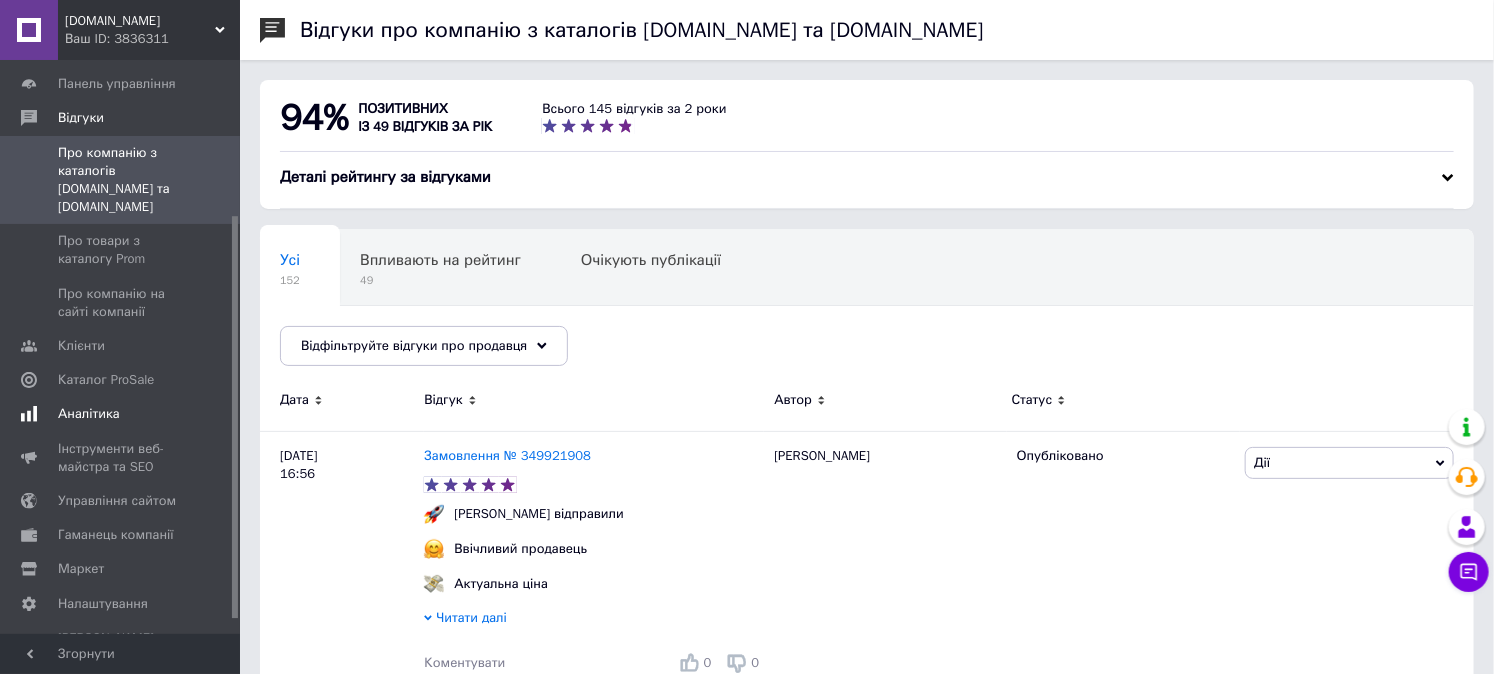 click on "Аналітика" at bounding box center (123, 414) 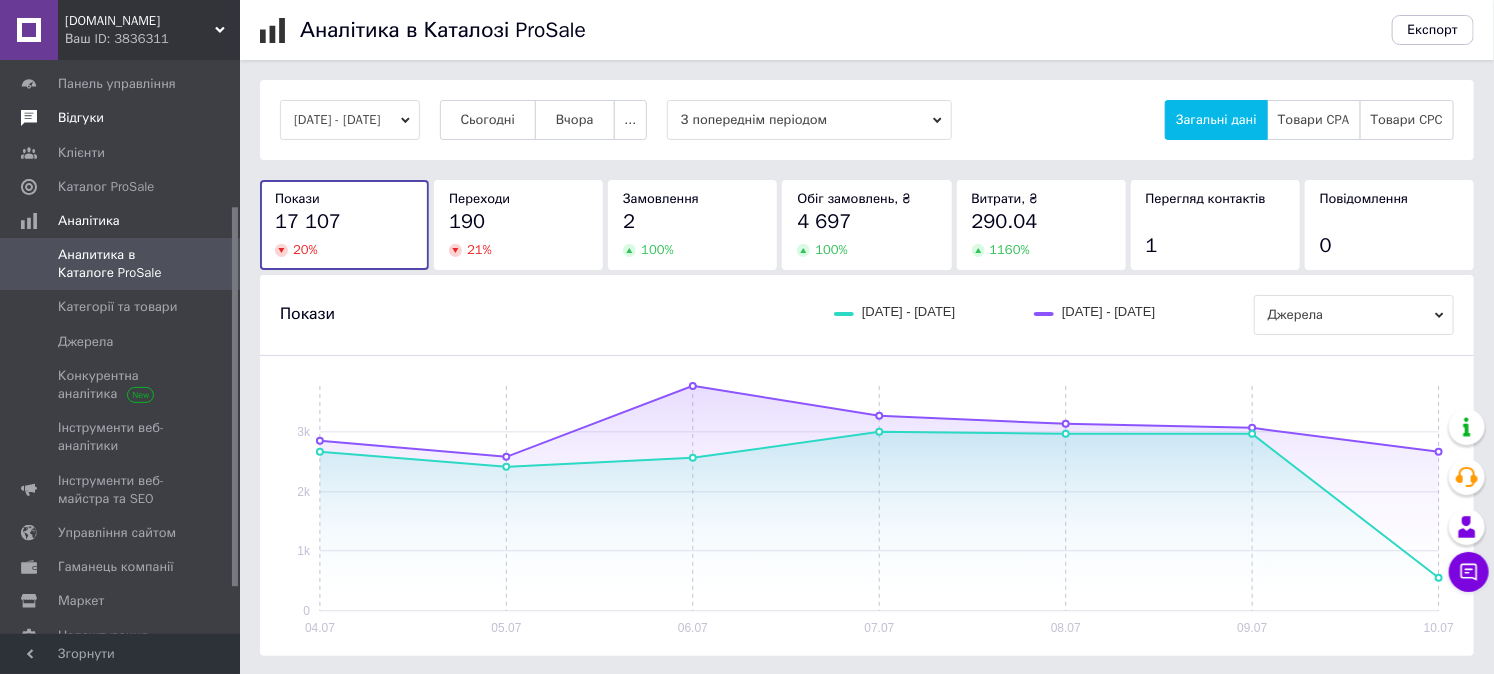 click on "Відгуки" at bounding box center (123, 118) 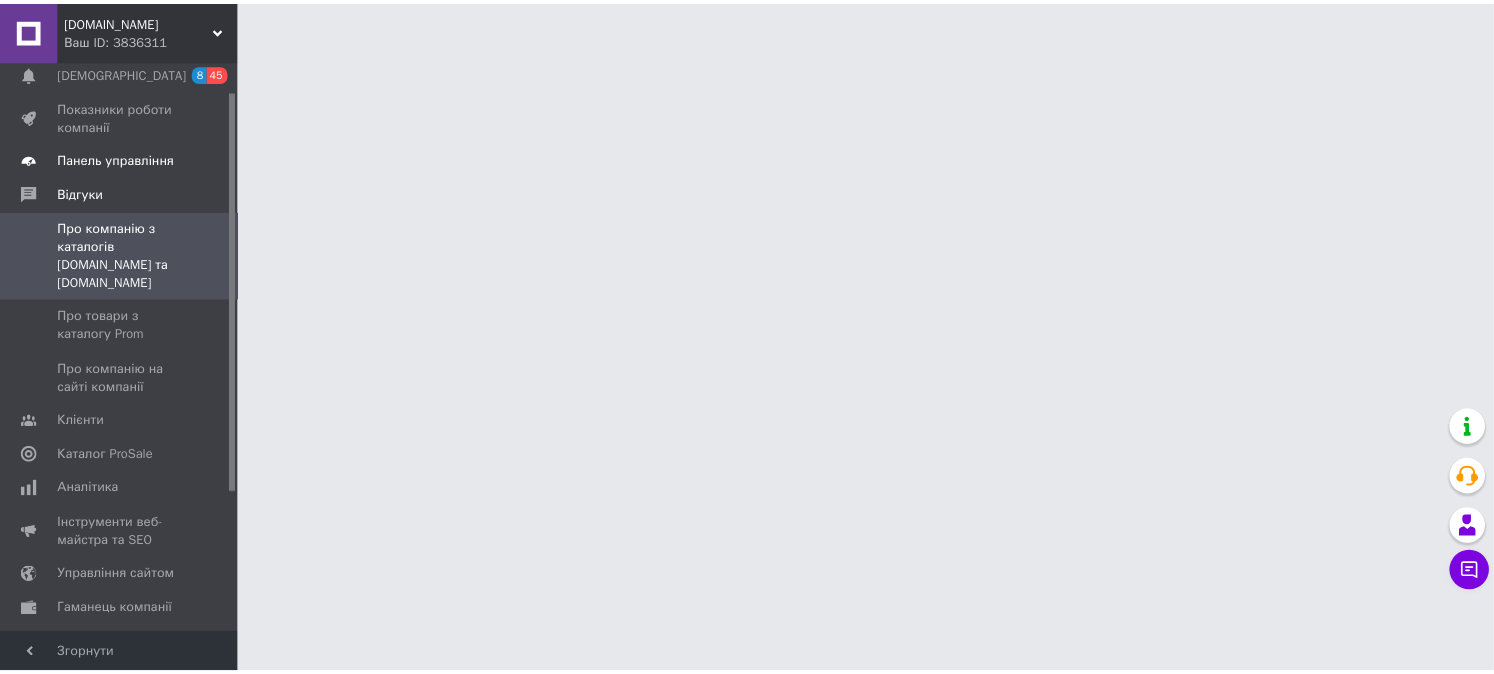 scroll, scrollTop: 0, scrollLeft: 0, axis: both 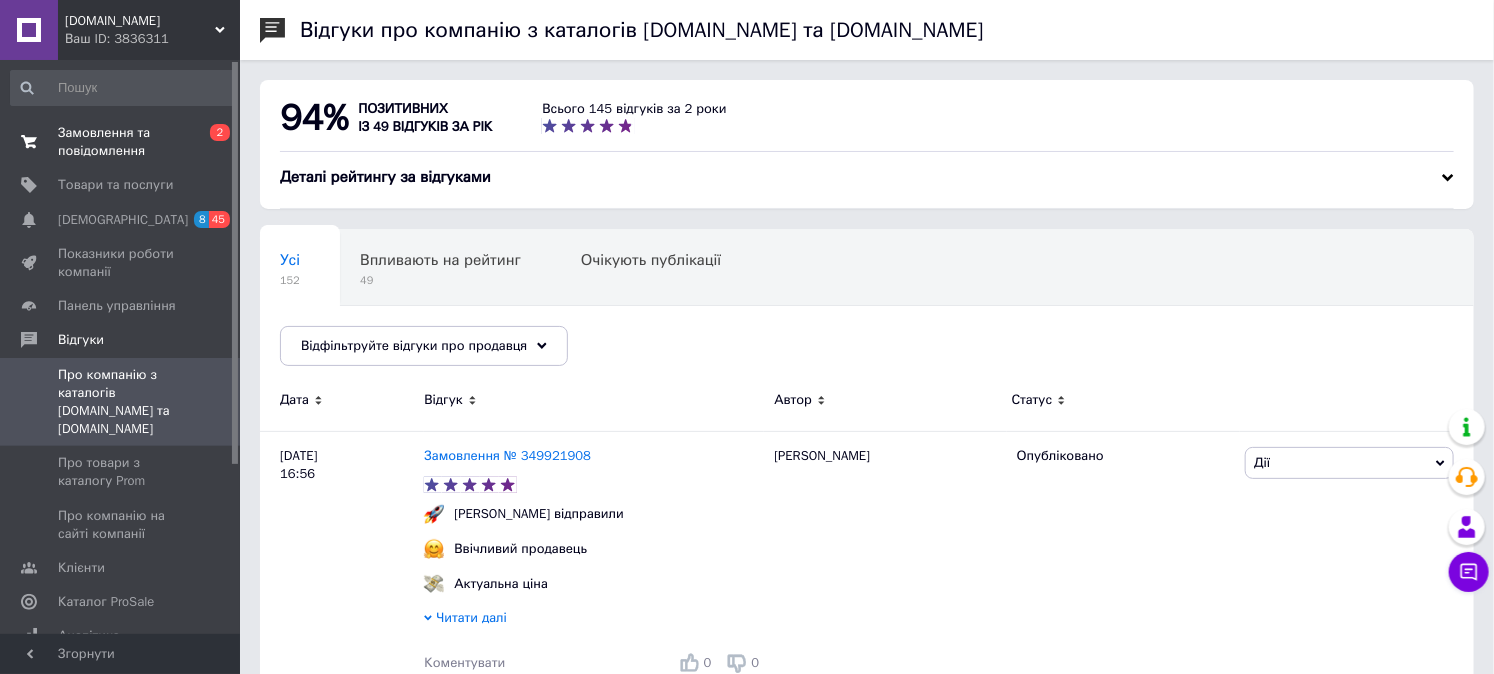 click on "Замовлення та повідомлення" at bounding box center [121, 142] 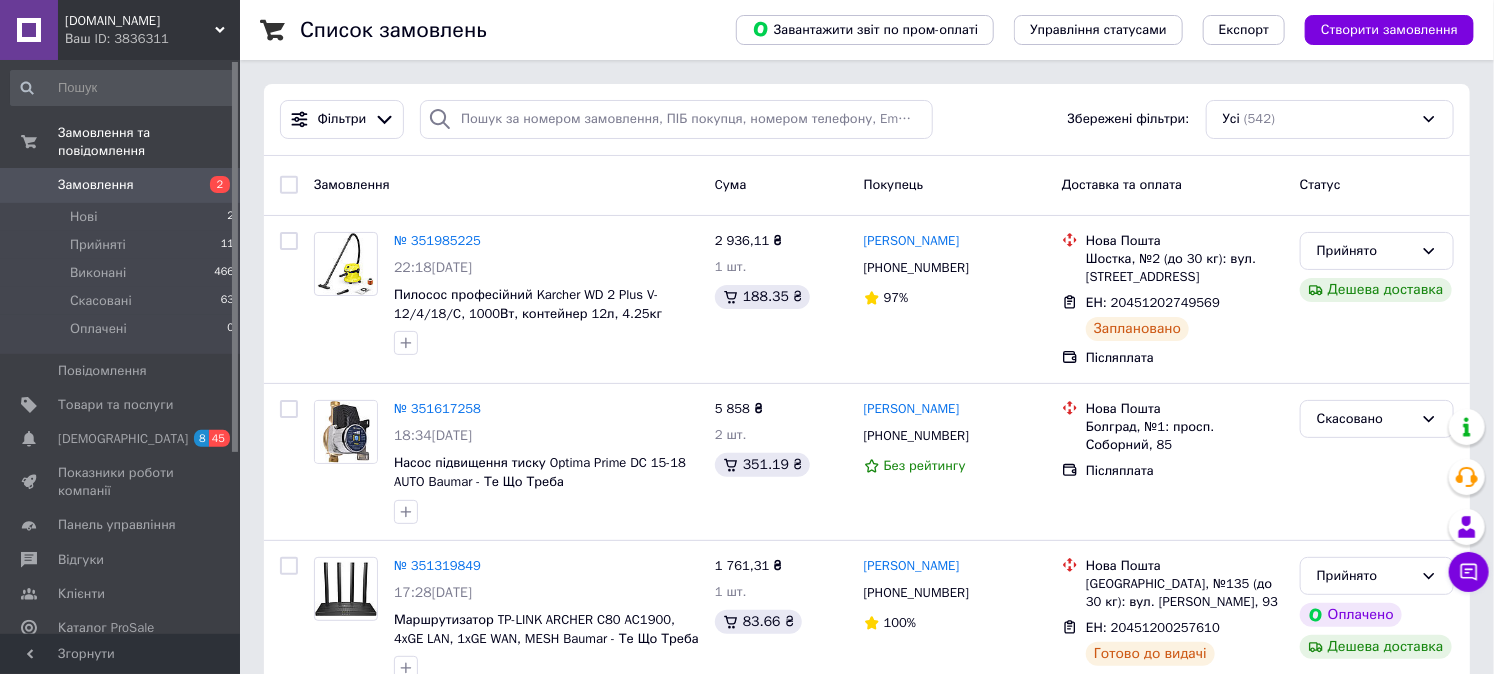 click on "Ваш ID: 3836311" at bounding box center [152, 39] 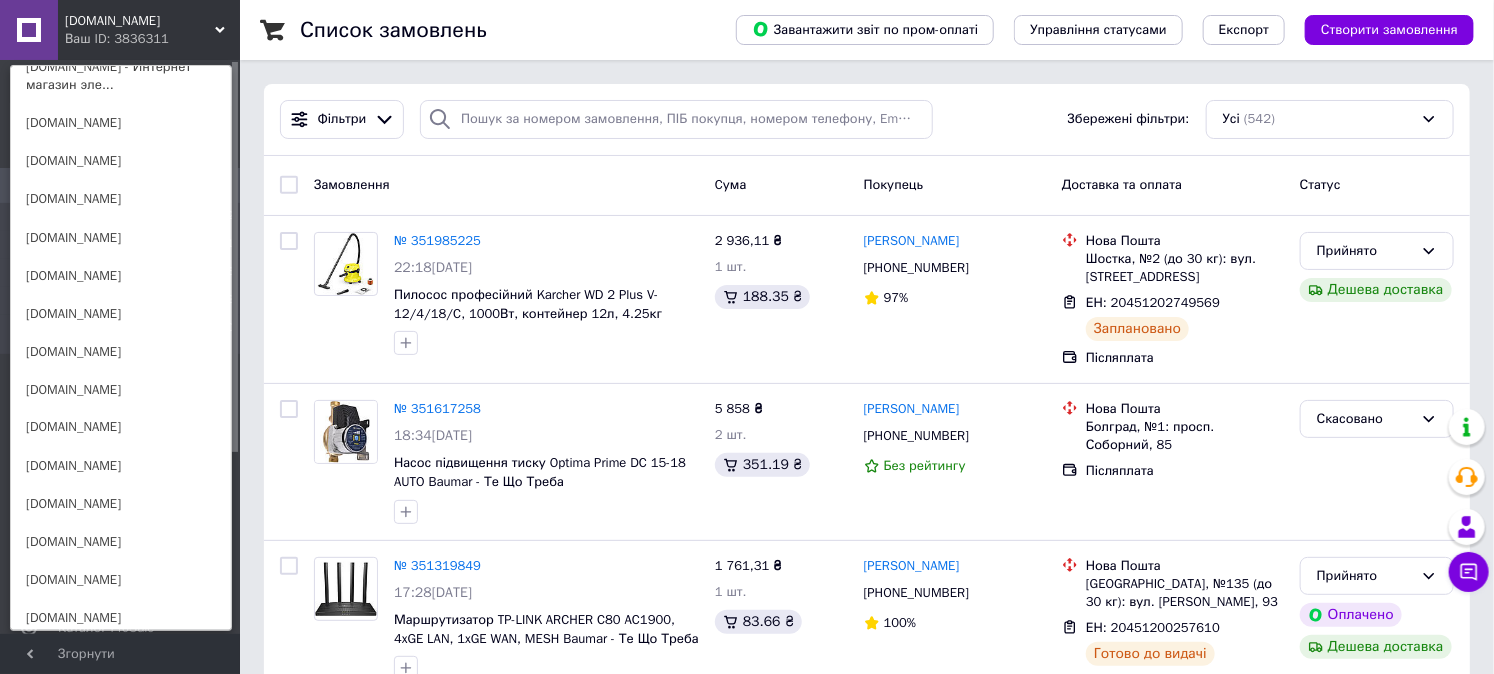 scroll, scrollTop: 1407, scrollLeft: 0, axis: vertical 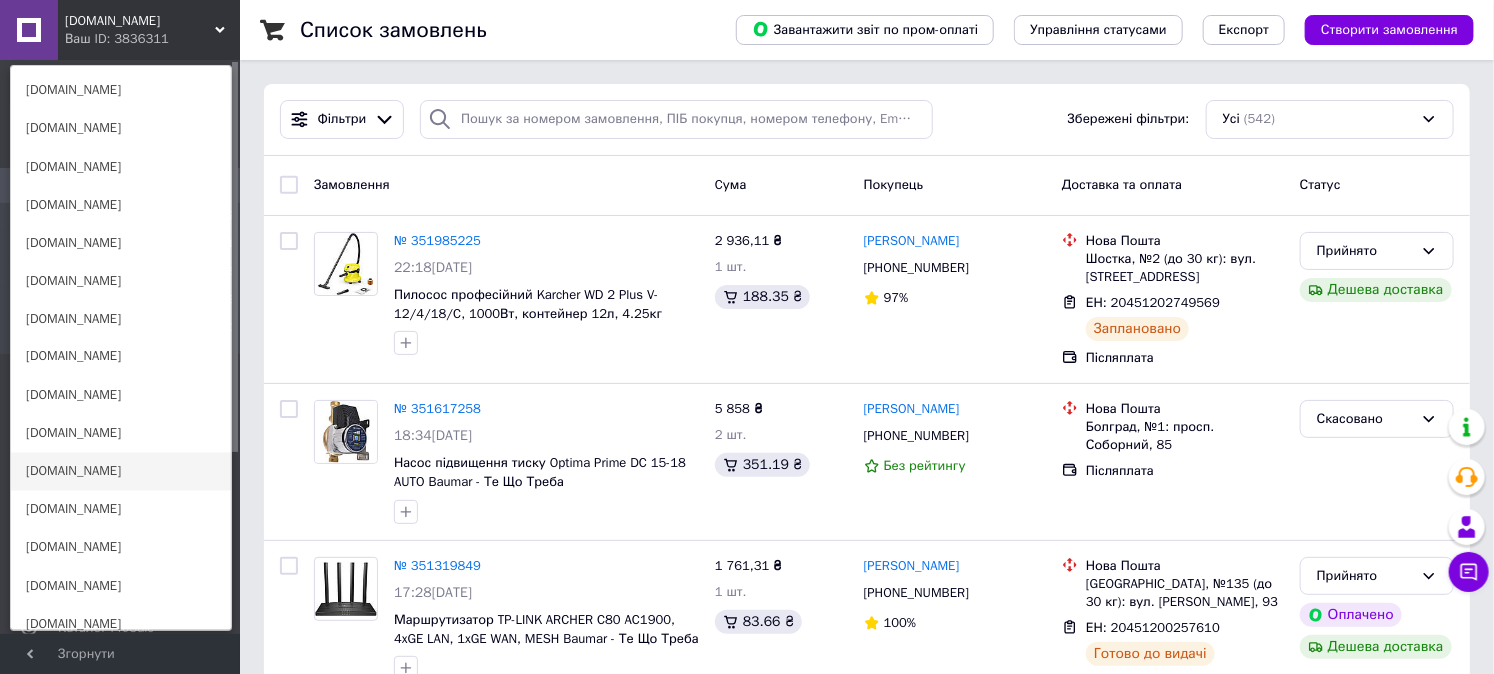 click on "[DOMAIN_NAME]" at bounding box center [121, 472] 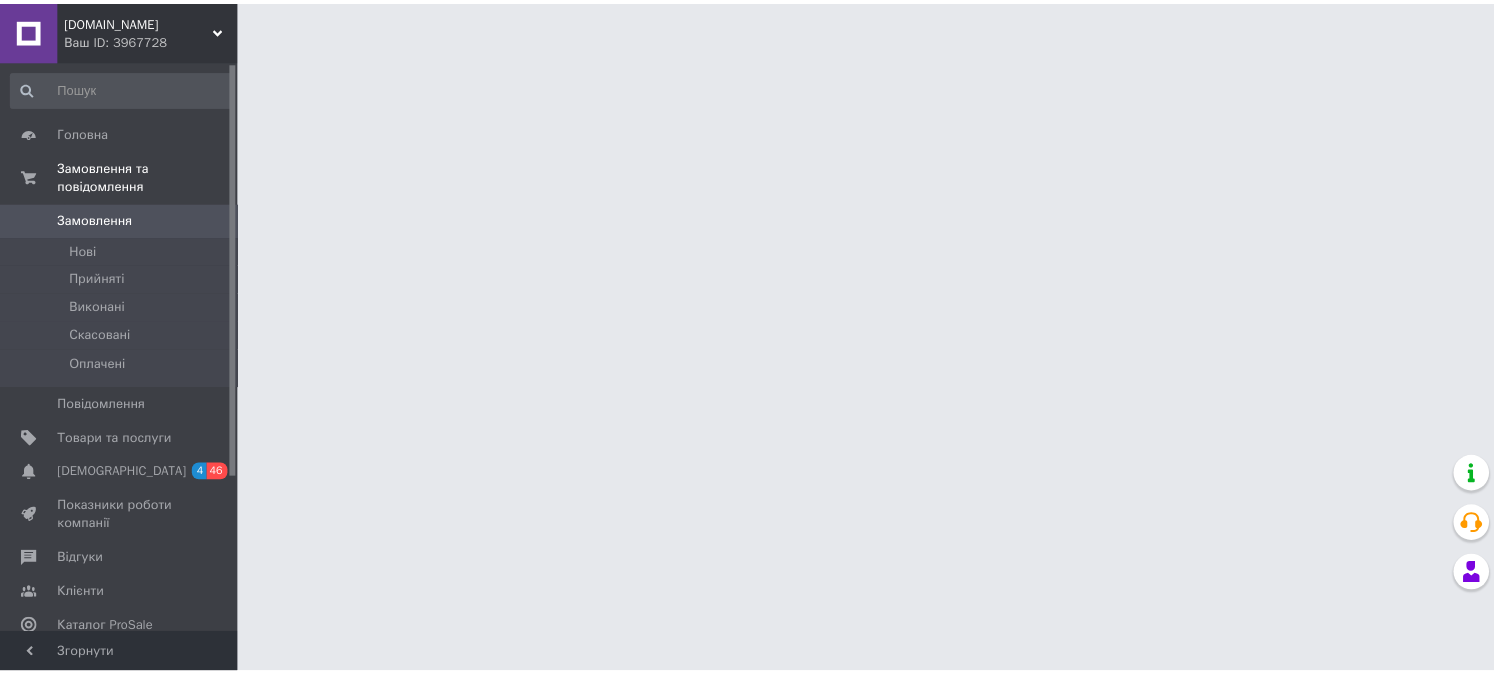 scroll, scrollTop: 0, scrollLeft: 0, axis: both 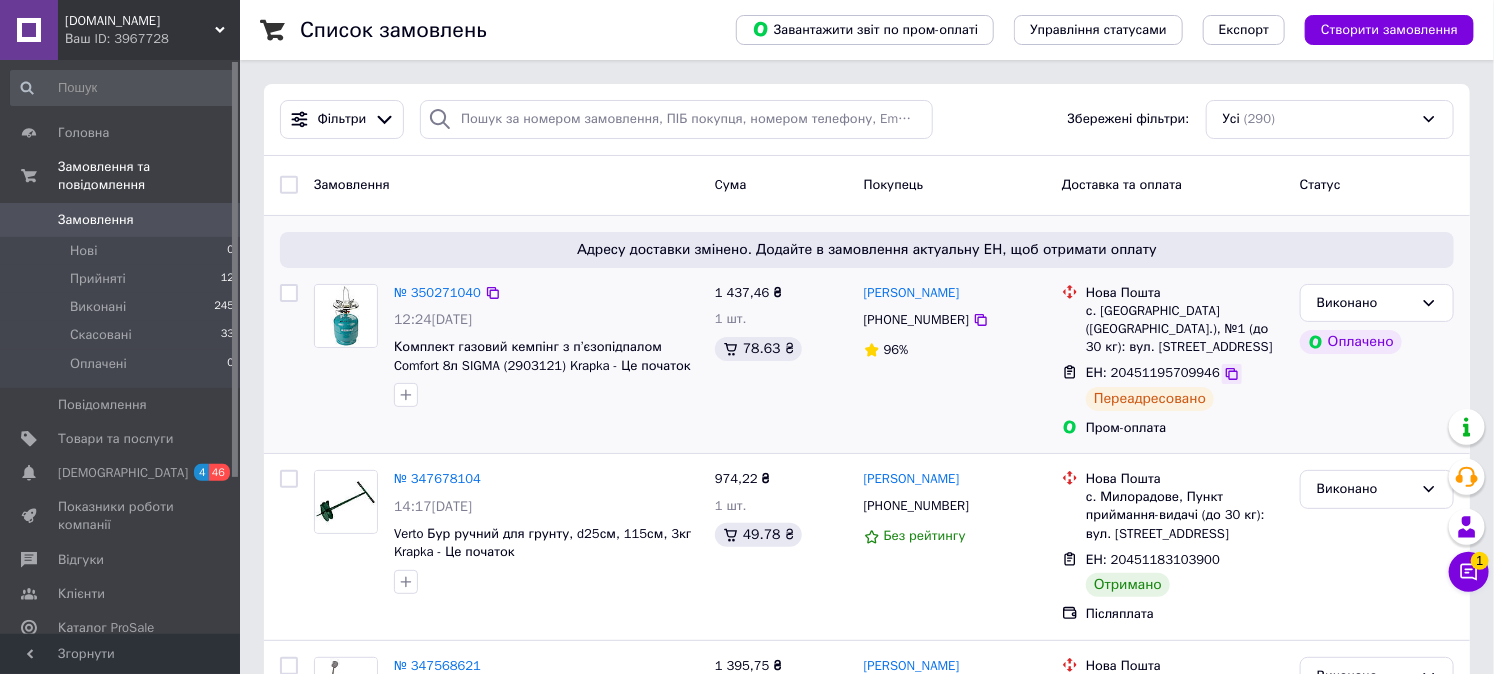 click 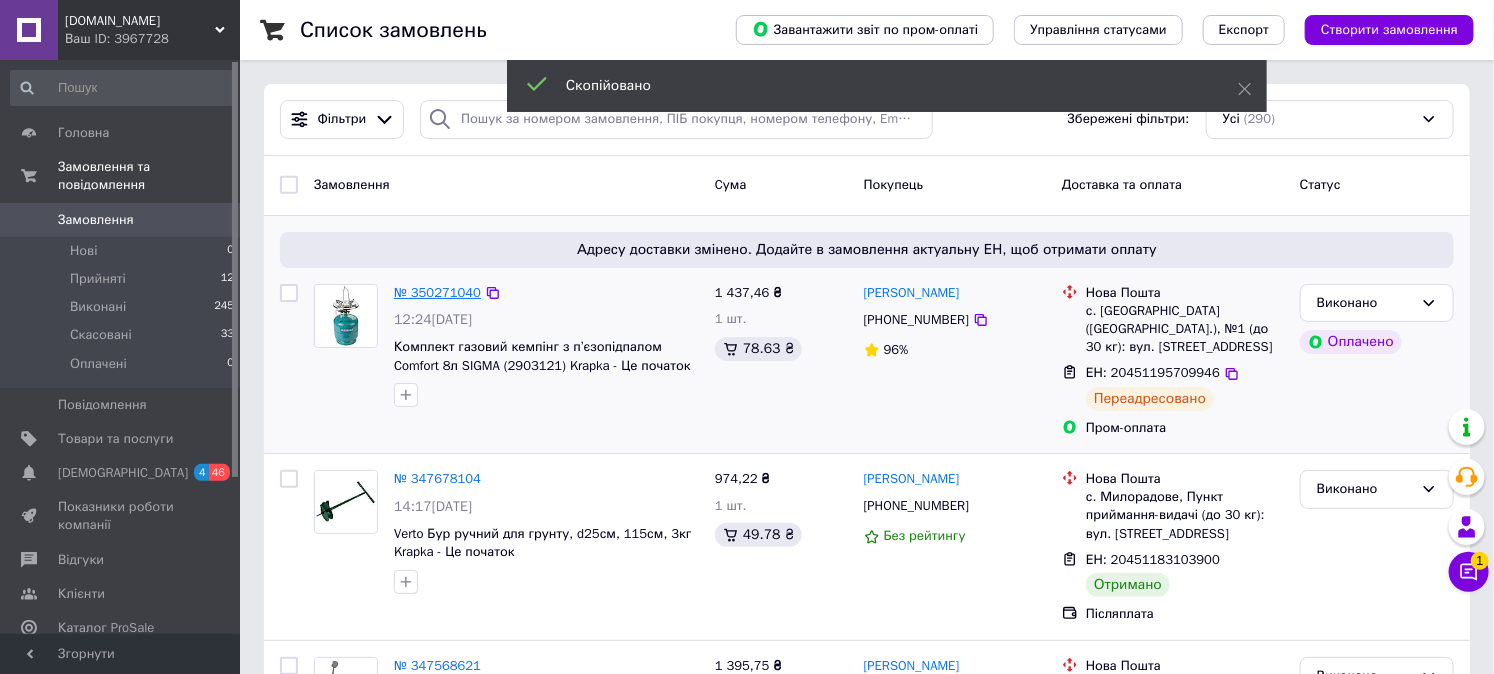 click on "№ 350271040" at bounding box center [437, 292] 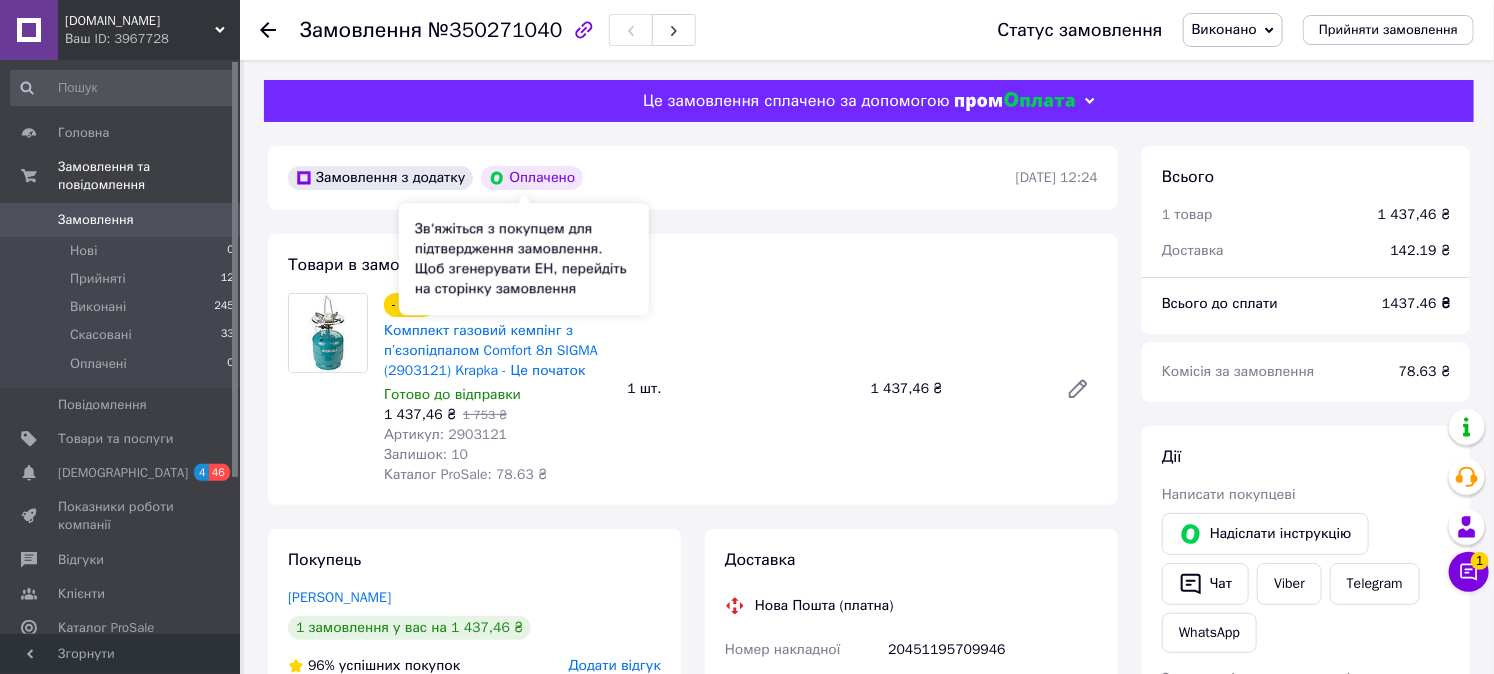 scroll, scrollTop: 20, scrollLeft: 0, axis: vertical 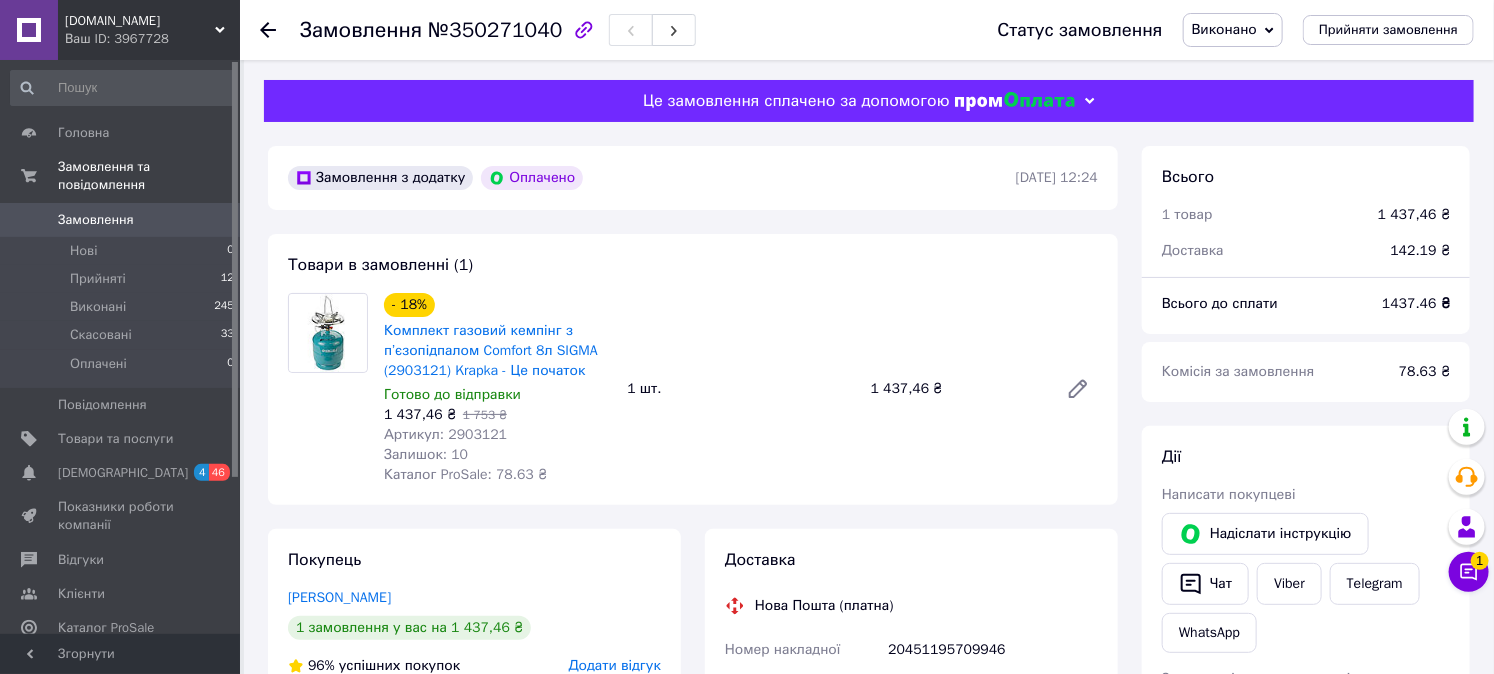 click 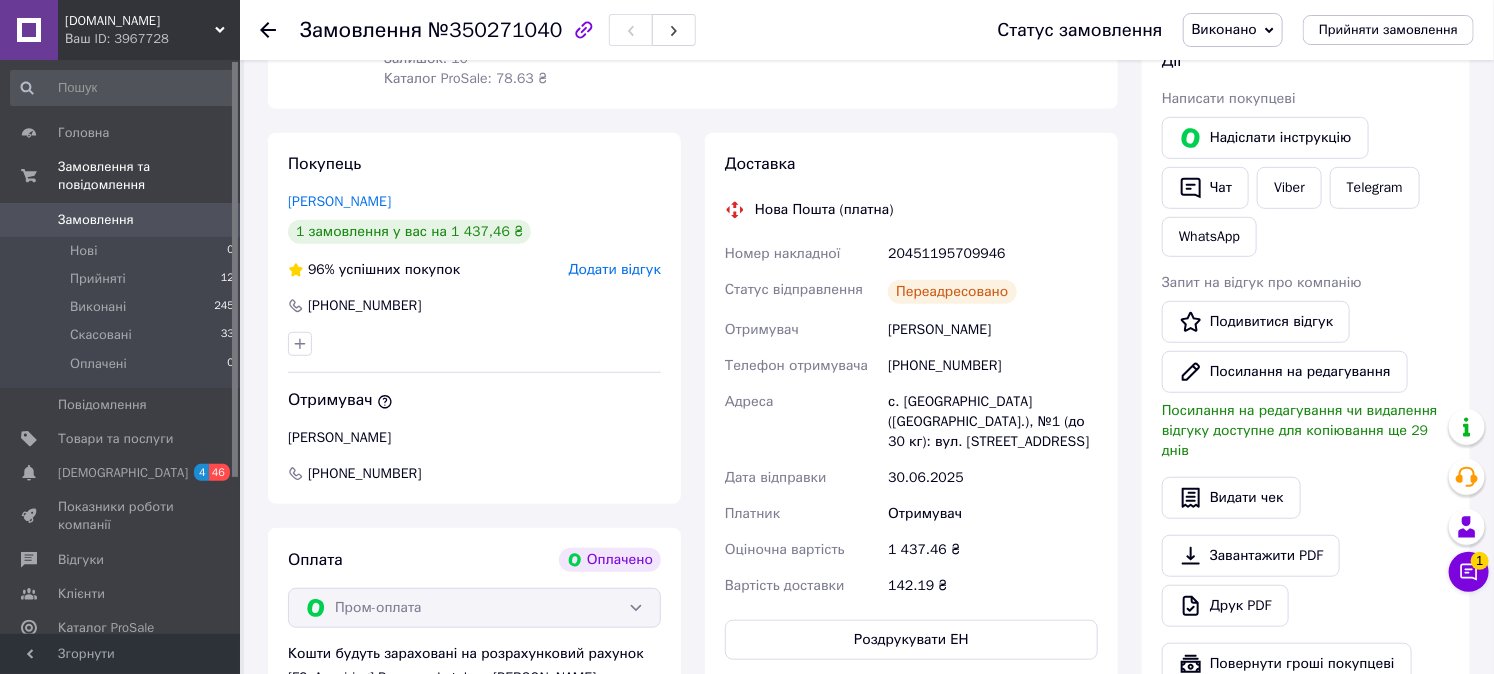scroll, scrollTop: 370, scrollLeft: 0, axis: vertical 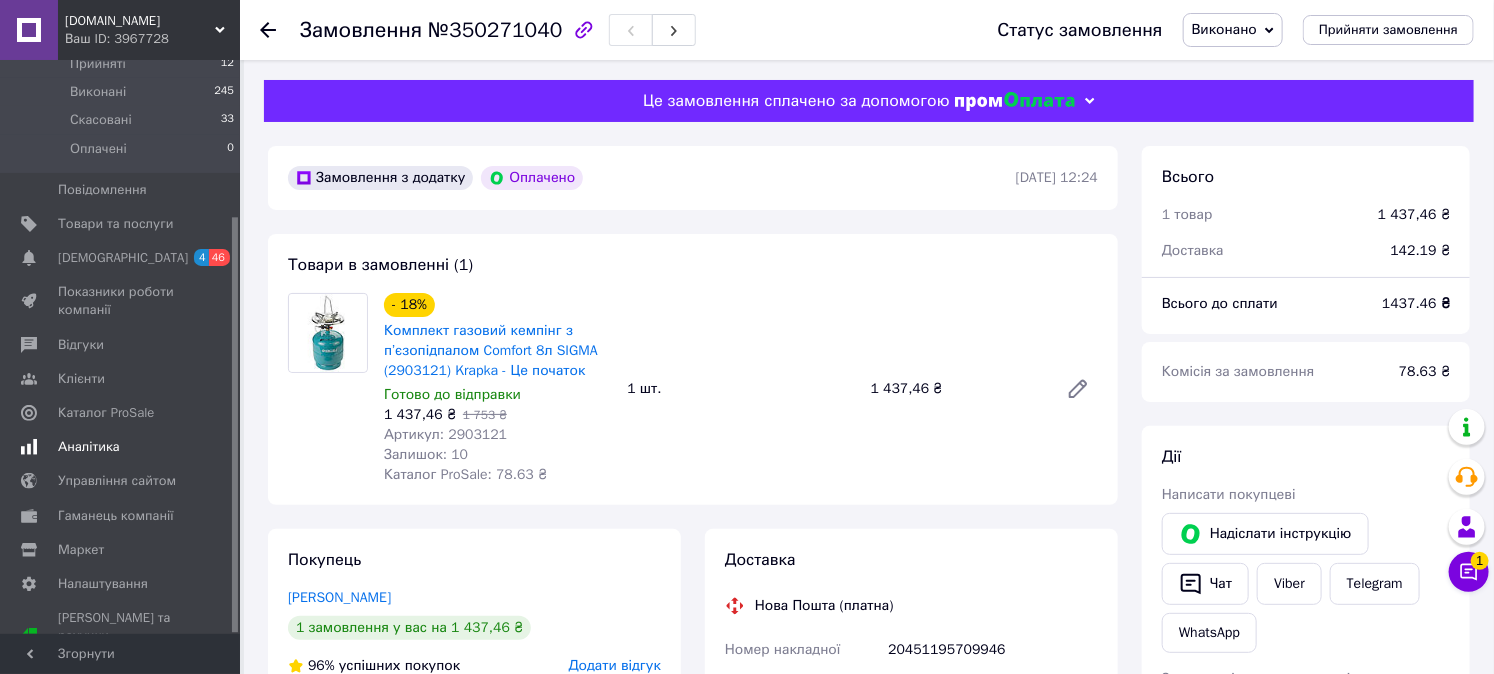 click on "Аналітика" at bounding box center [89, 447] 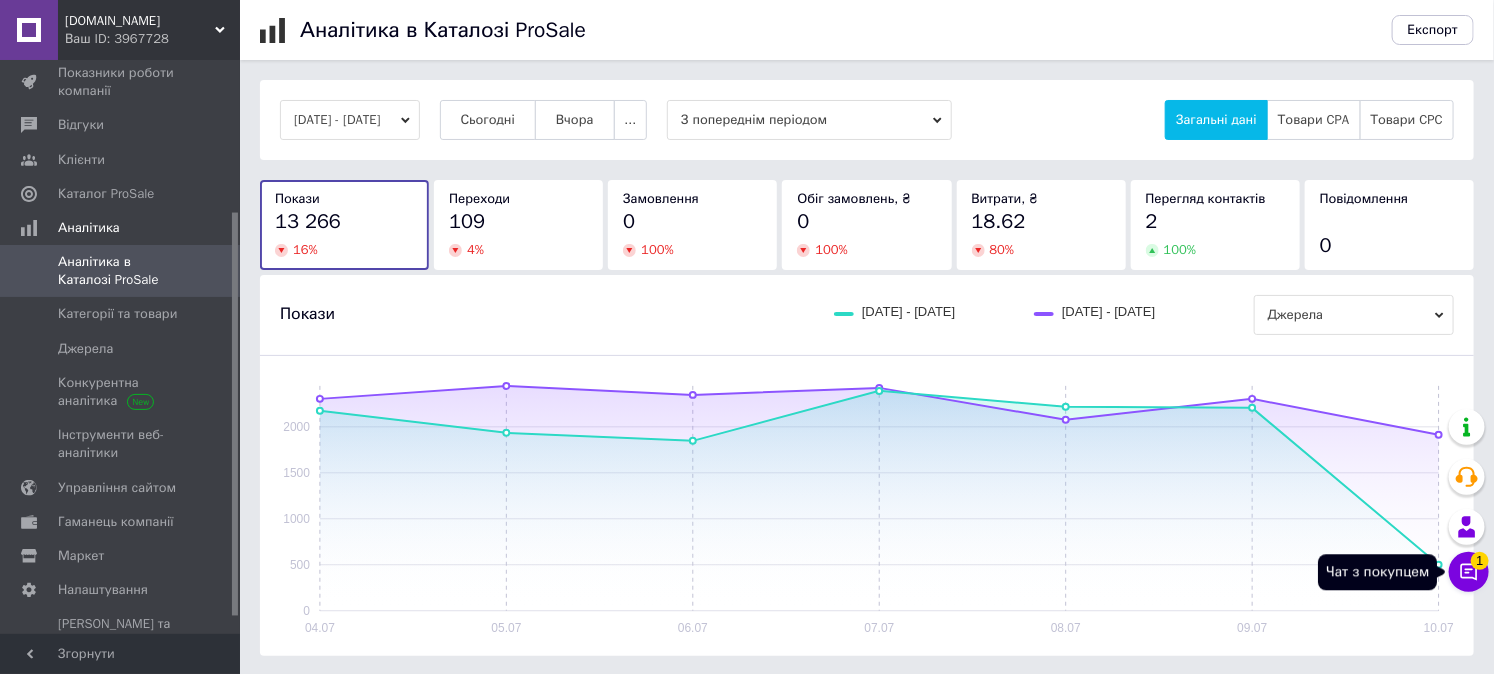click 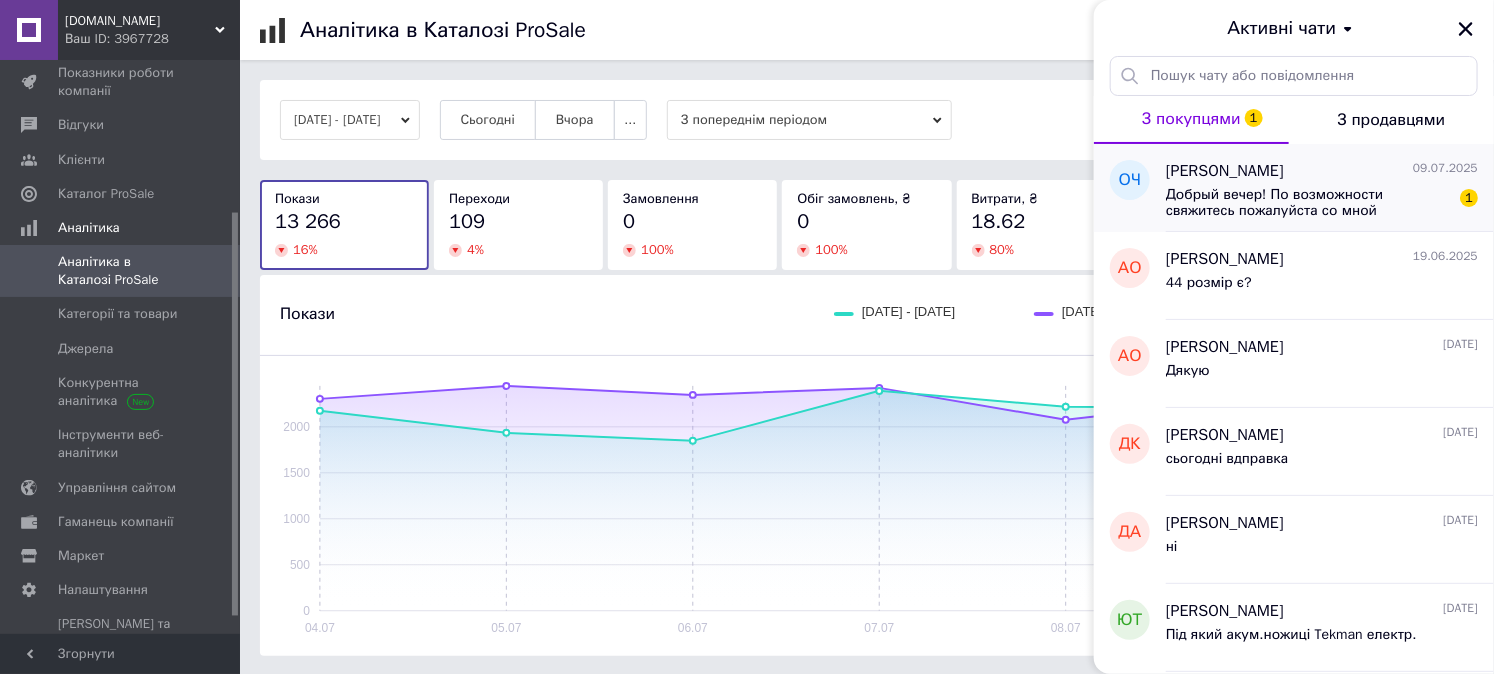 click on "Добрый вечер! По возможности свяжитесь пожалуйста со мной" at bounding box center [1308, 203] 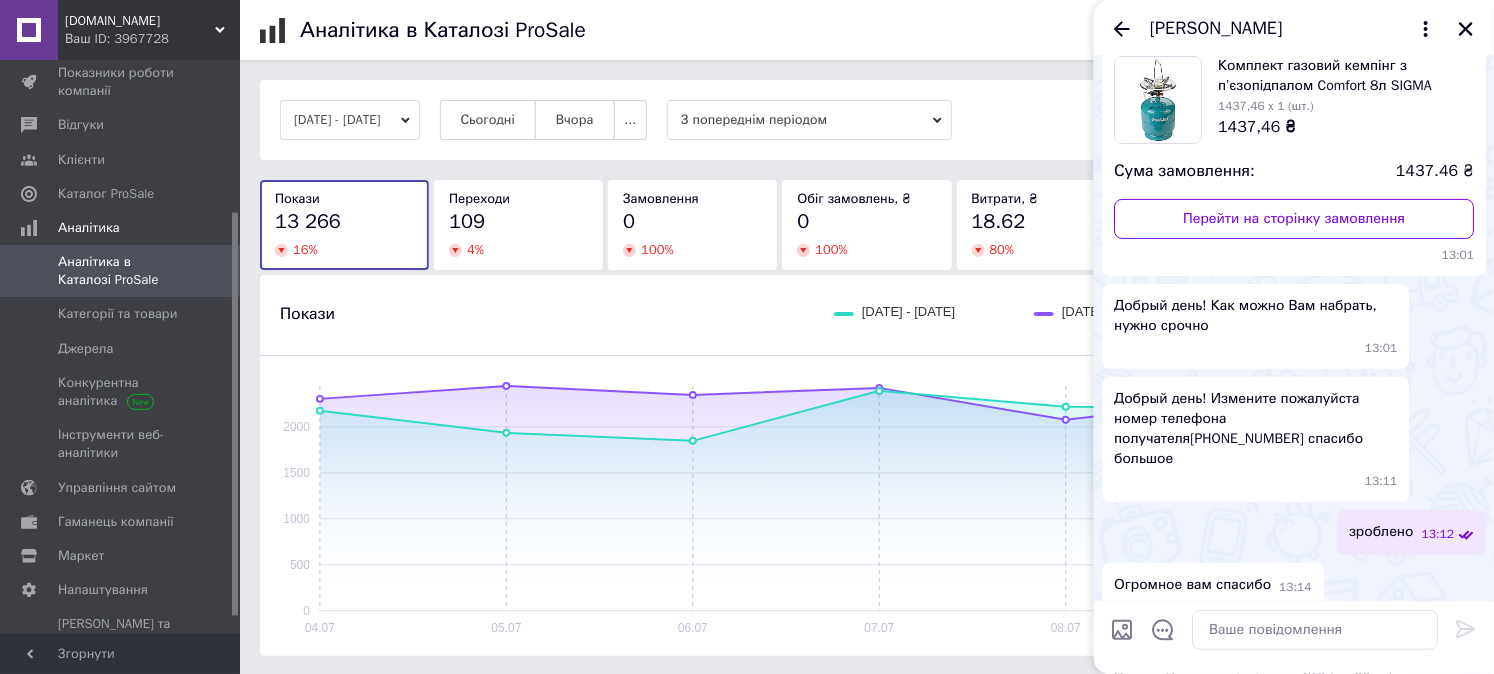 scroll, scrollTop: 0, scrollLeft: 0, axis: both 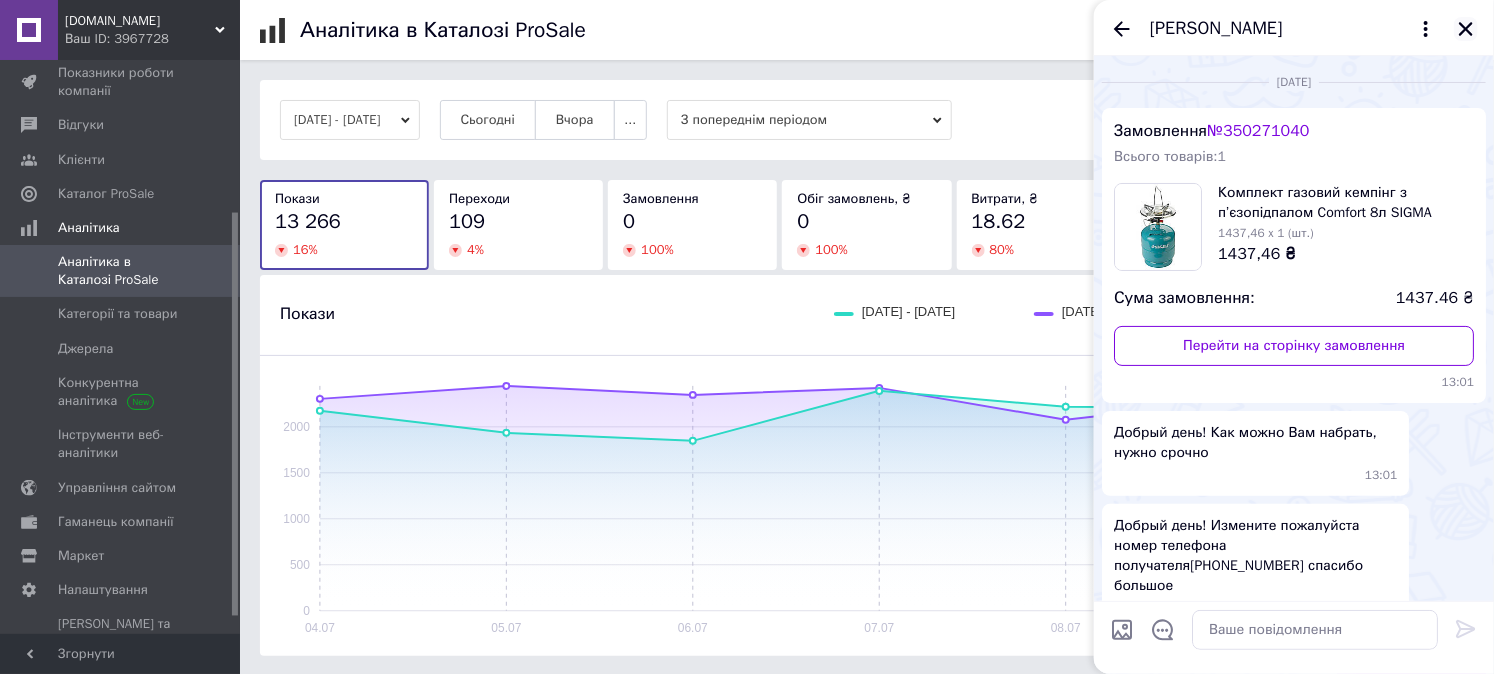 click 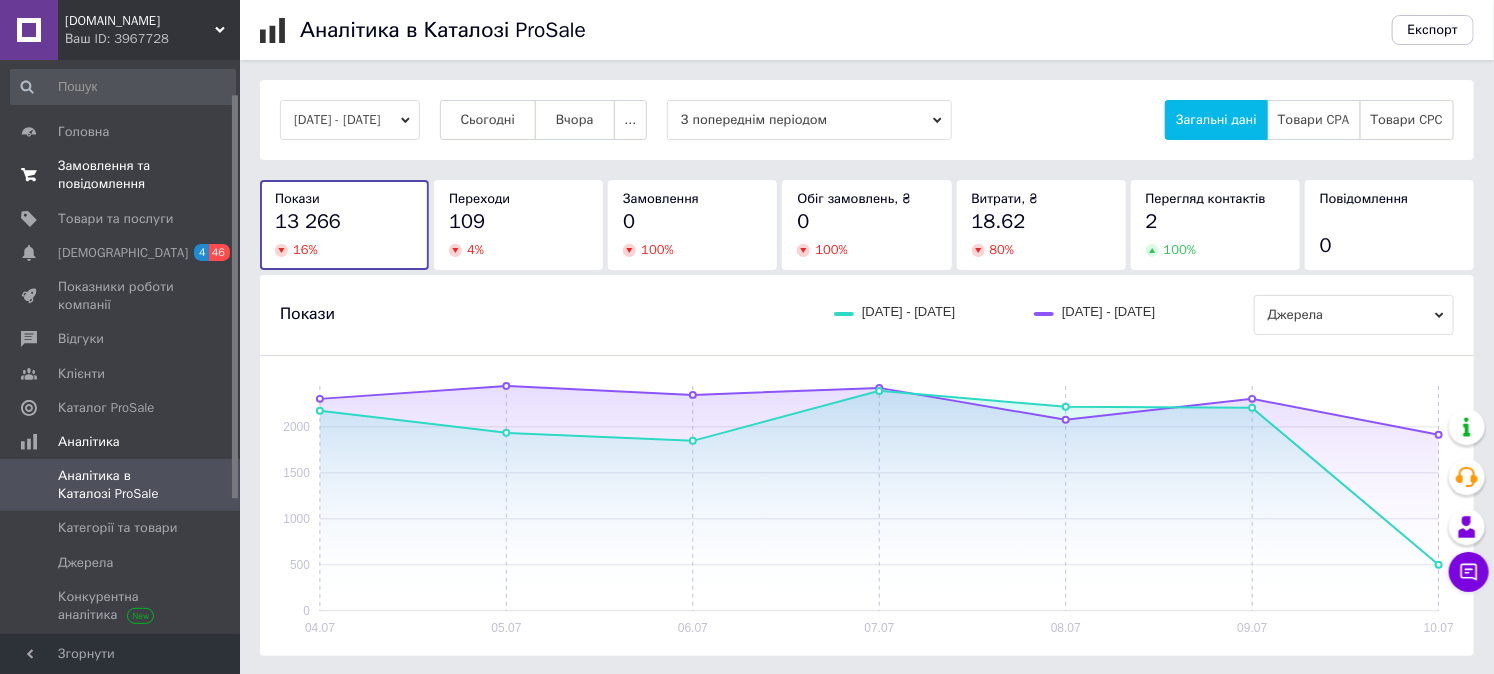scroll, scrollTop: 0, scrollLeft: 0, axis: both 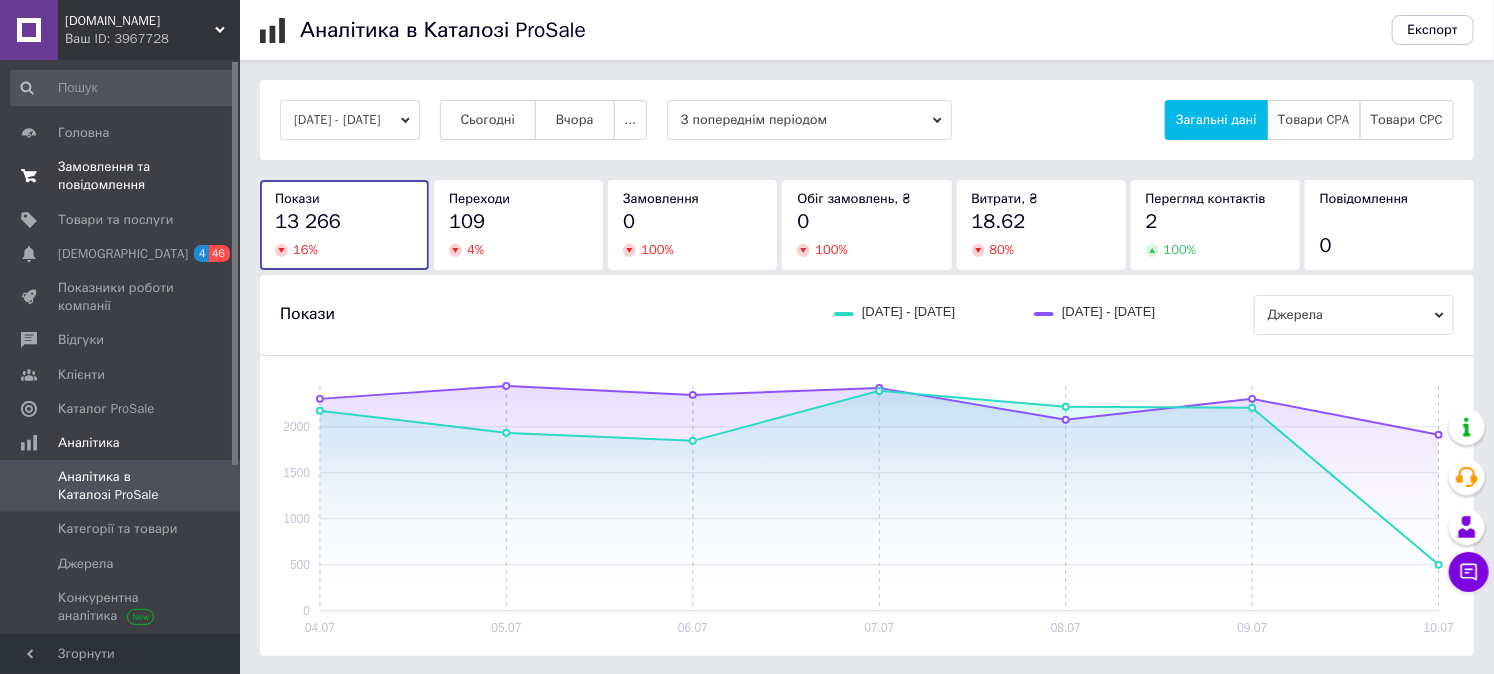 click on "Замовлення та повідомлення" at bounding box center (121, 176) 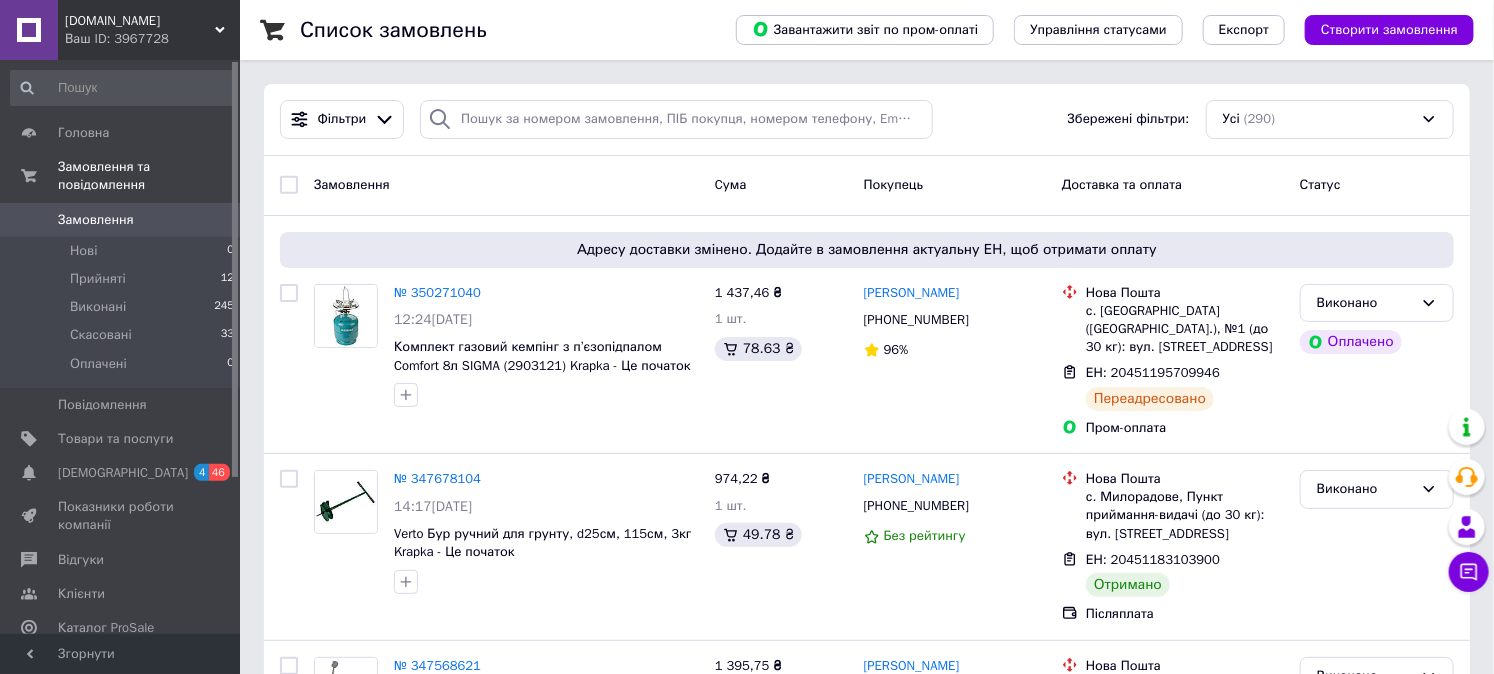 click on "[DOMAIN_NAME]" at bounding box center [140, 21] 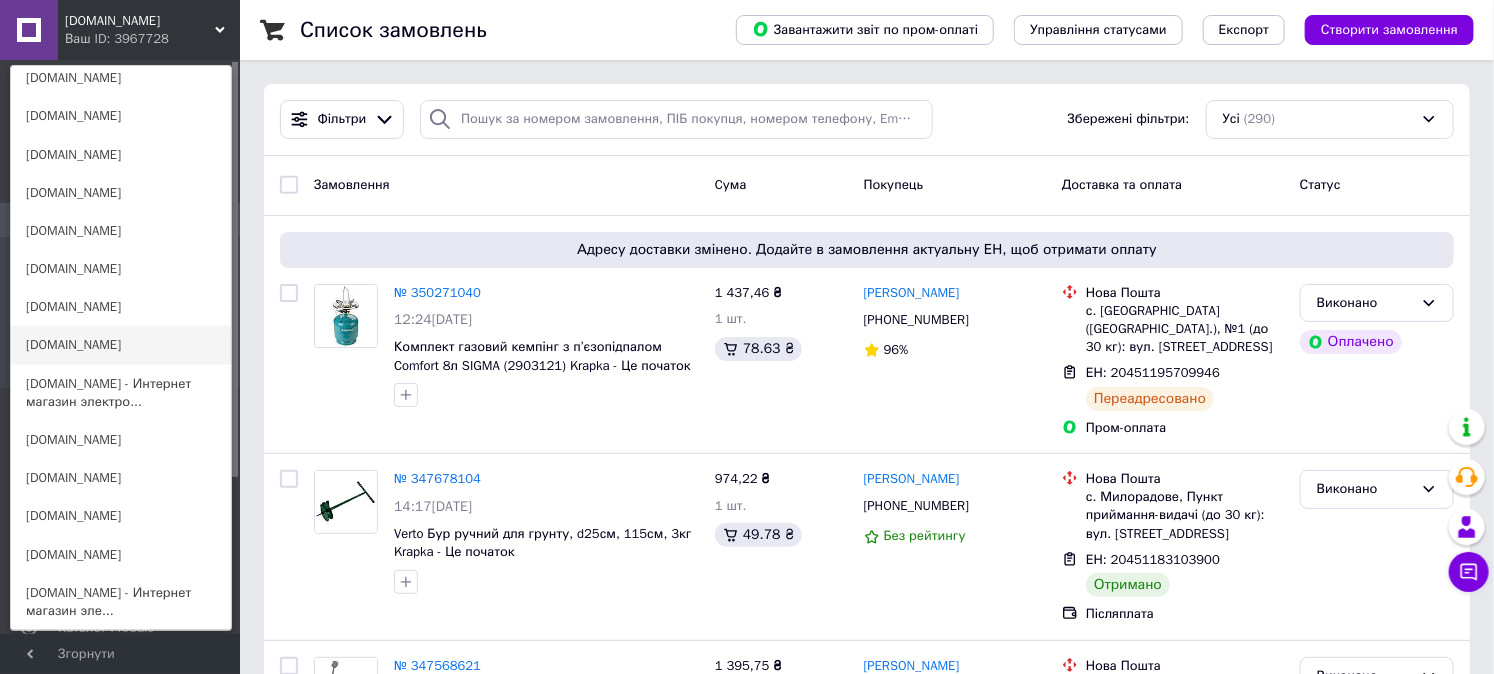 scroll, scrollTop: 814, scrollLeft: 0, axis: vertical 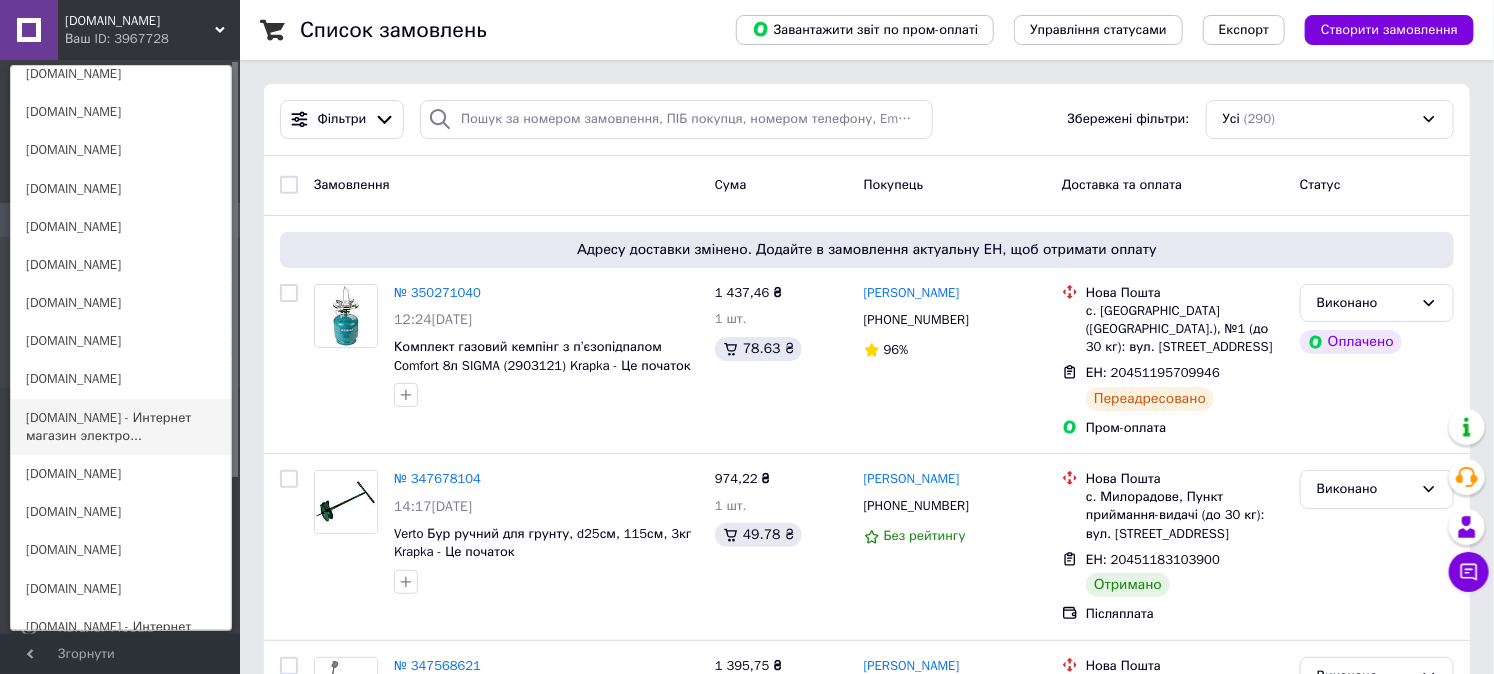 click on "bautools.shop - Интернет магазин электро..." at bounding box center (121, 427) 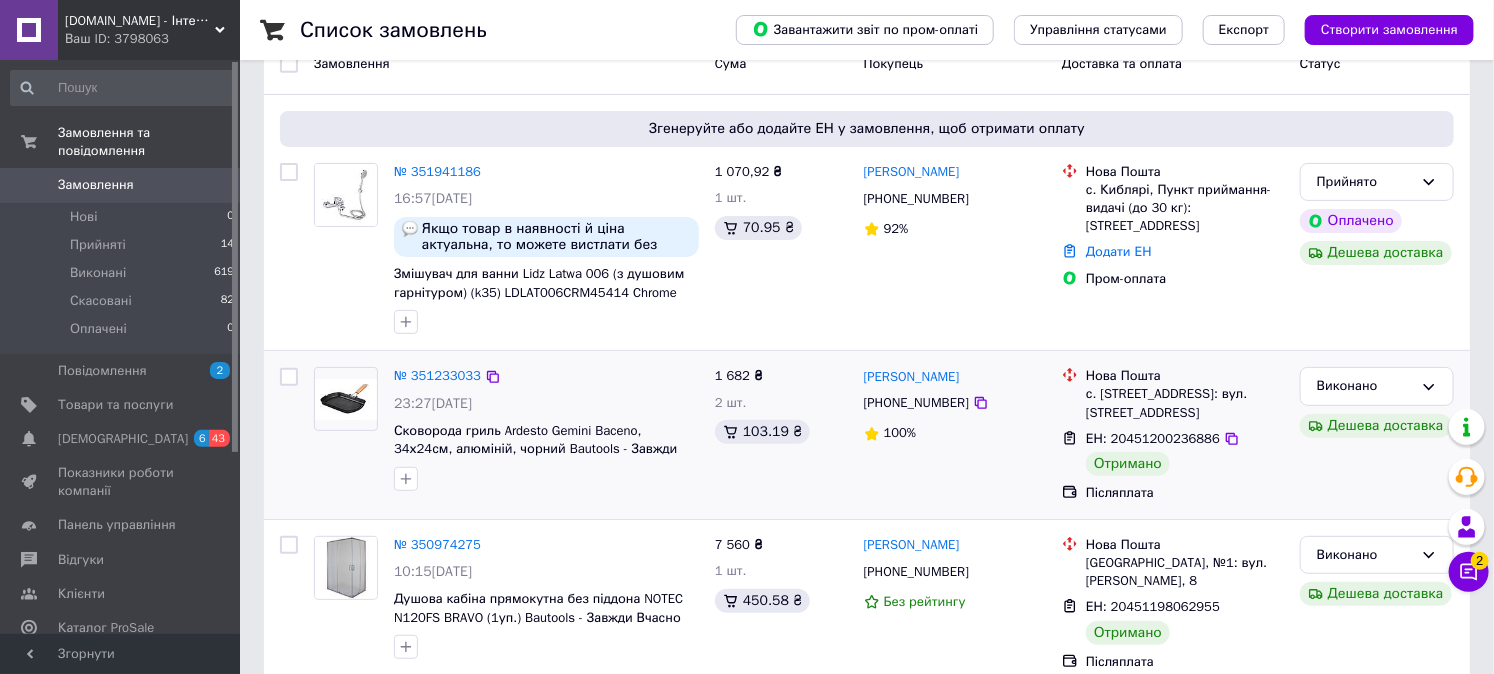 scroll, scrollTop: 147, scrollLeft: 0, axis: vertical 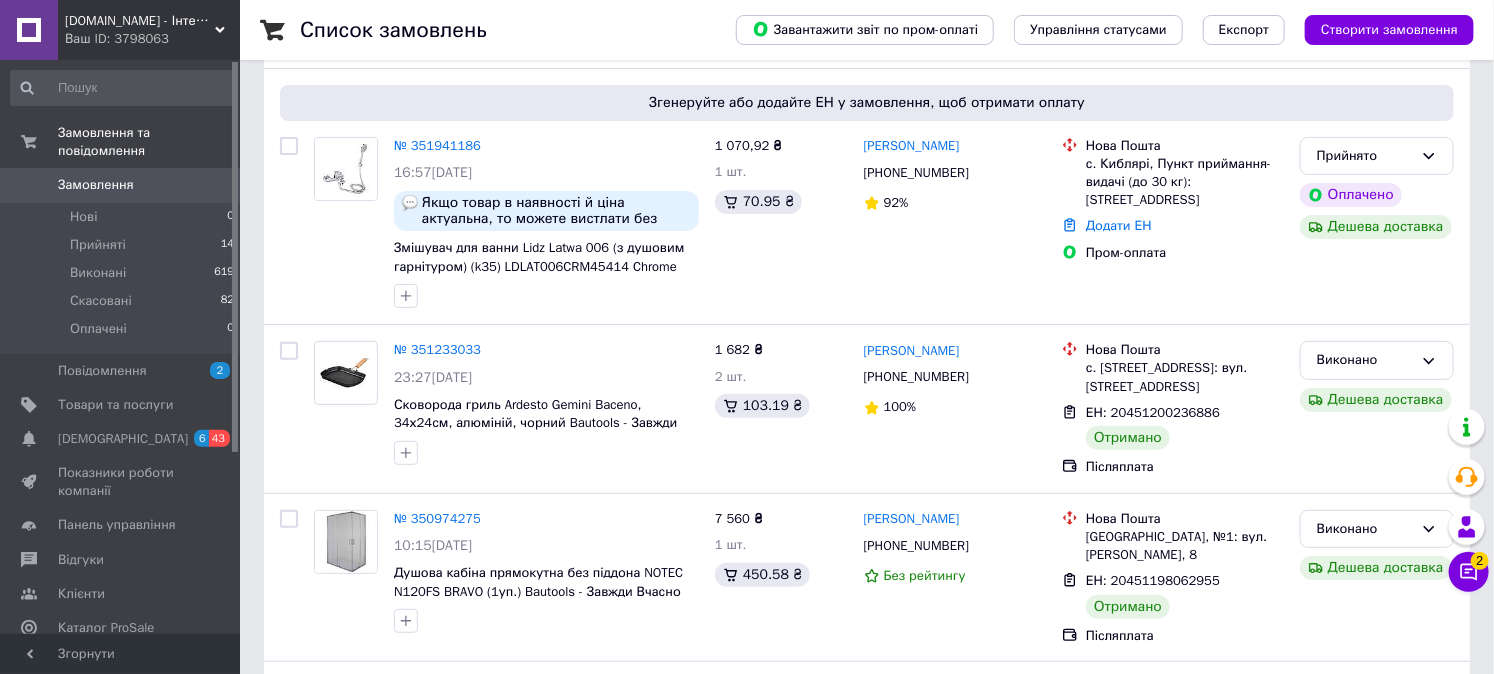 click 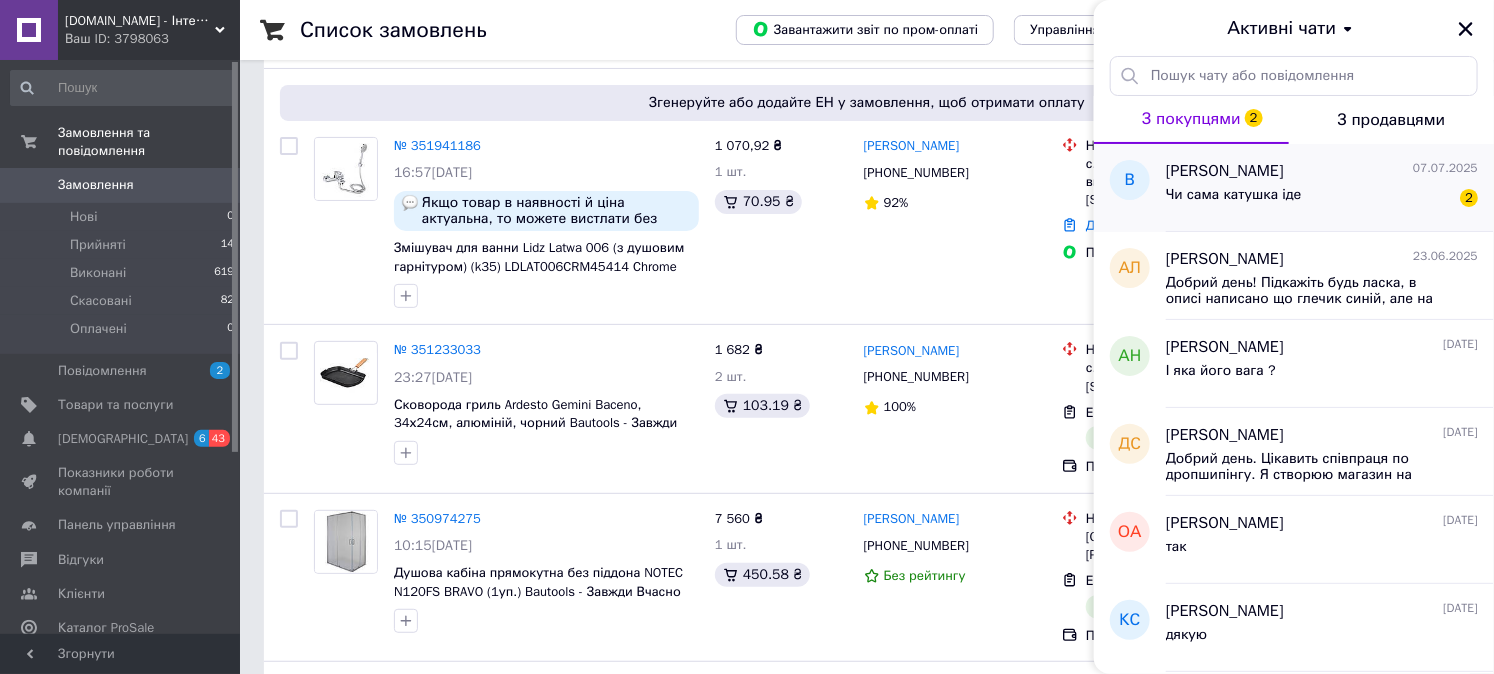 click on "[PERSON_NAME] [DATE]" at bounding box center [1322, 171] 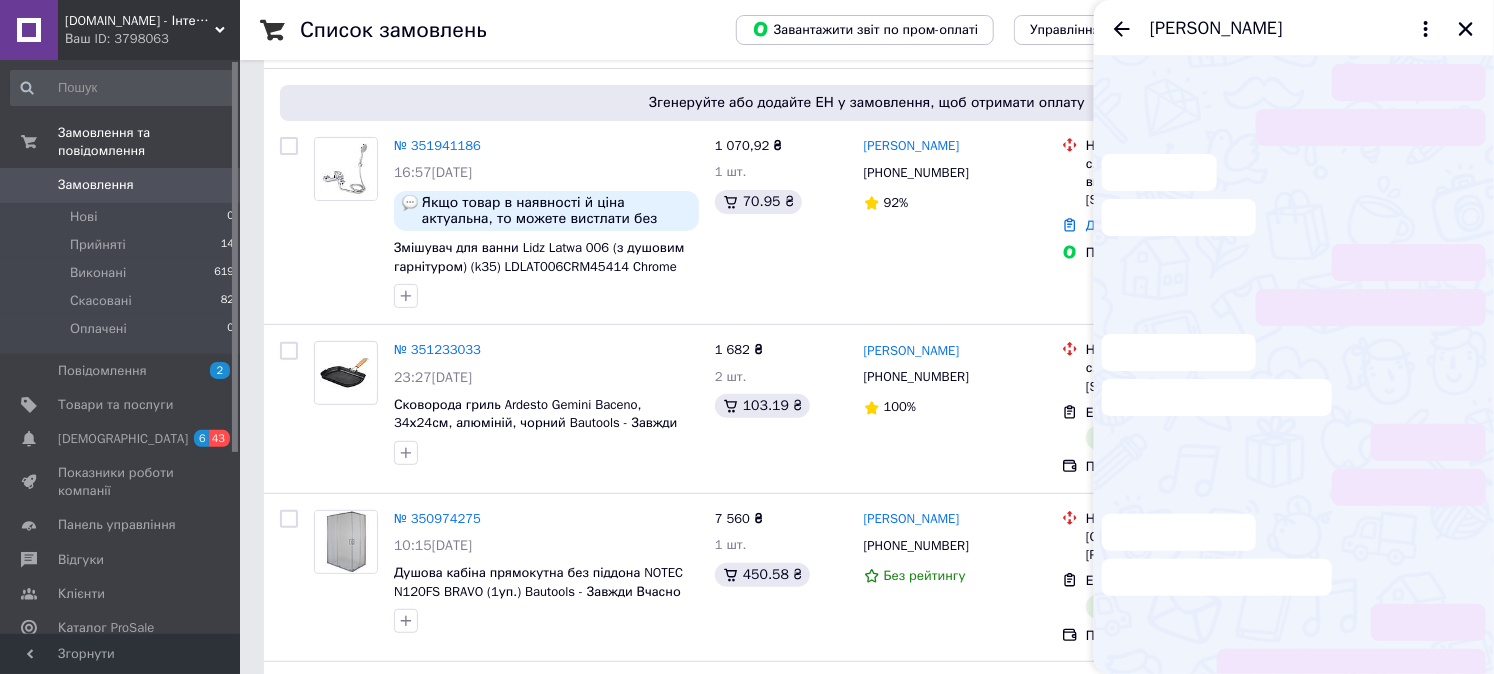 scroll, scrollTop: 48, scrollLeft: 0, axis: vertical 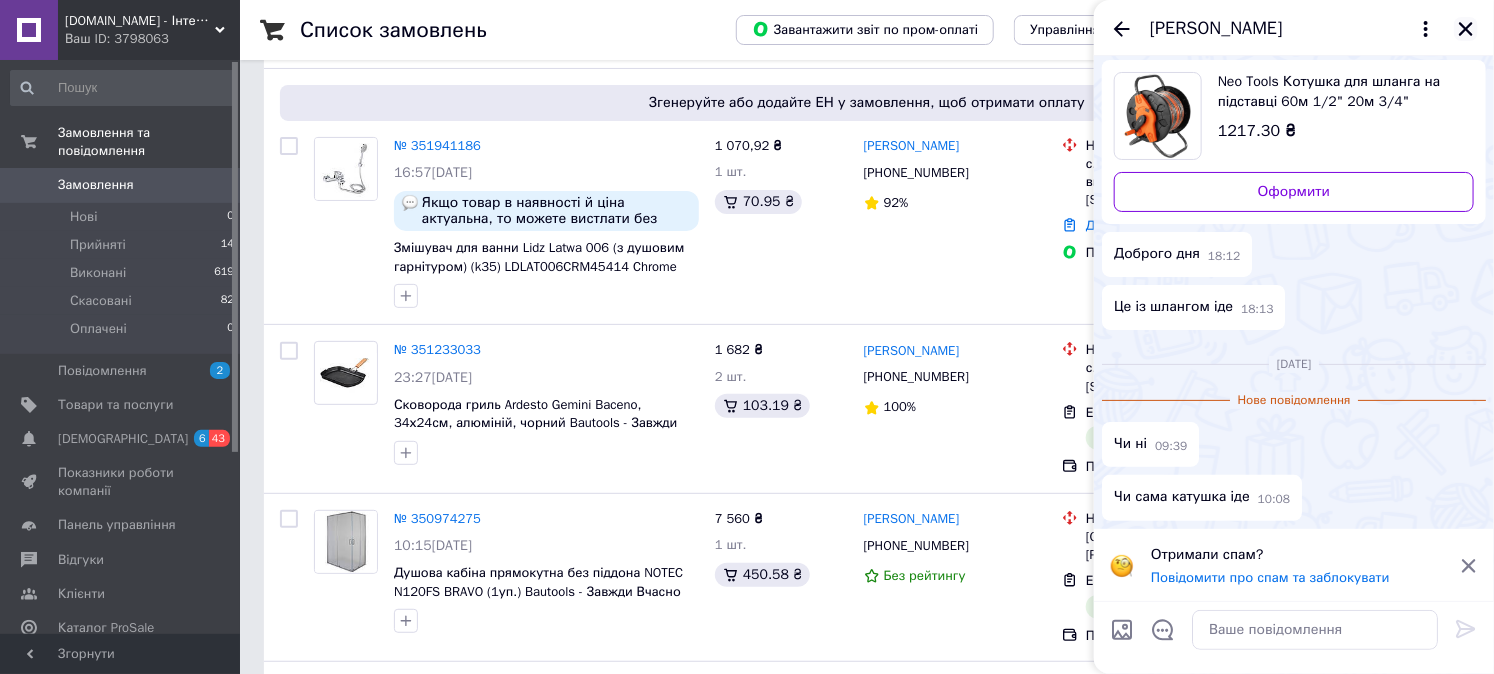 click 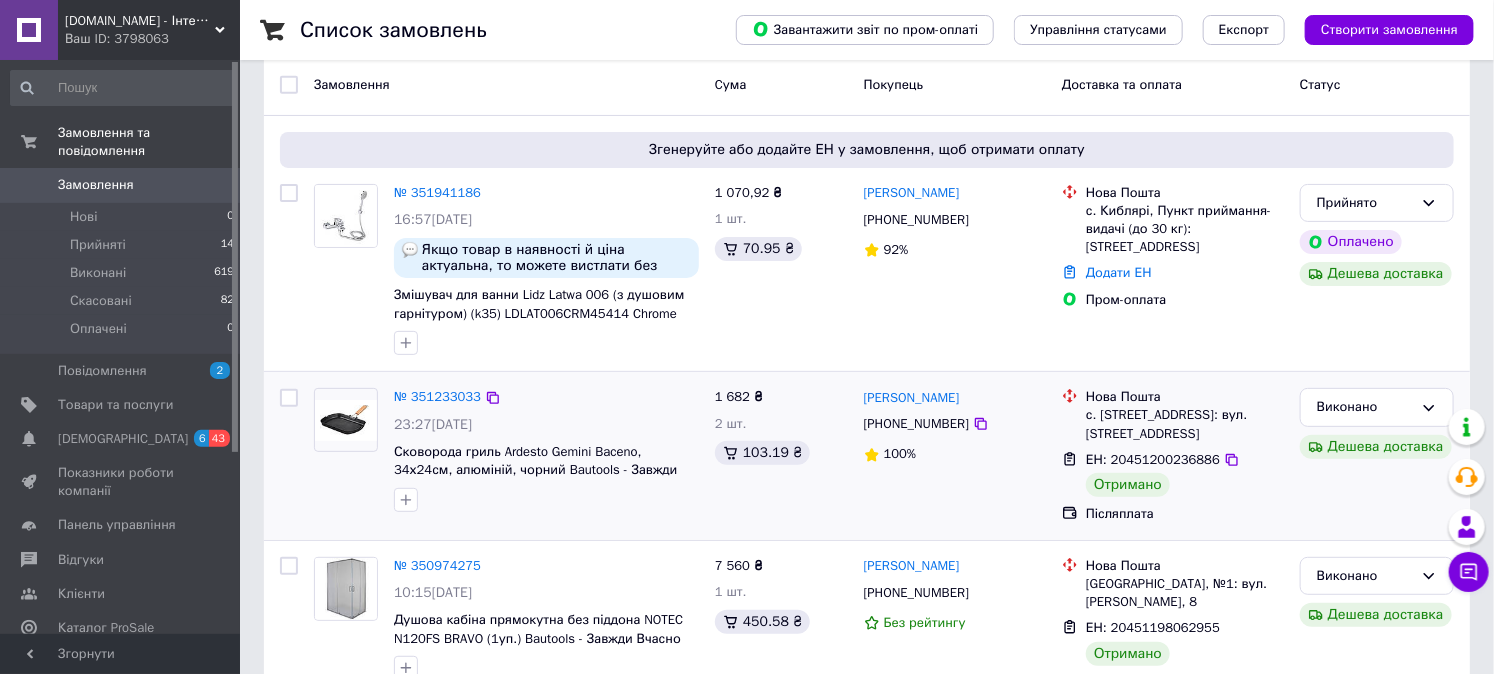 scroll, scrollTop: 74, scrollLeft: 0, axis: vertical 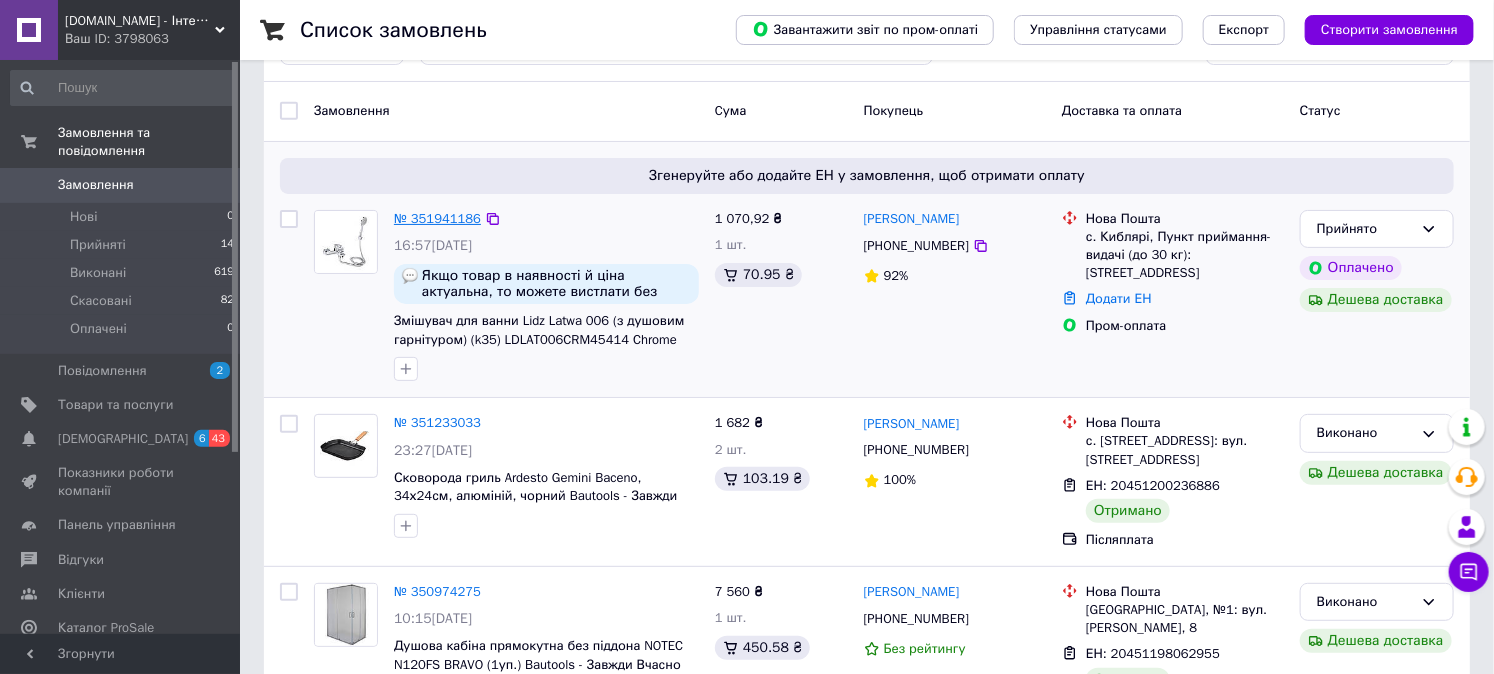 click on "№ 351941186" at bounding box center [437, 218] 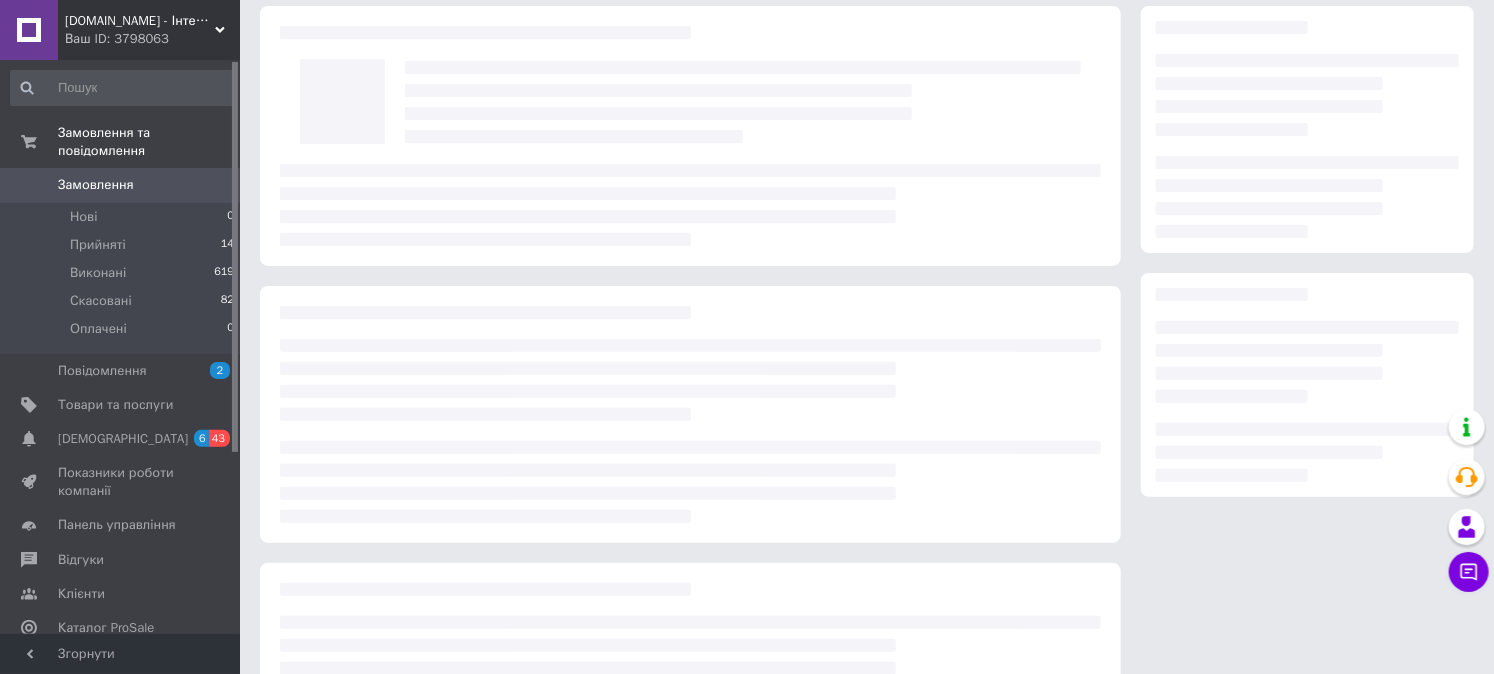 scroll, scrollTop: 0, scrollLeft: 0, axis: both 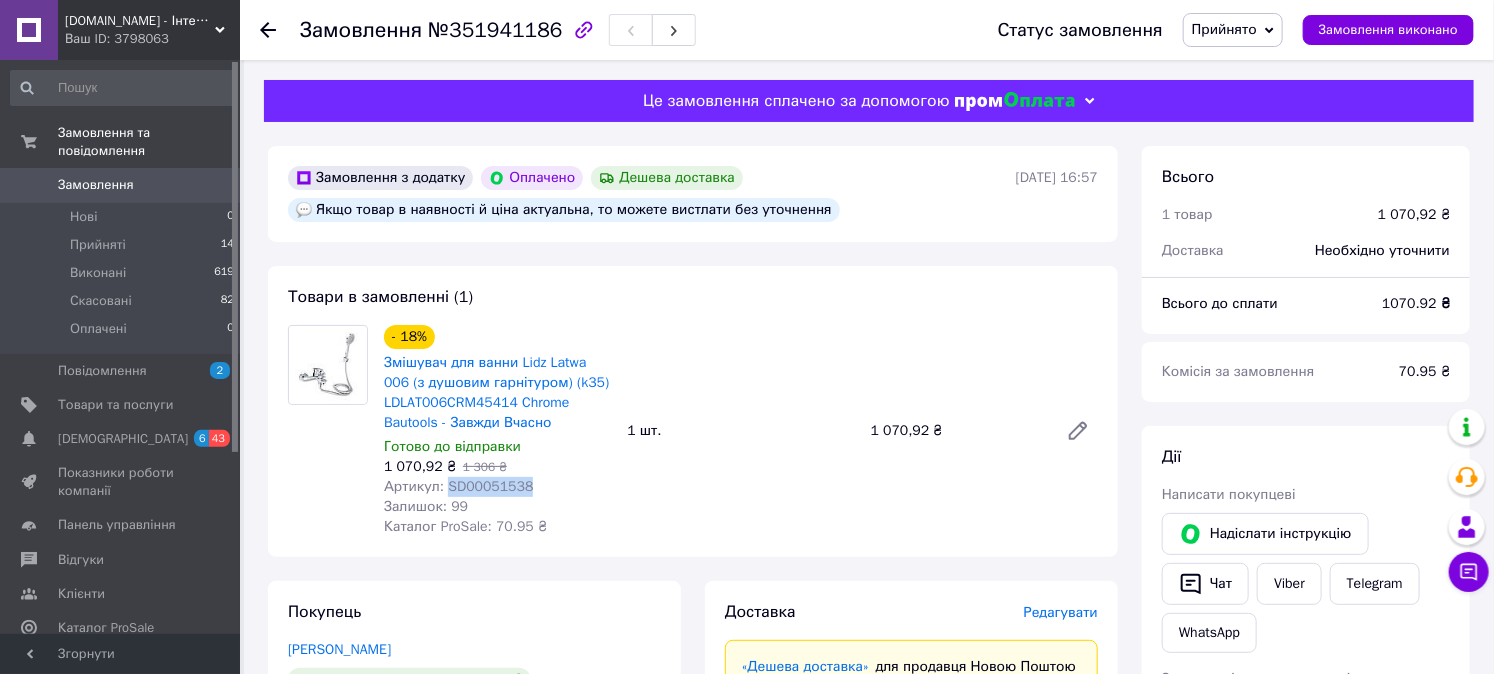 drag, startPoint x: 542, startPoint y: 488, endPoint x: 443, endPoint y: 490, distance: 99.0202 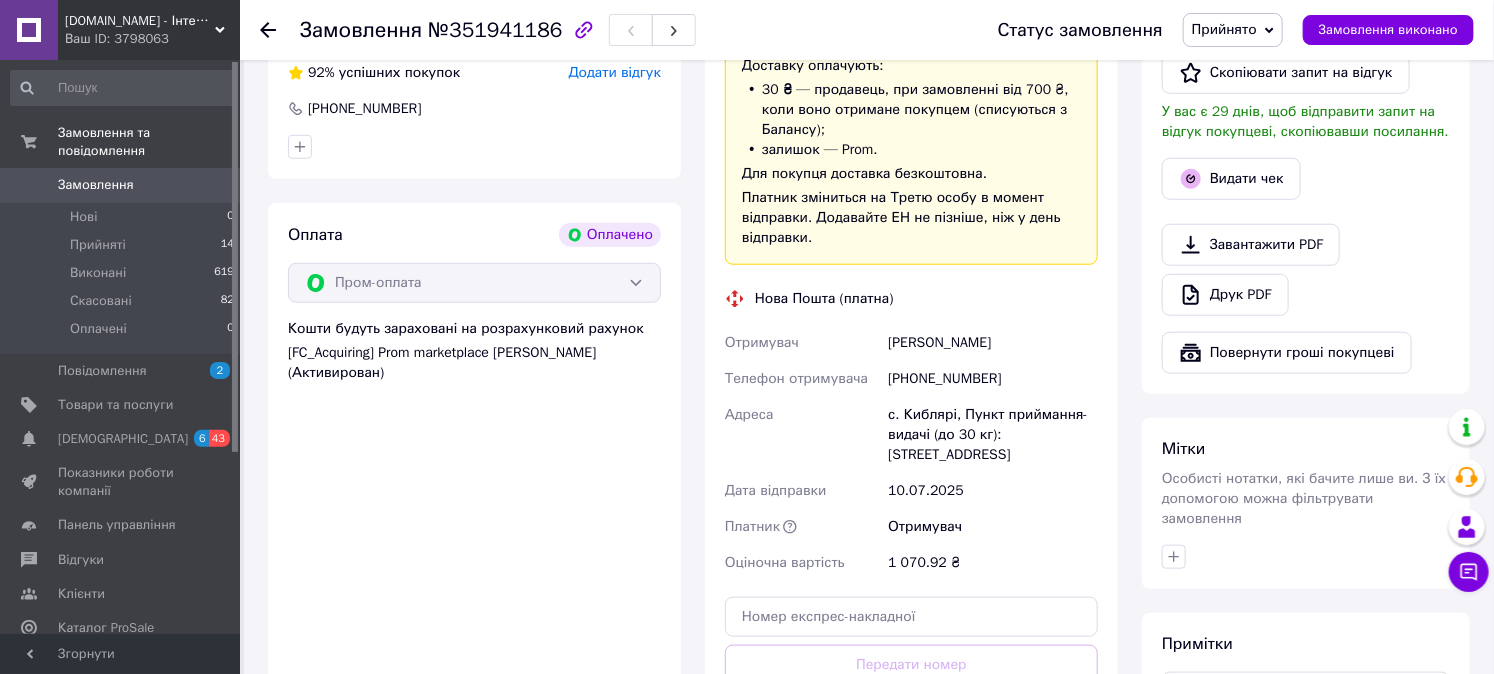 scroll, scrollTop: 666, scrollLeft: 0, axis: vertical 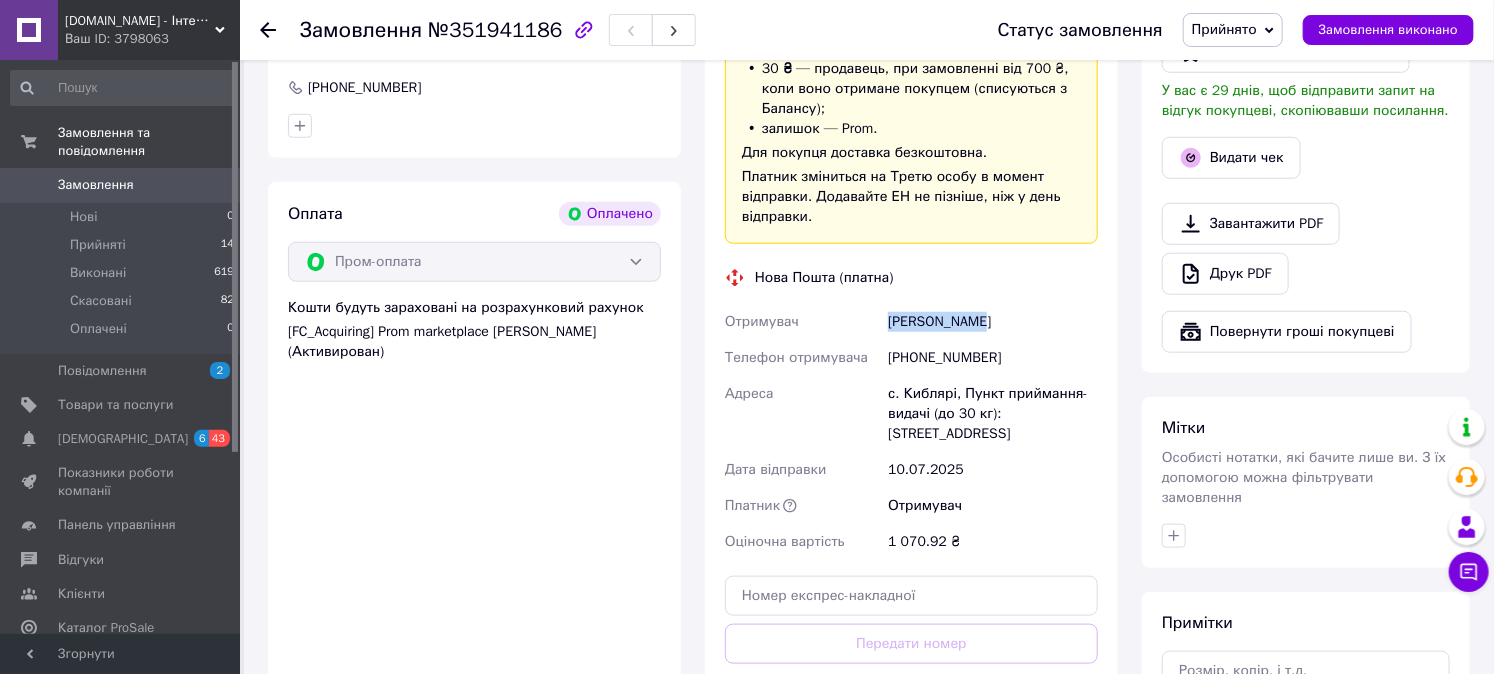 drag, startPoint x: 884, startPoint y: 324, endPoint x: 984, endPoint y: 316, distance: 100.31949 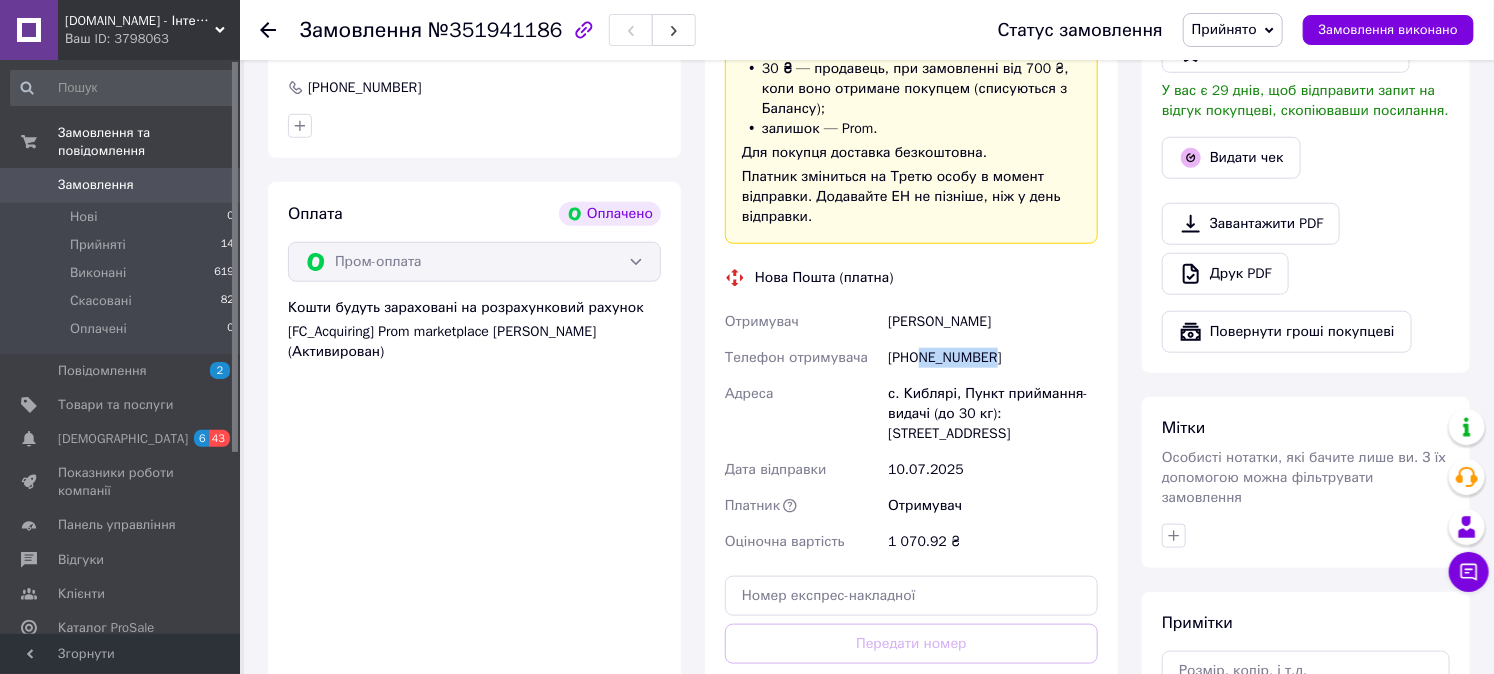 drag, startPoint x: 918, startPoint y: 357, endPoint x: 986, endPoint y: 358, distance: 68.007355 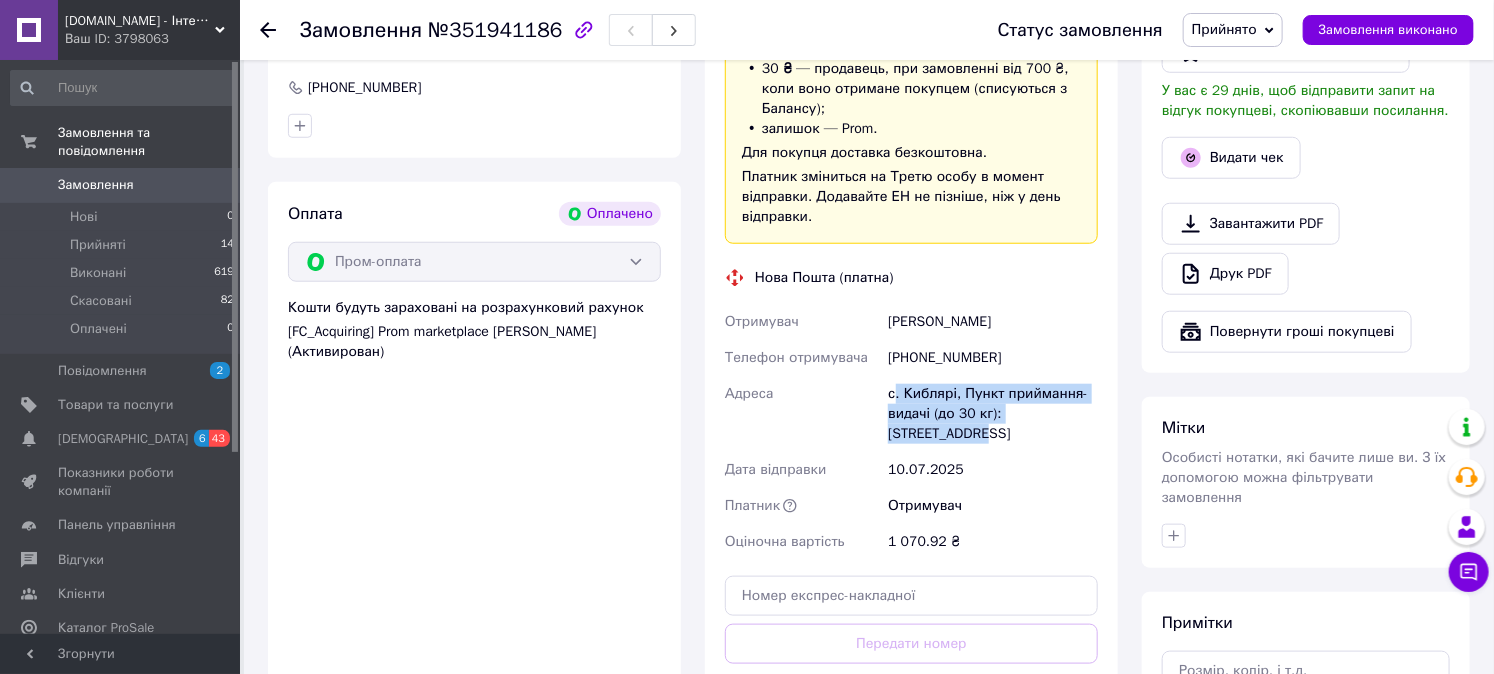 drag, startPoint x: 894, startPoint y: 394, endPoint x: 1082, endPoint y: 416, distance: 189.28285 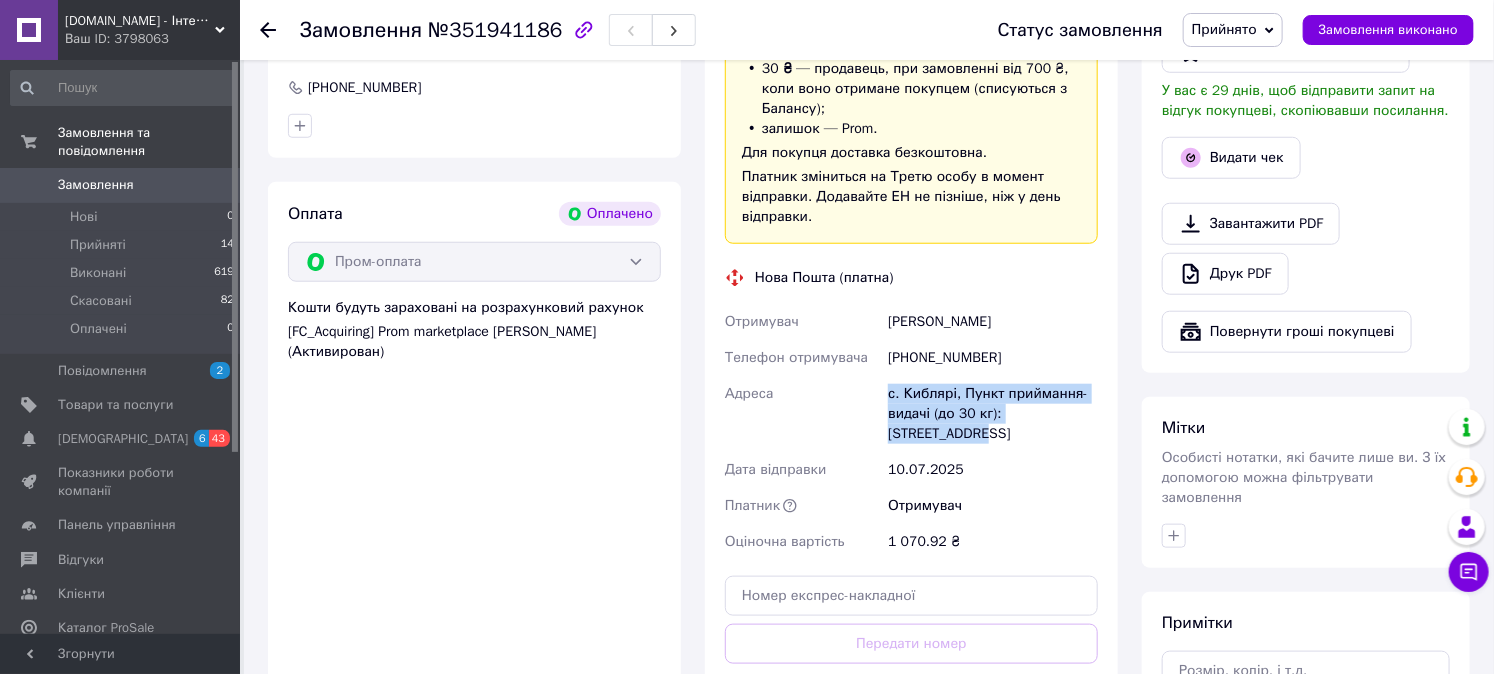 drag, startPoint x: 1087, startPoint y: 410, endPoint x: 881, endPoint y: 402, distance: 206.15529 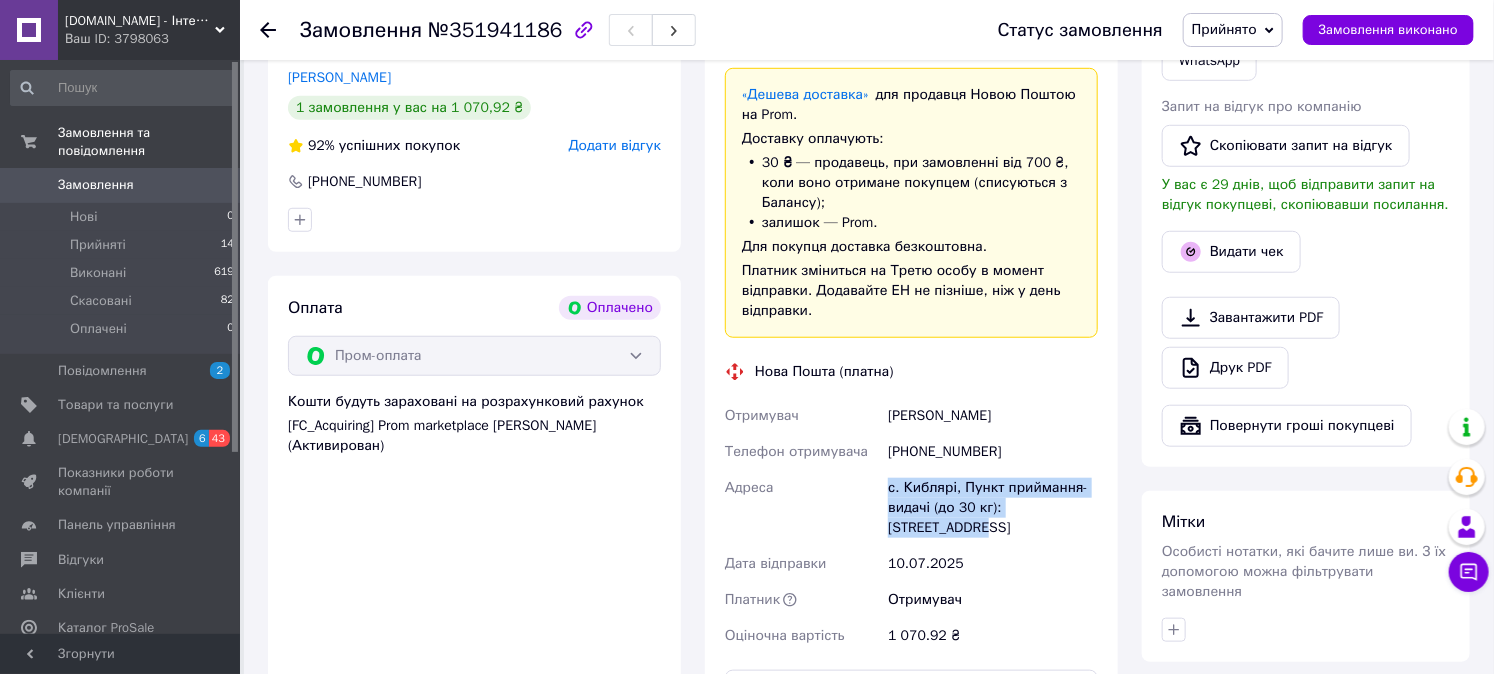 scroll, scrollTop: 666, scrollLeft: 0, axis: vertical 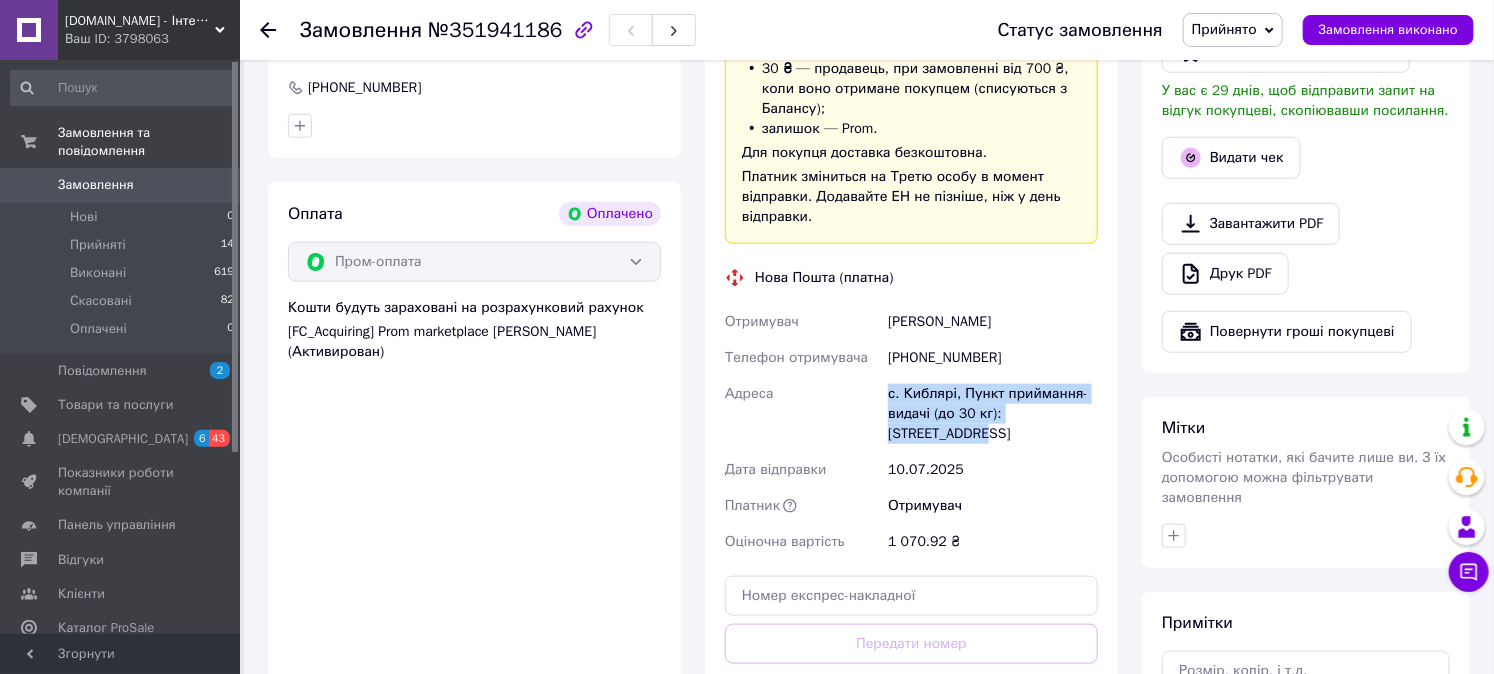 click on "с. Киблярі, Пункт приймання-видачі (до 30 кг): вул. б.н., 82" at bounding box center [993, 414] 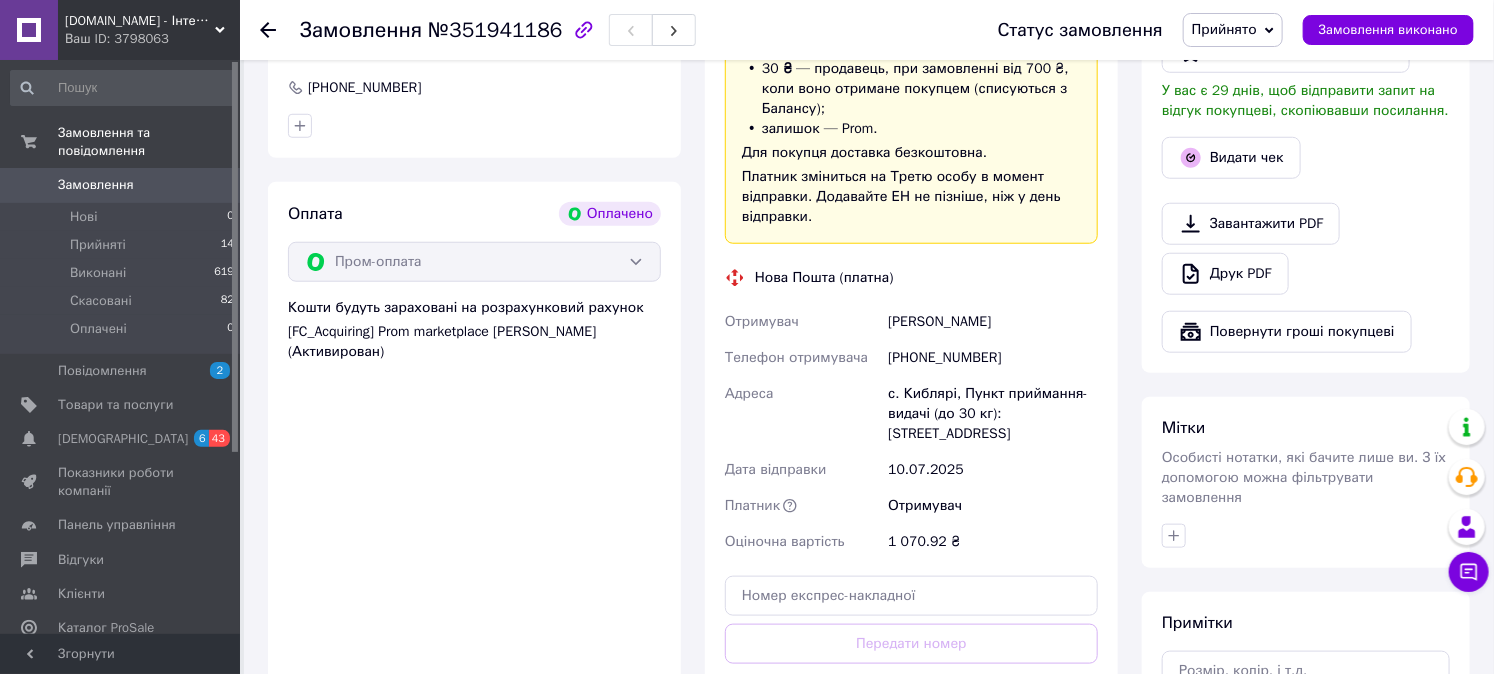 click on "bautools.shop - Інтернет магазин електроніки та товарів для дому Ваш ID: 3798063" at bounding box center [149, 30] 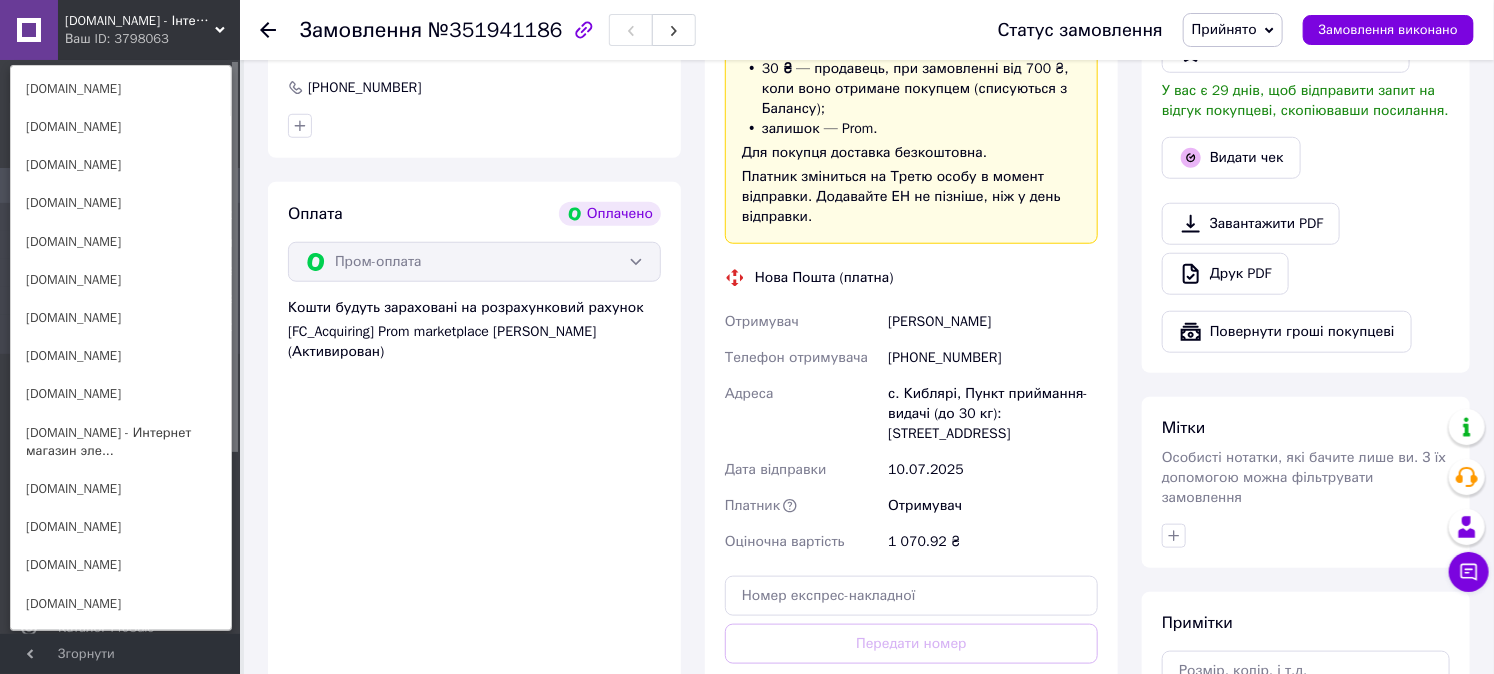scroll, scrollTop: 871, scrollLeft: 0, axis: vertical 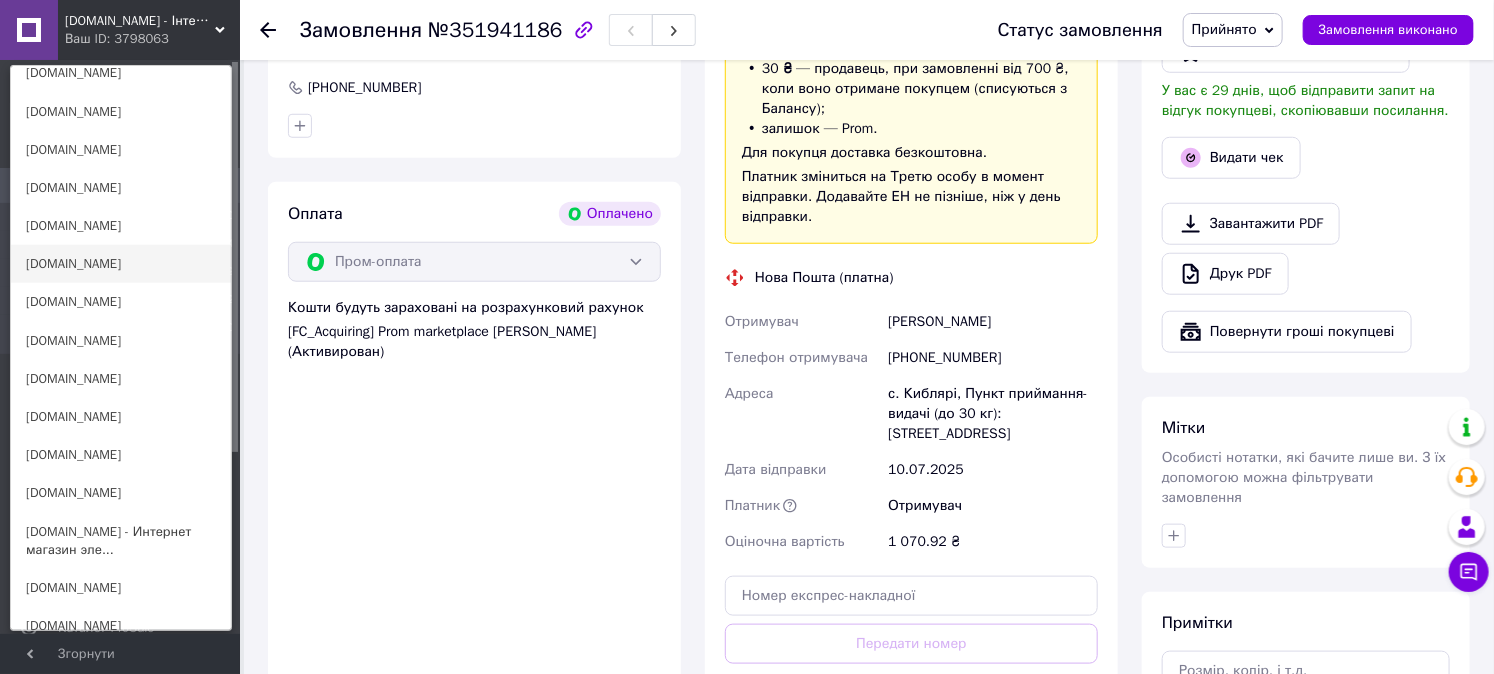 click on "[DOMAIN_NAME]" at bounding box center (121, 264) 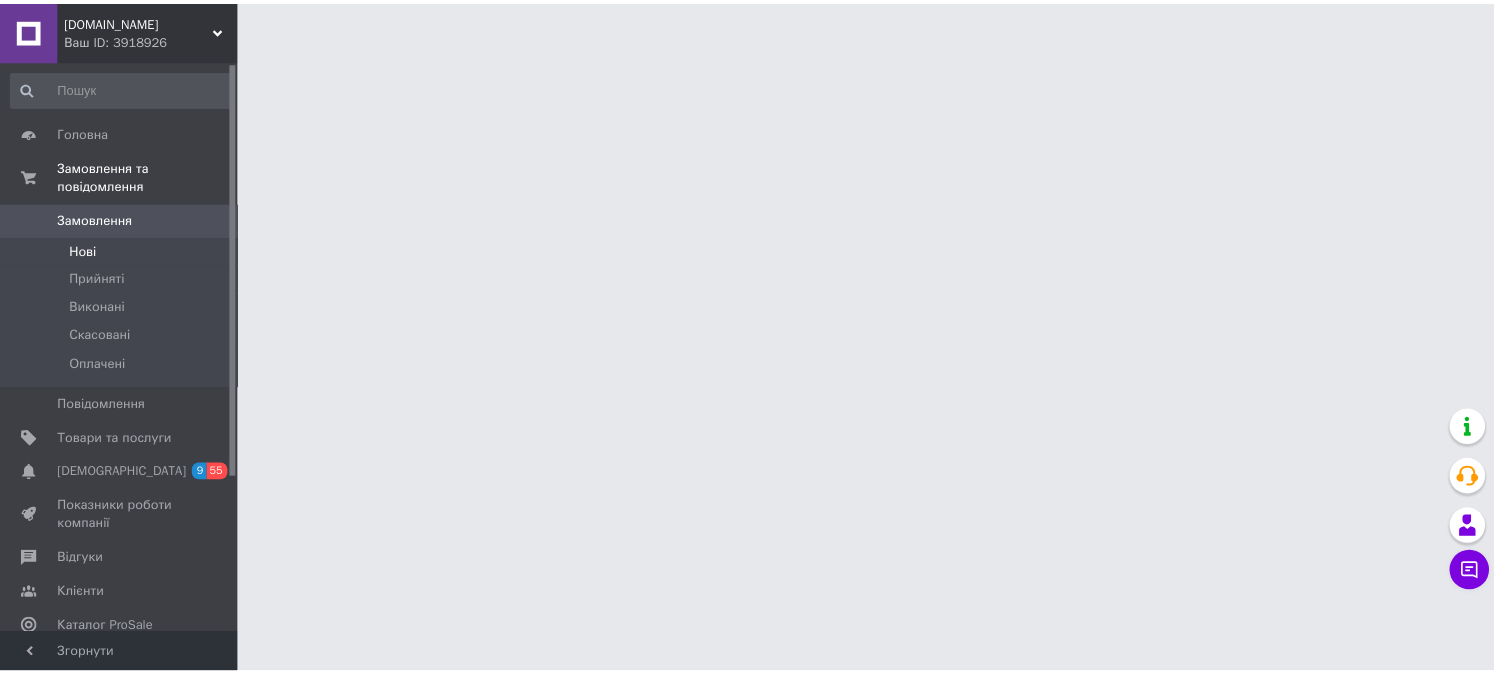 scroll, scrollTop: 0, scrollLeft: 0, axis: both 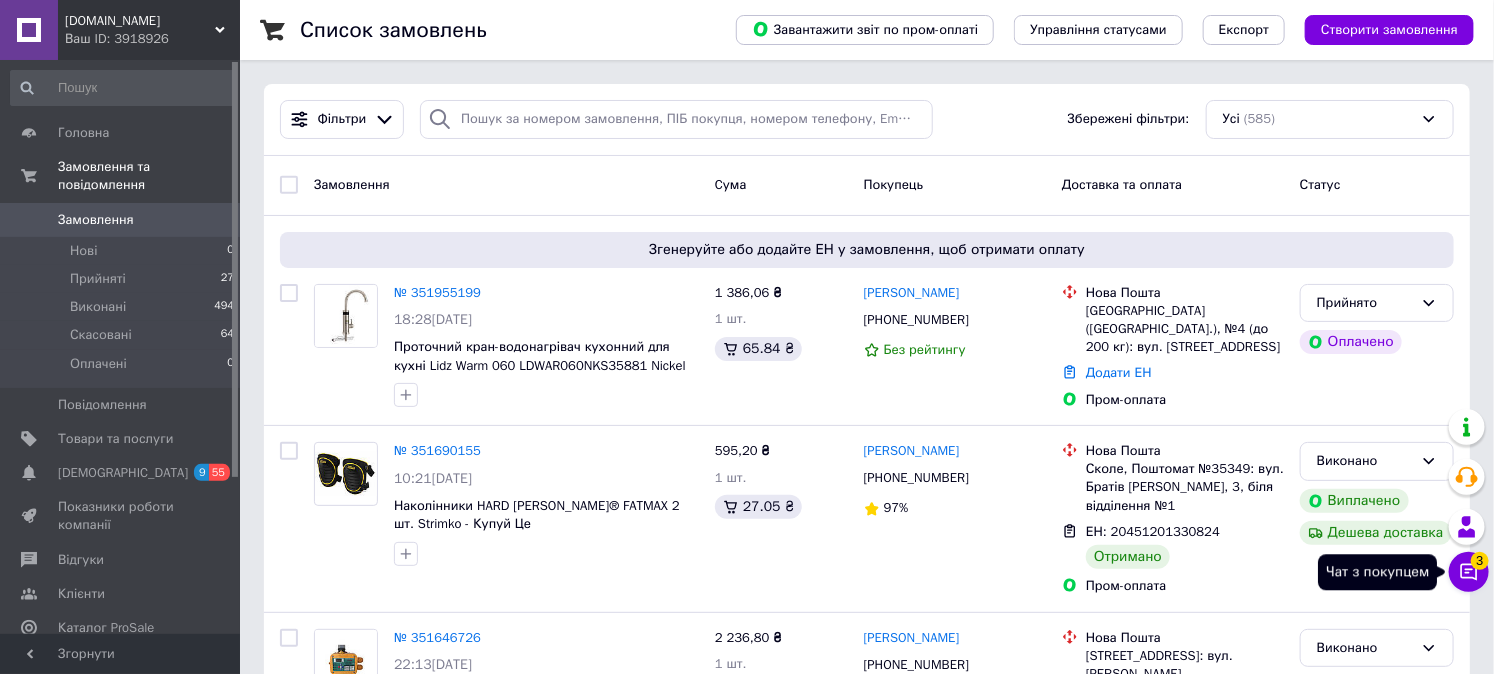 click 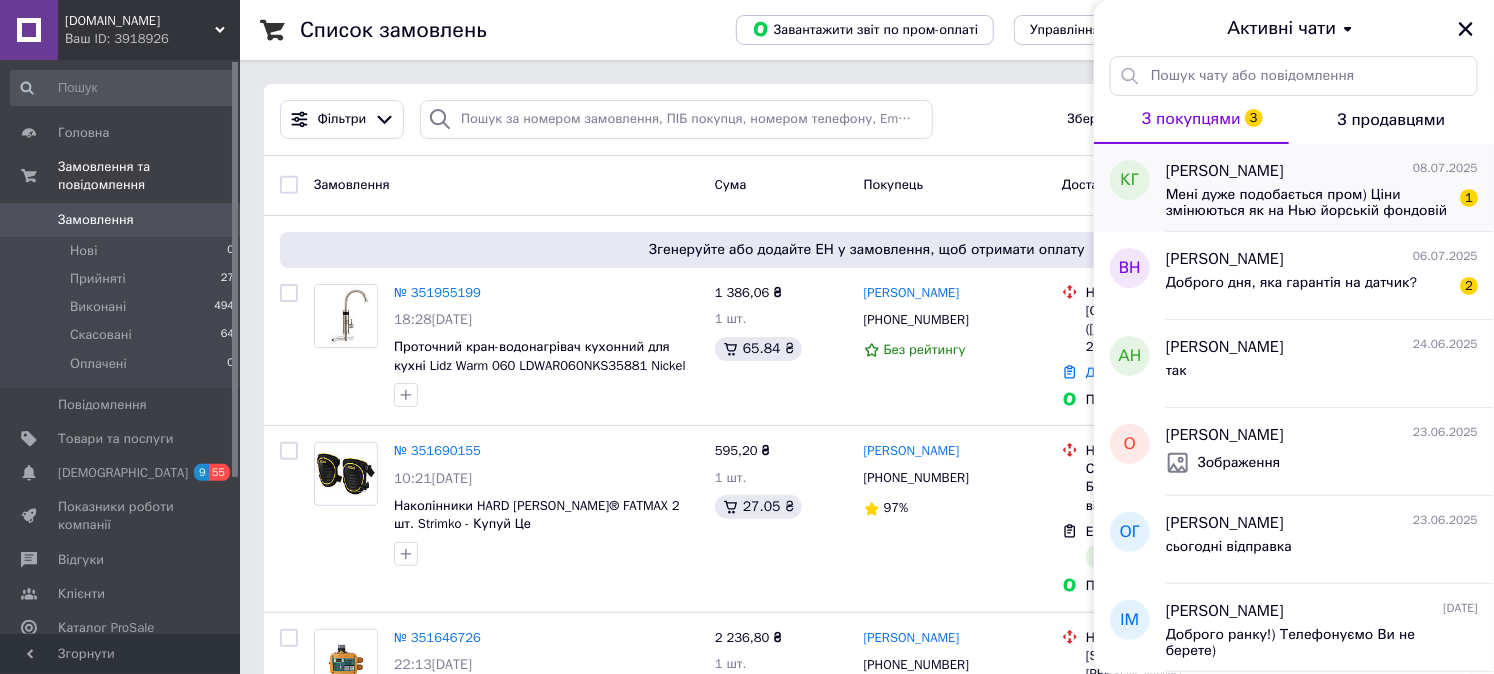 click on "Мені дуже подобається пром)
Ціни змінюються як на Нью йорській фондовій біржі. Замовив в іншому місці. Після того як у вас вчора зросла ціна) гарного дня!" at bounding box center (1308, 203) 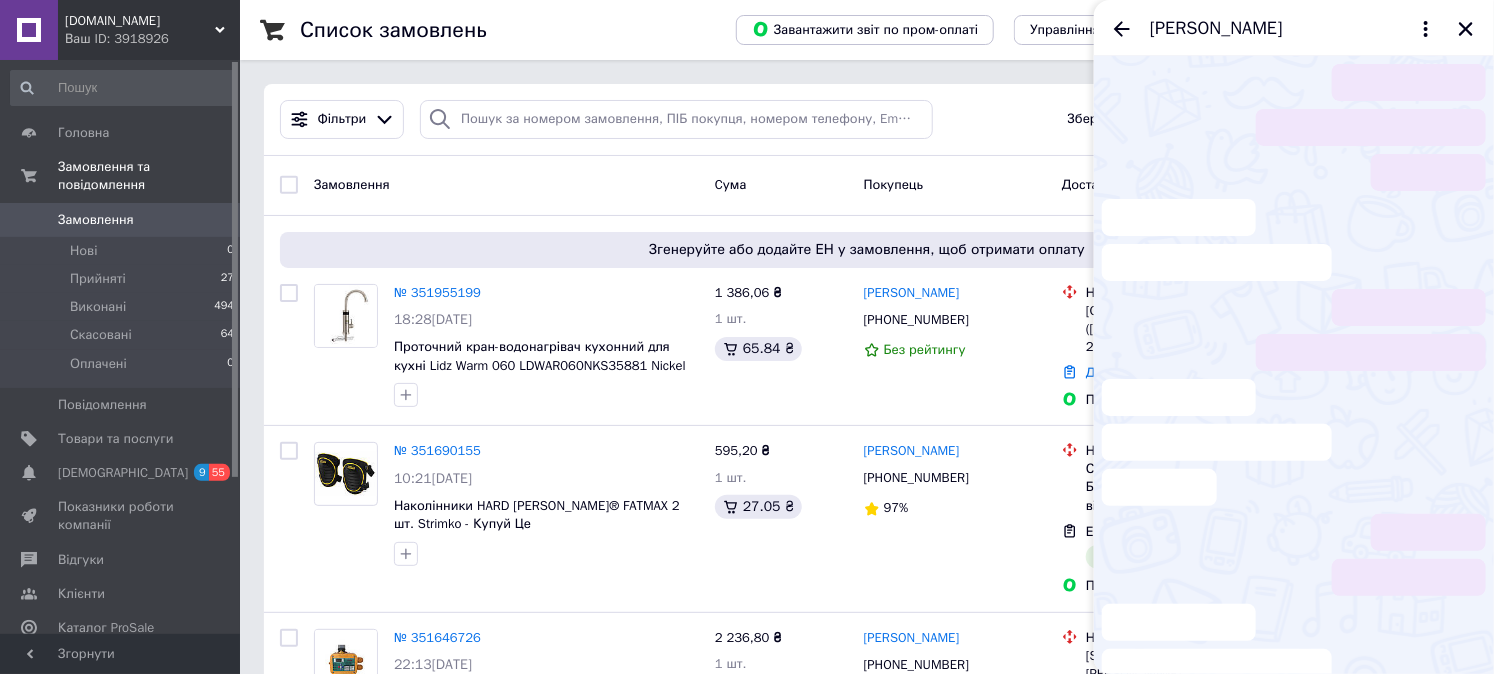 scroll, scrollTop: 520, scrollLeft: 0, axis: vertical 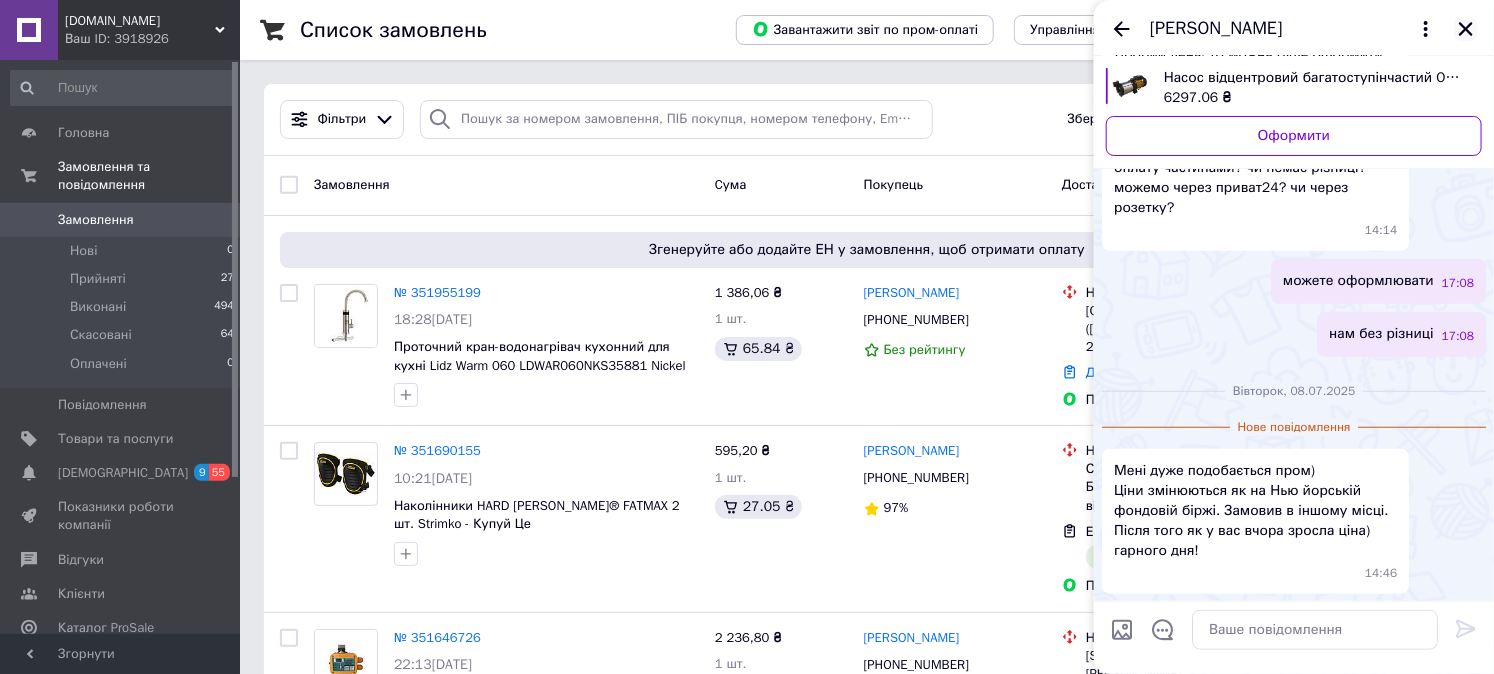 click at bounding box center [1466, 29] 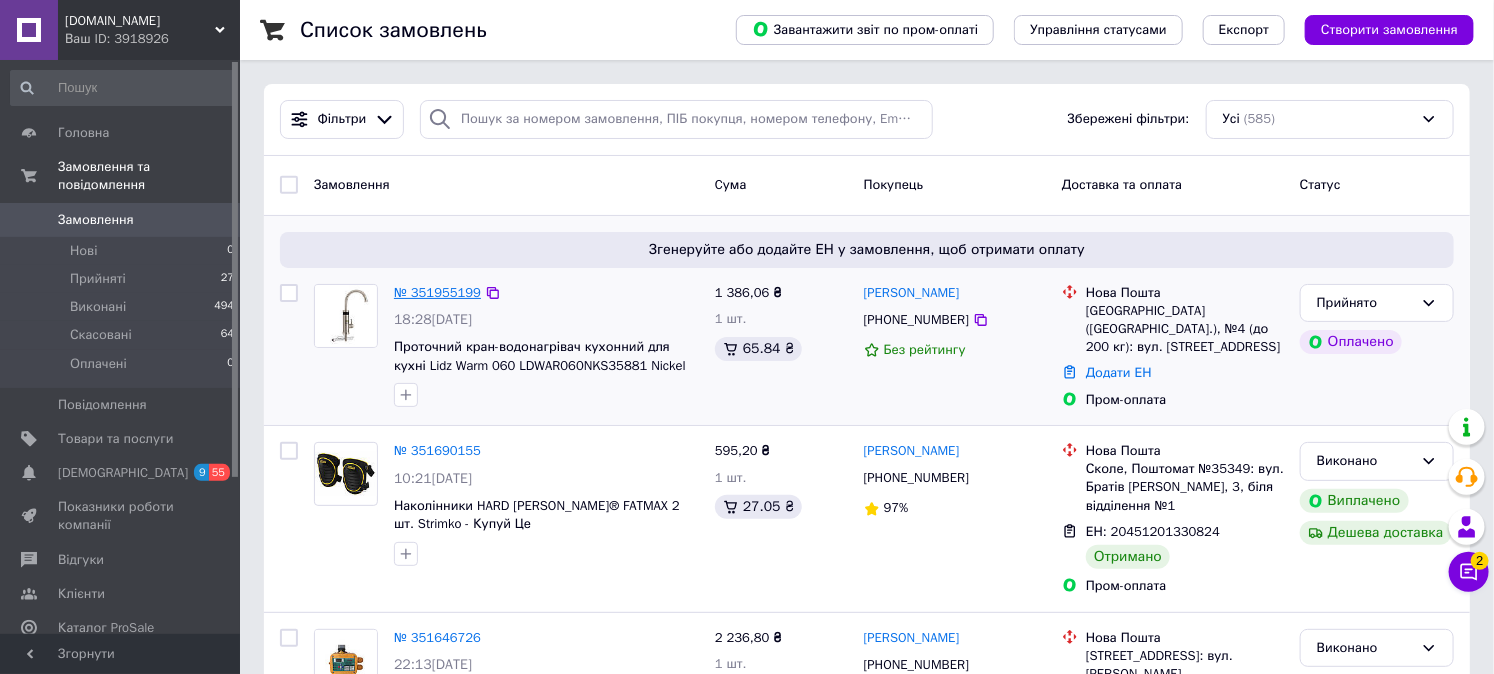 click on "№ 351955199" at bounding box center (437, 292) 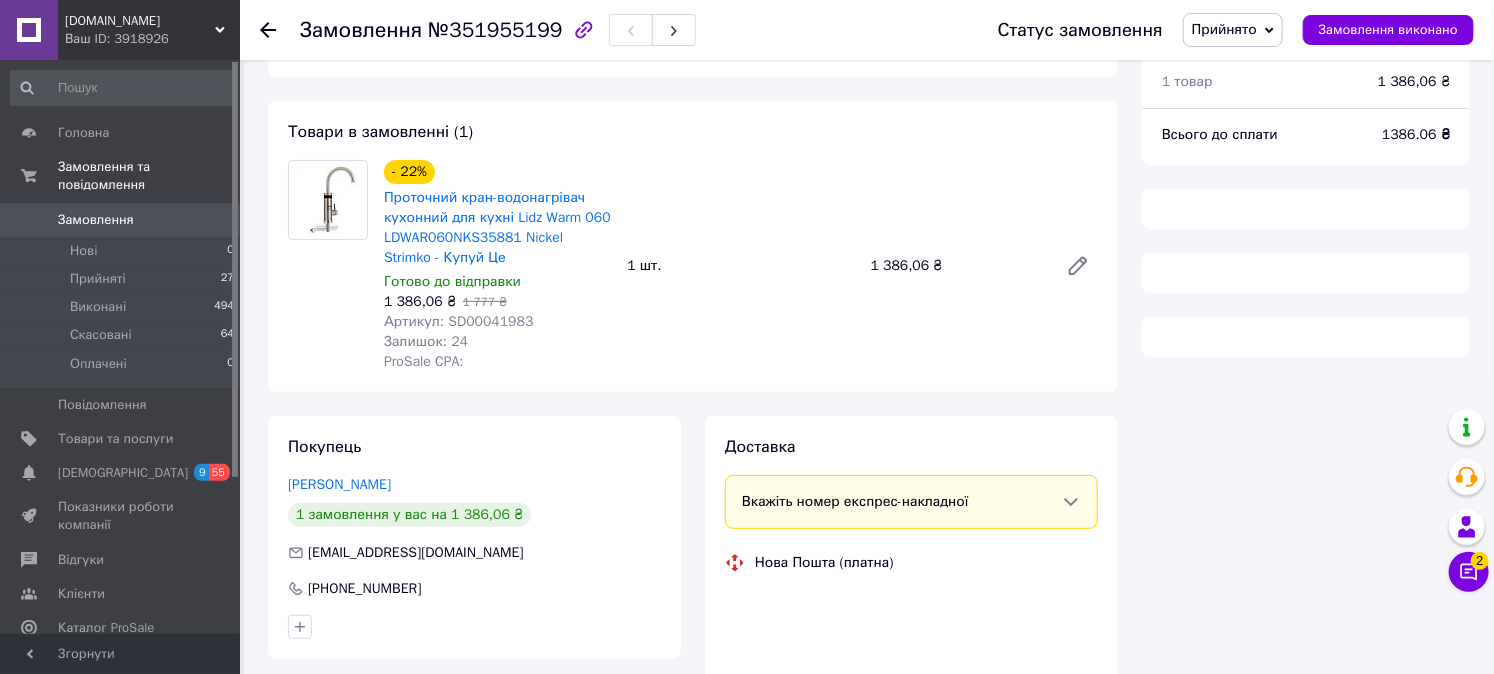 scroll, scrollTop: 147, scrollLeft: 0, axis: vertical 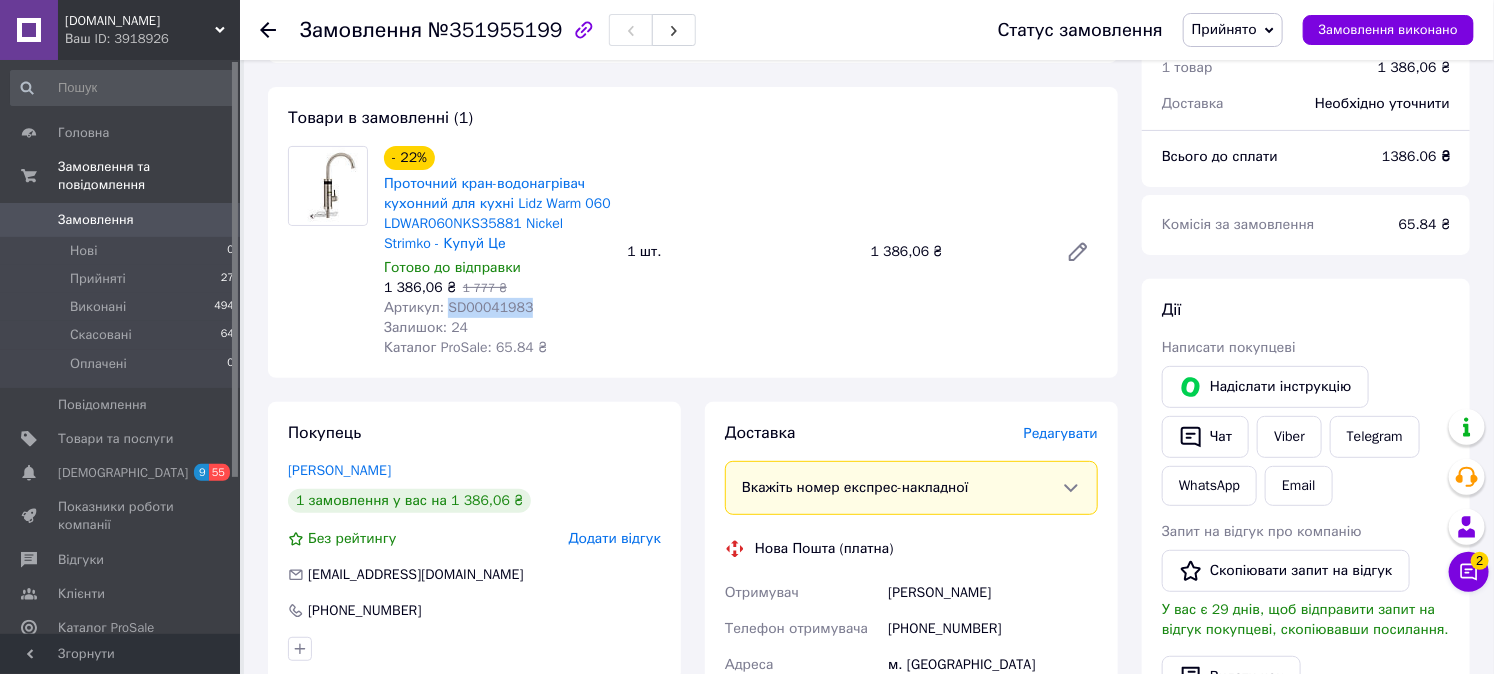 drag, startPoint x: 445, startPoint y: 304, endPoint x: 538, endPoint y: 306, distance: 93.0215 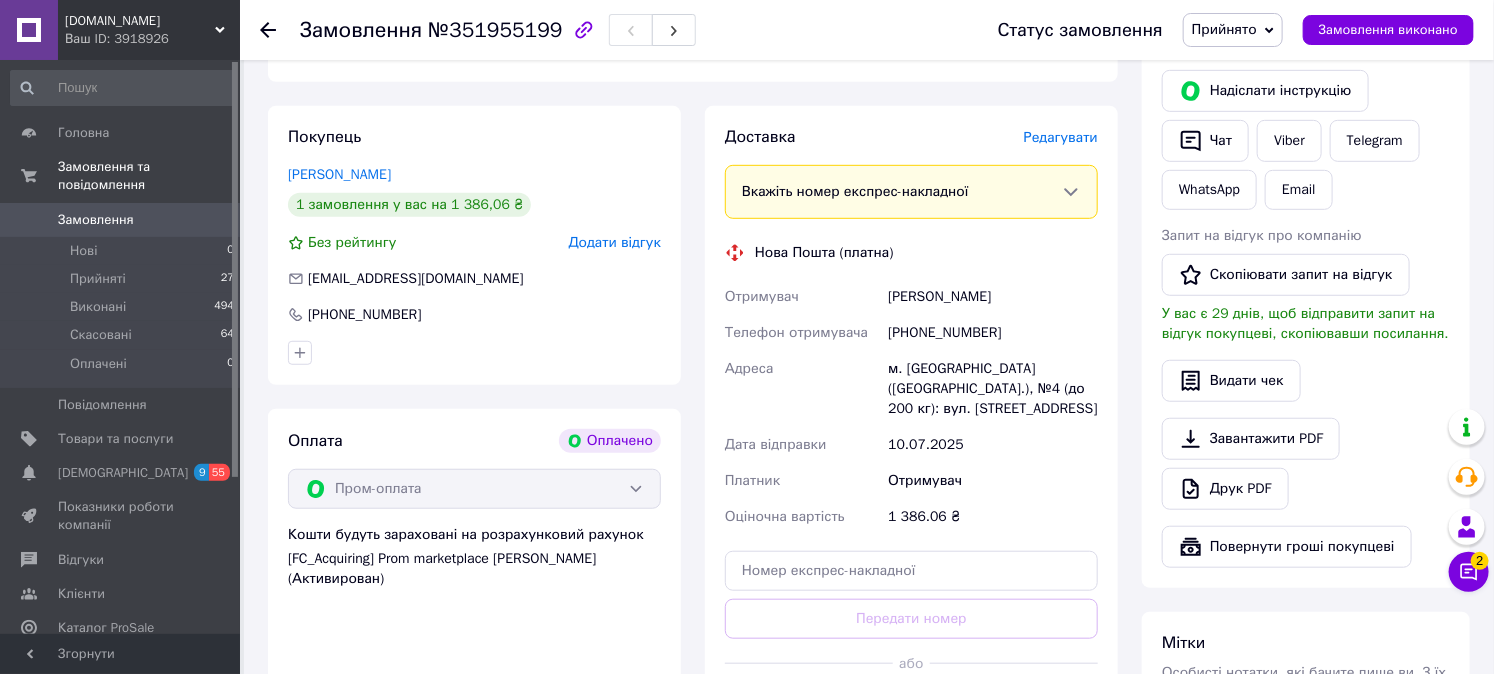 scroll, scrollTop: 444, scrollLeft: 0, axis: vertical 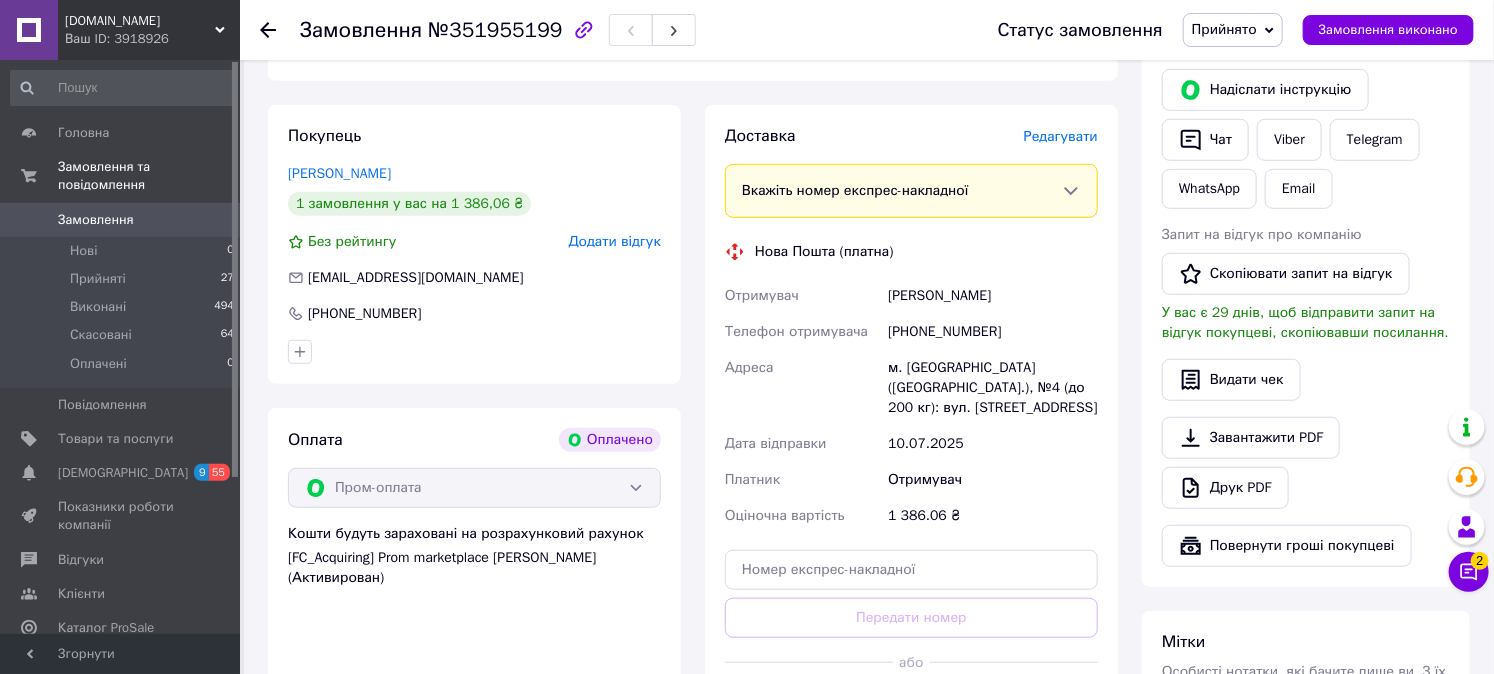 drag, startPoint x: 891, startPoint y: 291, endPoint x: 1037, endPoint y: 292, distance: 146.00342 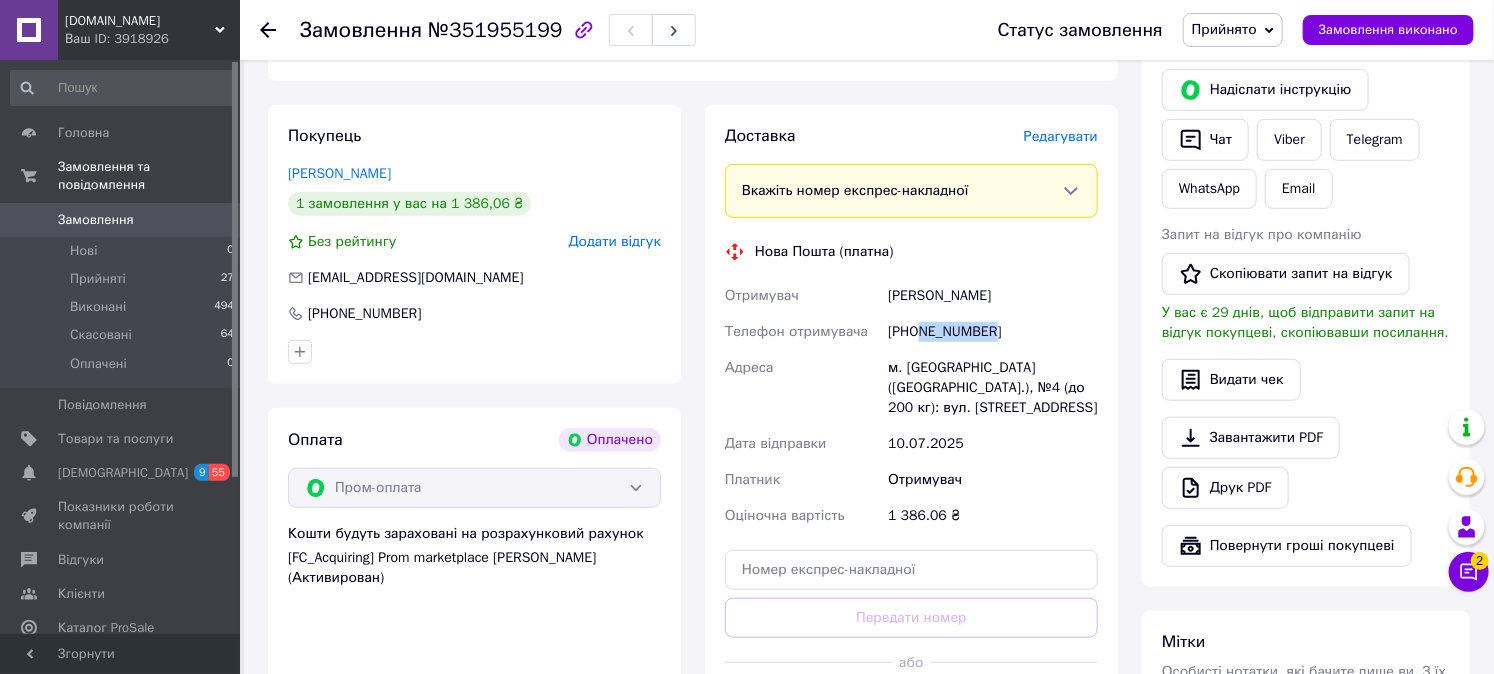 drag, startPoint x: 917, startPoint y: 325, endPoint x: 993, endPoint y: 330, distance: 76.1643 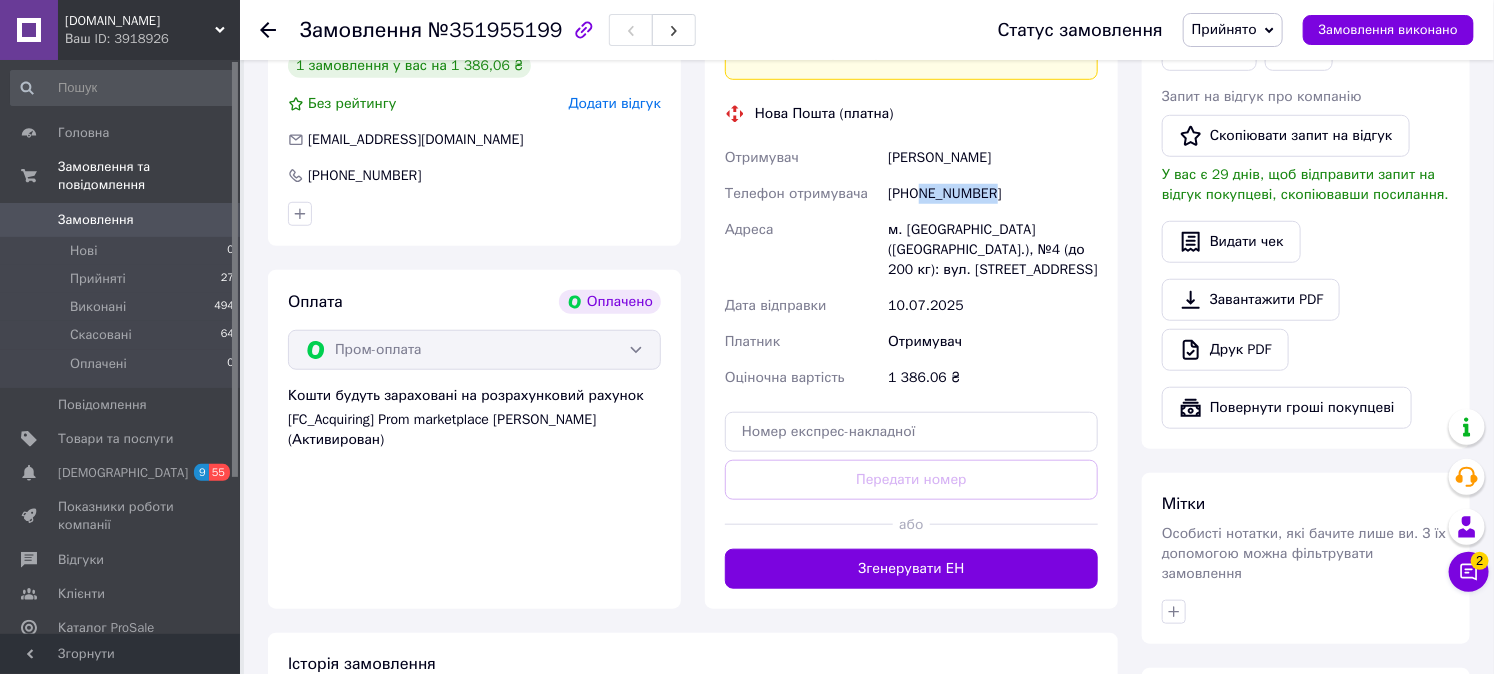scroll, scrollTop: 592, scrollLeft: 0, axis: vertical 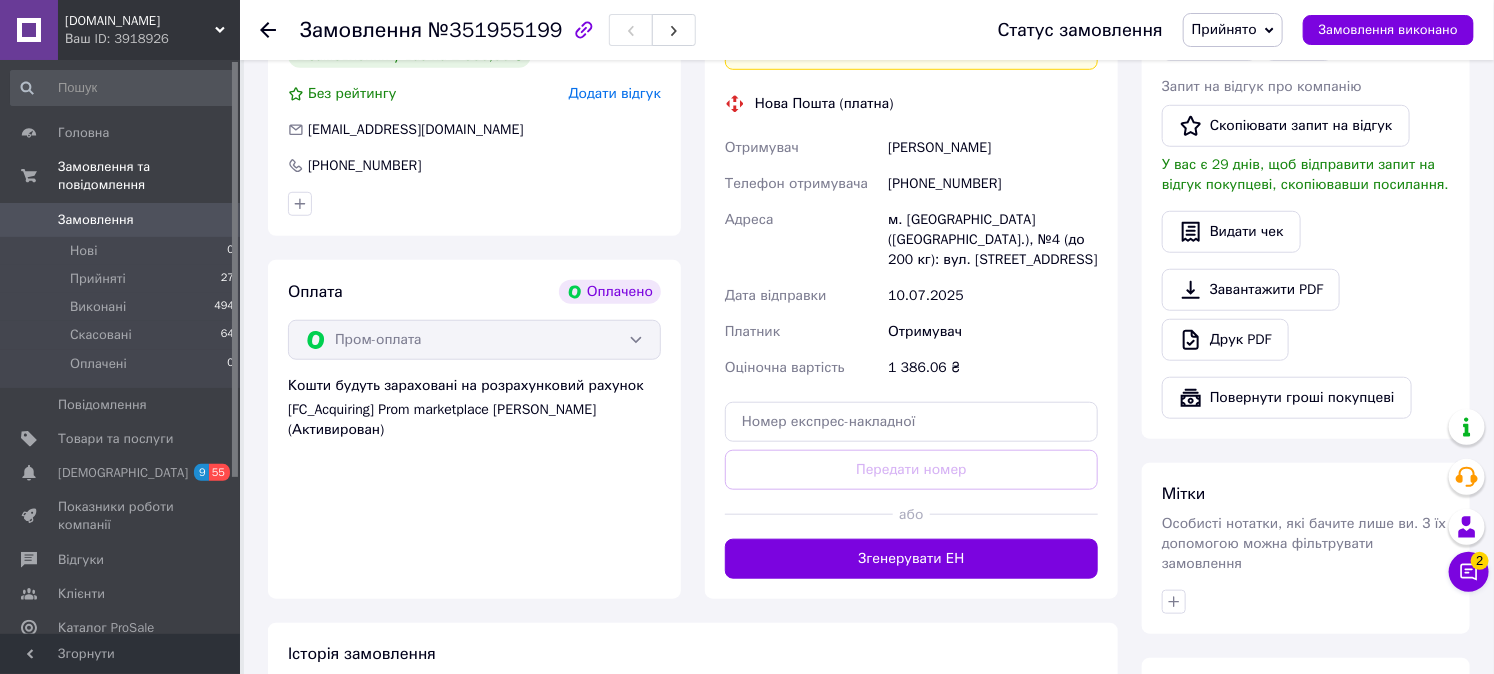 click on "[DOMAIN_NAME]" at bounding box center [140, 21] 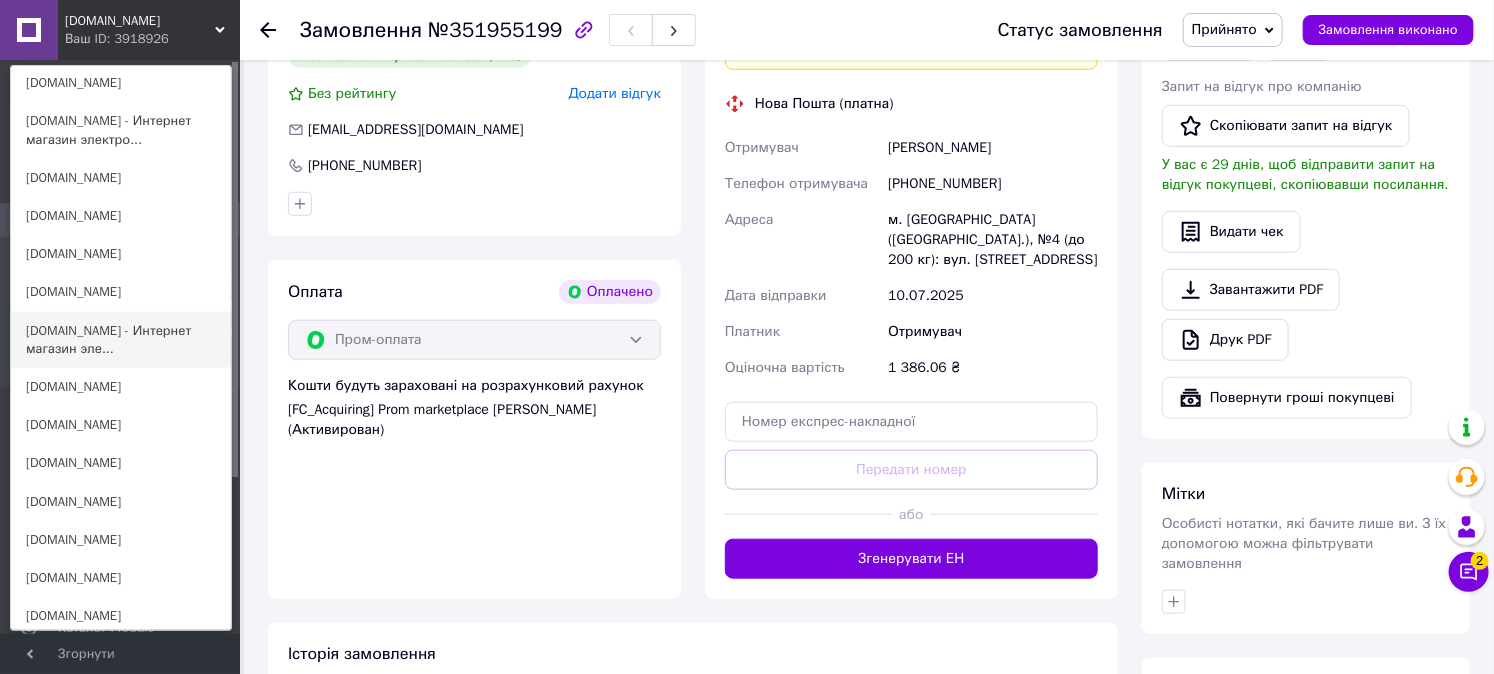 scroll, scrollTop: 1111, scrollLeft: 0, axis: vertical 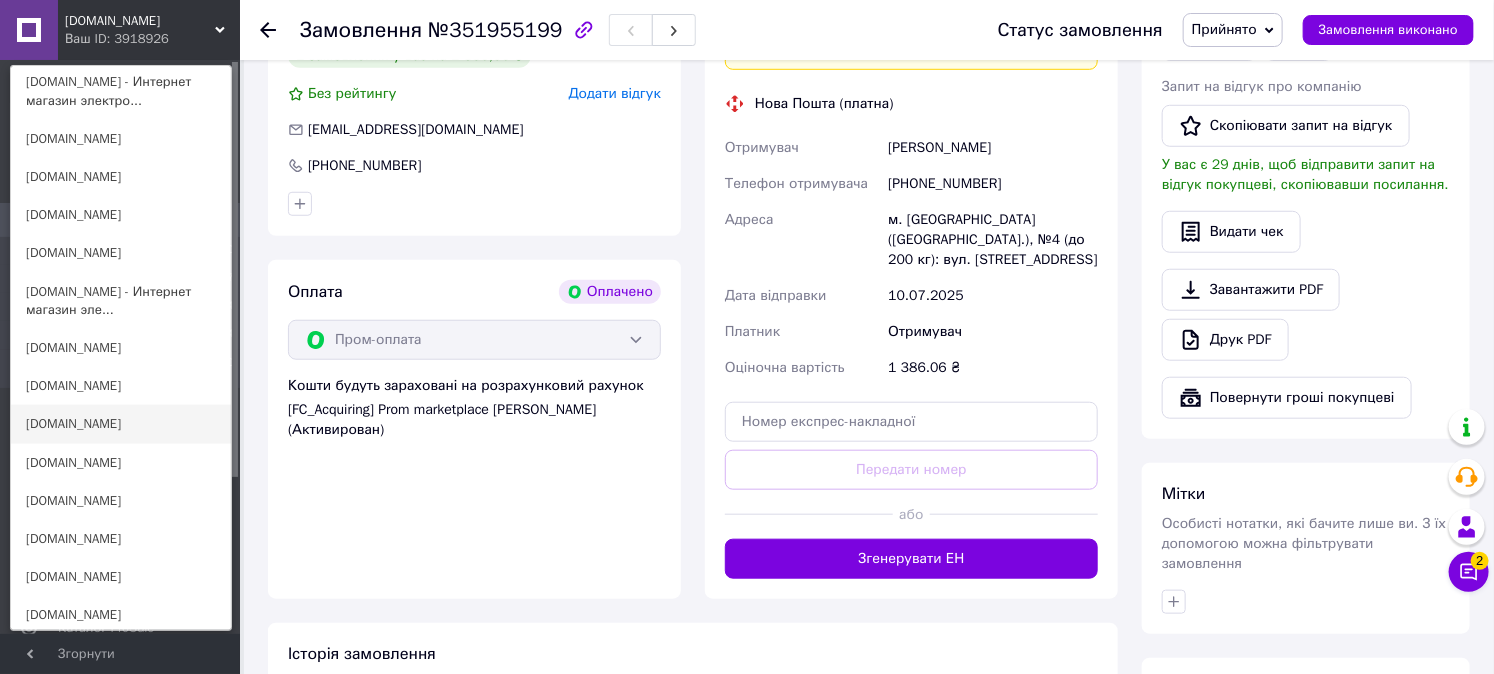click on "[DOMAIN_NAME]" at bounding box center (121, 424) 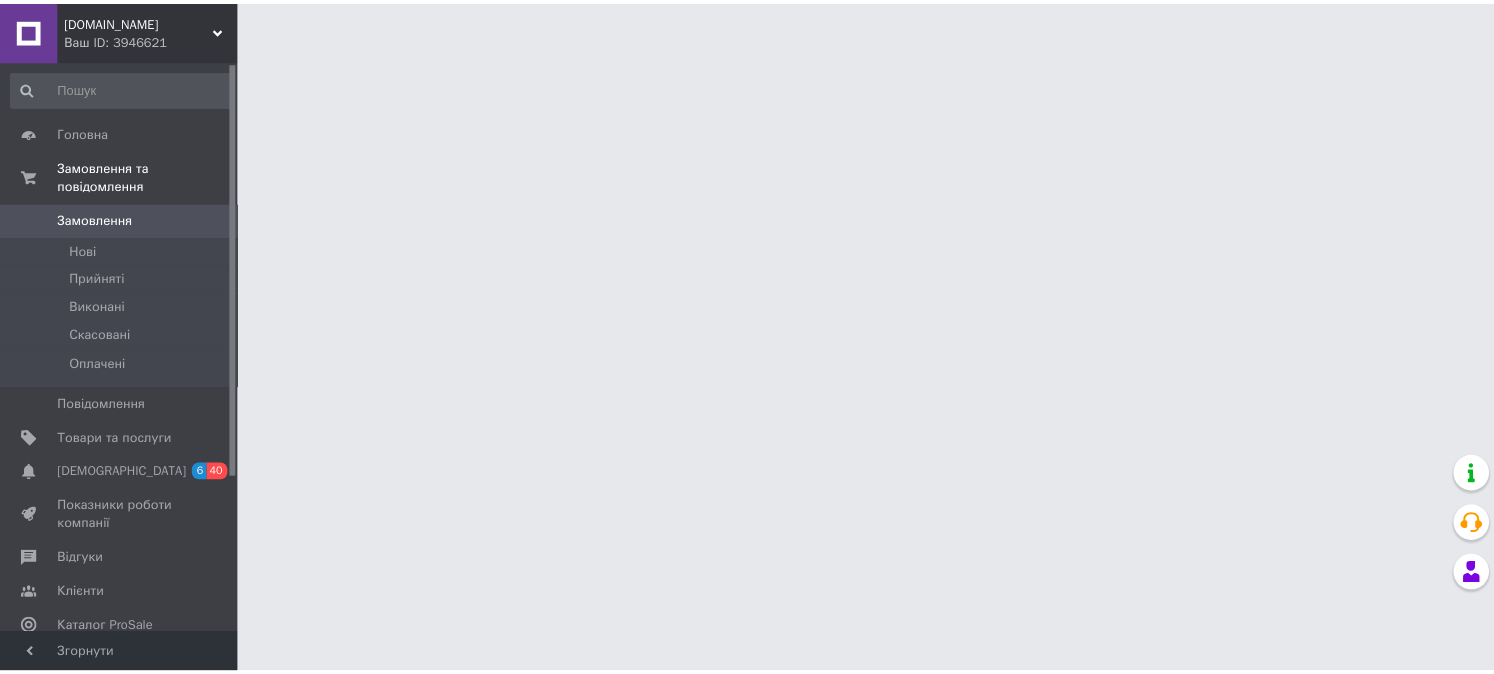 scroll, scrollTop: 0, scrollLeft: 0, axis: both 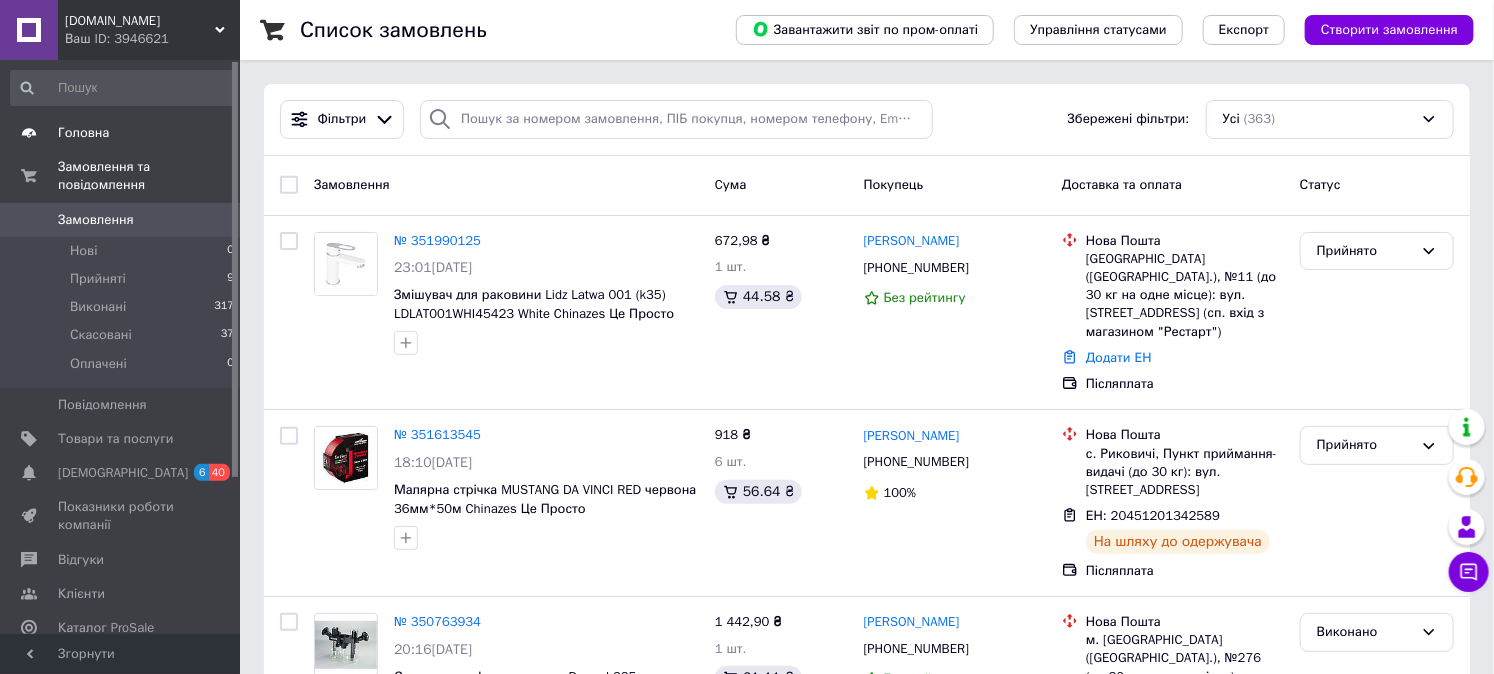 click on "Головна Замовлення та повідомлення Замовлення 0 Нові 0 Прийняті 9 Виконані 317 Скасовані 37 Оплачені 0 Повідомлення 0 Товари та послуги Сповіщення 6 40 Показники роботи компанії Відгуки Клієнти Каталог ProSale Аналітика Управління сайтом Гаманець компанії [PERSON_NAME] Тарифи та рахунки Prom топ" at bounding box center [123, 501] 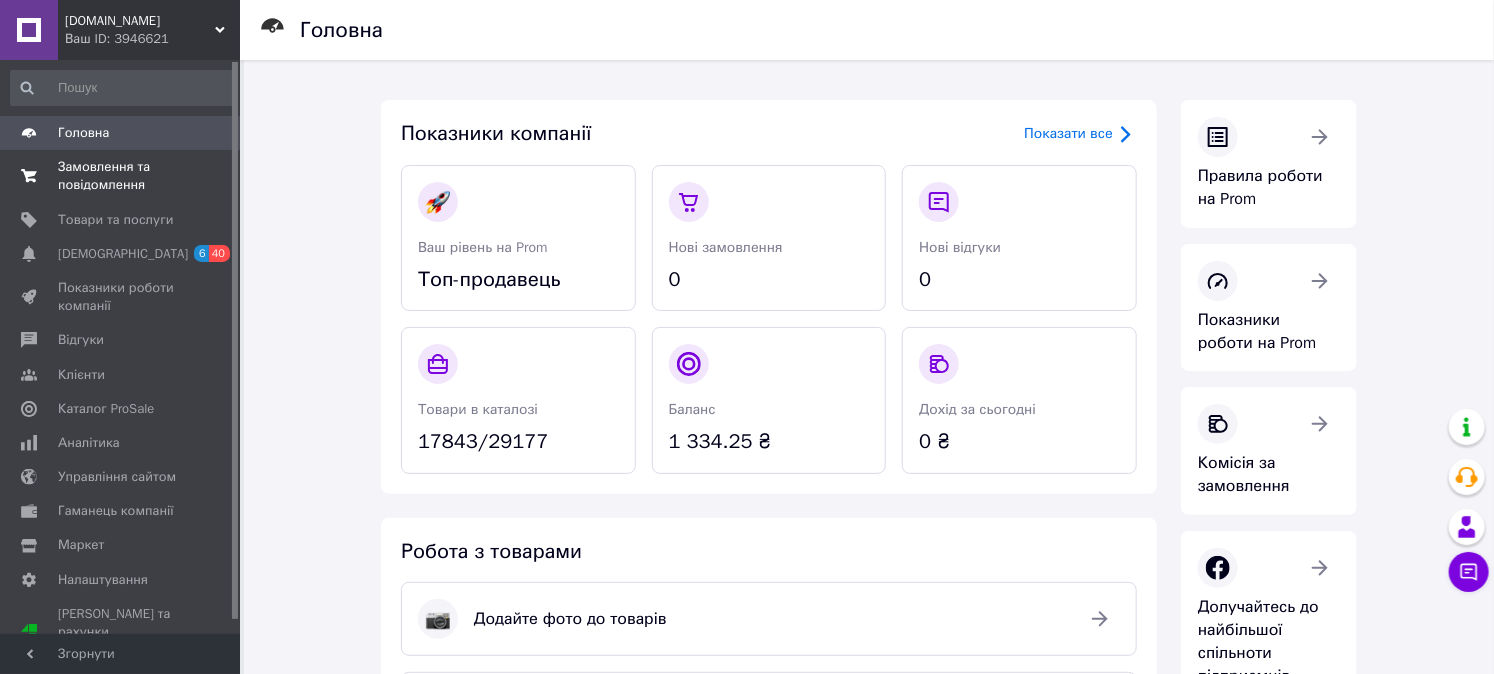 click on "Замовлення та повідомлення" at bounding box center (121, 176) 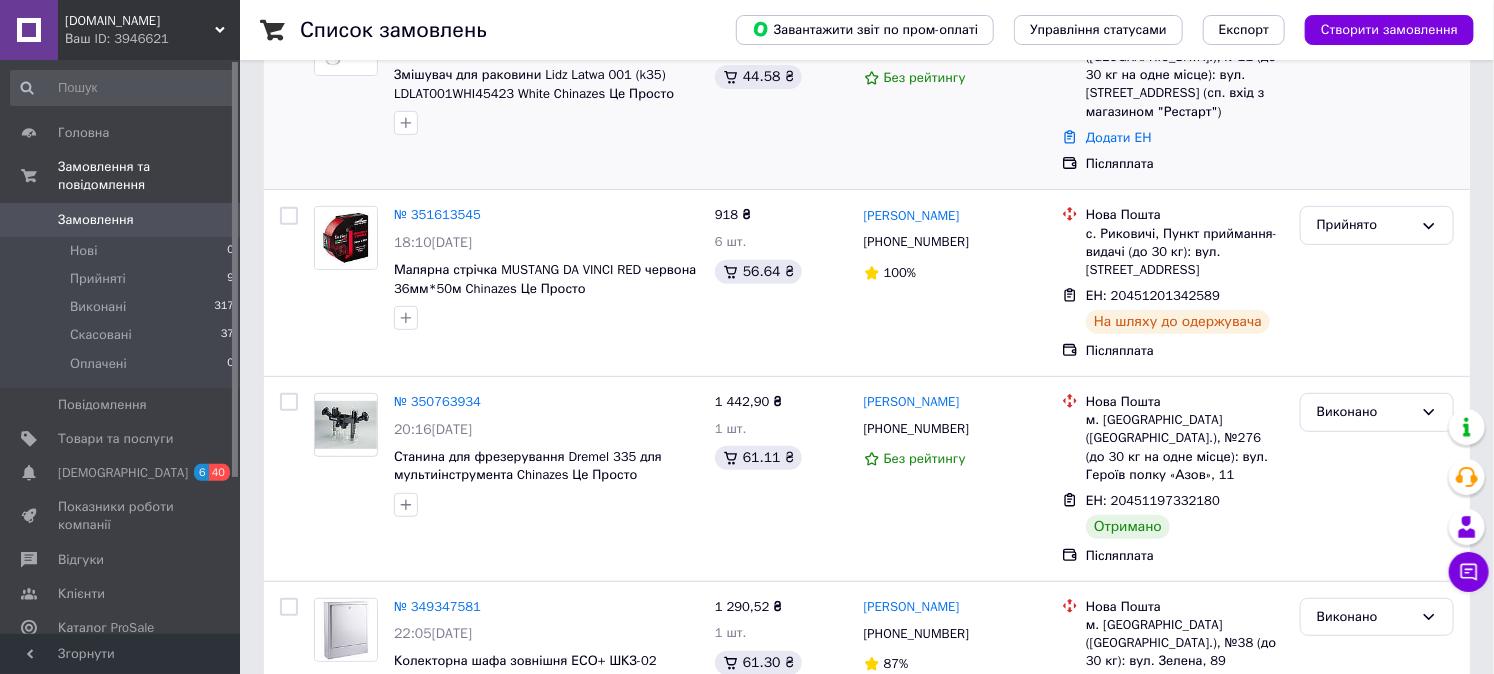 scroll, scrollTop: 222, scrollLeft: 0, axis: vertical 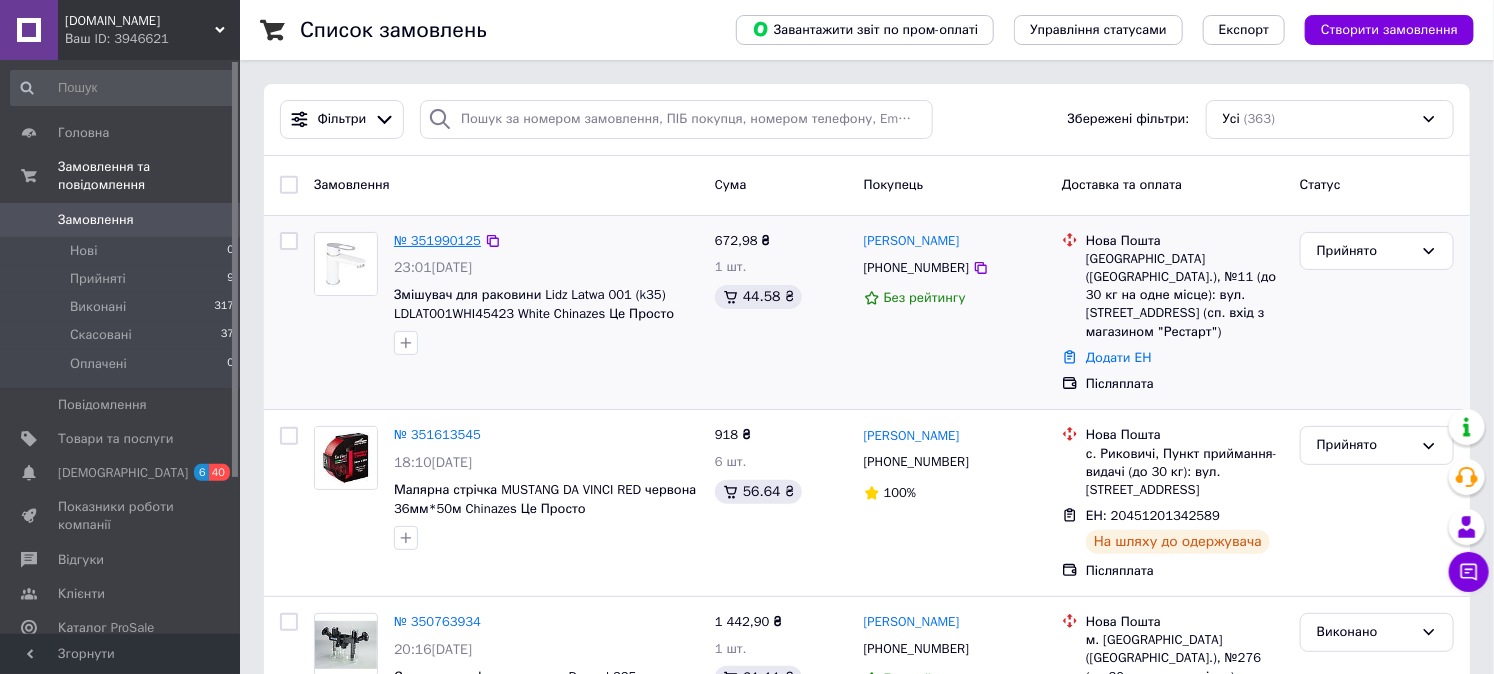 click on "№ 351990125" at bounding box center [437, 240] 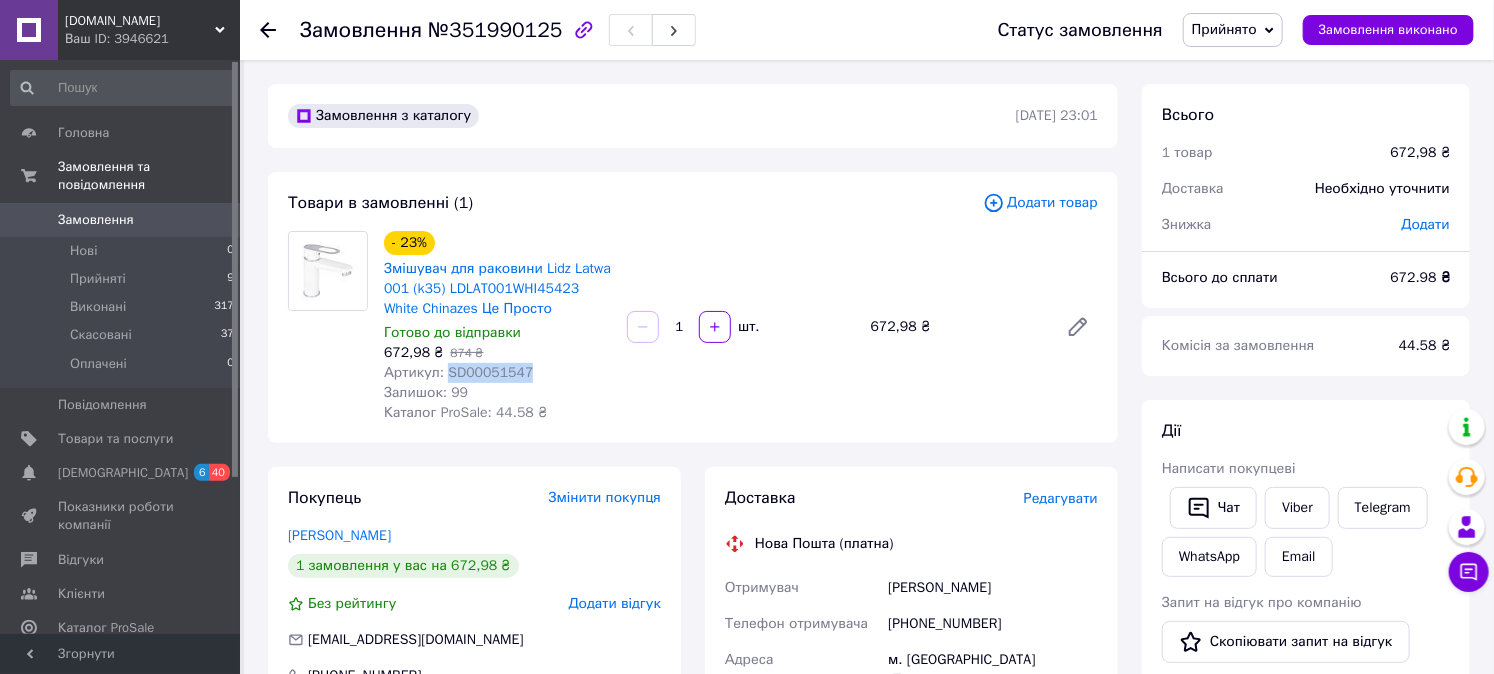 drag, startPoint x: 443, startPoint y: 371, endPoint x: 523, endPoint y: 370, distance: 80.00625 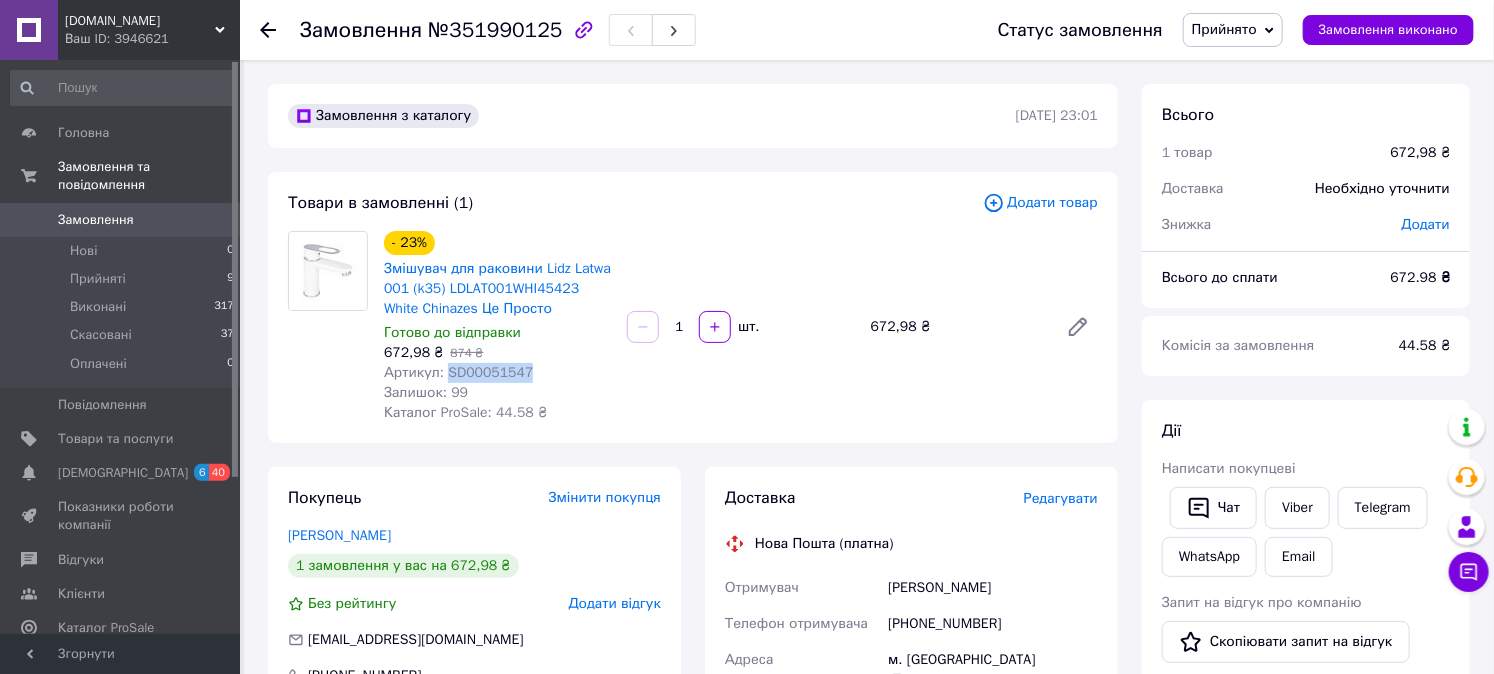 copy on "SD00051547" 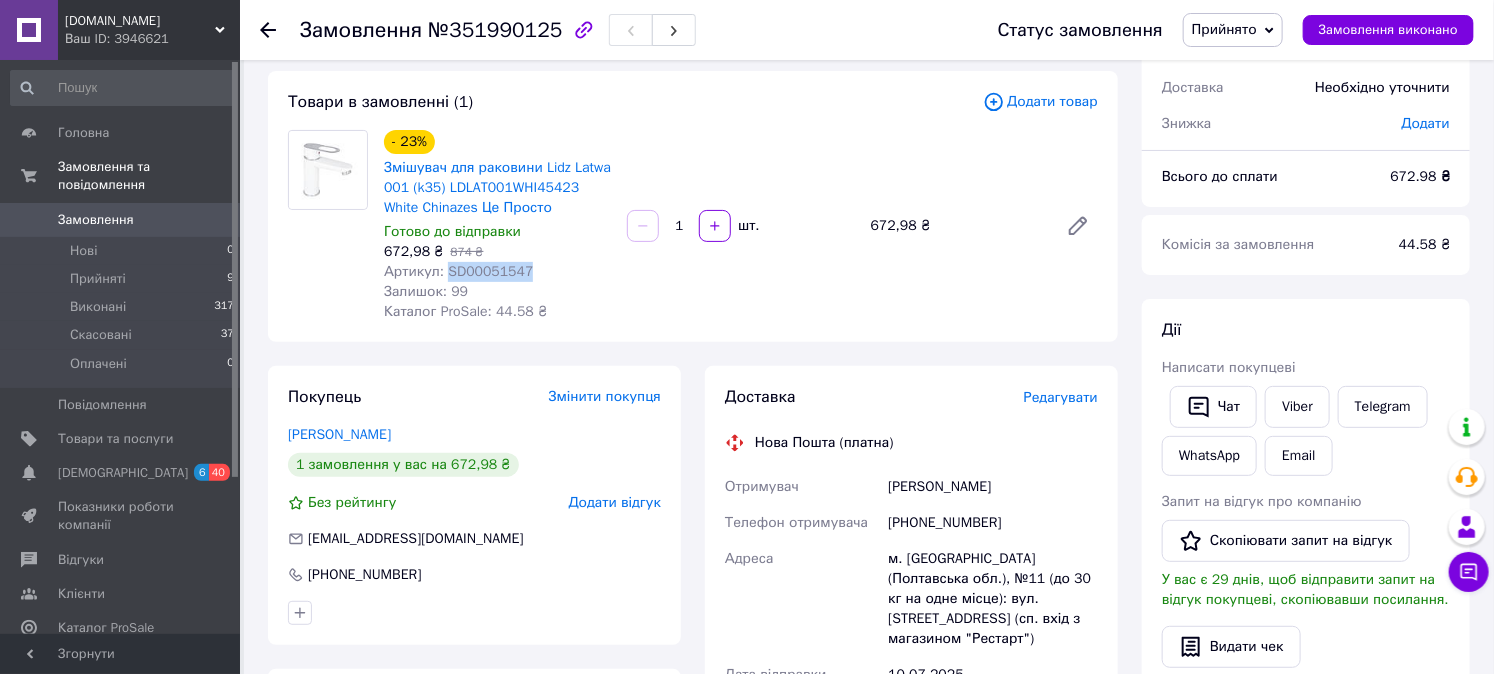 scroll, scrollTop: 74, scrollLeft: 0, axis: vertical 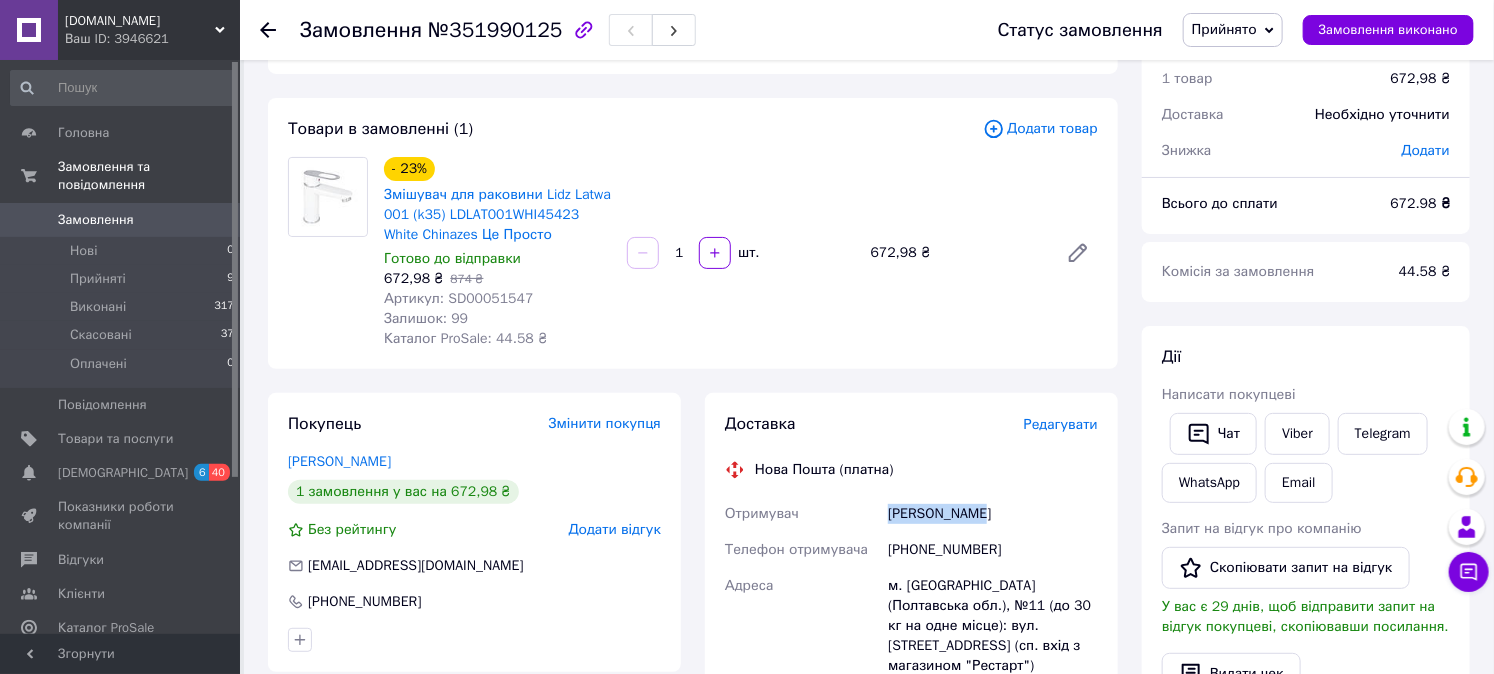 drag, startPoint x: 877, startPoint y: 508, endPoint x: 1006, endPoint y: 508, distance: 129 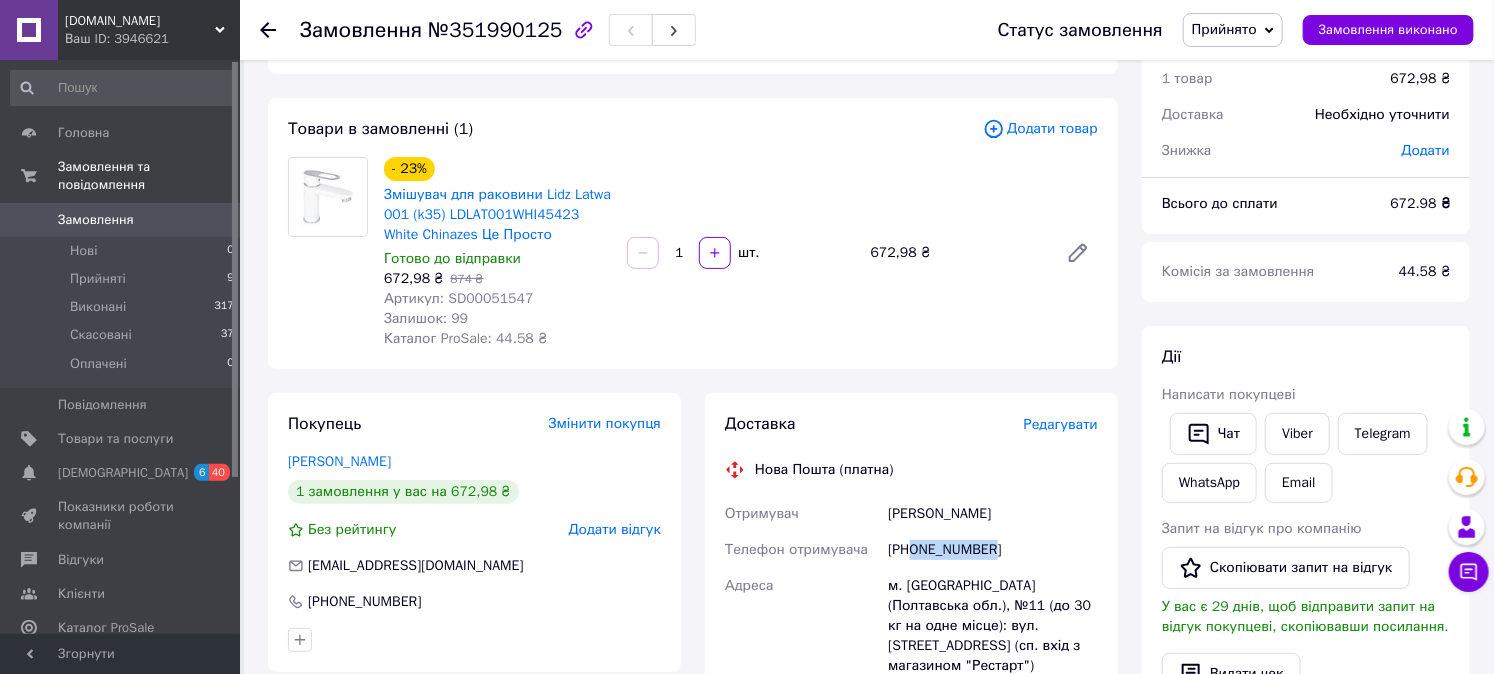 drag, startPoint x: 914, startPoint y: 548, endPoint x: 997, endPoint y: 545, distance: 83.0542 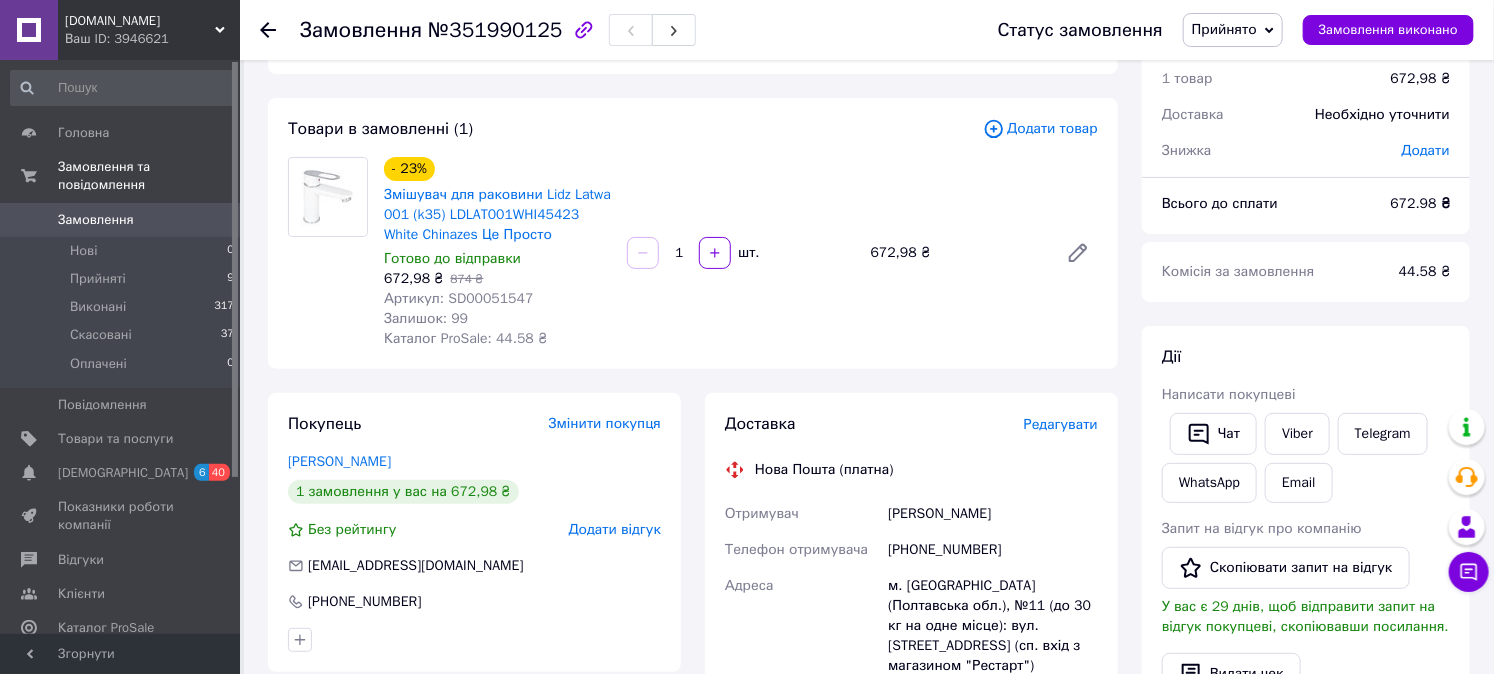 click on "м. Полтава ([GEOGRAPHIC_DATA].), №11 (до 30 кг на одне місце): вул. [STREET_ADDRESS] (сп. вхід з магазином "Рестарт")" at bounding box center [993, 626] 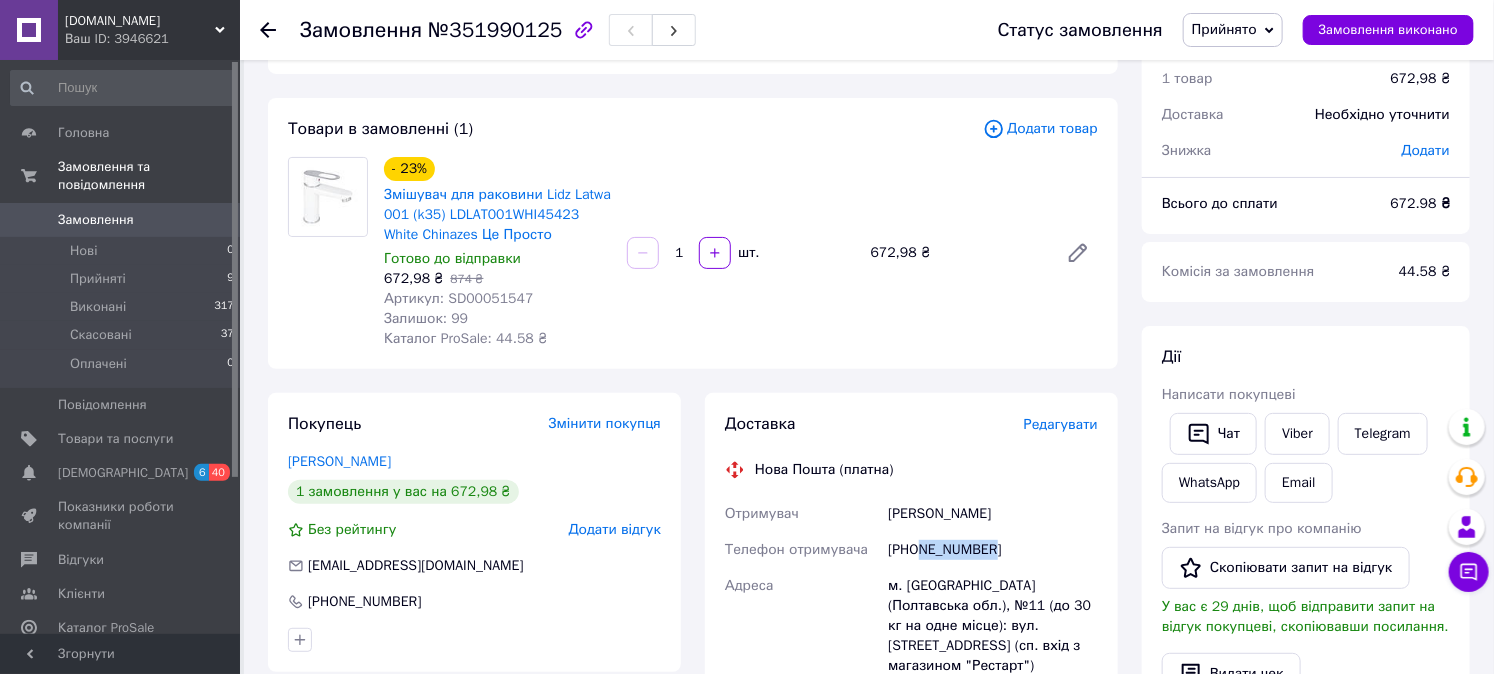 drag, startPoint x: 922, startPoint y: 552, endPoint x: 1004, endPoint y: 545, distance: 82.29824 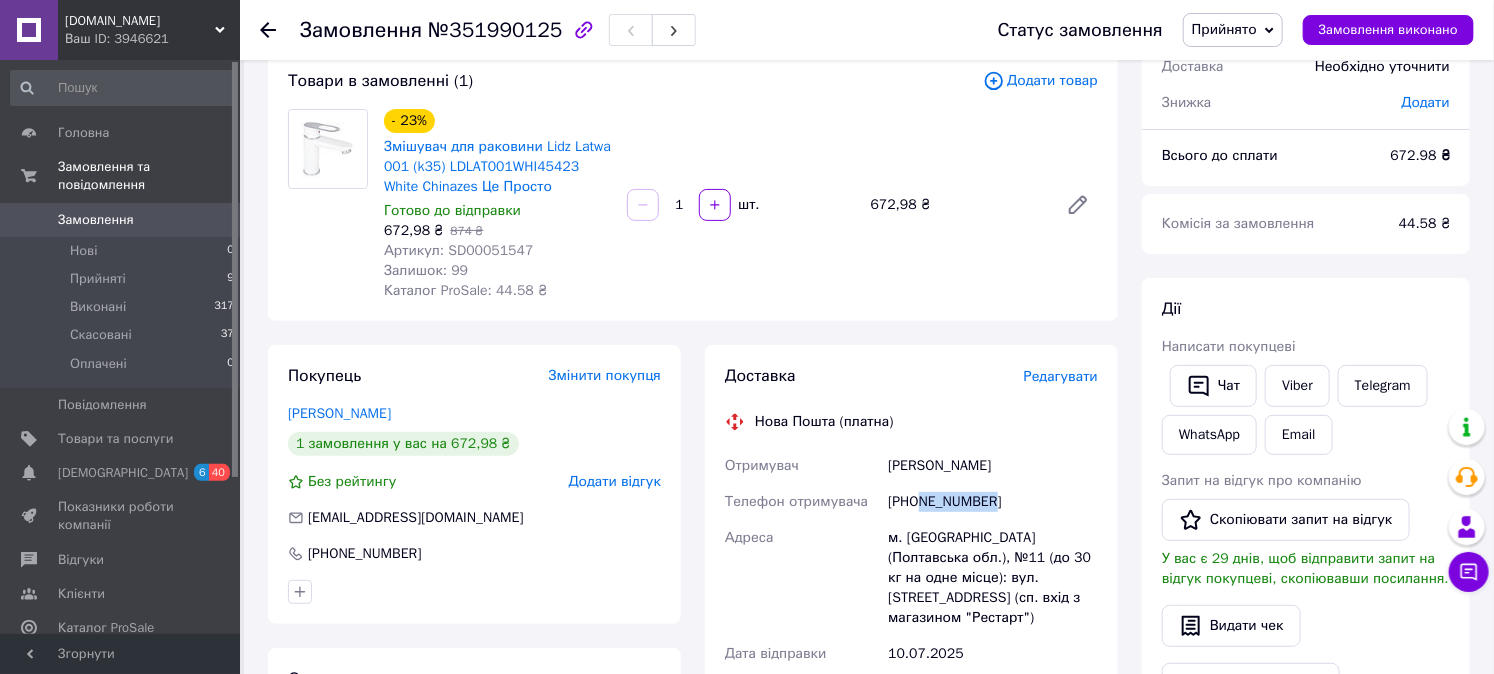 scroll, scrollTop: 147, scrollLeft: 0, axis: vertical 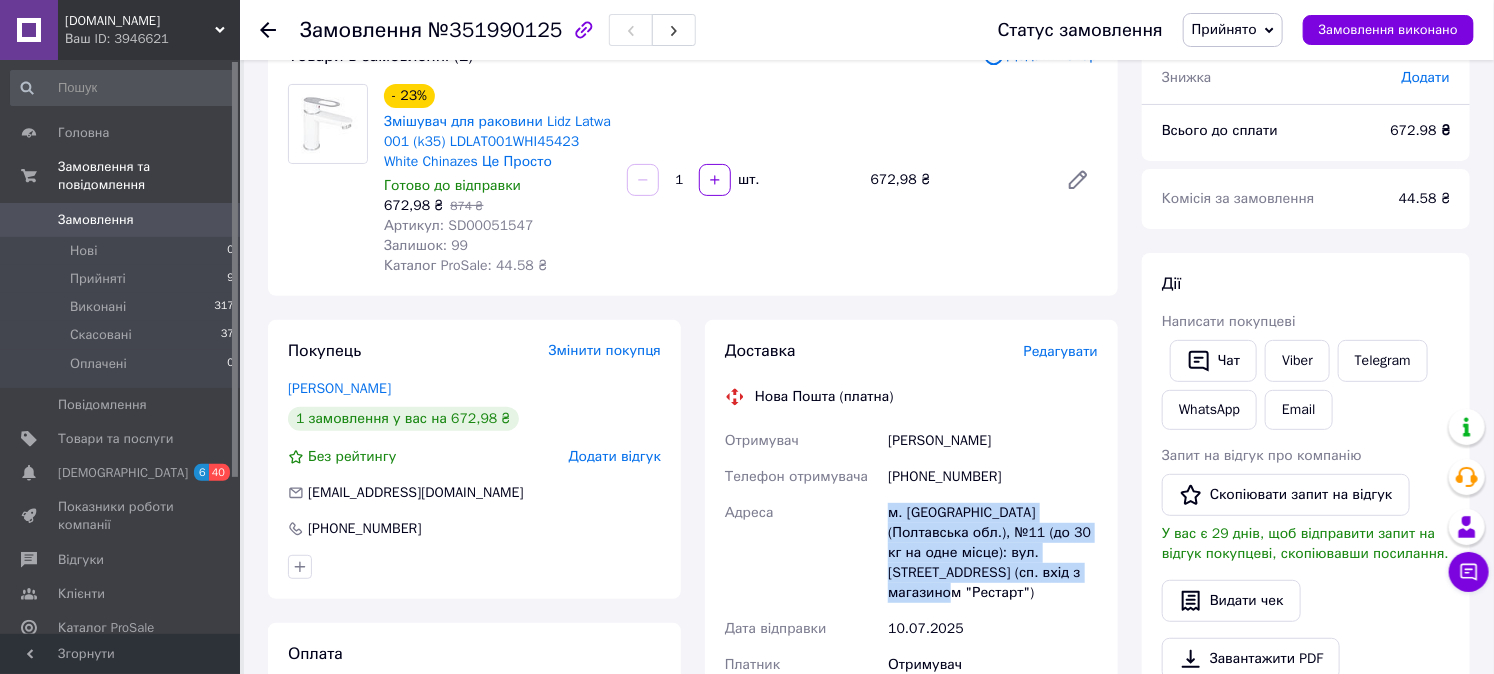 drag, startPoint x: 888, startPoint y: 511, endPoint x: 1066, endPoint y: 578, distance: 190.192 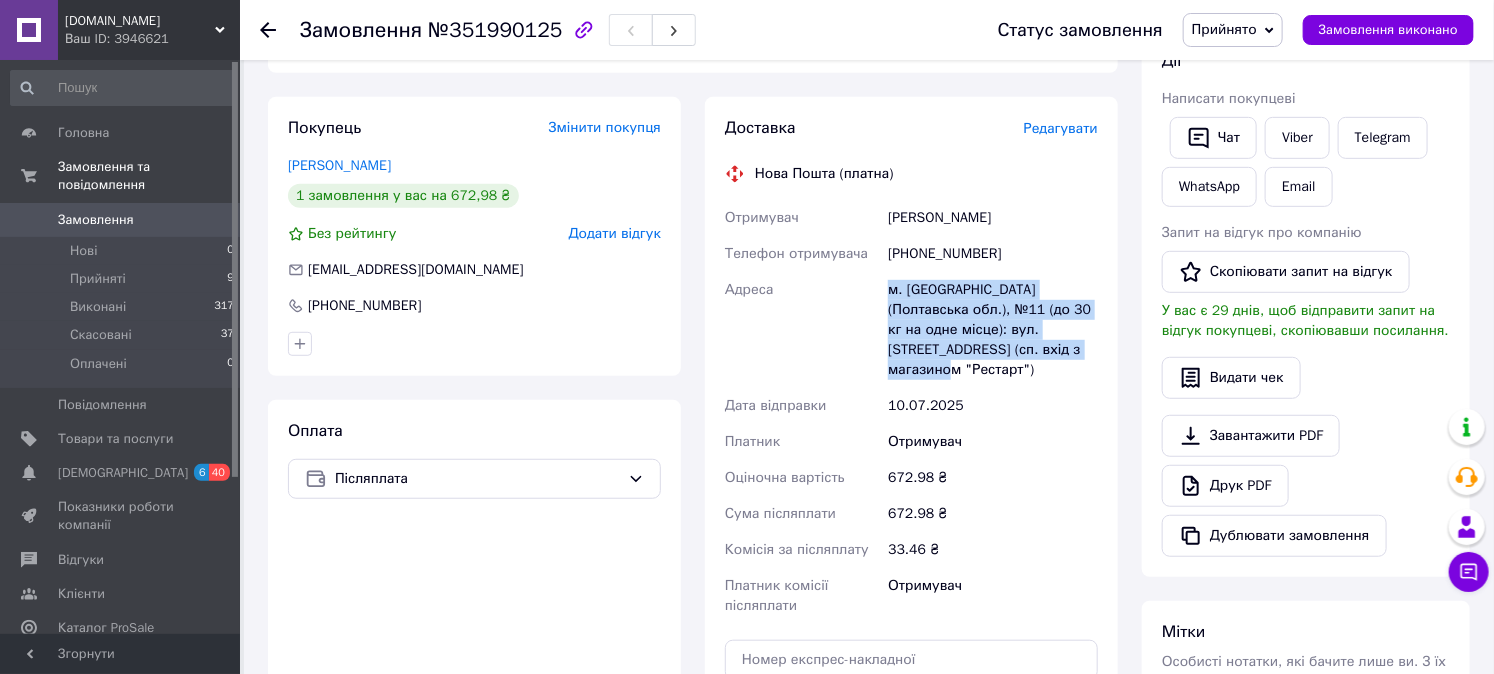 scroll, scrollTop: 296, scrollLeft: 0, axis: vertical 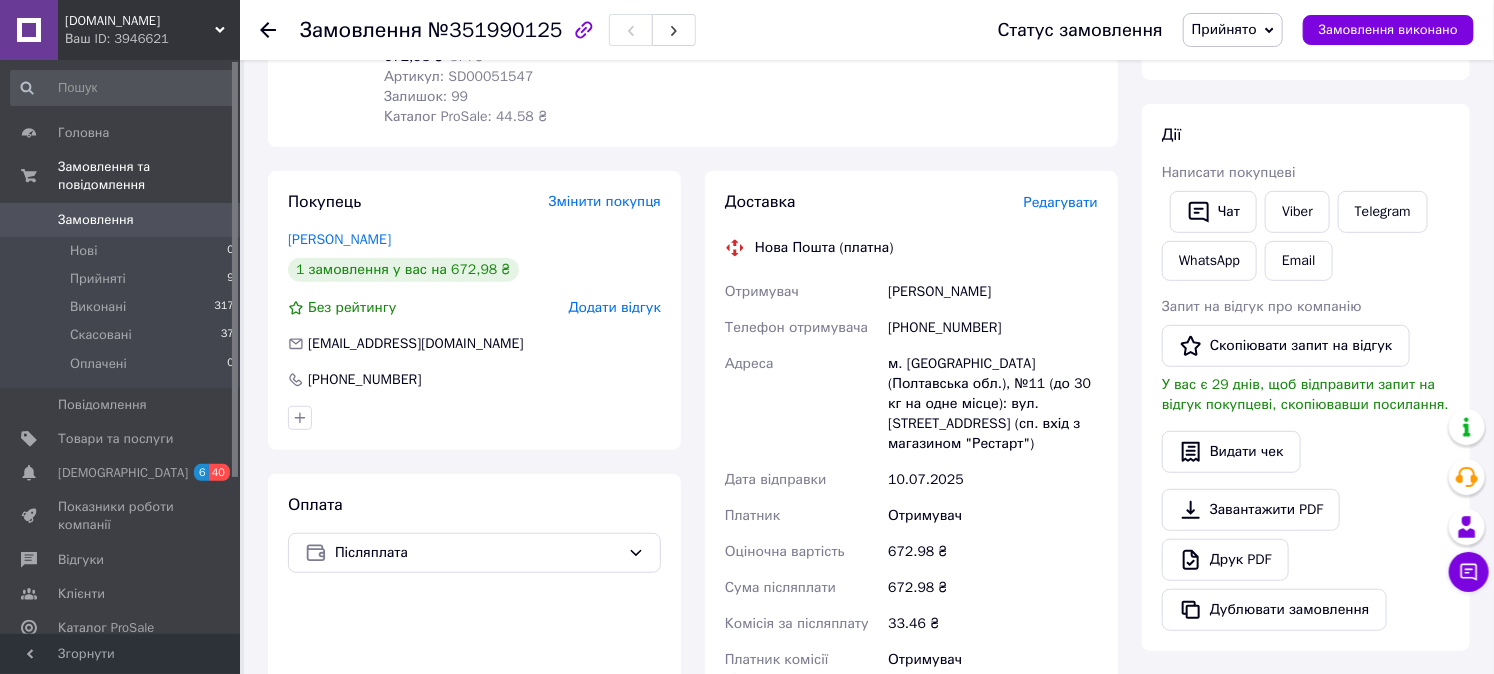 click on "10.07.2025" at bounding box center (993, 480) 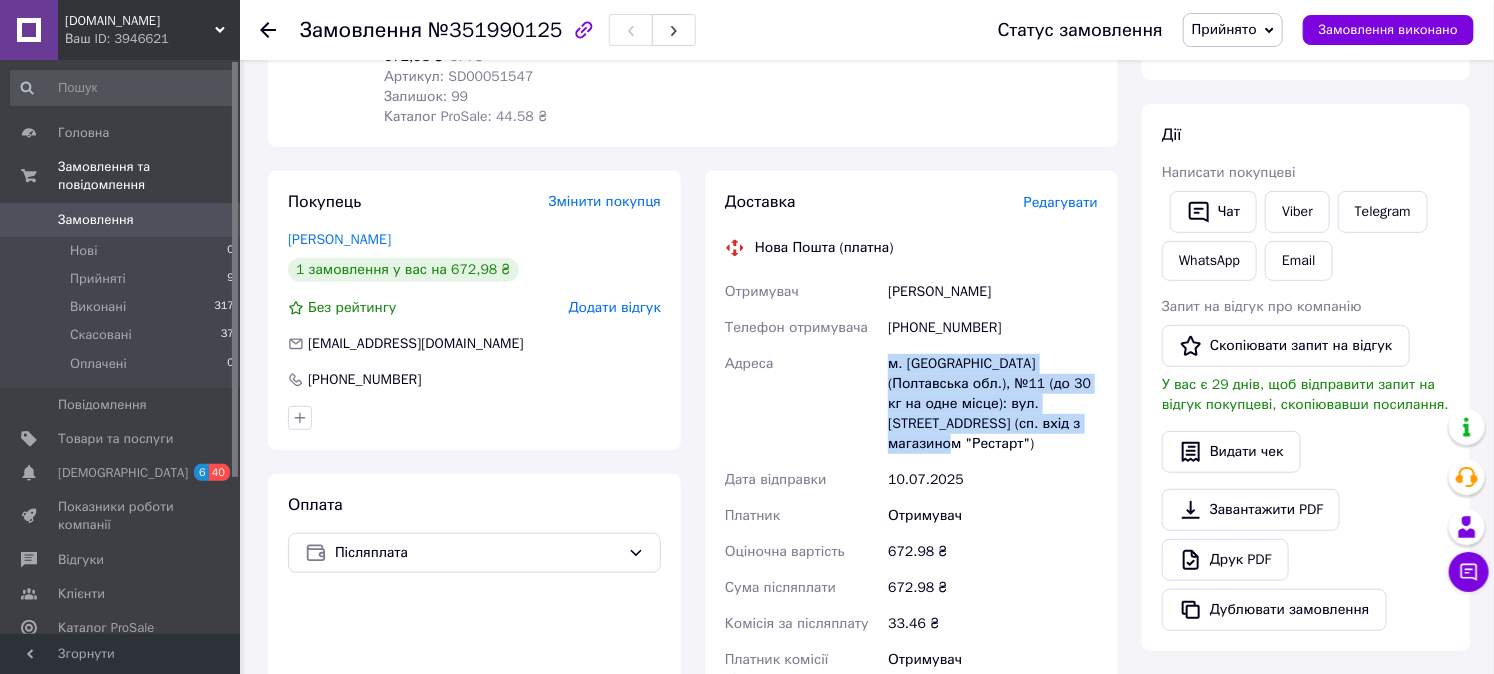 drag, startPoint x: 884, startPoint y: 363, endPoint x: 1054, endPoint y: 433, distance: 183.84776 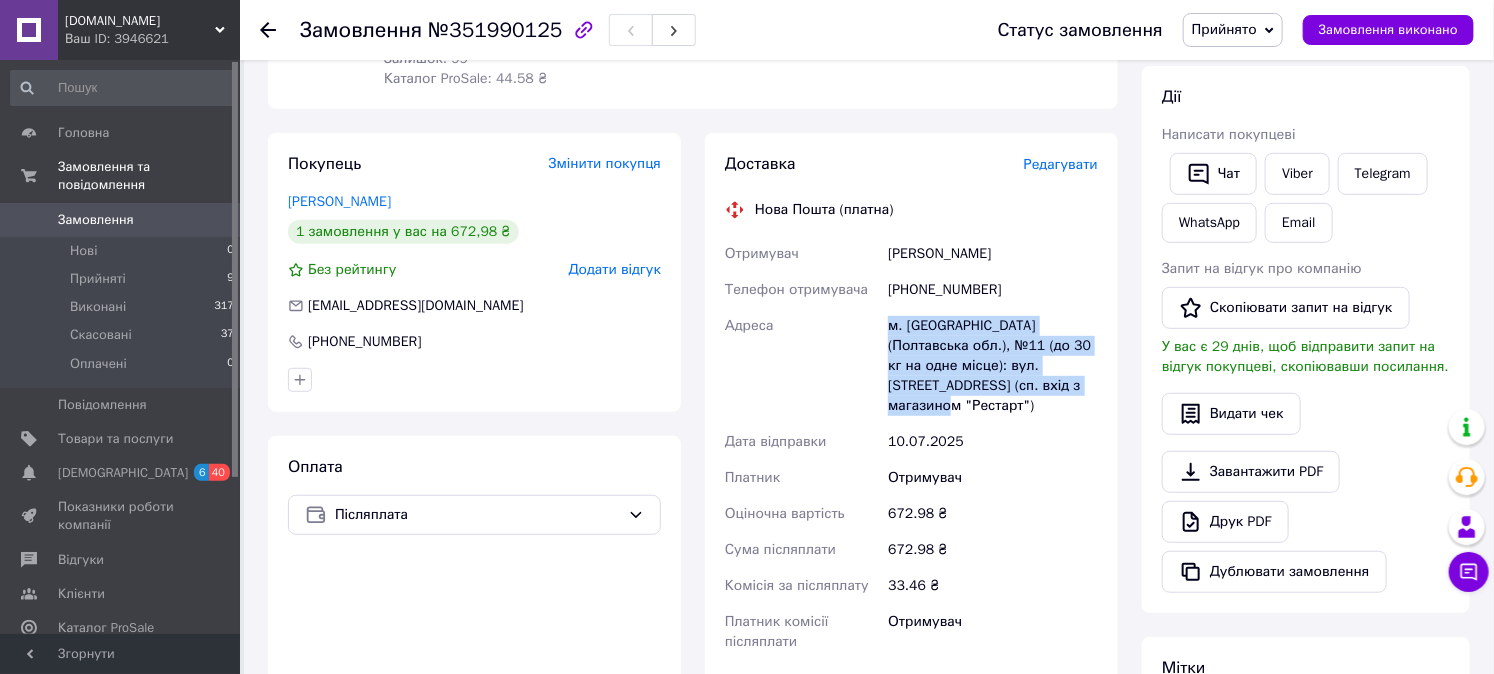scroll, scrollTop: 370, scrollLeft: 0, axis: vertical 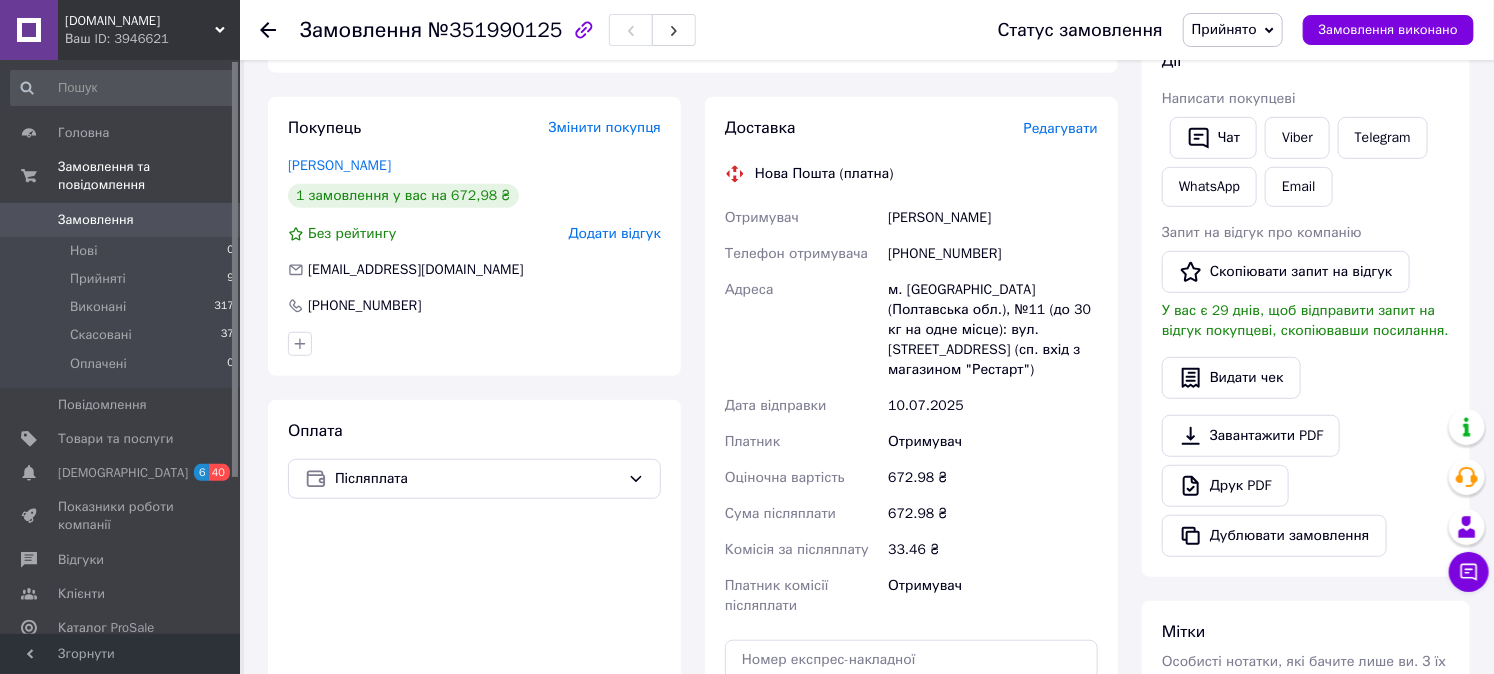 click on "Ваш ID: 3946621" at bounding box center (152, 39) 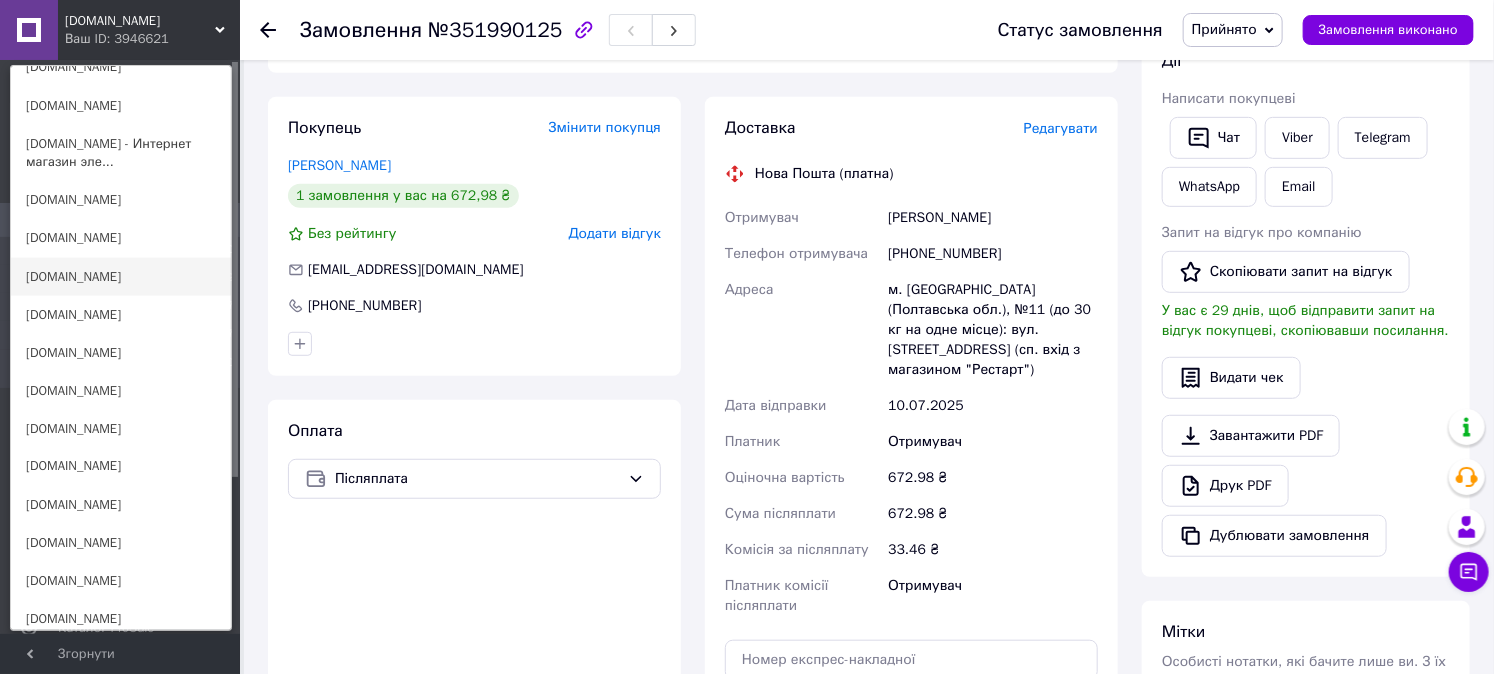 scroll, scrollTop: 1333, scrollLeft: 0, axis: vertical 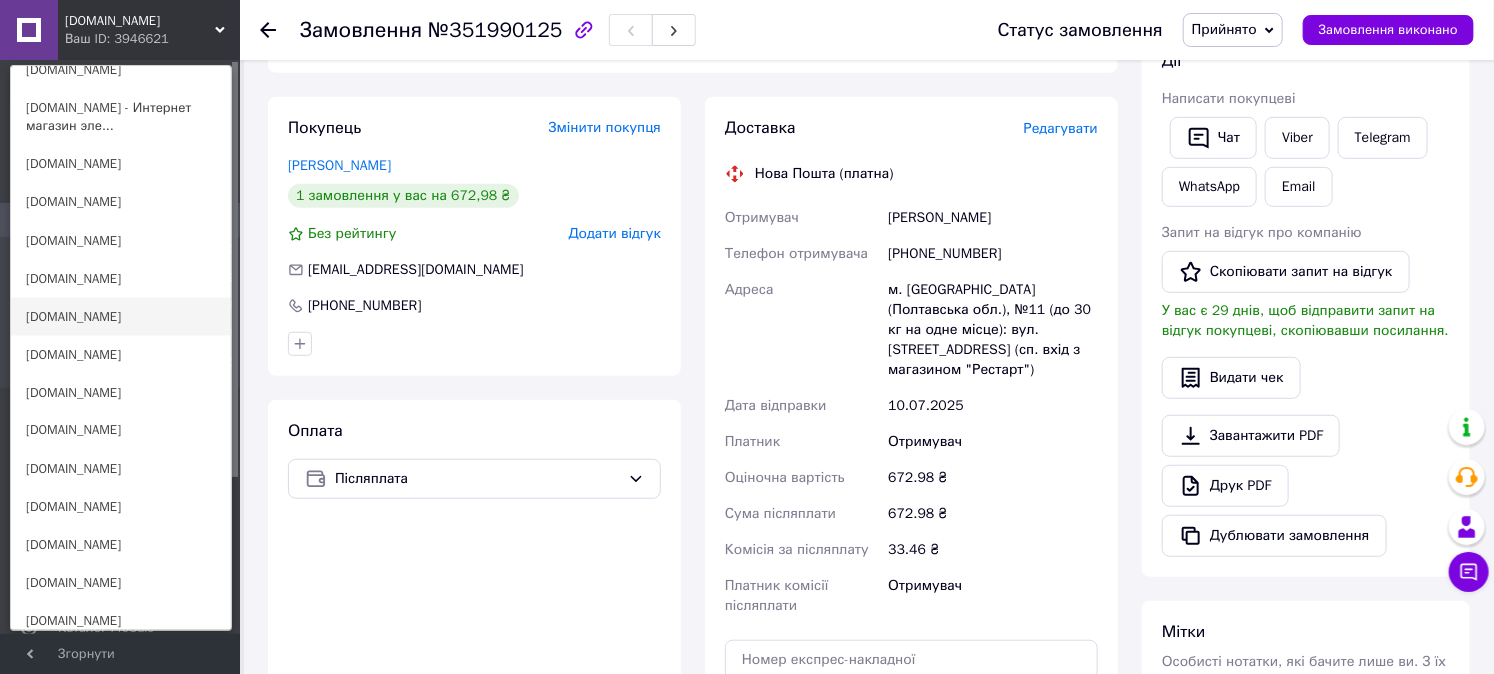 click on "[DOMAIN_NAME]" at bounding box center [121, 317] 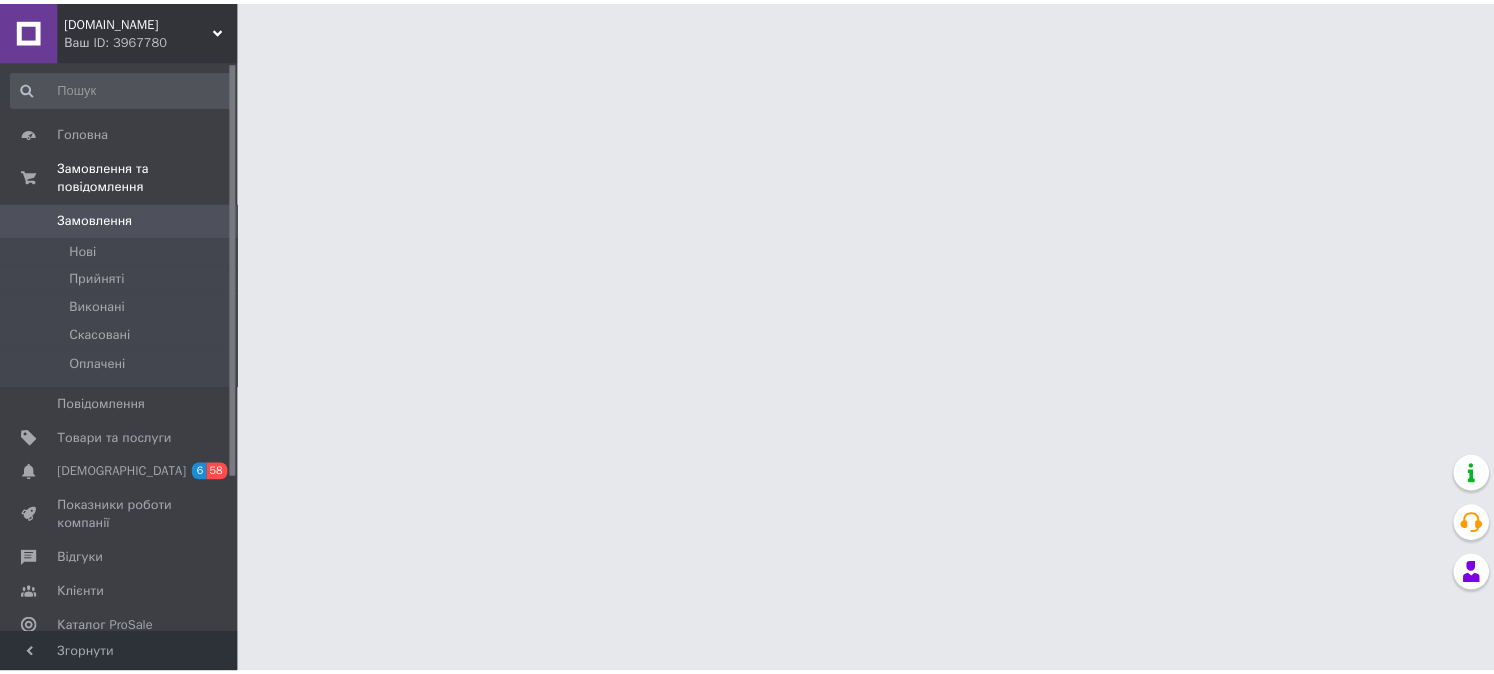 scroll, scrollTop: 0, scrollLeft: 0, axis: both 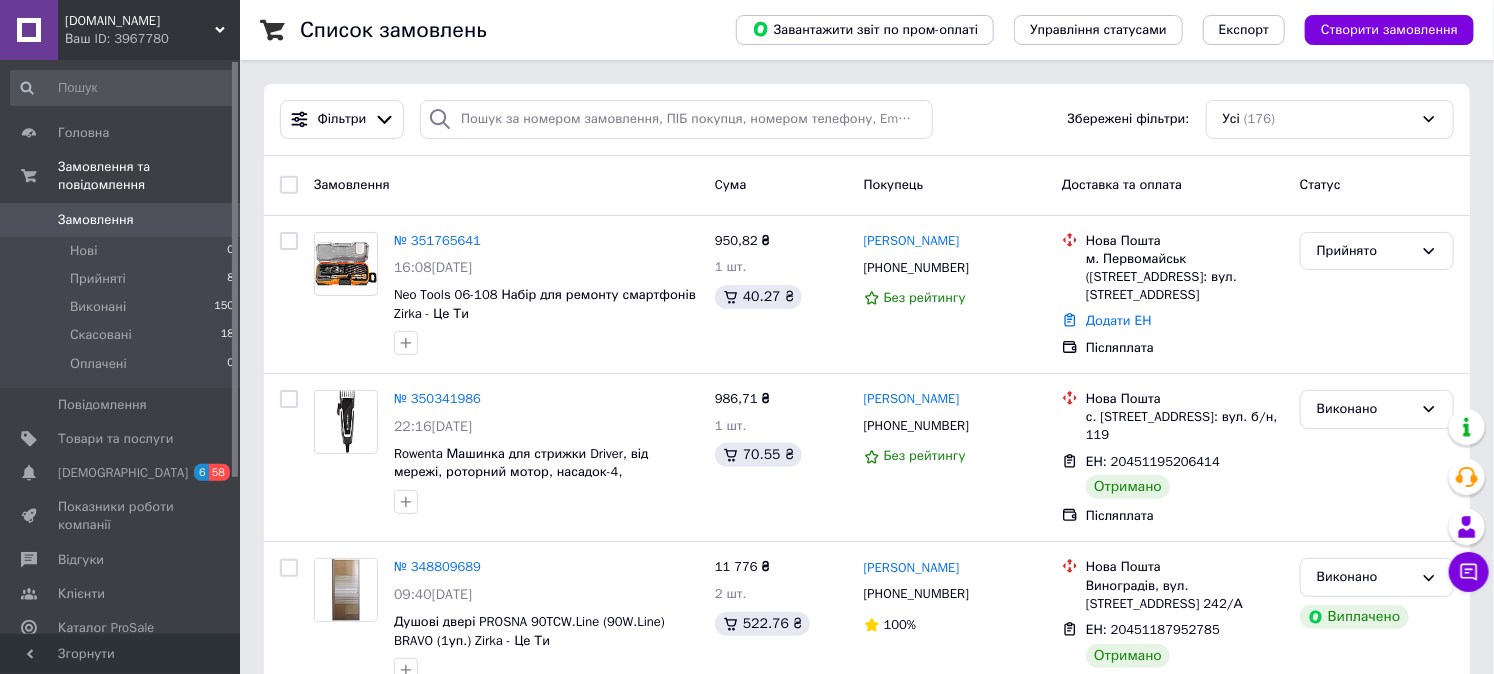 click on "[DOMAIN_NAME] Ваш ID: 3967780" at bounding box center (149, 30) 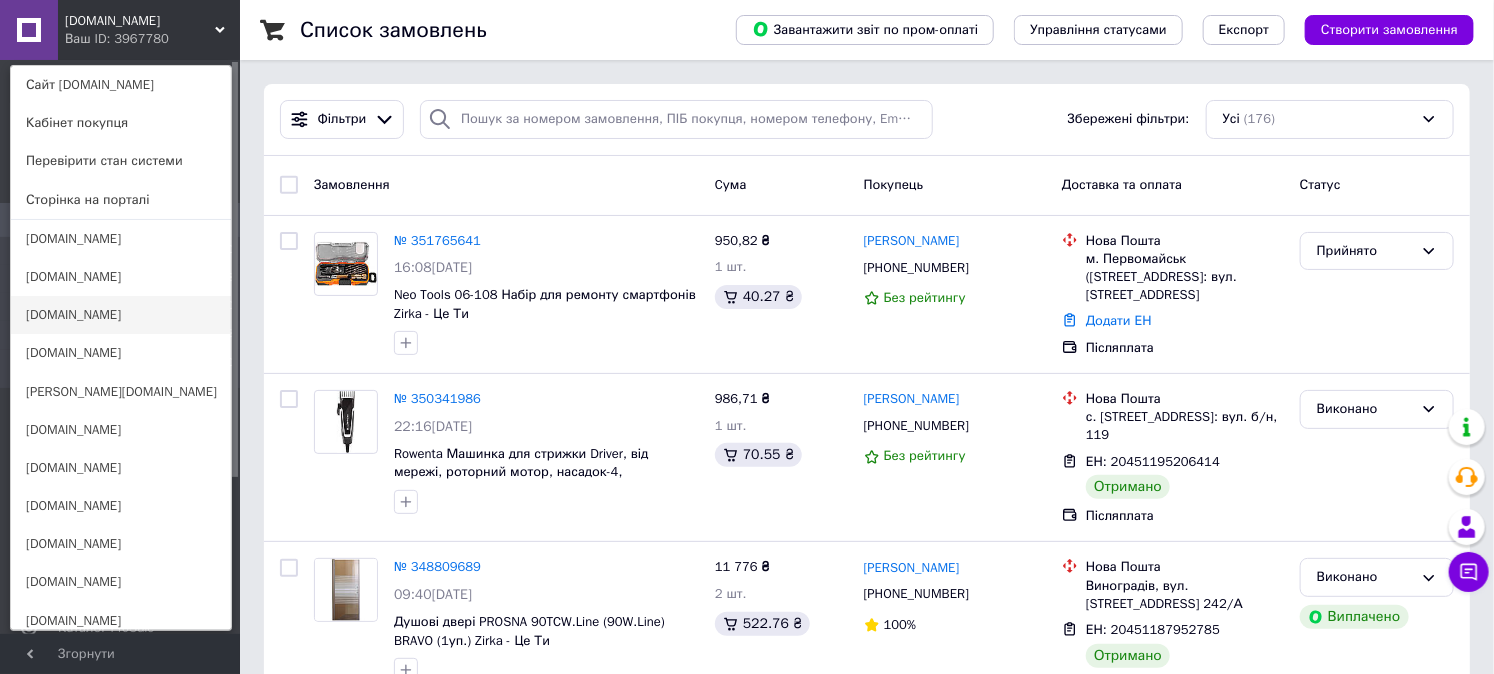 click on "[DOMAIN_NAME]" at bounding box center (121, 315) 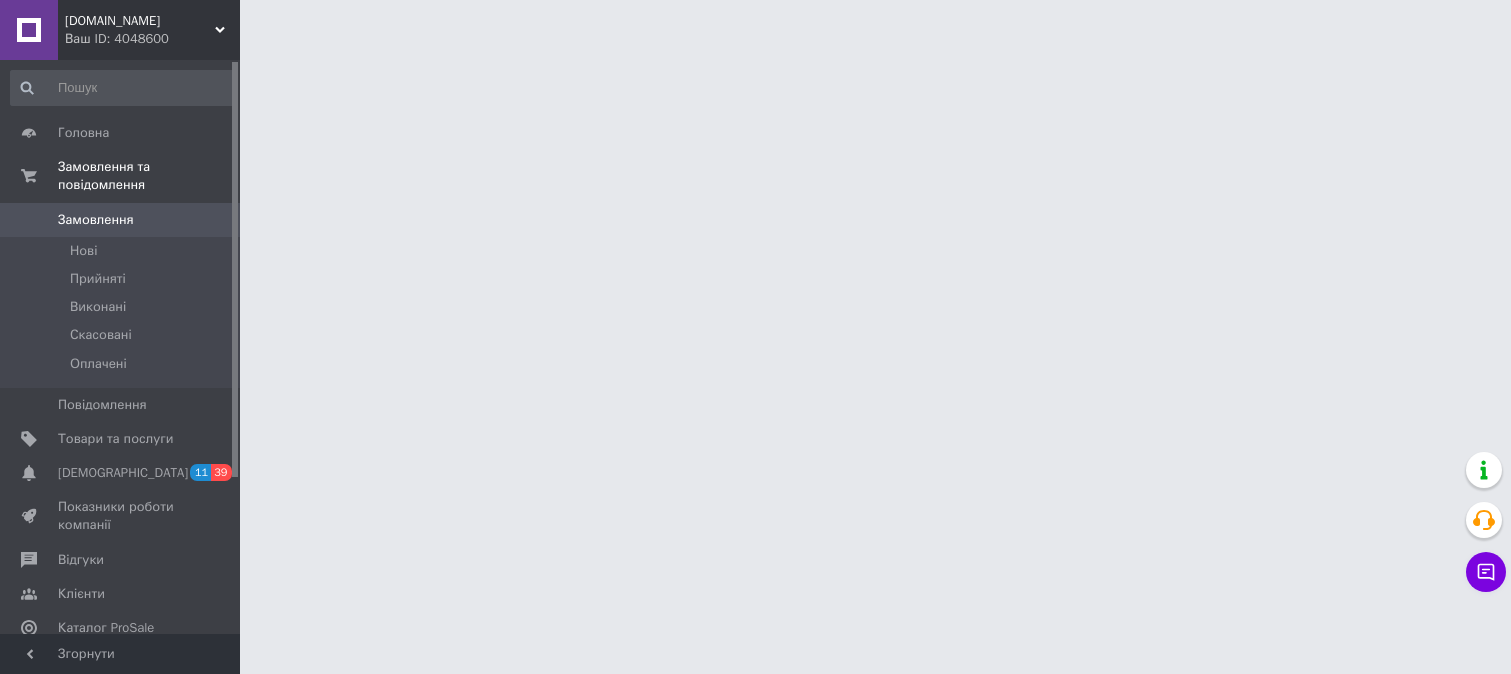 scroll, scrollTop: 0, scrollLeft: 0, axis: both 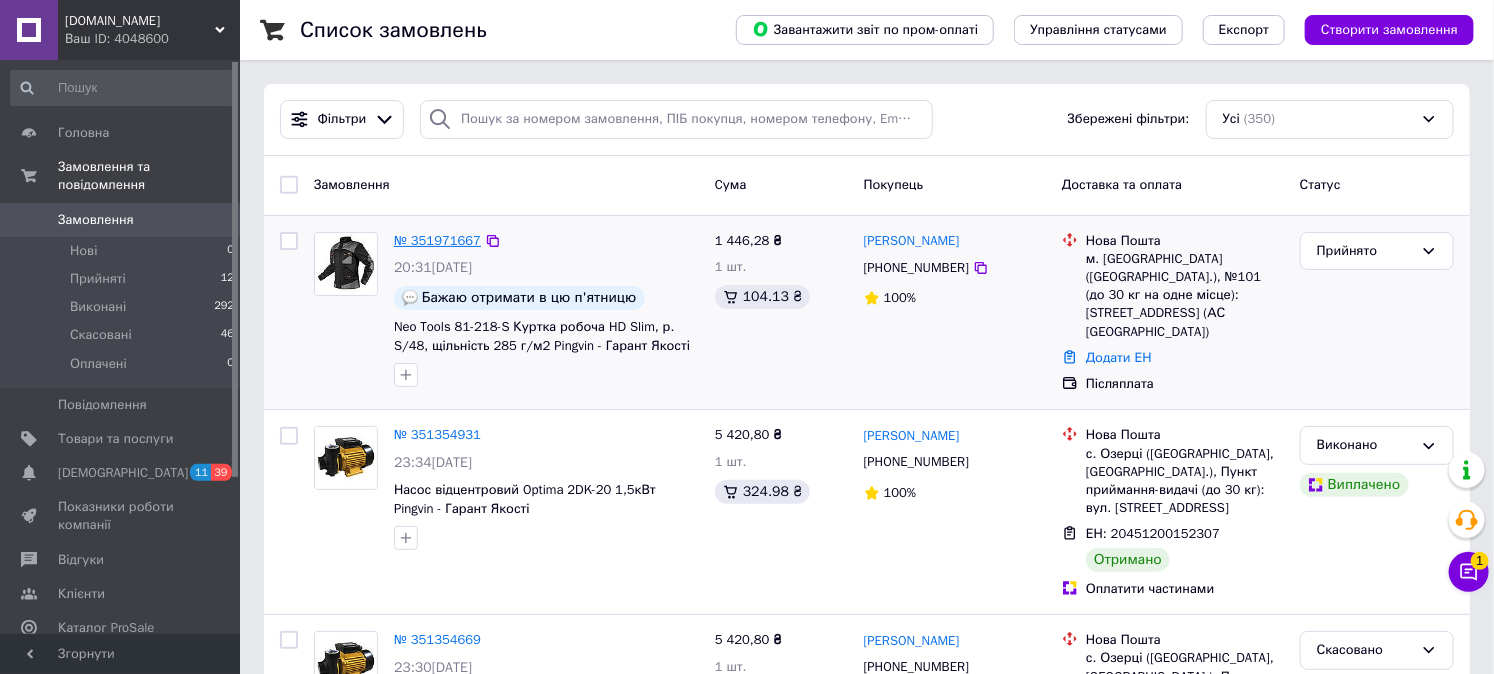 click on "№ 351971667" at bounding box center [437, 240] 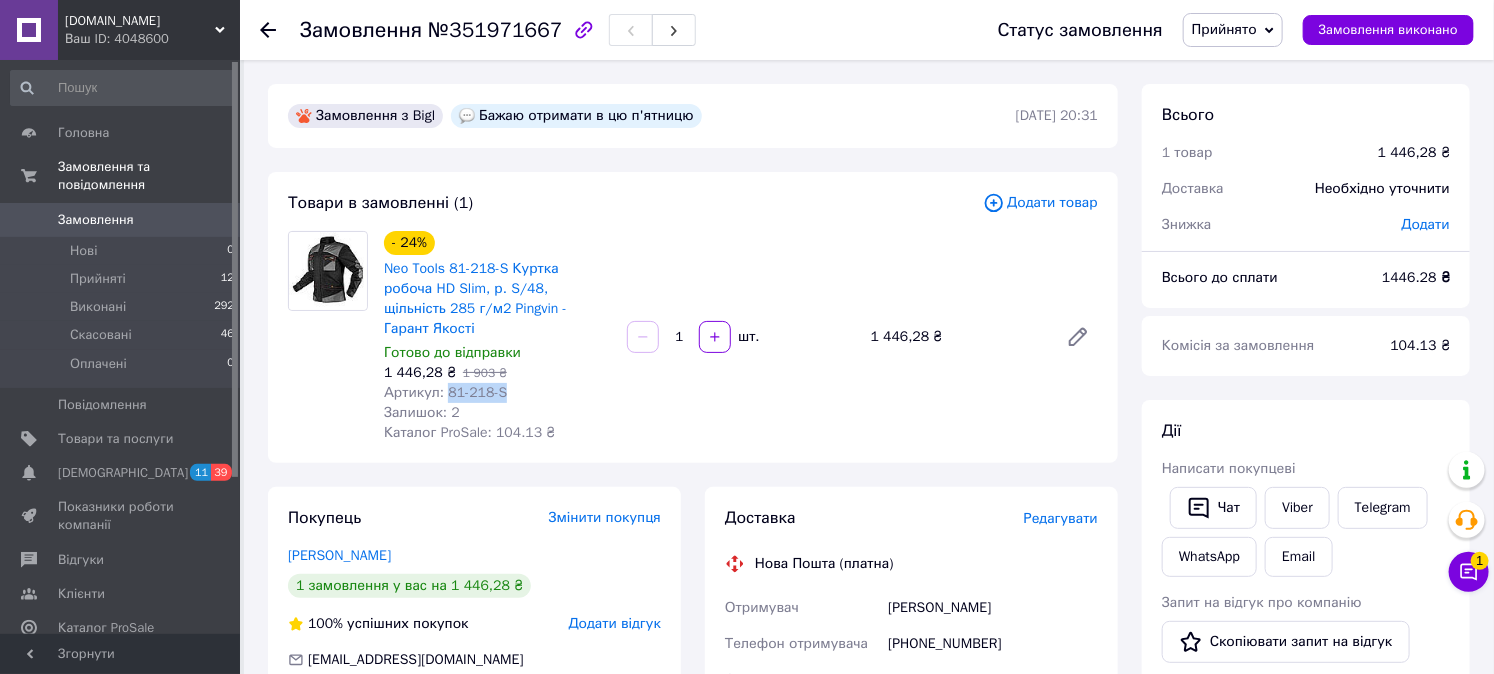 drag, startPoint x: 445, startPoint y: 371, endPoint x: 501, endPoint y: 371, distance: 56 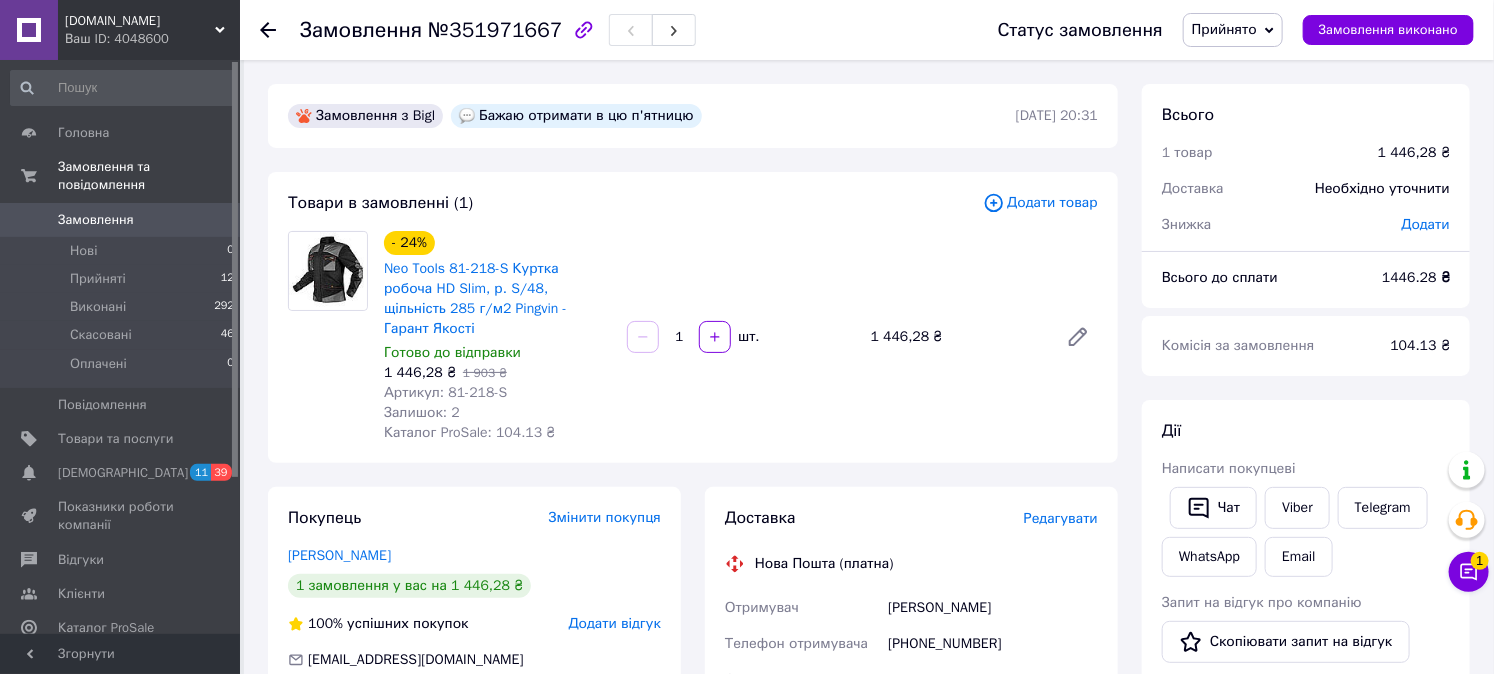 click on "Редагувати" at bounding box center [1061, 518] 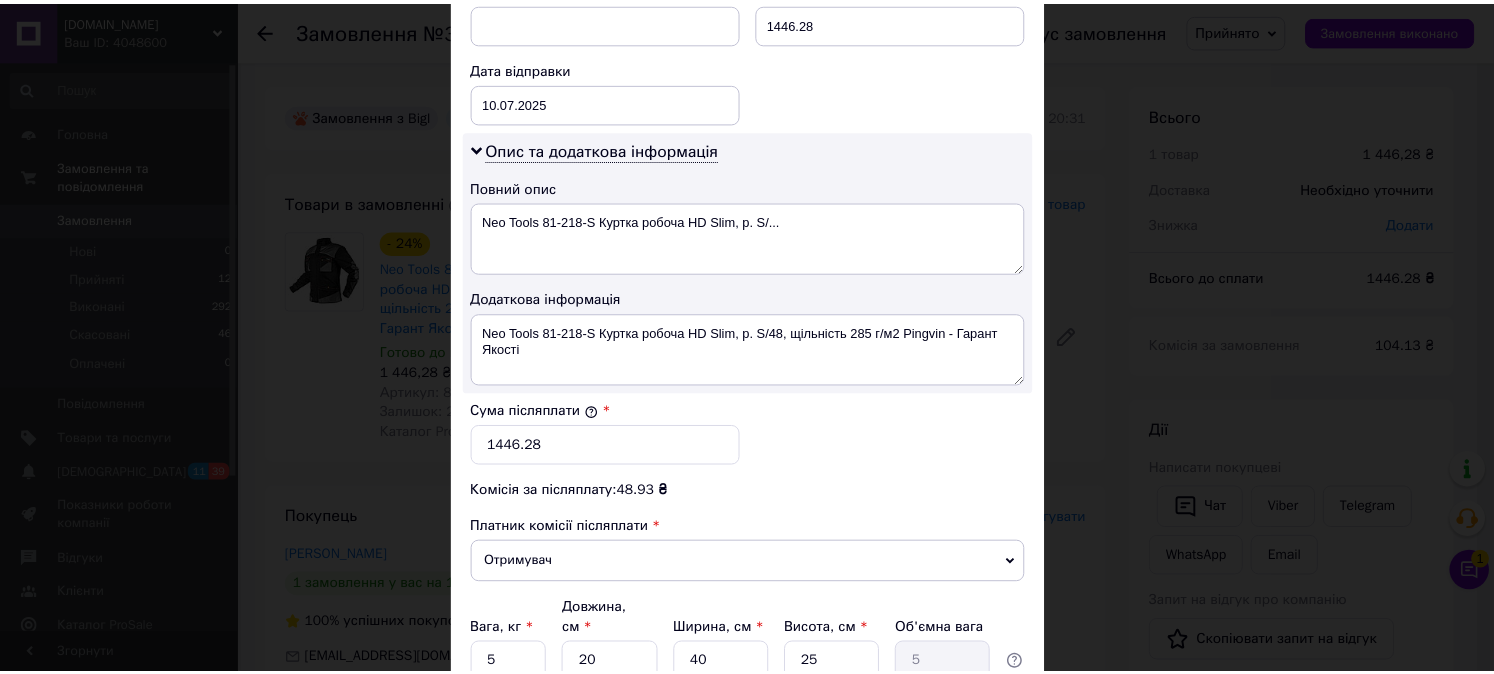 scroll, scrollTop: 1101, scrollLeft: 0, axis: vertical 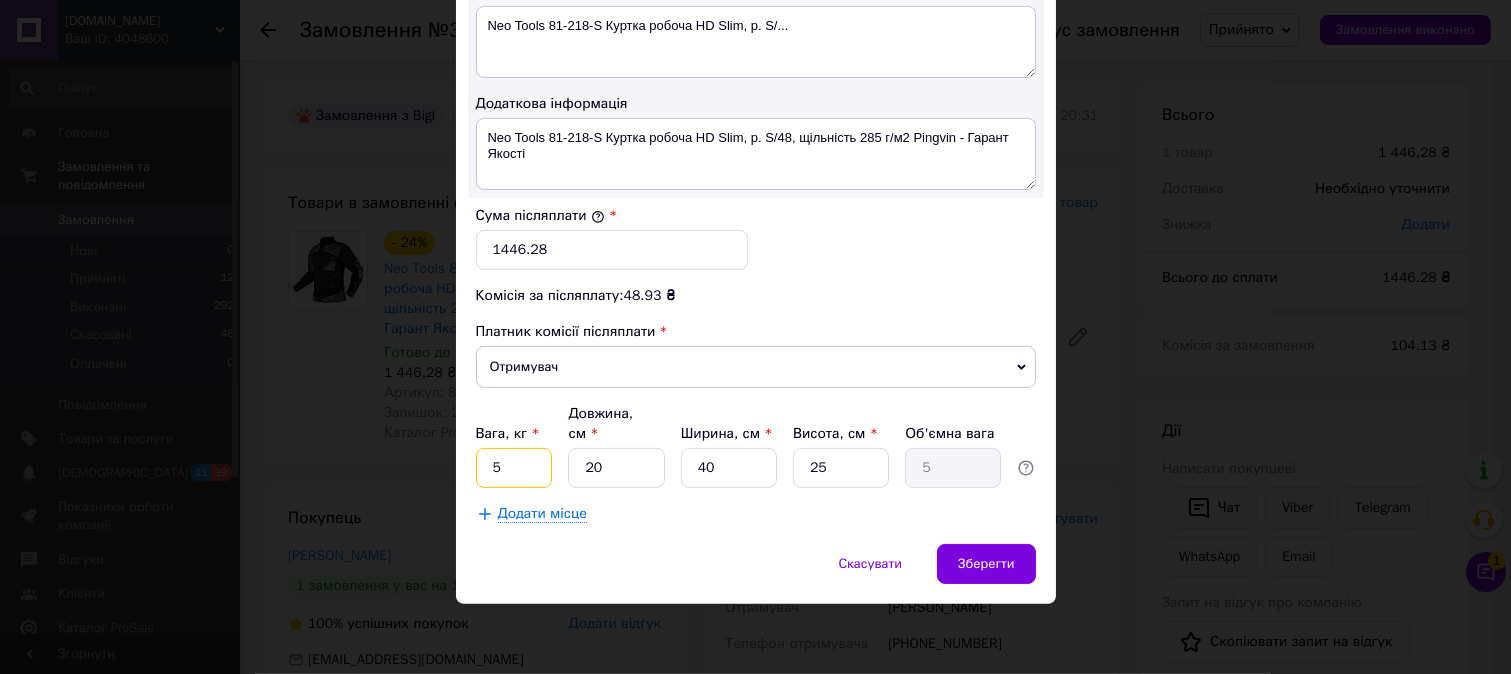 click on "5" at bounding box center (514, 468) 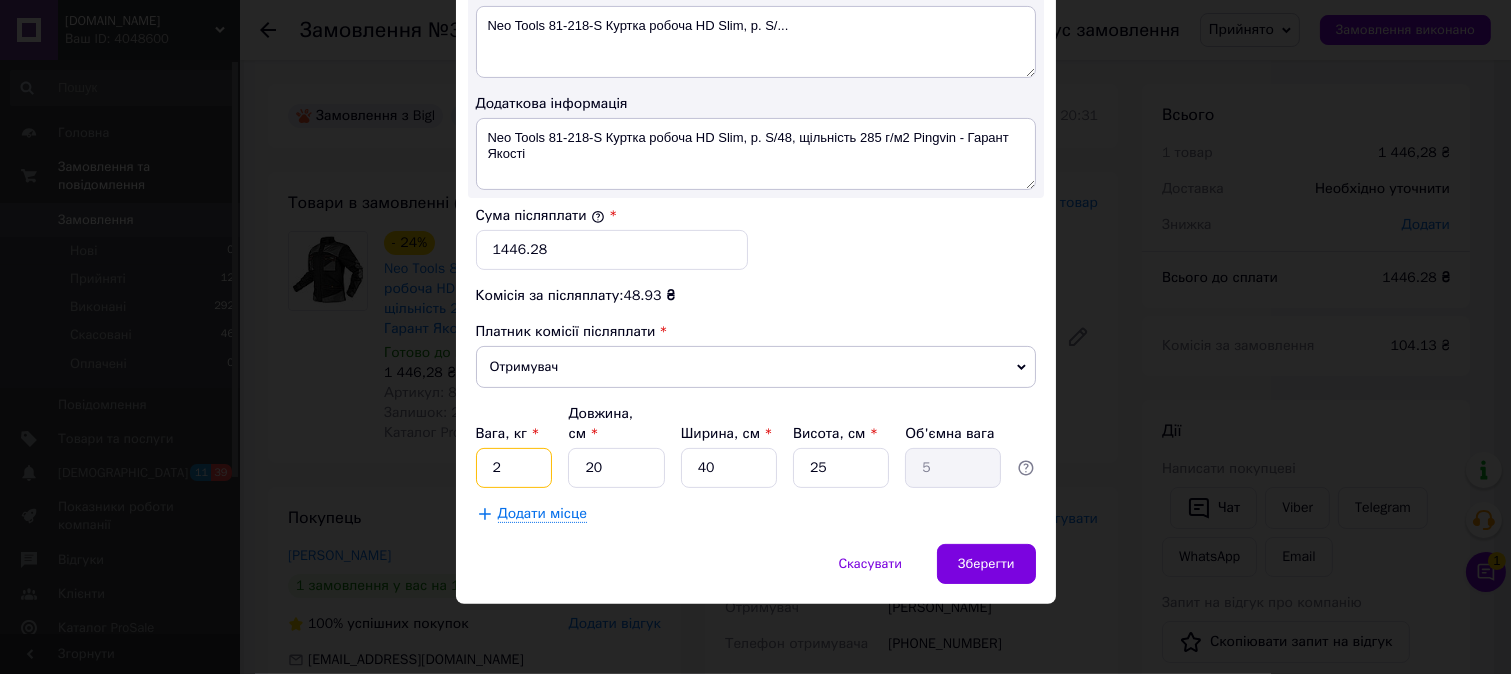 type on "2" 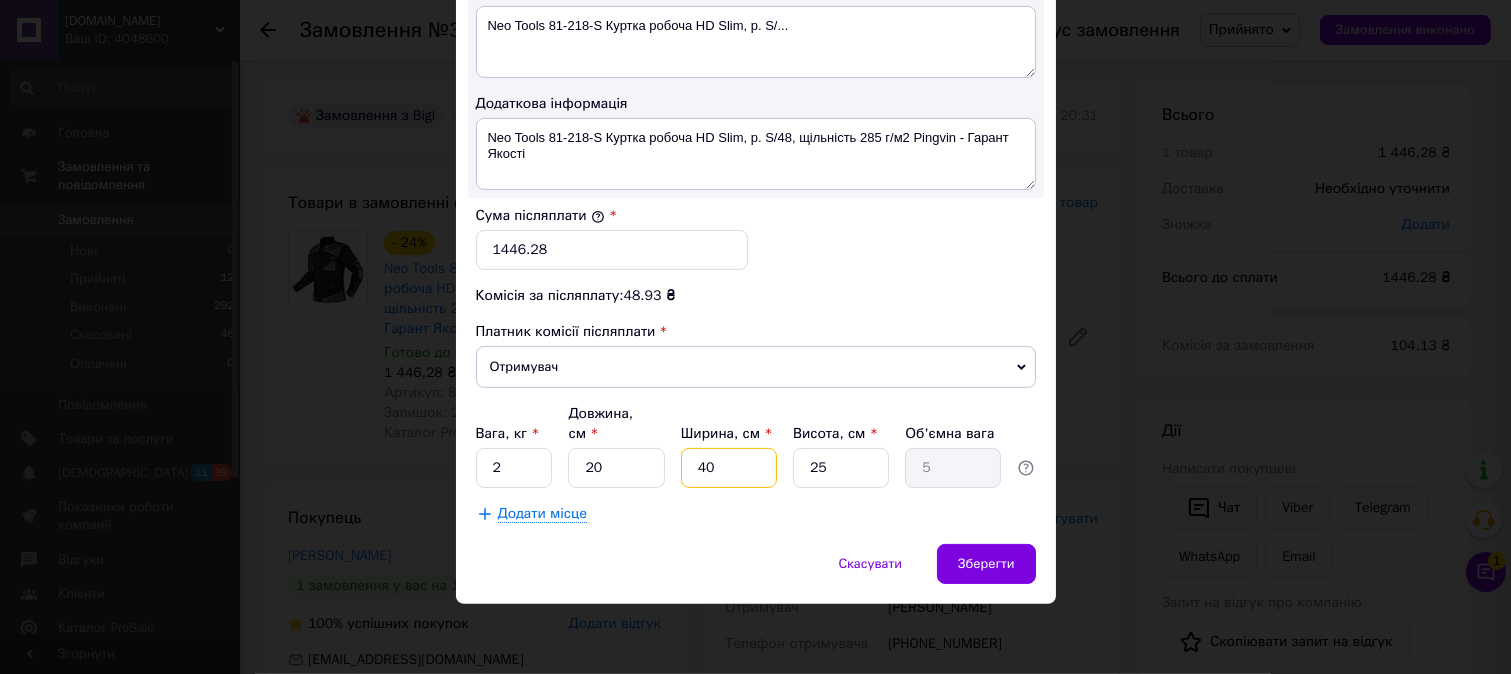 drag, startPoint x: 721, startPoint y: 455, endPoint x: 688, endPoint y: 457, distance: 33.06055 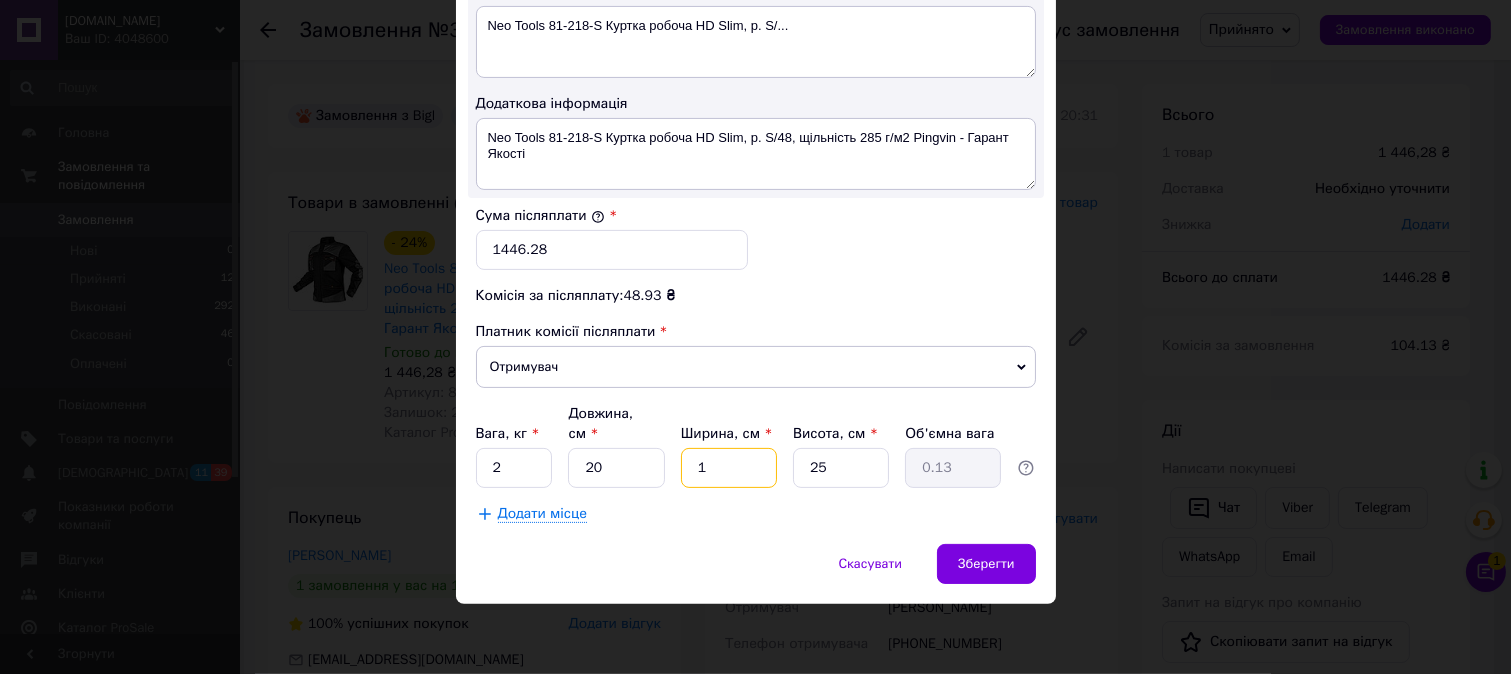 type on "15" 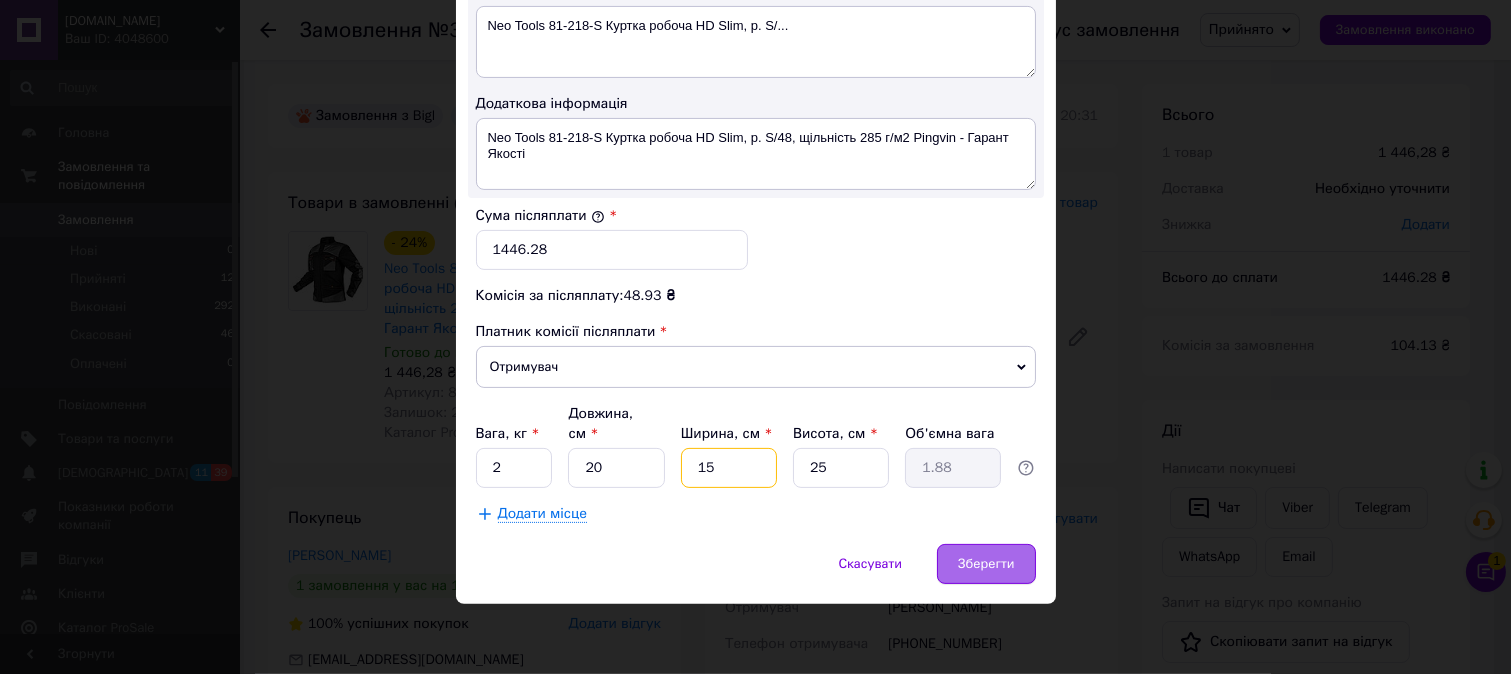 type on "15" 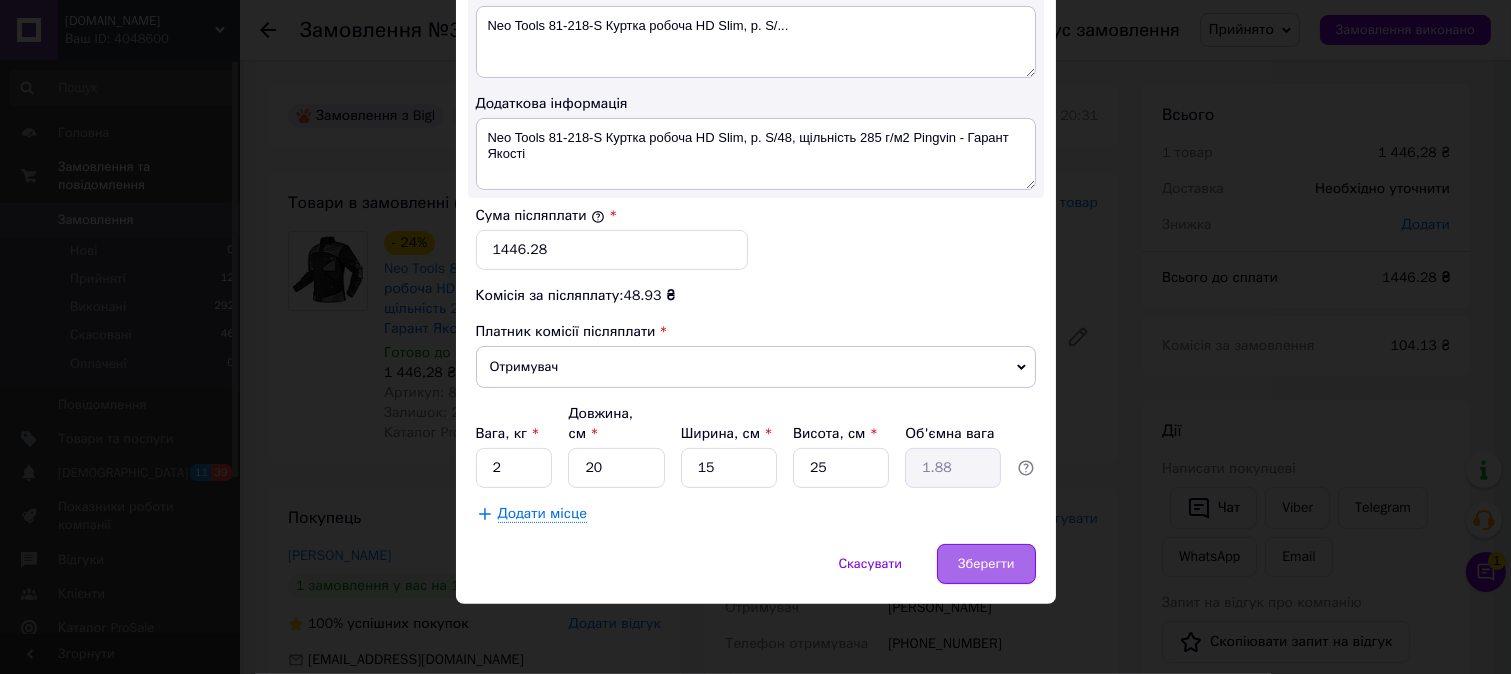 click on "Зберегти" at bounding box center [986, 564] 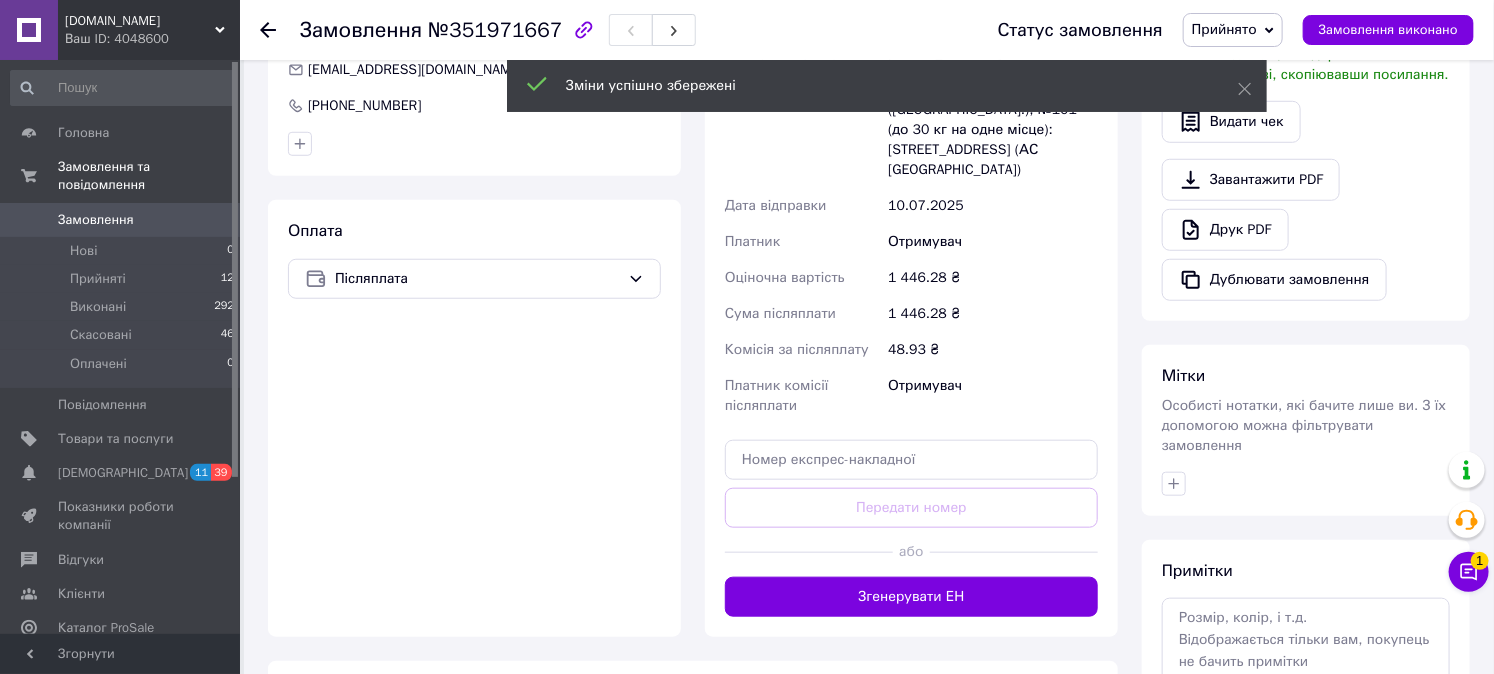 scroll, scrollTop: 592, scrollLeft: 0, axis: vertical 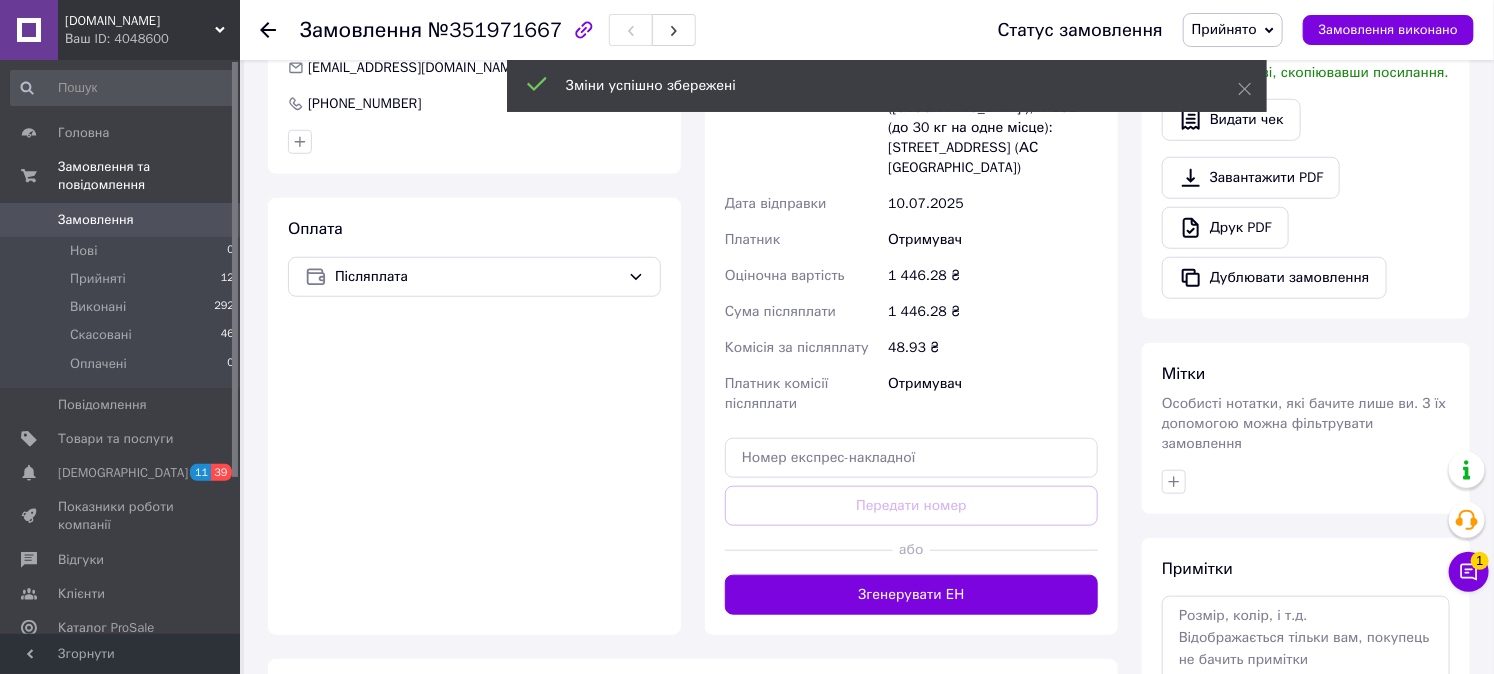click on "Згенерувати ЕН" at bounding box center [911, 595] 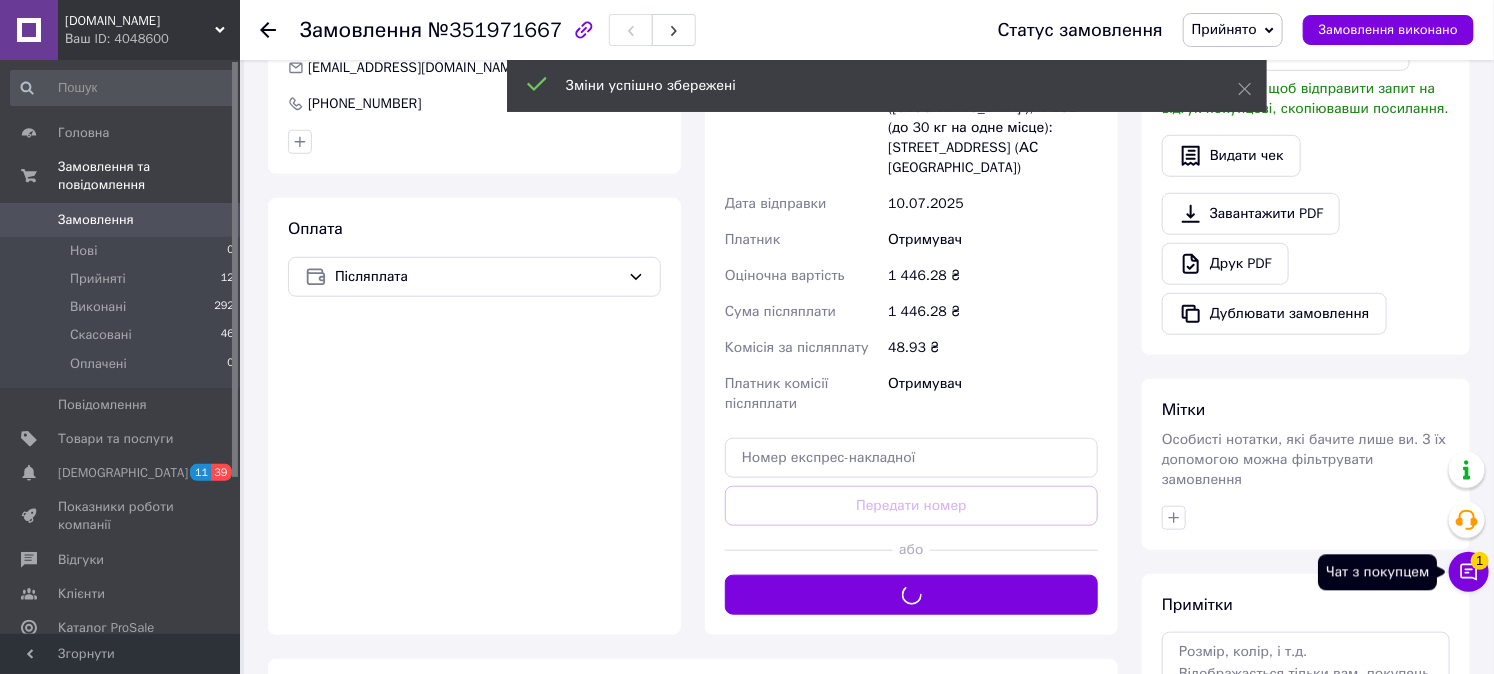 click 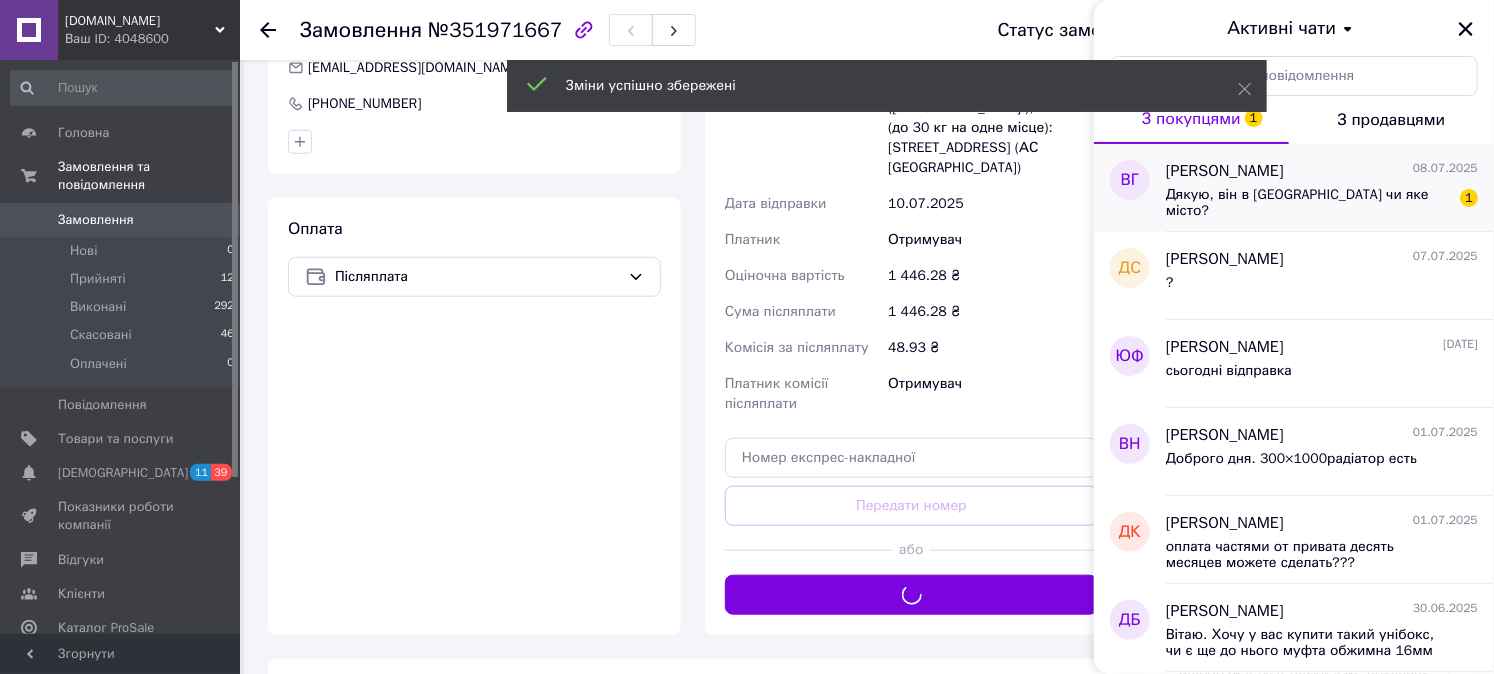 click on "Василь Гукалюк" at bounding box center [1225, 171] 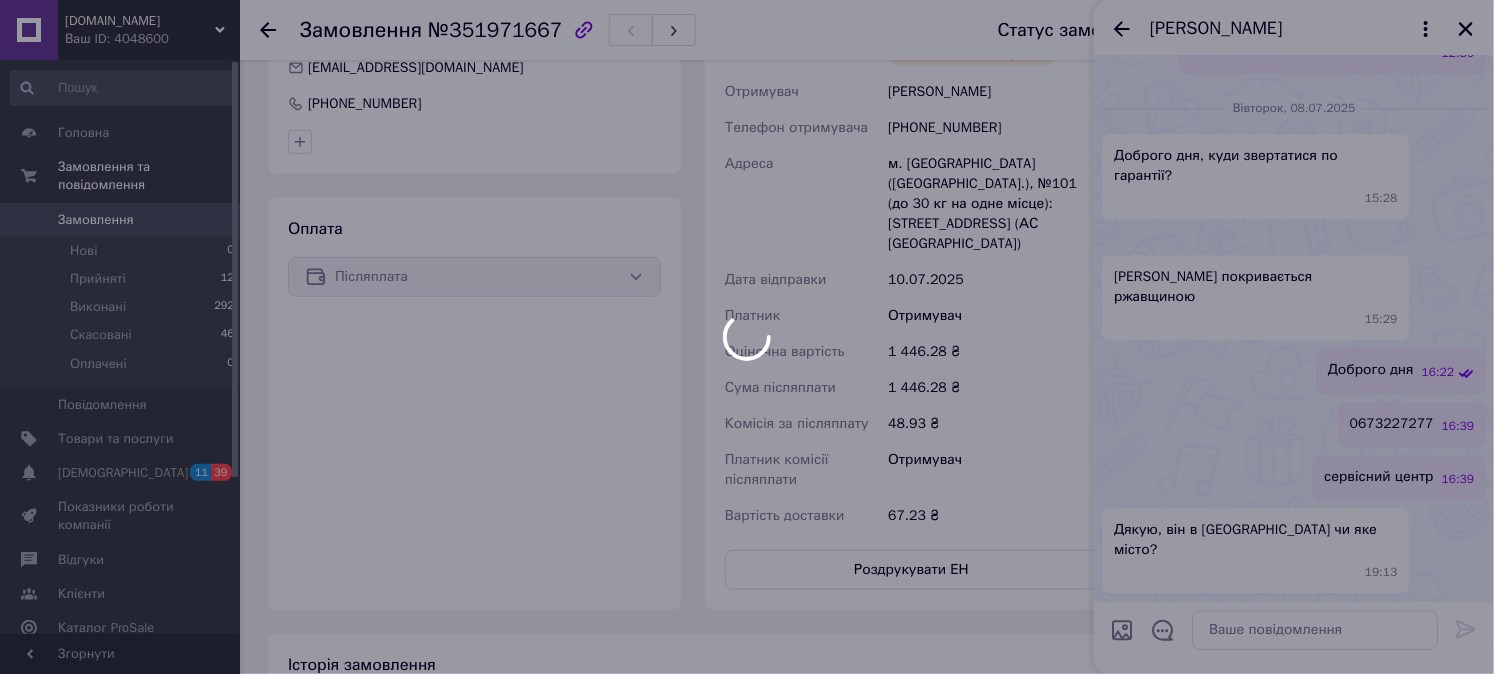 scroll, scrollTop: 2106, scrollLeft: 0, axis: vertical 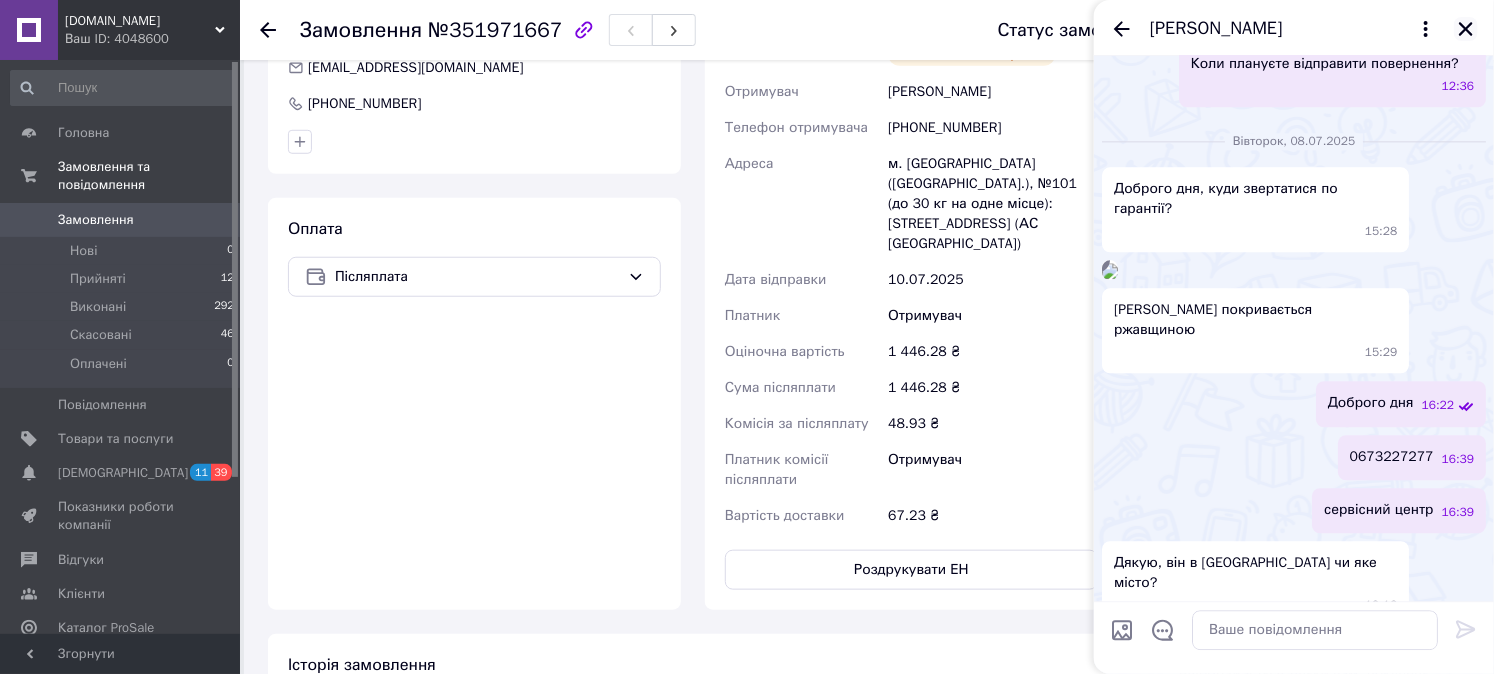click 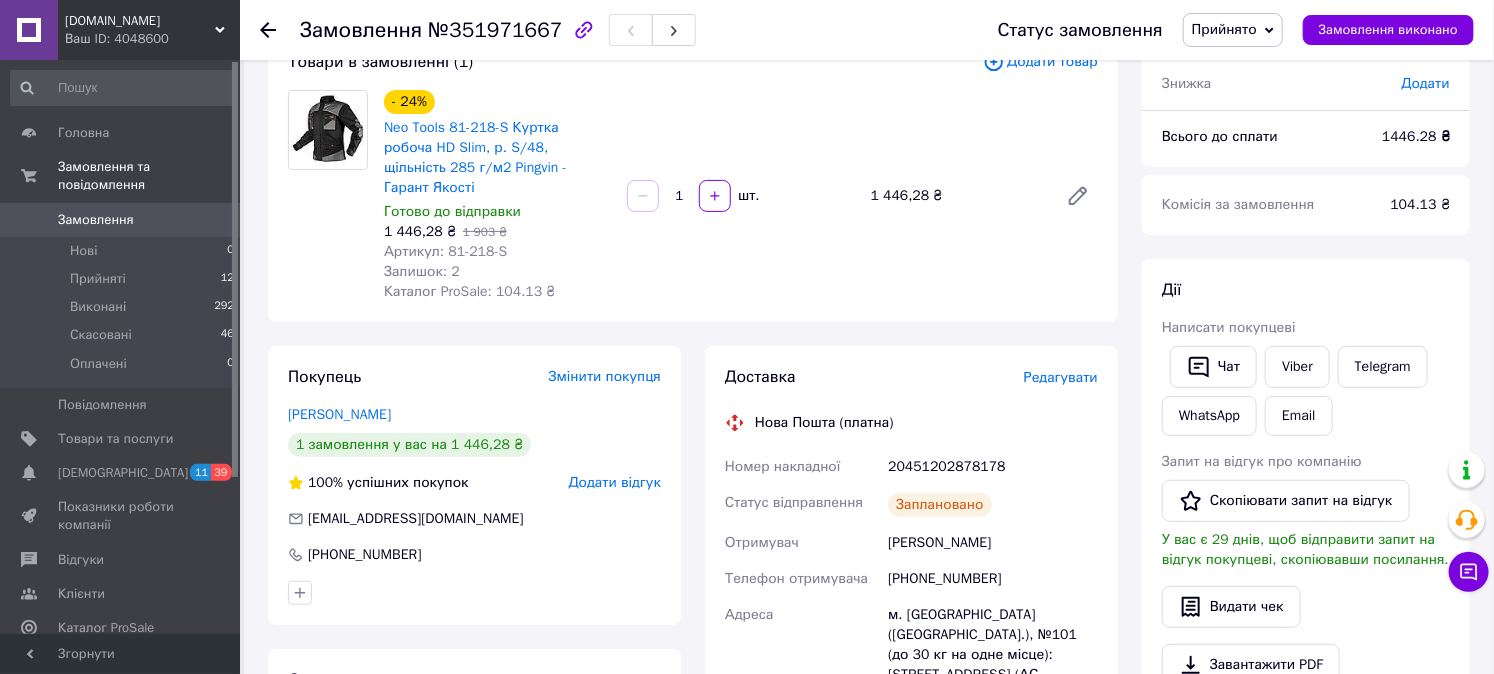 scroll, scrollTop: 74, scrollLeft: 0, axis: vertical 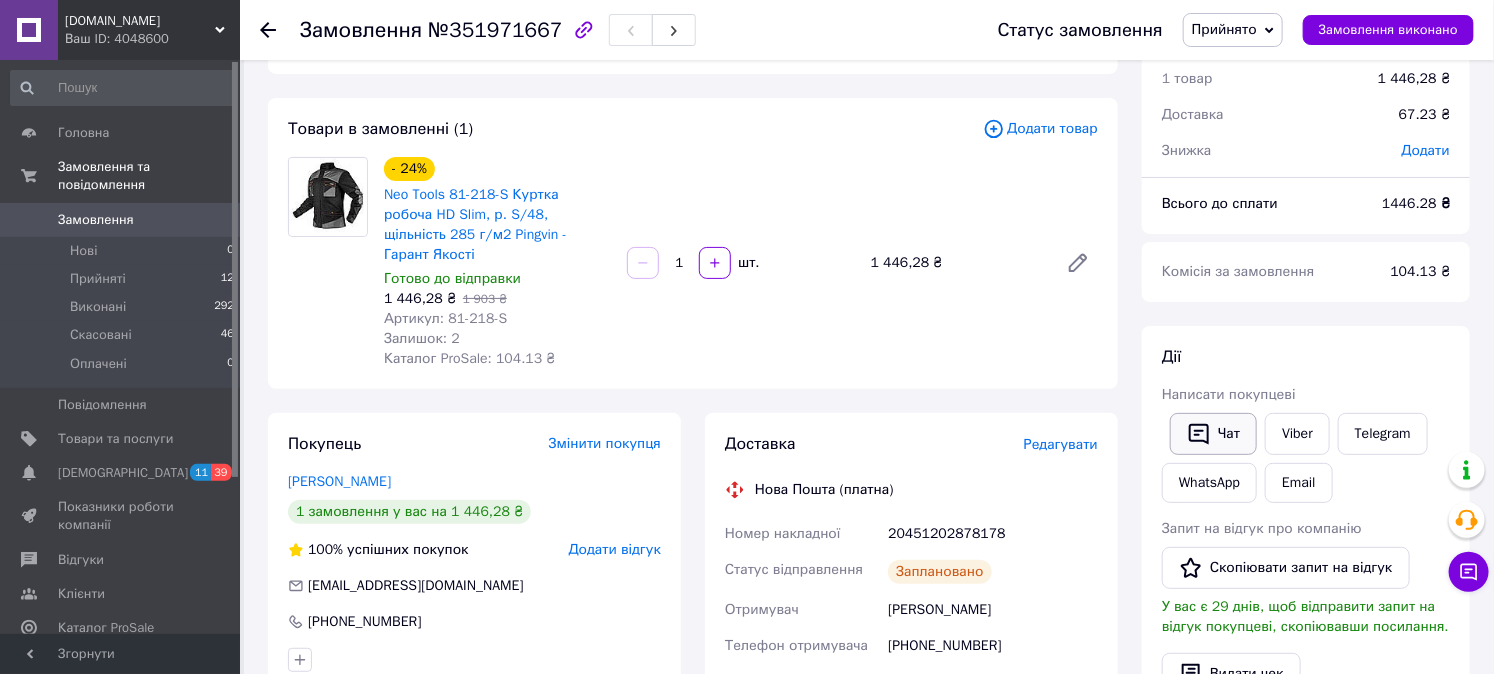 click on "Чат" at bounding box center [1213, 434] 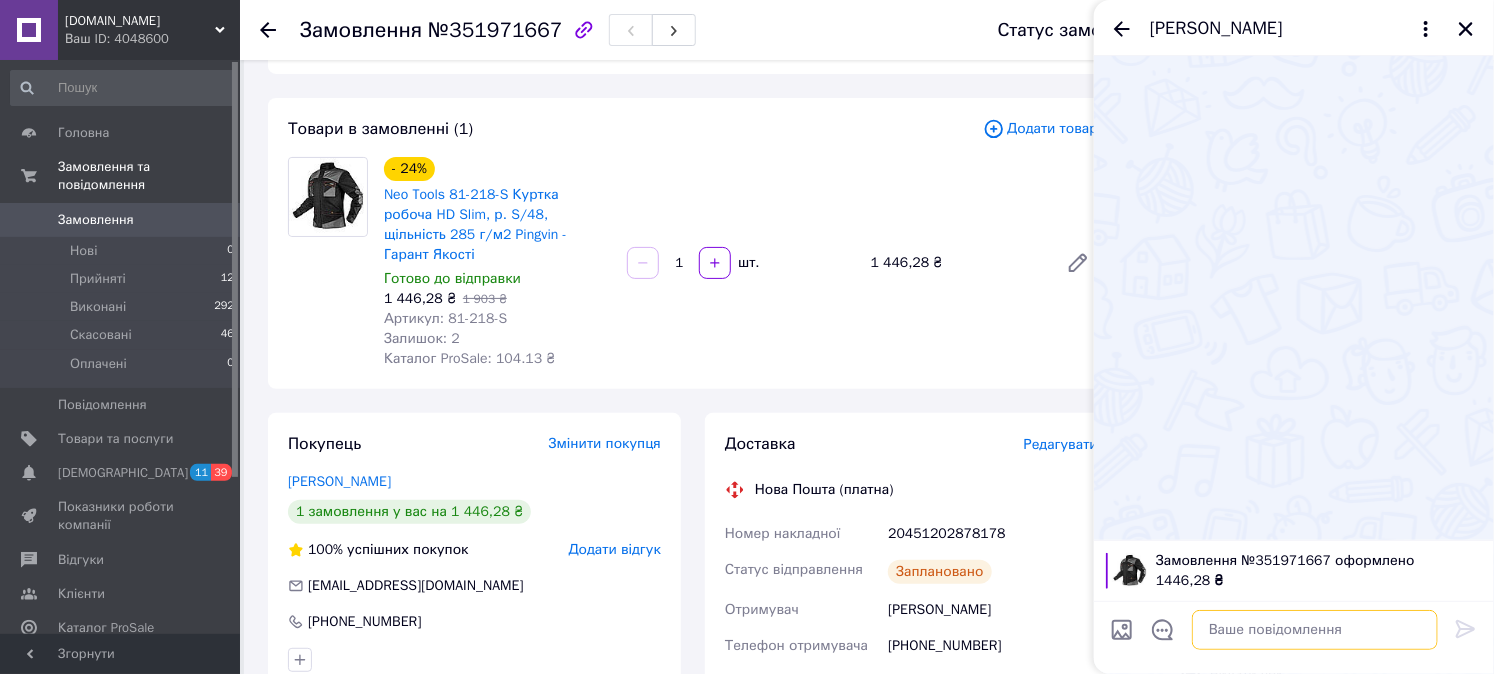 click at bounding box center (1315, 630) 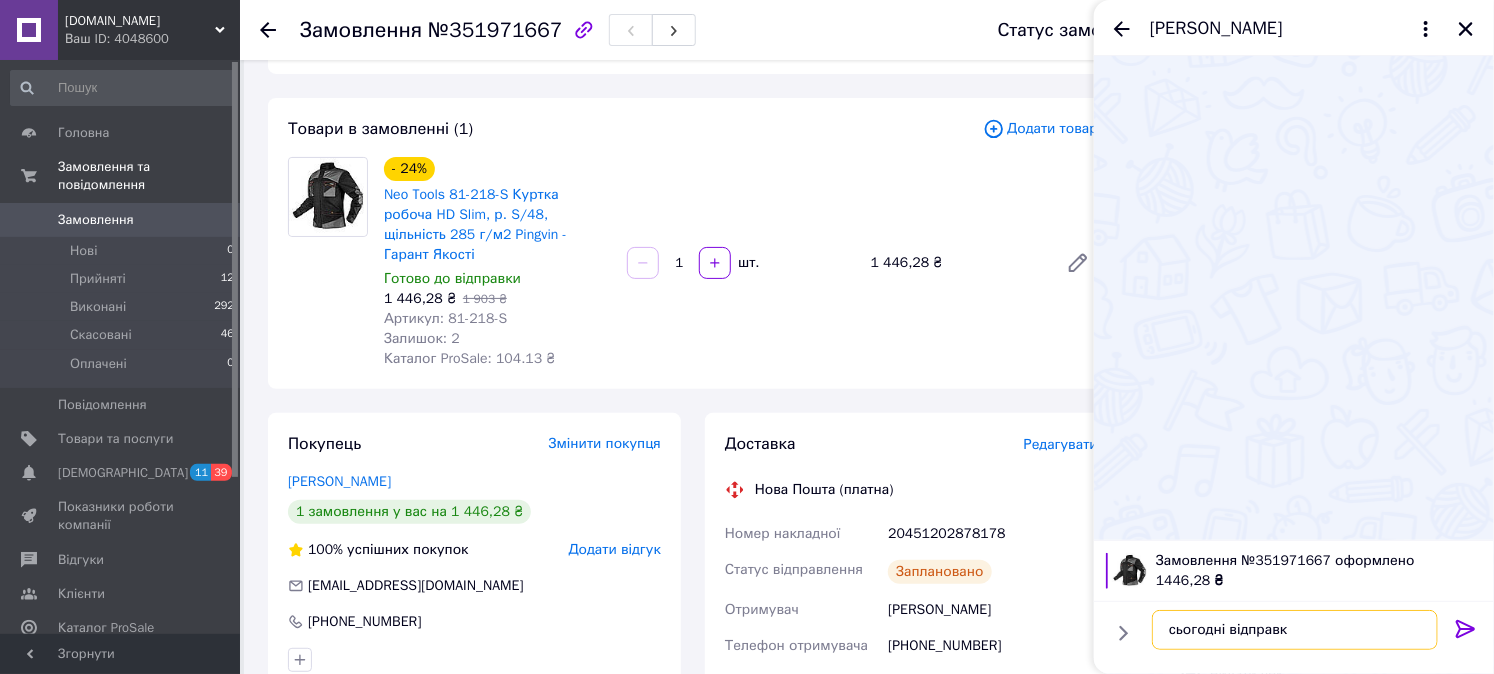 type on "сьогодні відправка" 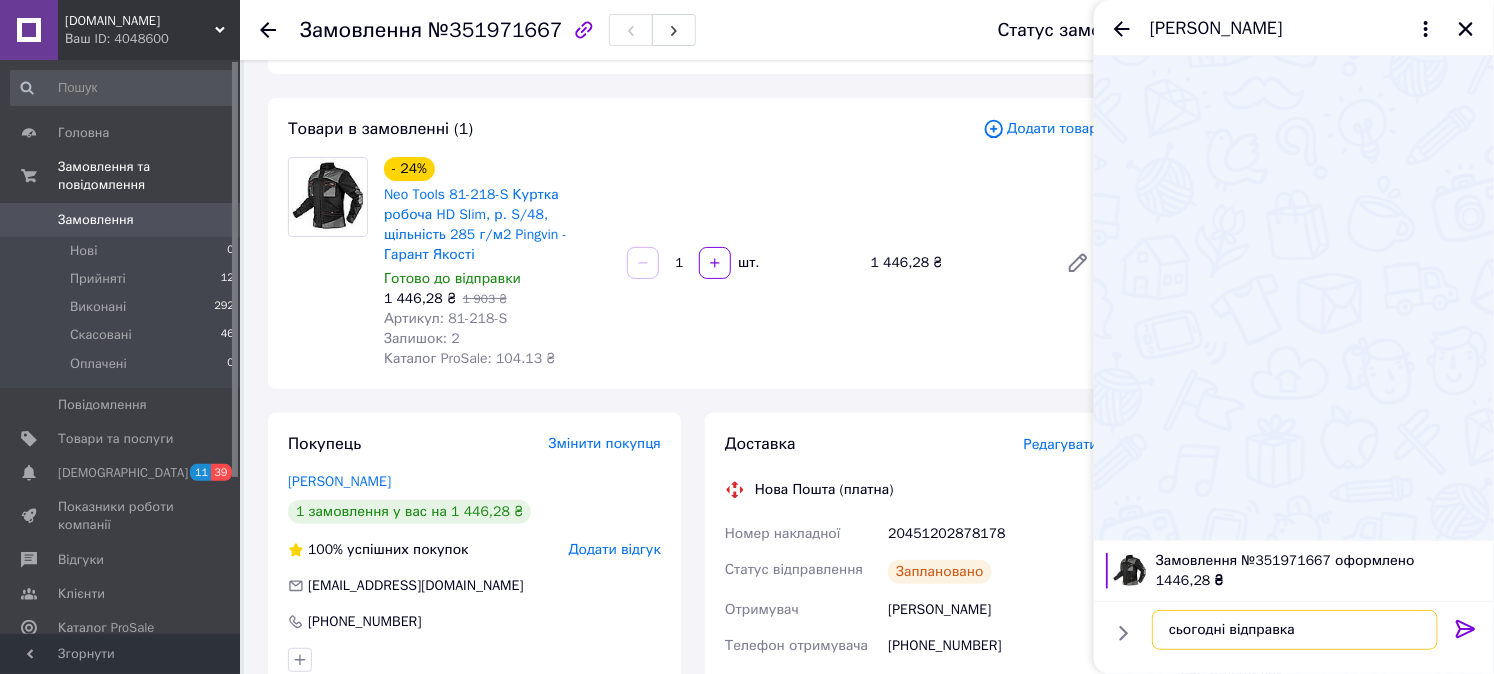 type 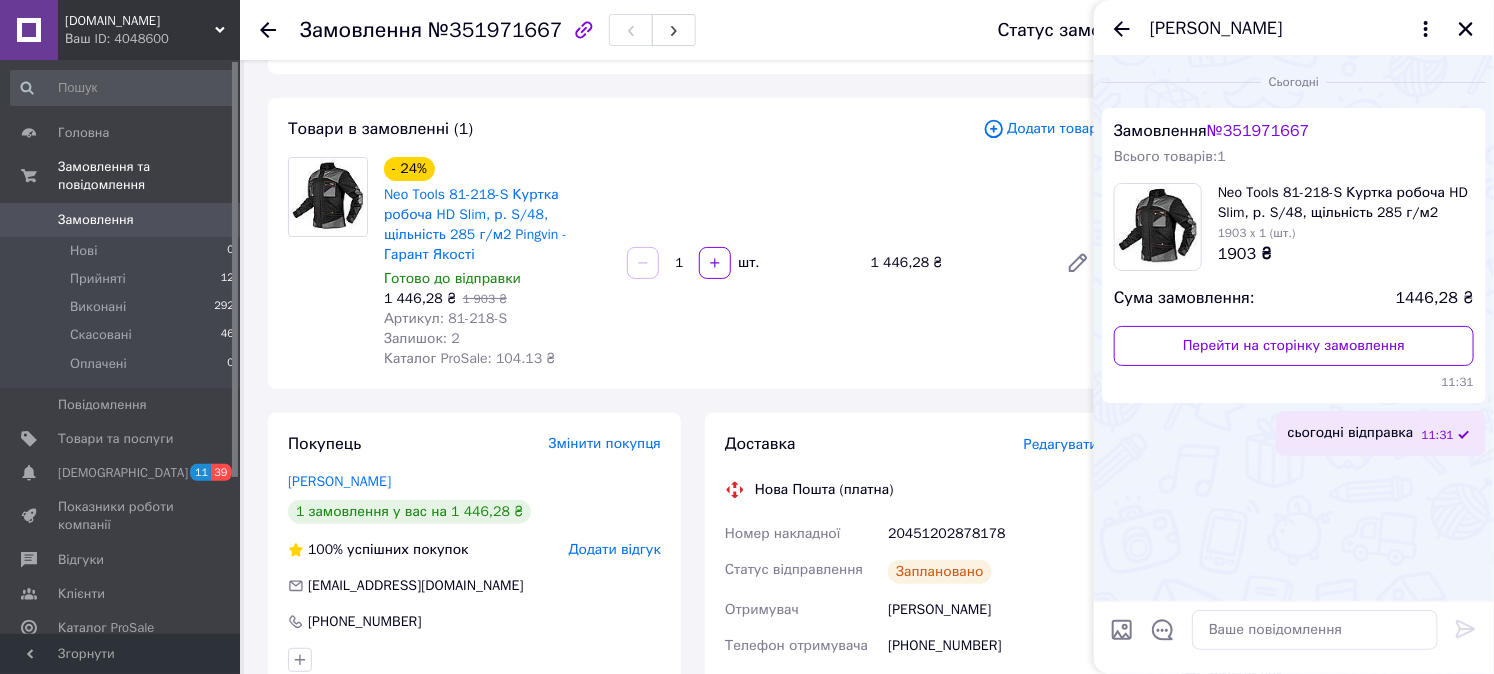 drag, startPoint x: 1457, startPoint y: 22, endPoint x: 1440, endPoint y: 41, distance: 25.495098 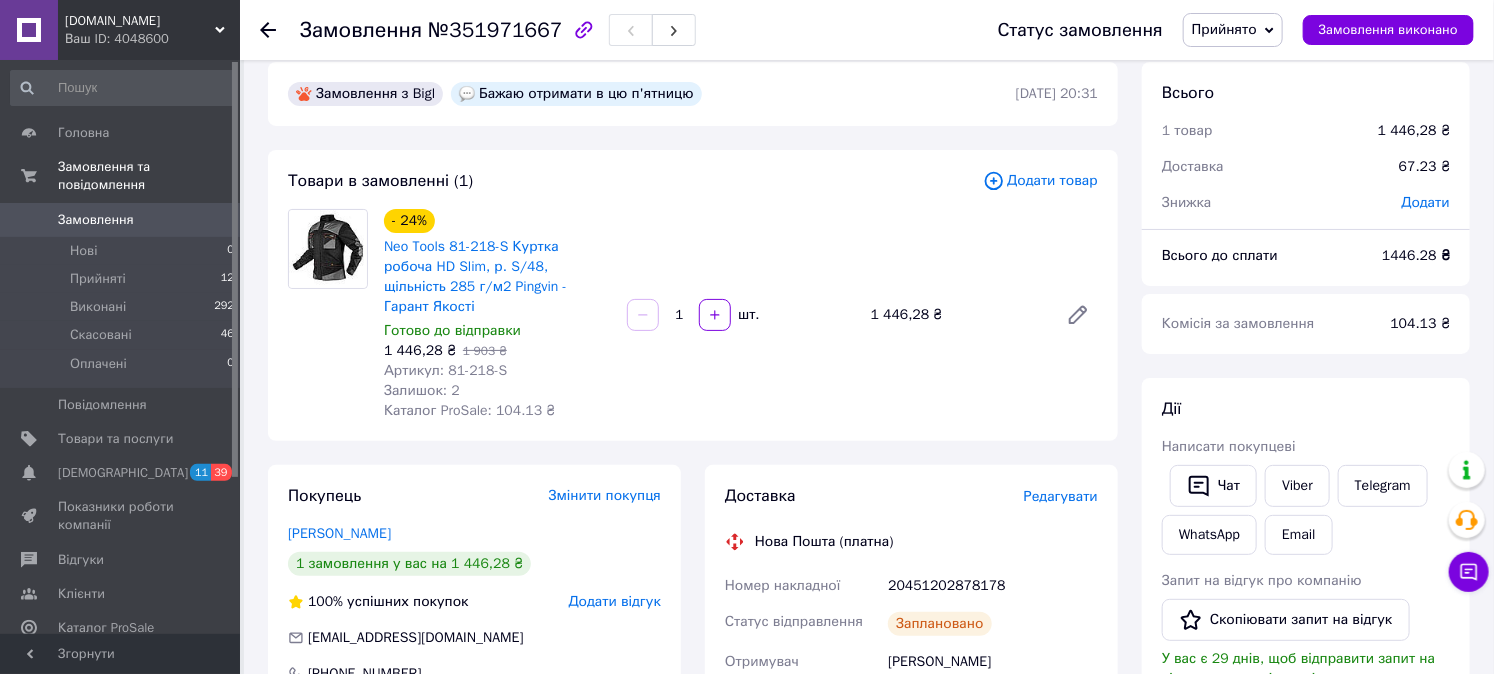 scroll, scrollTop: 0, scrollLeft: 0, axis: both 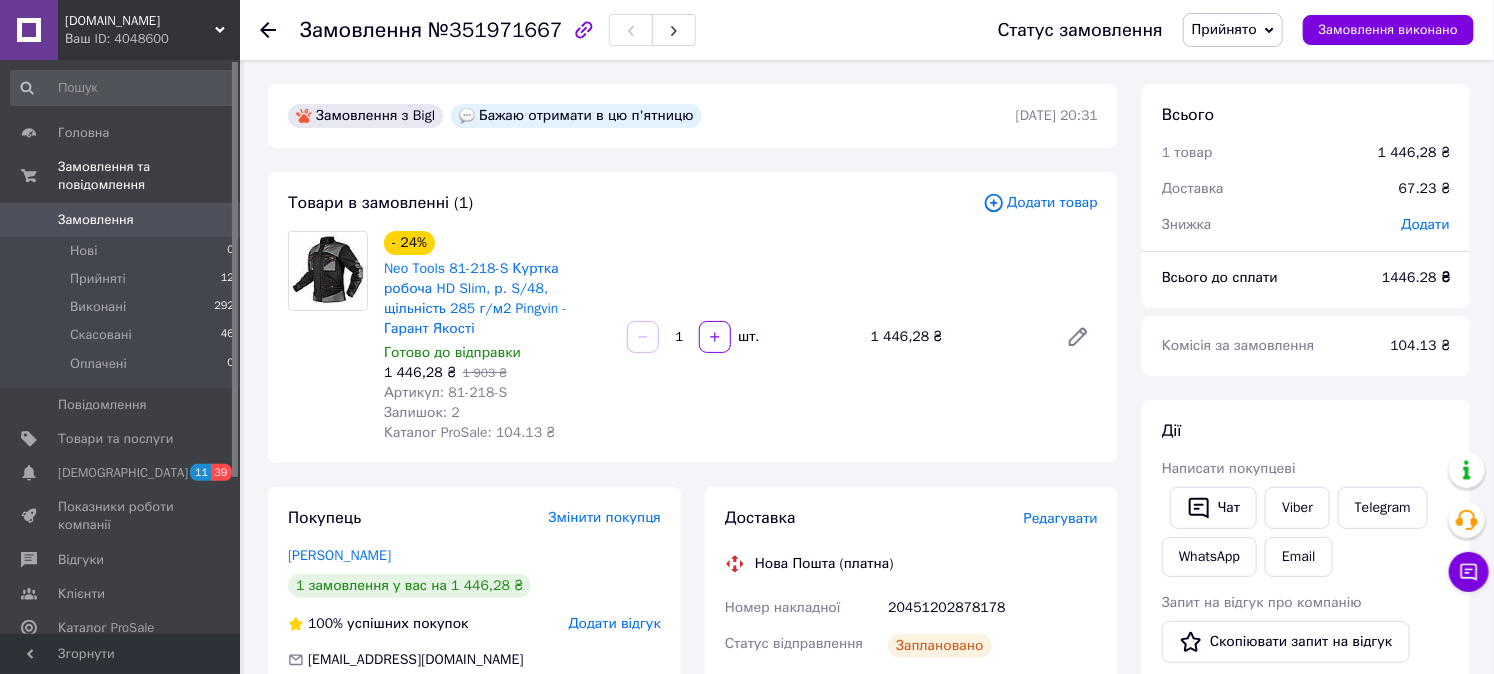 click on "[DOMAIN_NAME]" at bounding box center (140, 21) 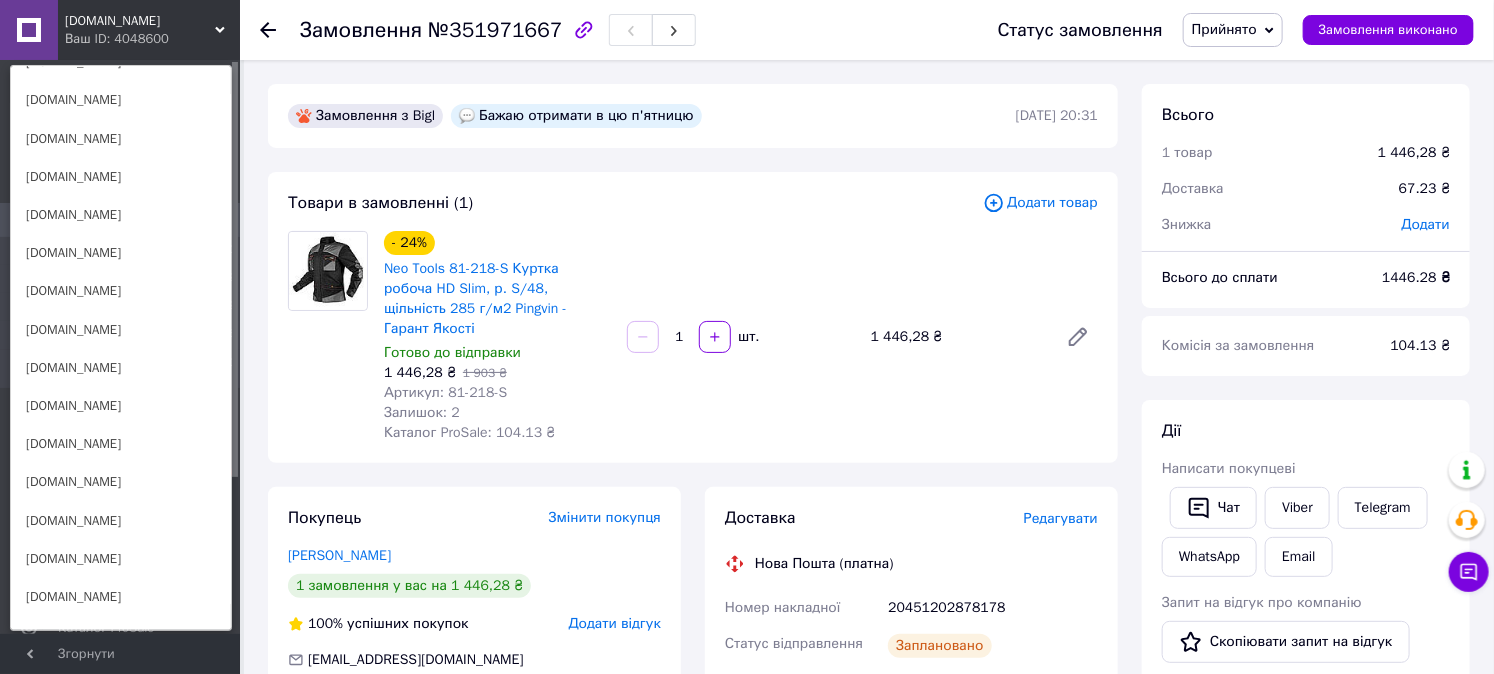 scroll, scrollTop: 592, scrollLeft: 0, axis: vertical 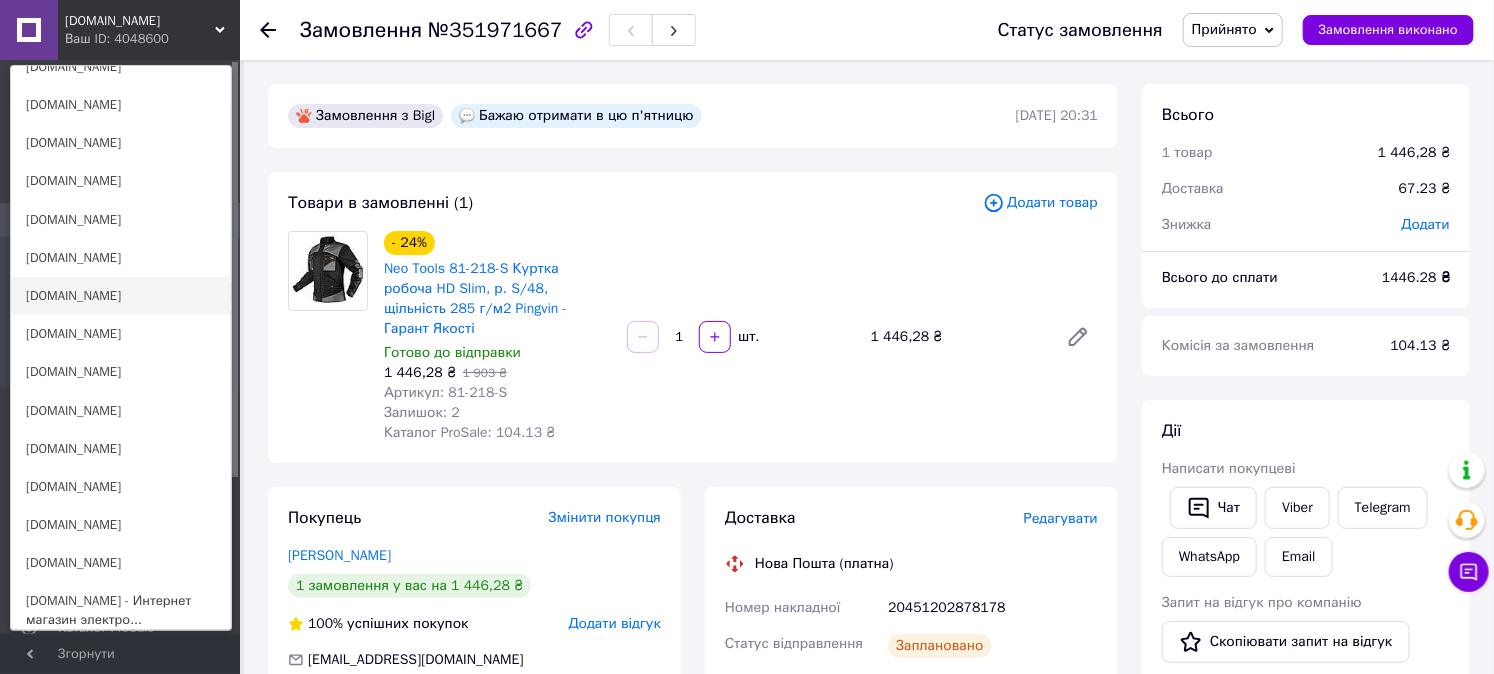 click on "[DOMAIN_NAME]" at bounding box center (121, 296) 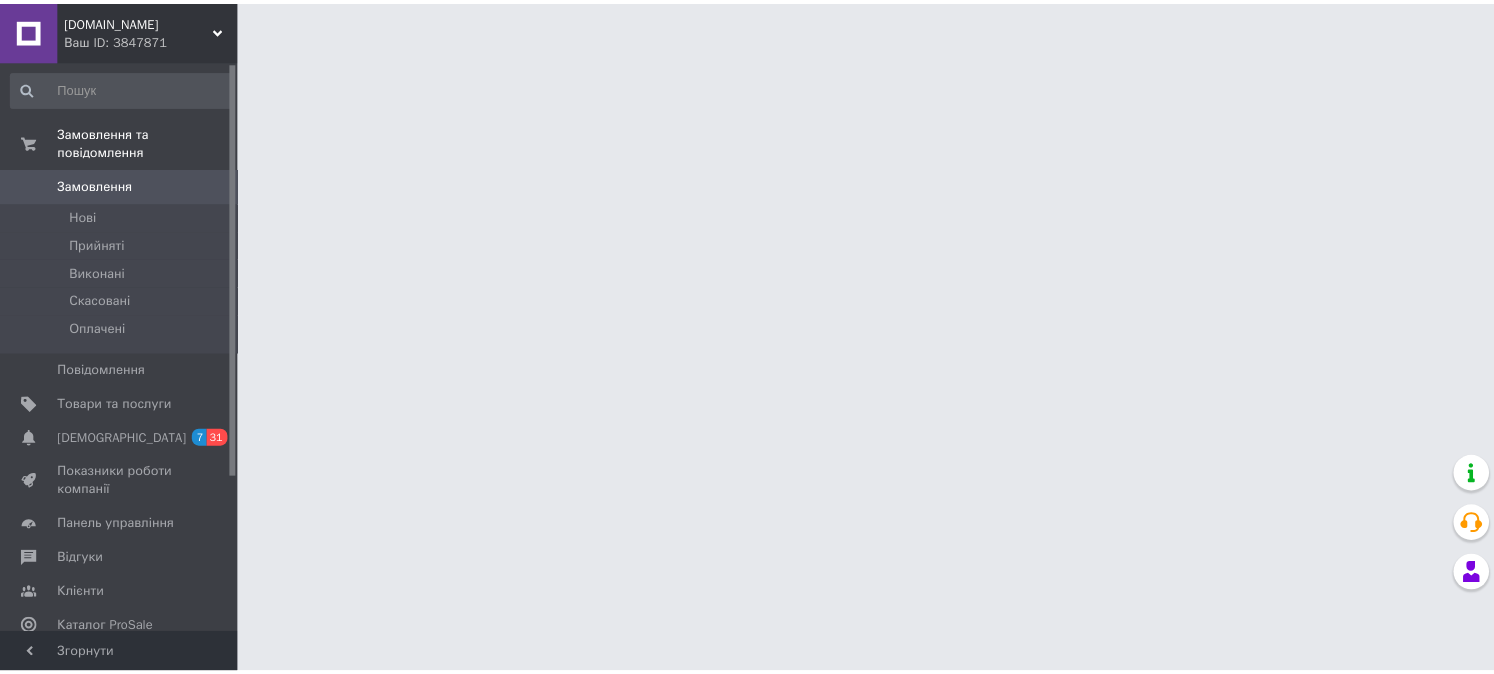 scroll, scrollTop: 0, scrollLeft: 0, axis: both 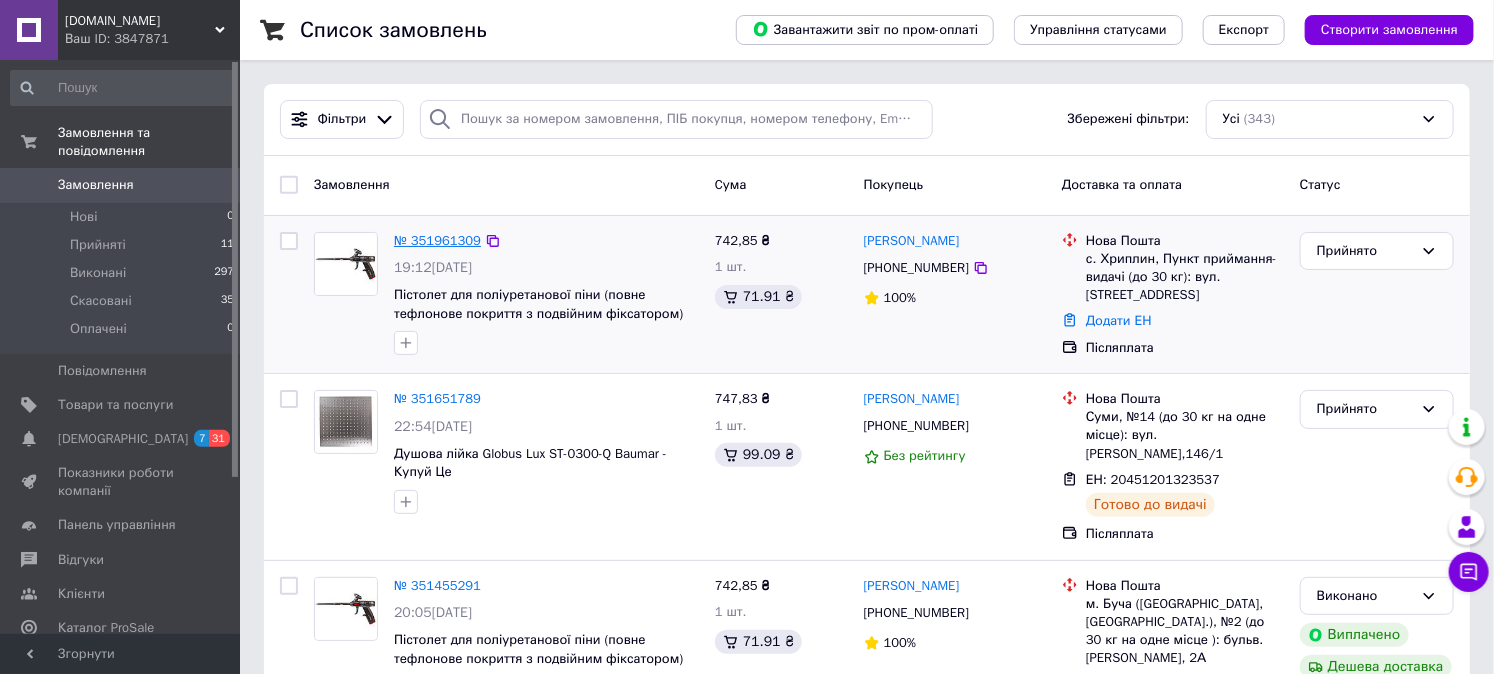 click on "№ 351961309" at bounding box center [437, 240] 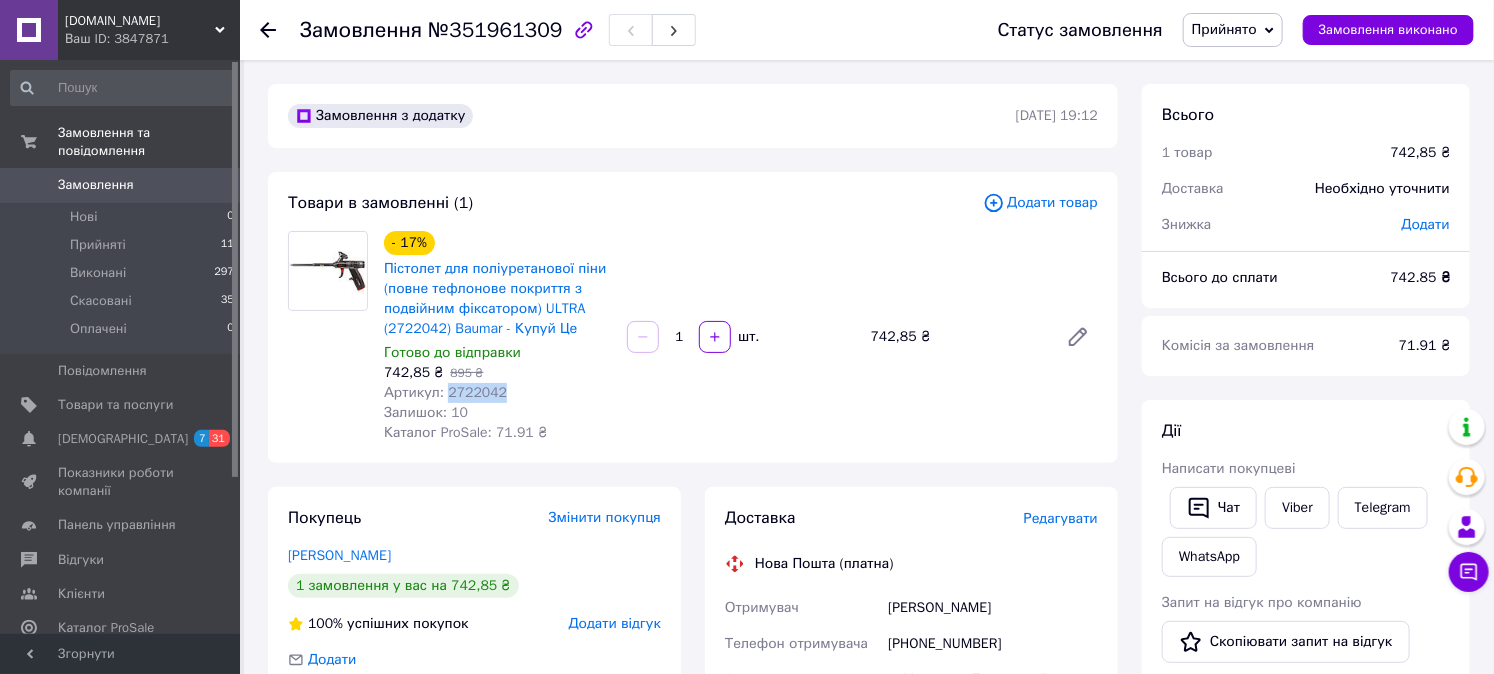 drag, startPoint x: 445, startPoint y: 392, endPoint x: 502, endPoint y: 391, distance: 57.00877 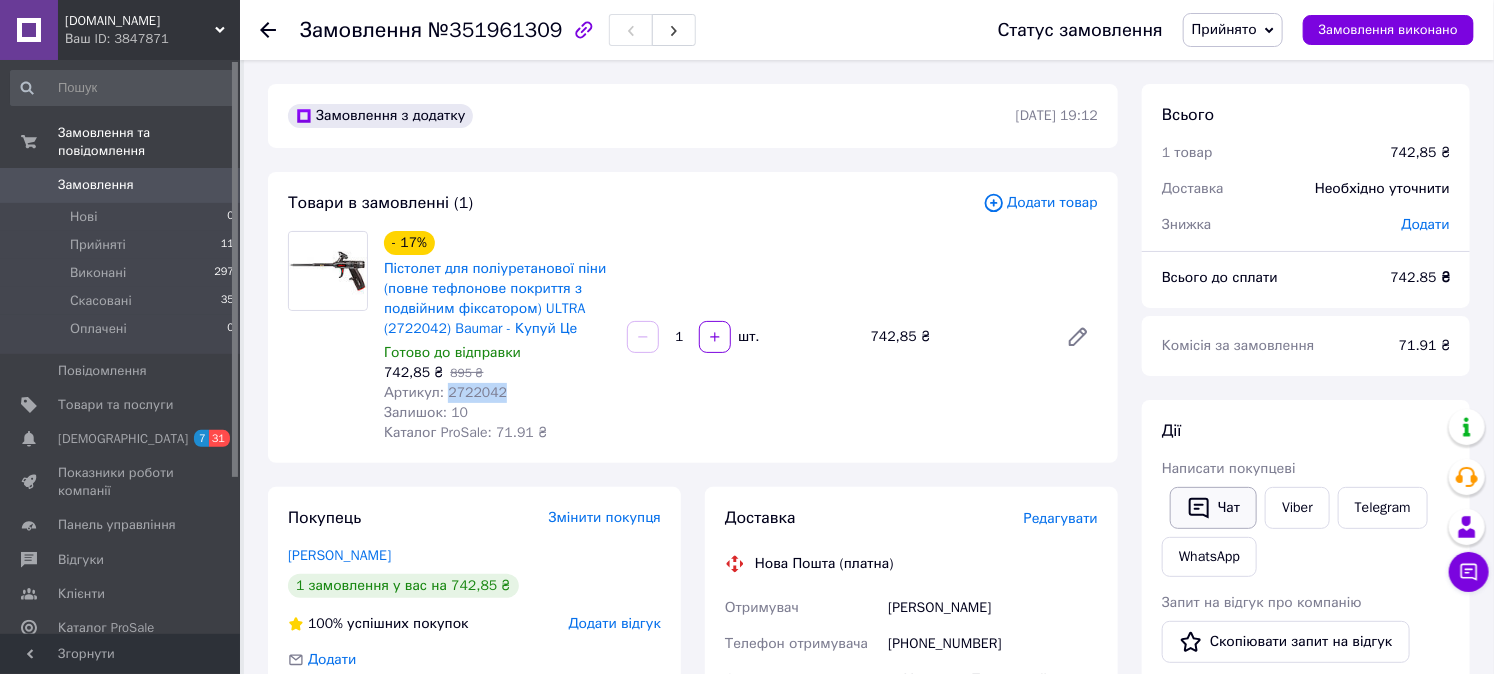 click 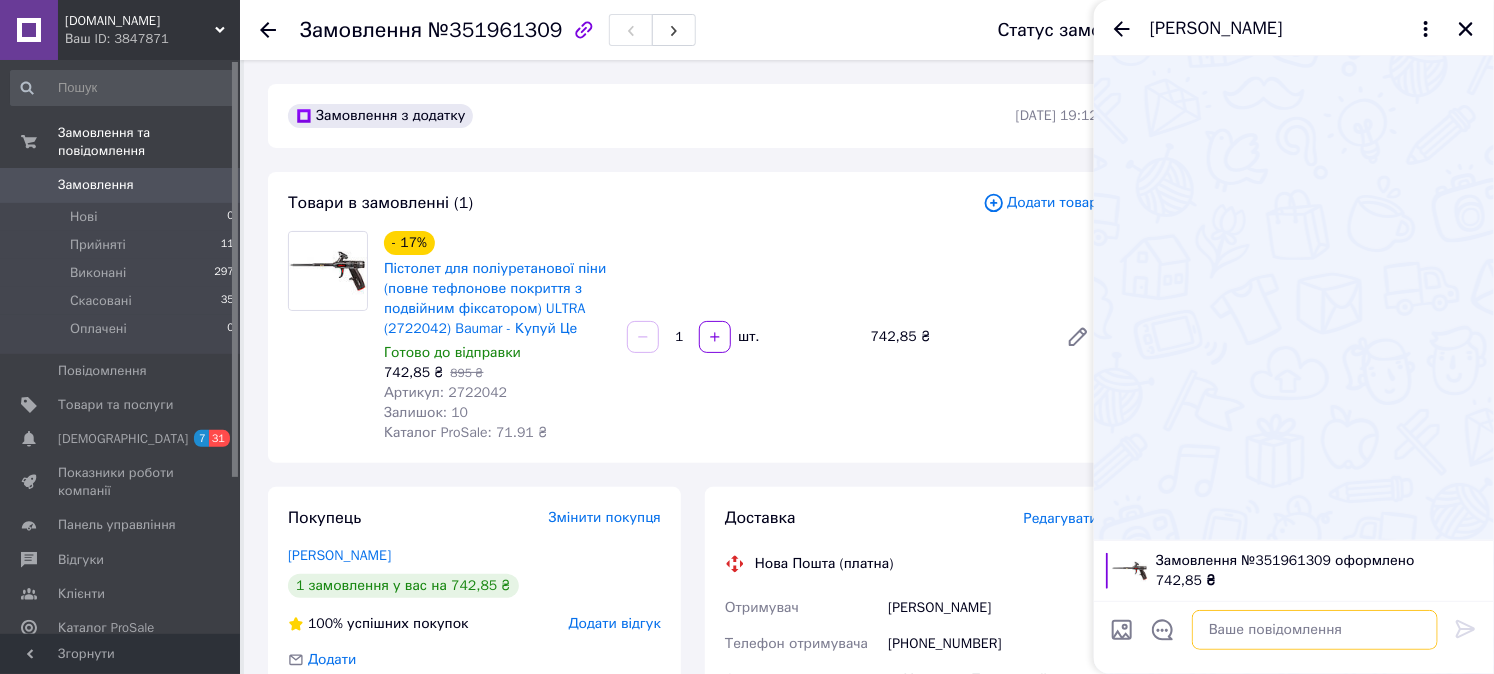 click at bounding box center (1315, 630) 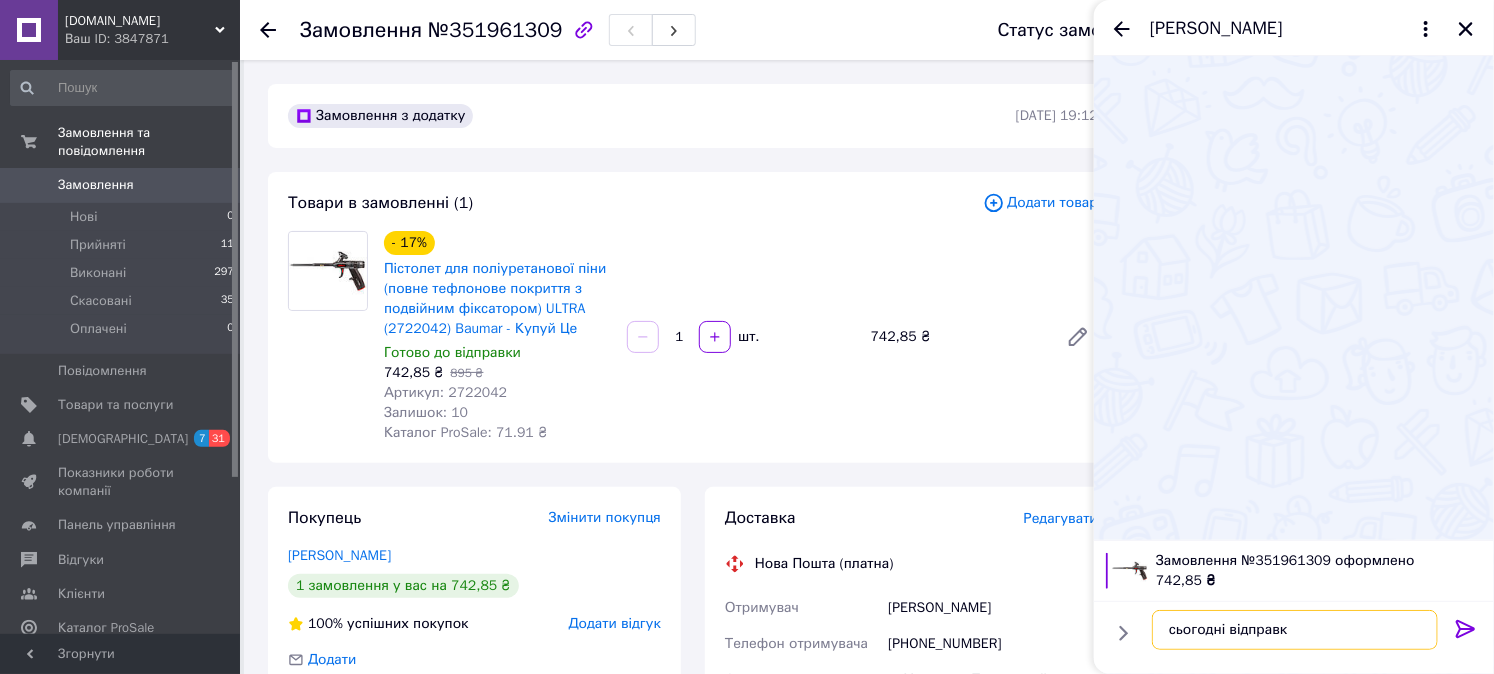 type on "сьогодні відправка" 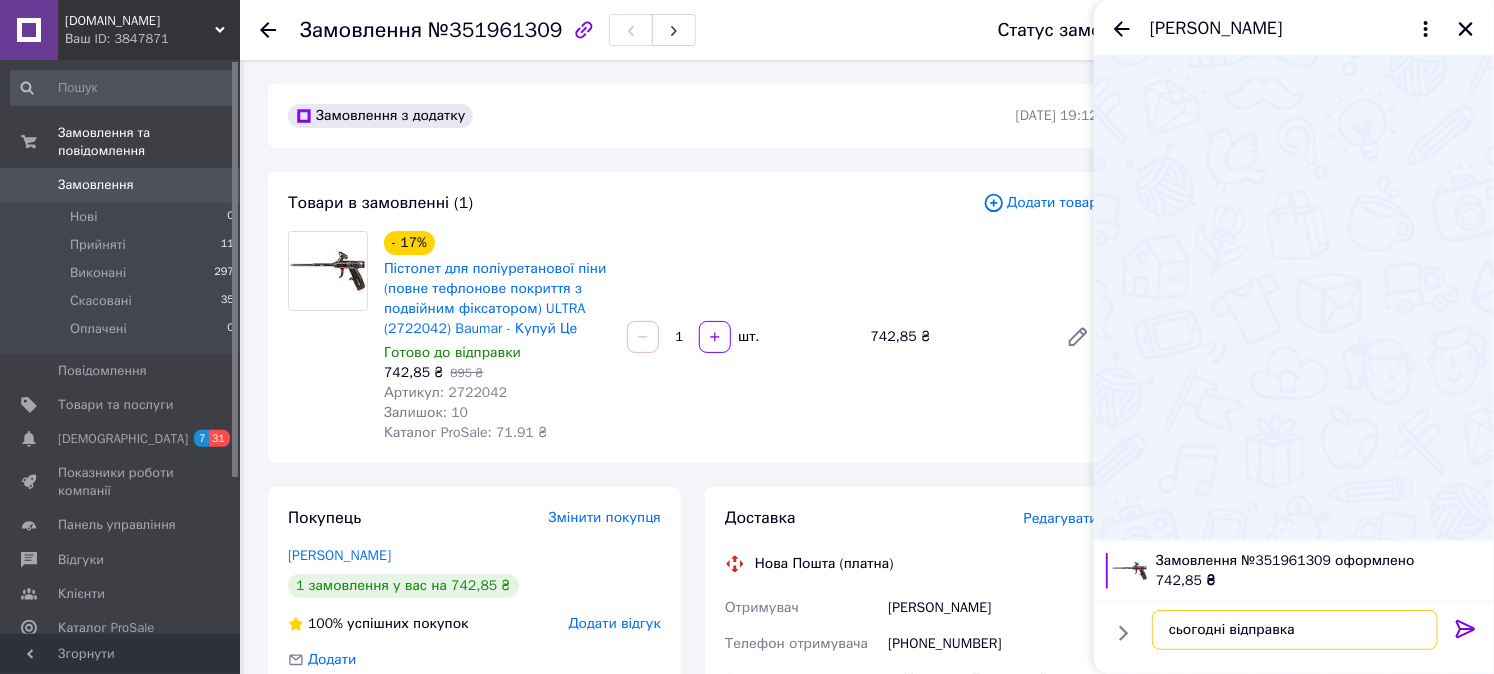type 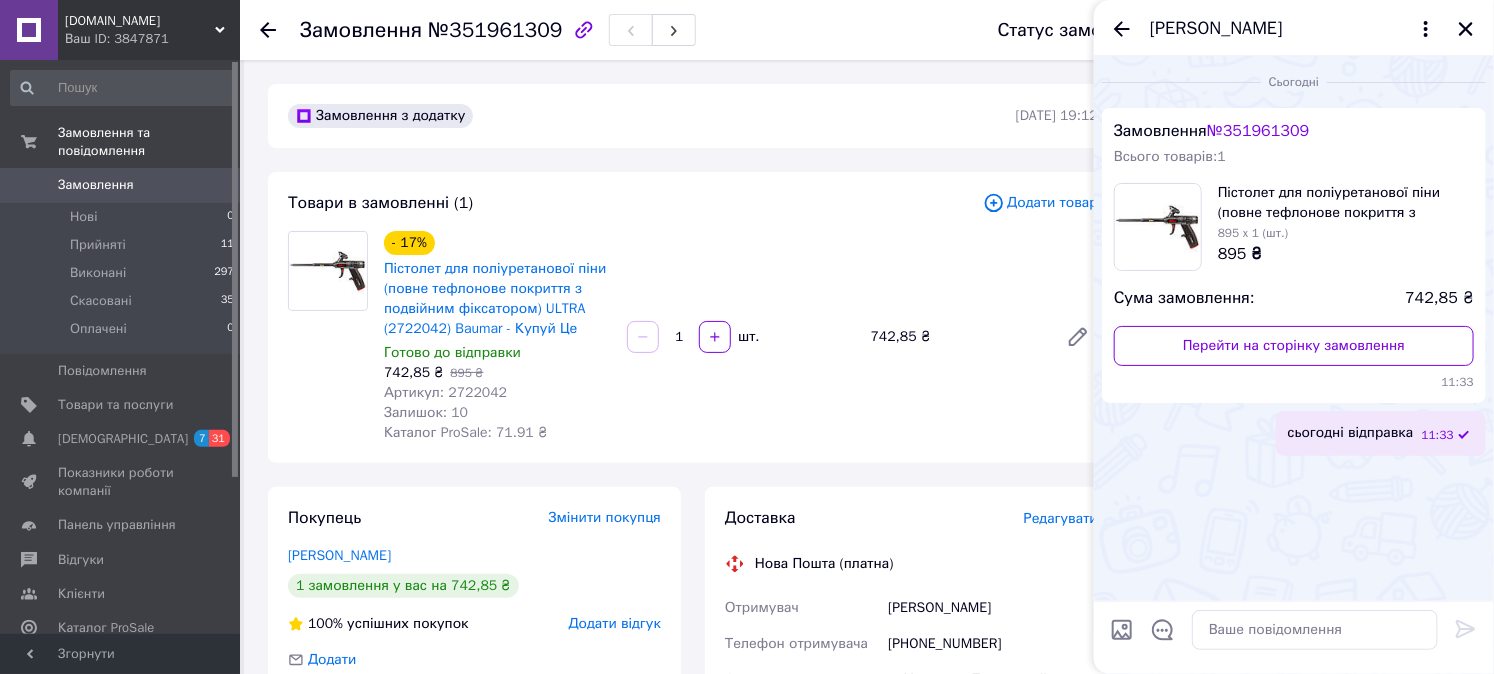 click on "baumar.technology Ваш ID: 3847871" at bounding box center [149, 30] 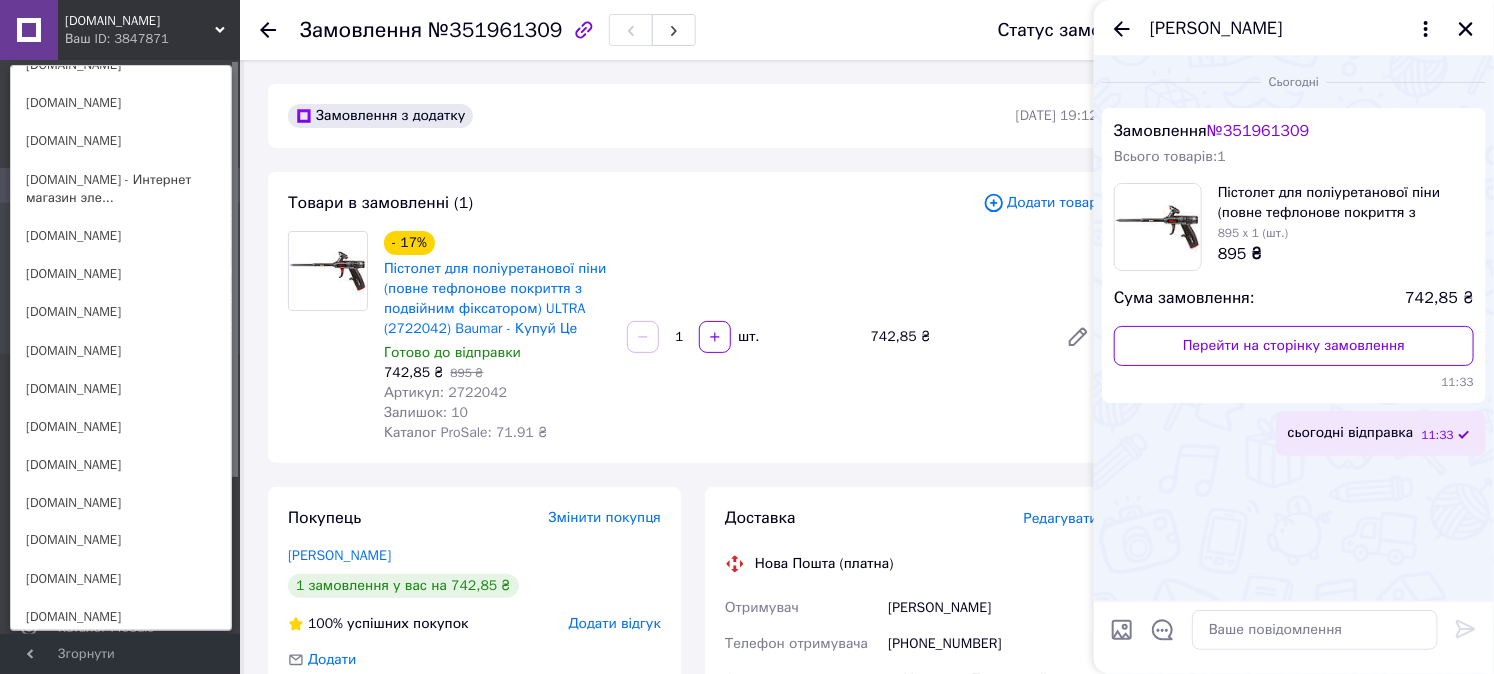 scroll, scrollTop: 1258, scrollLeft: 0, axis: vertical 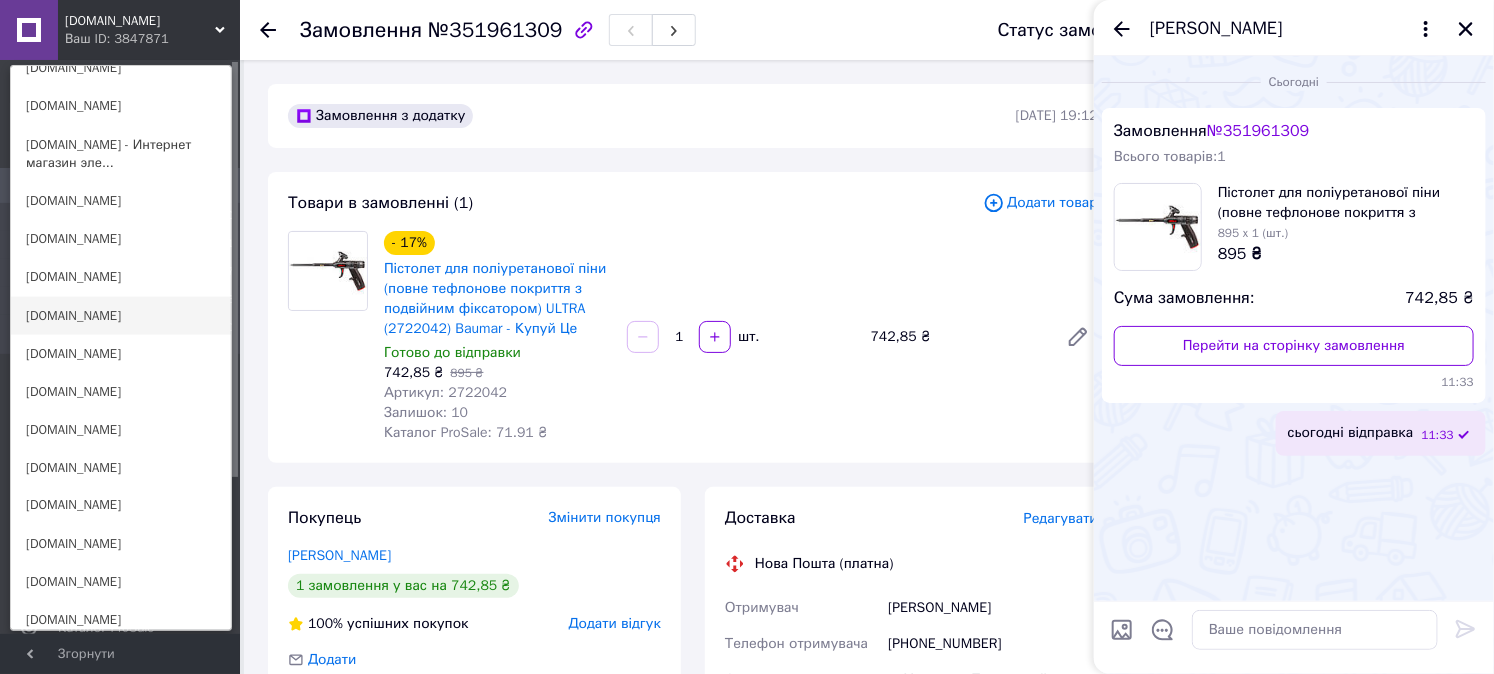 click on "[DOMAIN_NAME]" at bounding box center (121, 316) 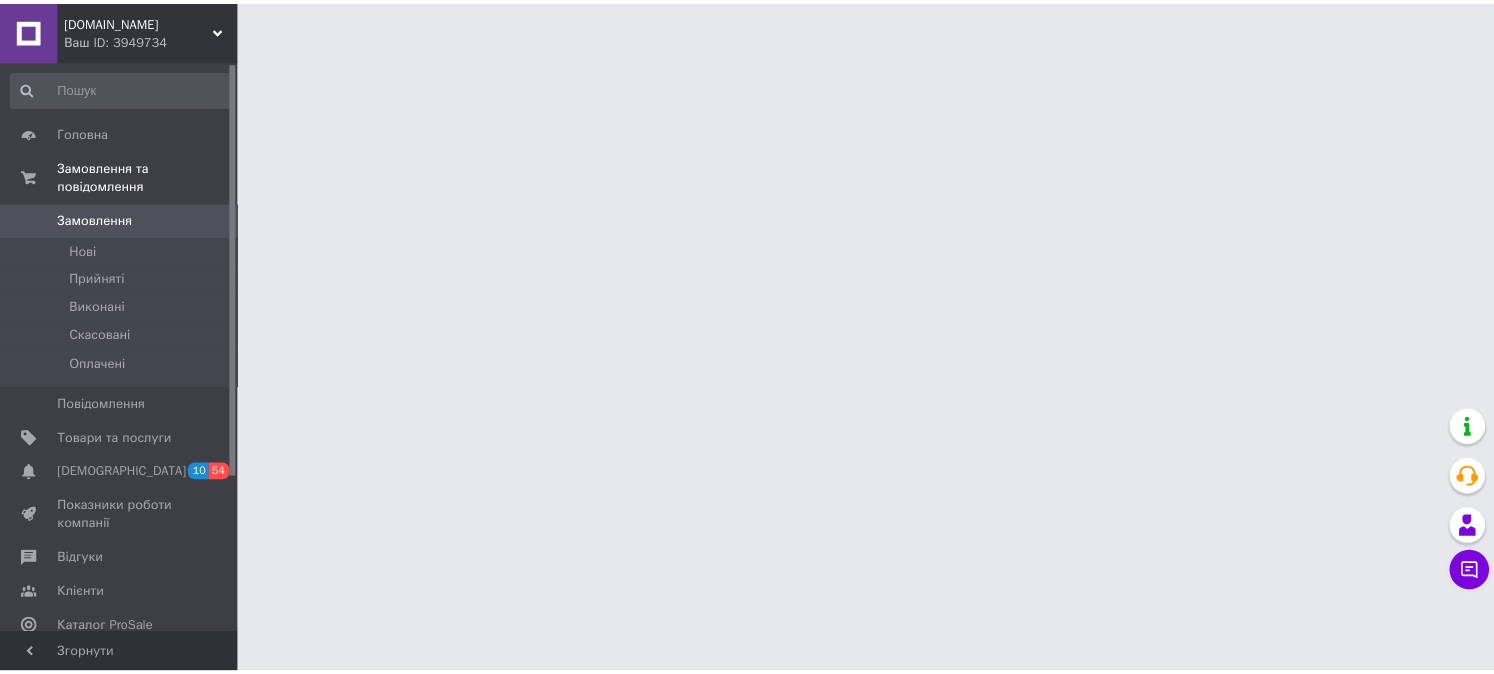 scroll, scrollTop: 0, scrollLeft: 0, axis: both 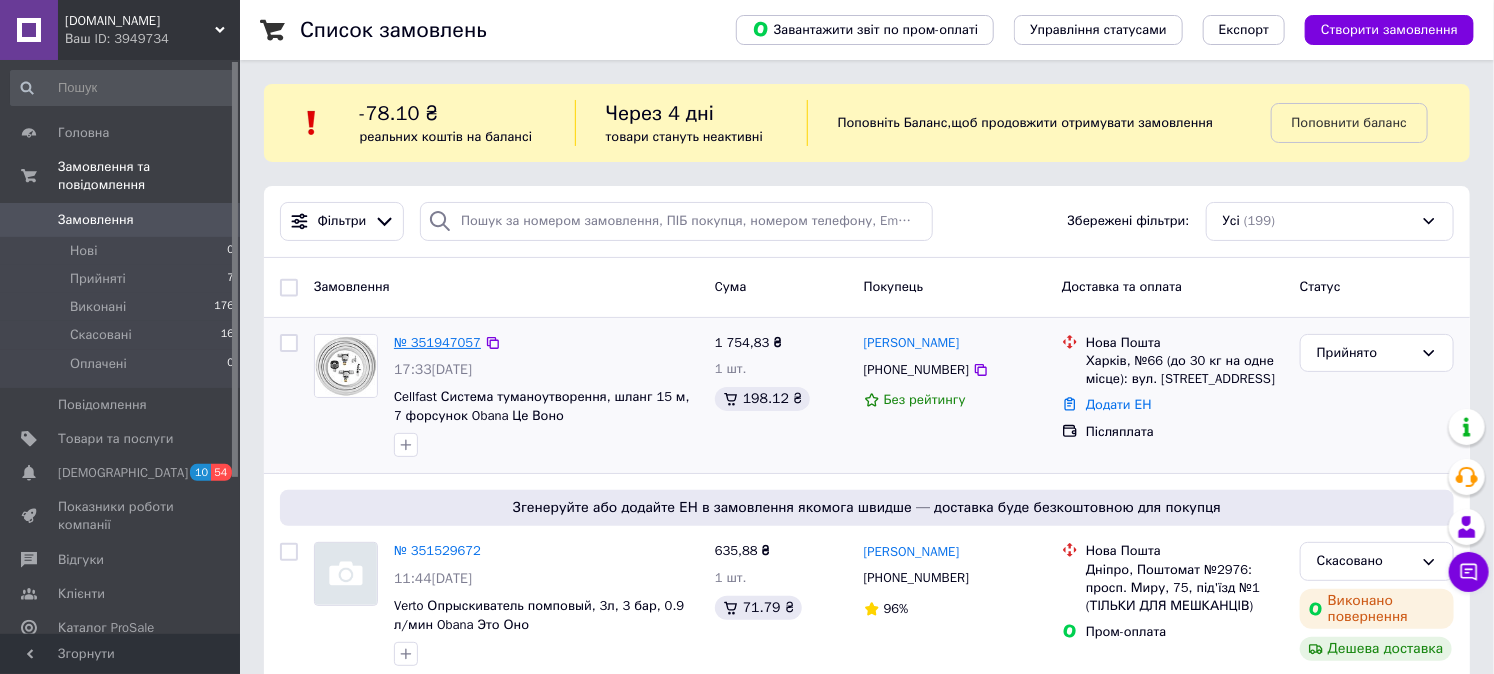 click on "№ 351947057" at bounding box center [437, 342] 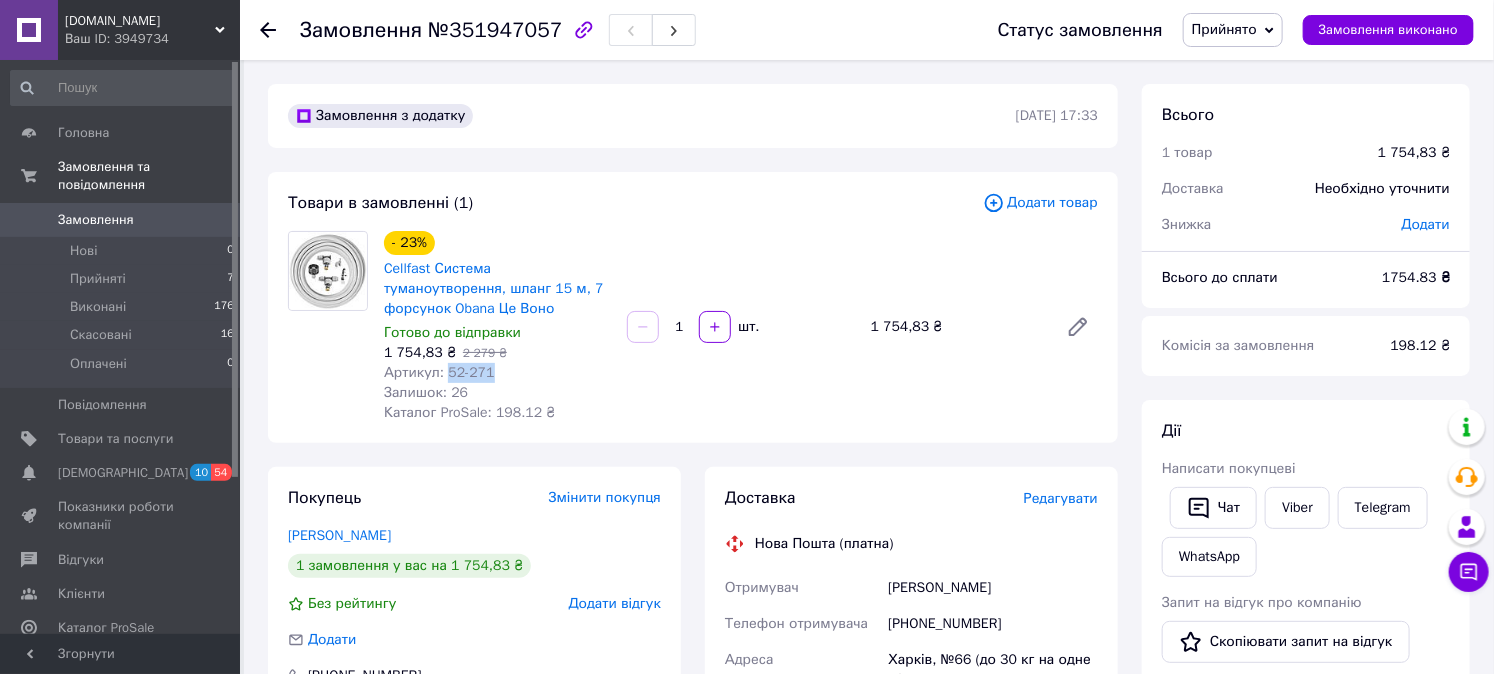 drag, startPoint x: 445, startPoint y: 373, endPoint x: 496, endPoint y: 371, distance: 51.0392 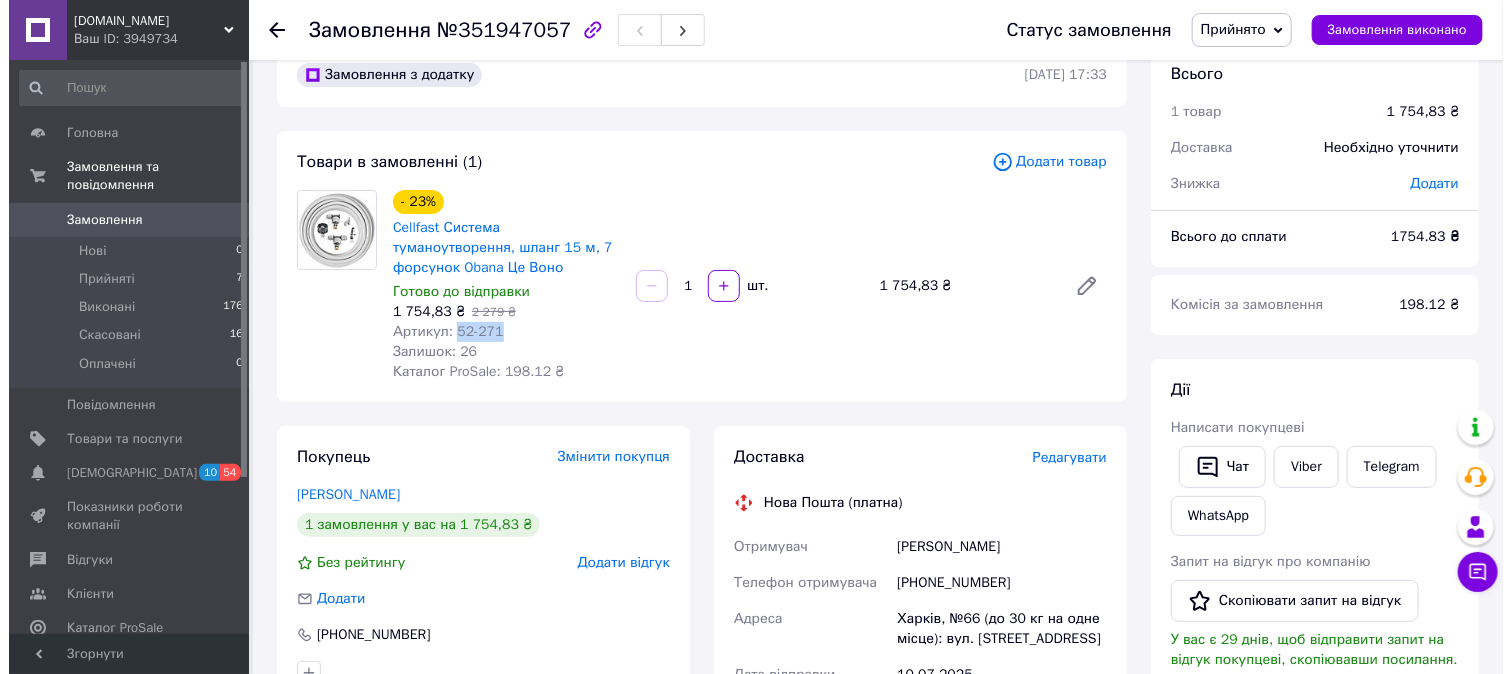 scroll, scrollTop: 74, scrollLeft: 0, axis: vertical 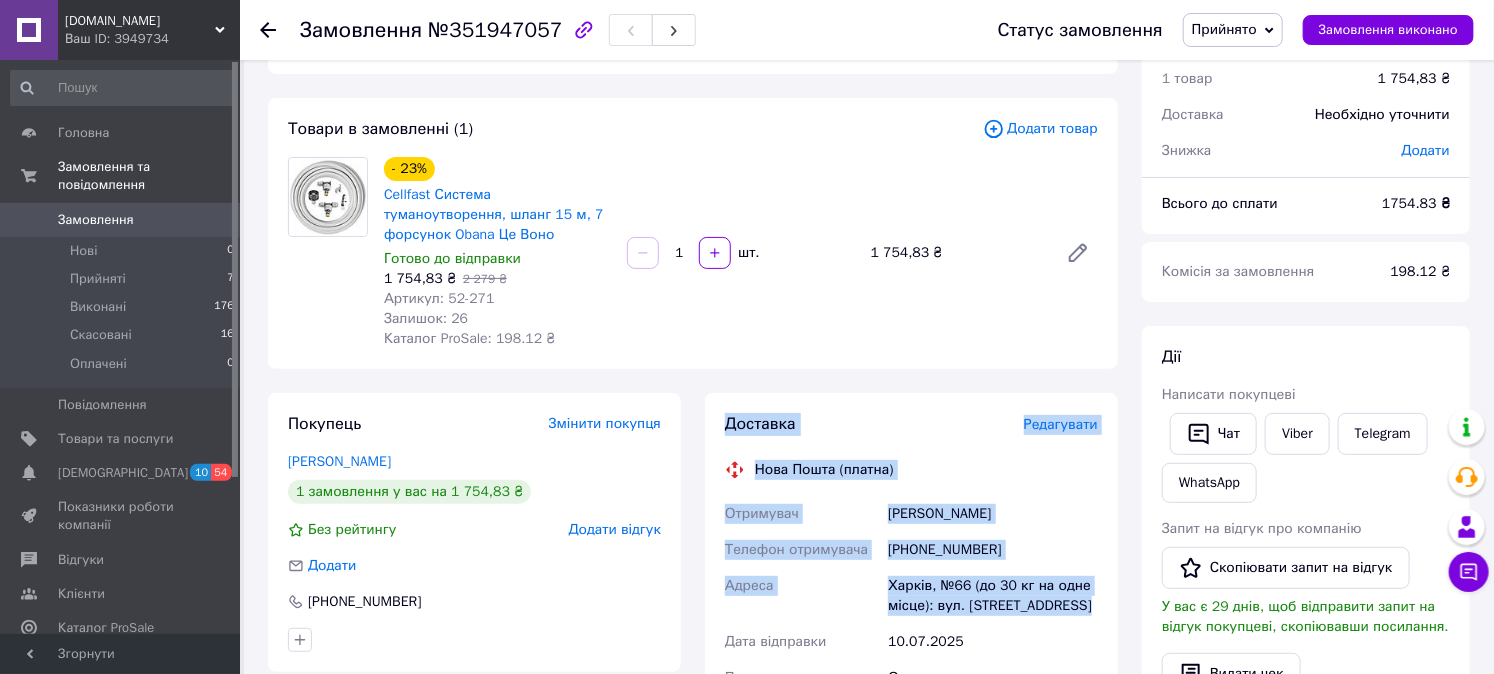 drag, startPoint x: 720, startPoint y: 421, endPoint x: 1073, endPoint y: 607, distance: 399.005 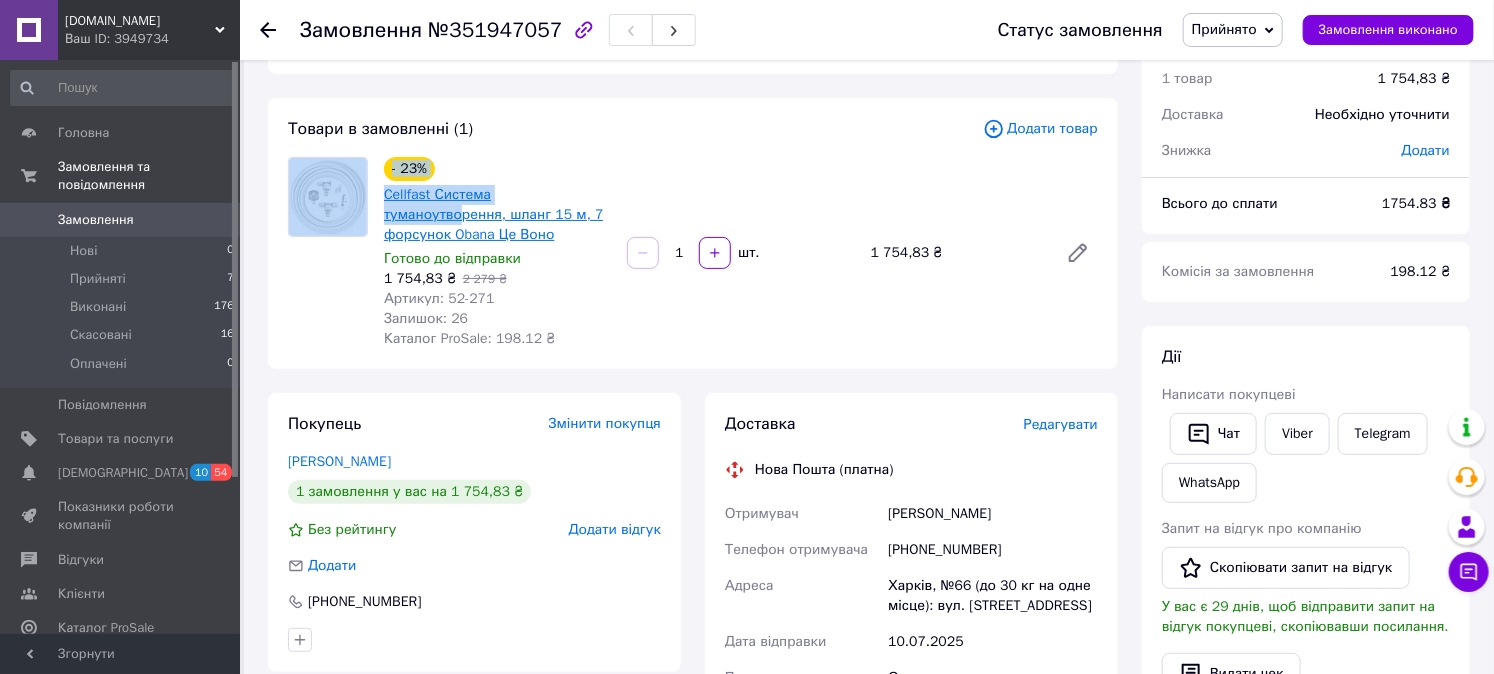 drag, startPoint x: 374, startPoint y: 187, endPoint x: 563, endPoint y: 187, distance: 189 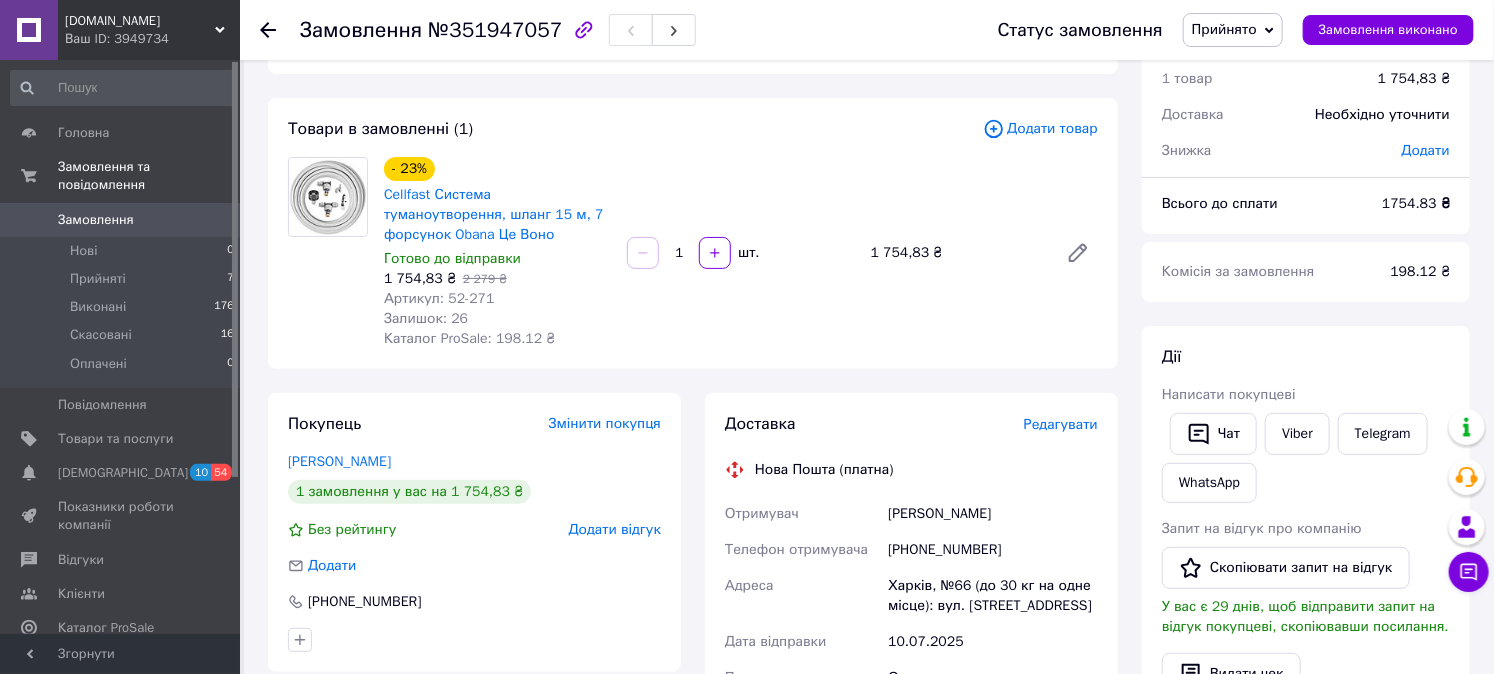 click on "Товари в замовленні (1) Додати товар - 23% Cellfast Система туманоутворення, шланг 15 м, 7 форсунок Obana Це Воно Готово до відправки 1 754,83 ₴   2 279 ₴ Артикул: 52-271 Залишок: 26 Каталог ProSale: 198.12 ₴  1   шт. 1 754,83 ₴" at bounding box center [693, 233] 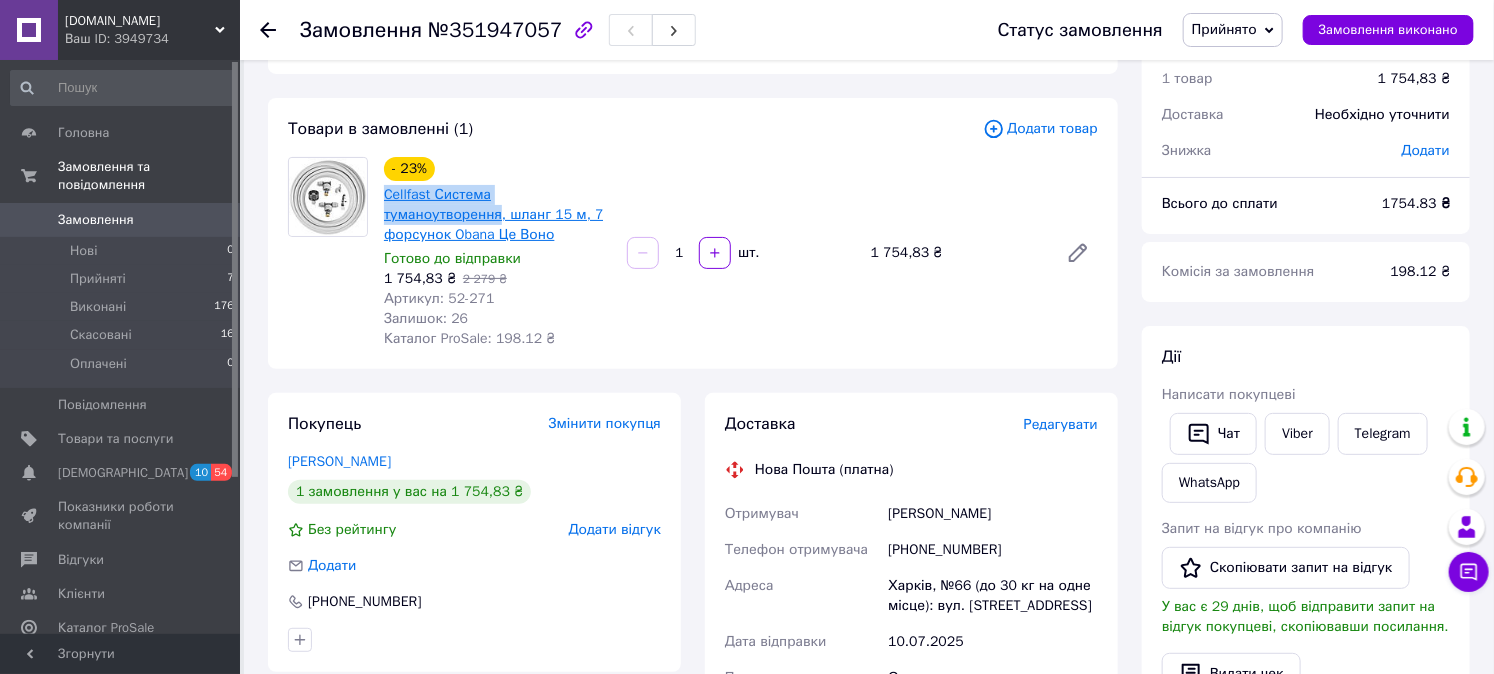 drag, startPoint x: 380, startPoint y: 188, endPoint x: 600, endPoint y: 191, distance: 220.02045 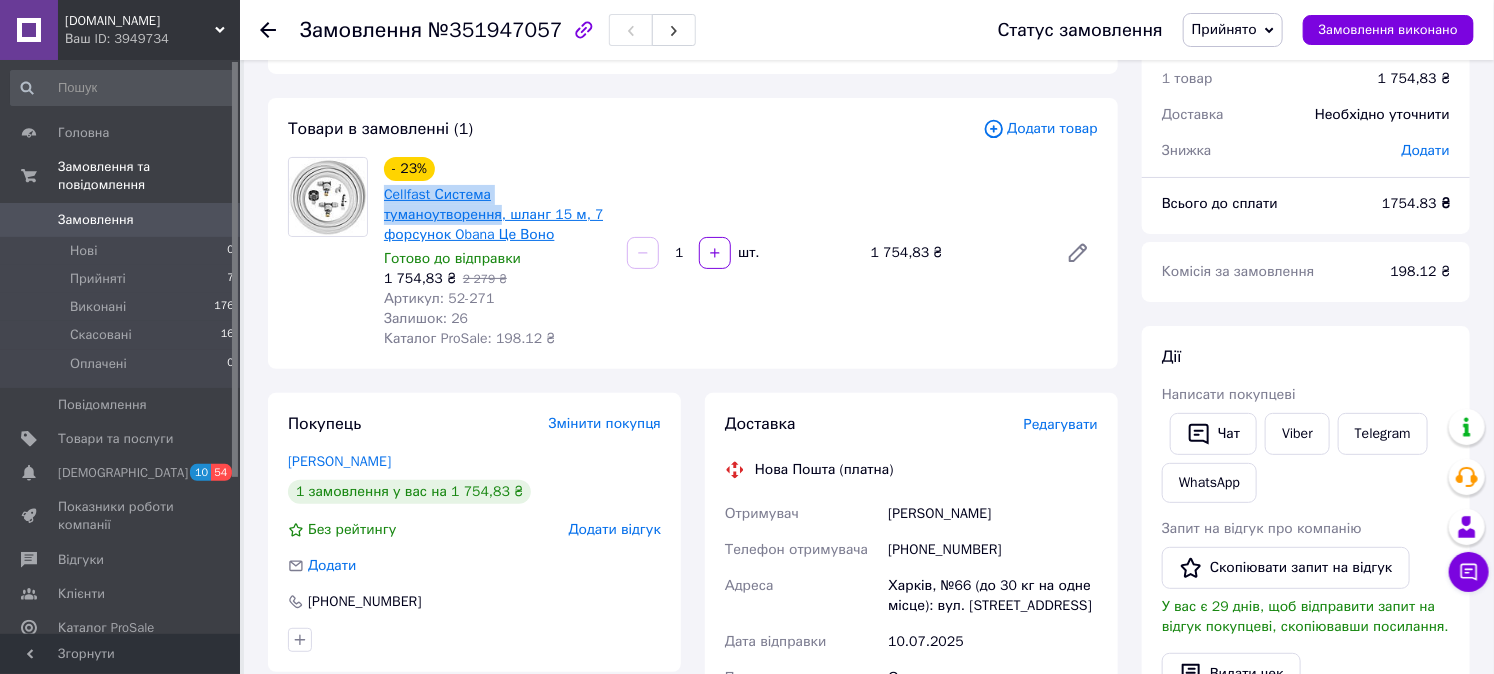 copy on "Cellfast Система туманоутворення" 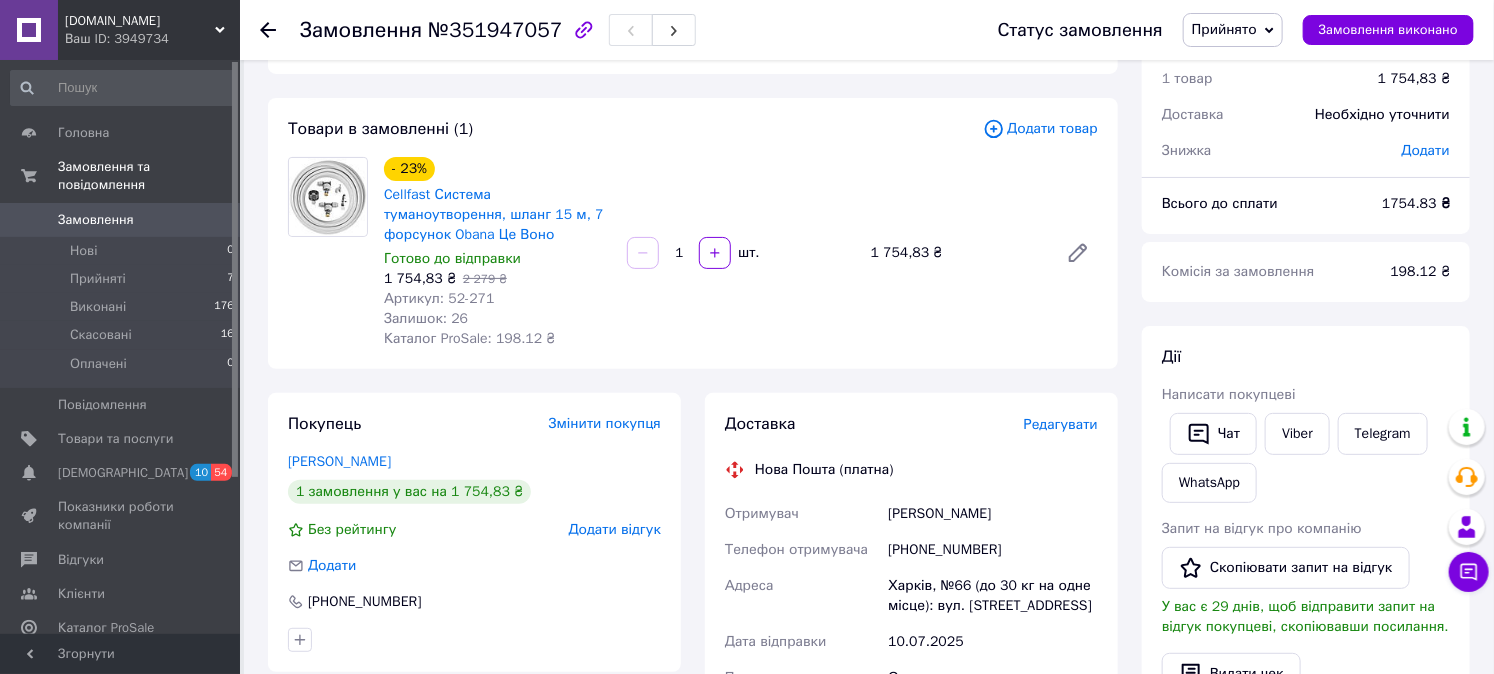 click on "- 23% Cellfast Система туманоутворення, шланг 15 м, 7 форсунок Obana Це Воно Готово до відправки 1 754,83 ₴   2 279 ₴ Артикул: 52-271 Залишок: 26 Каталог ProSale: 198.12 ₴  1   шт. 1 754,83 ₴" at bounding box center [741, 253] 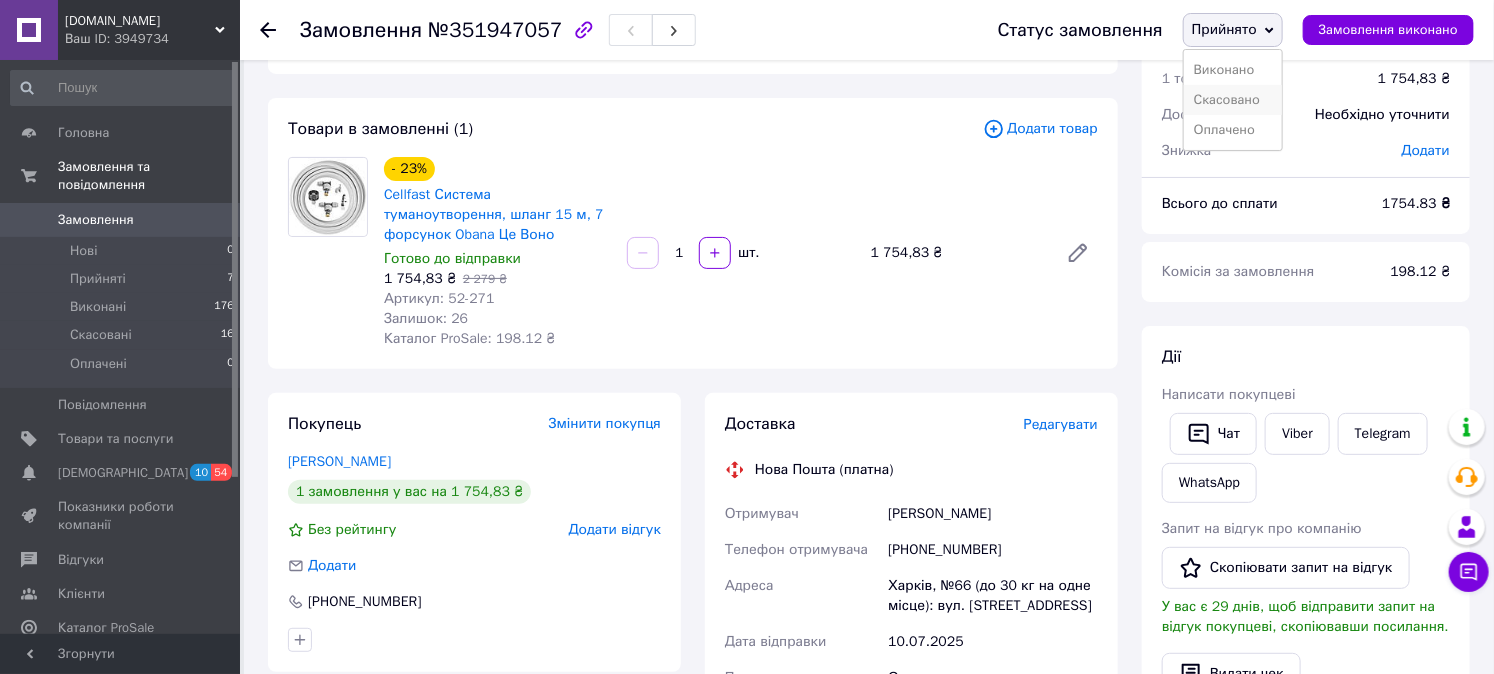 click on "Скасовано" at bounding box center (1233, 100) 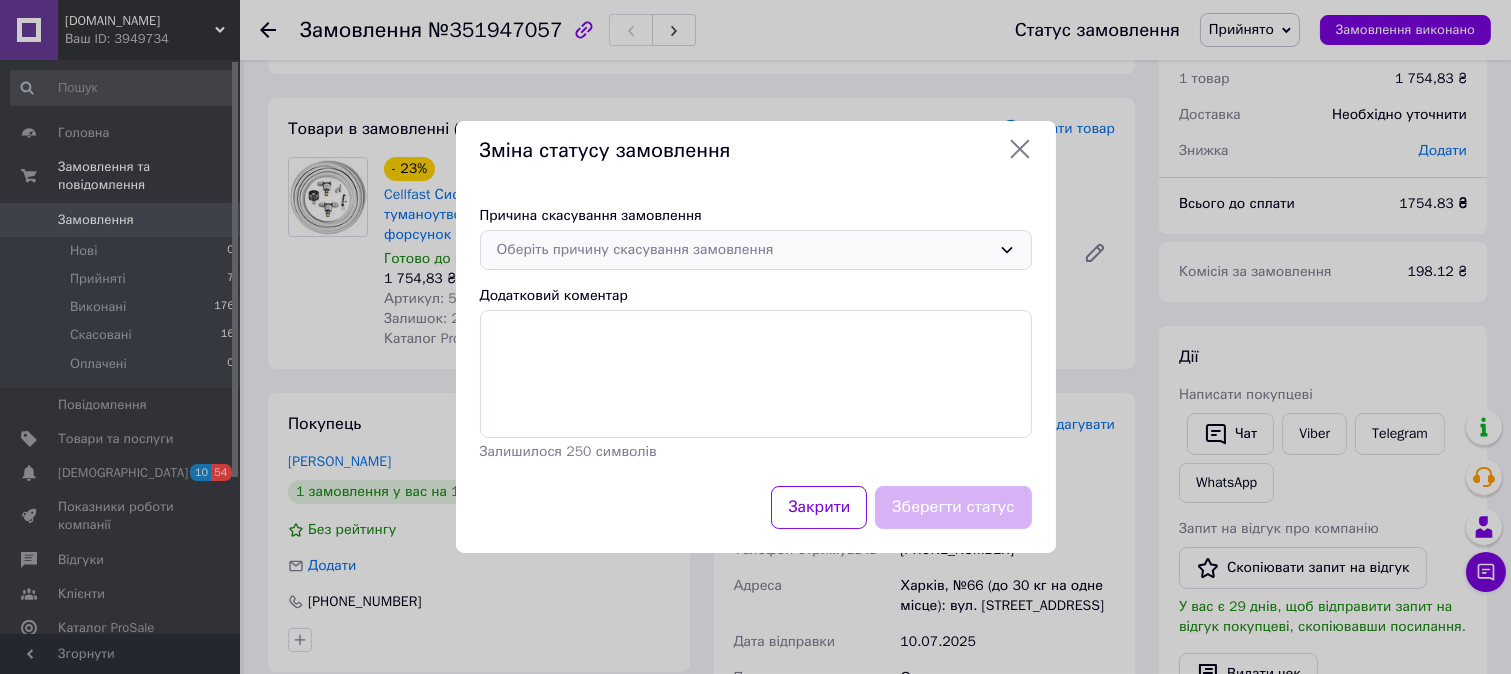 click on "Оберіть причину скасування замовлення" at bounding box center (744, 250) 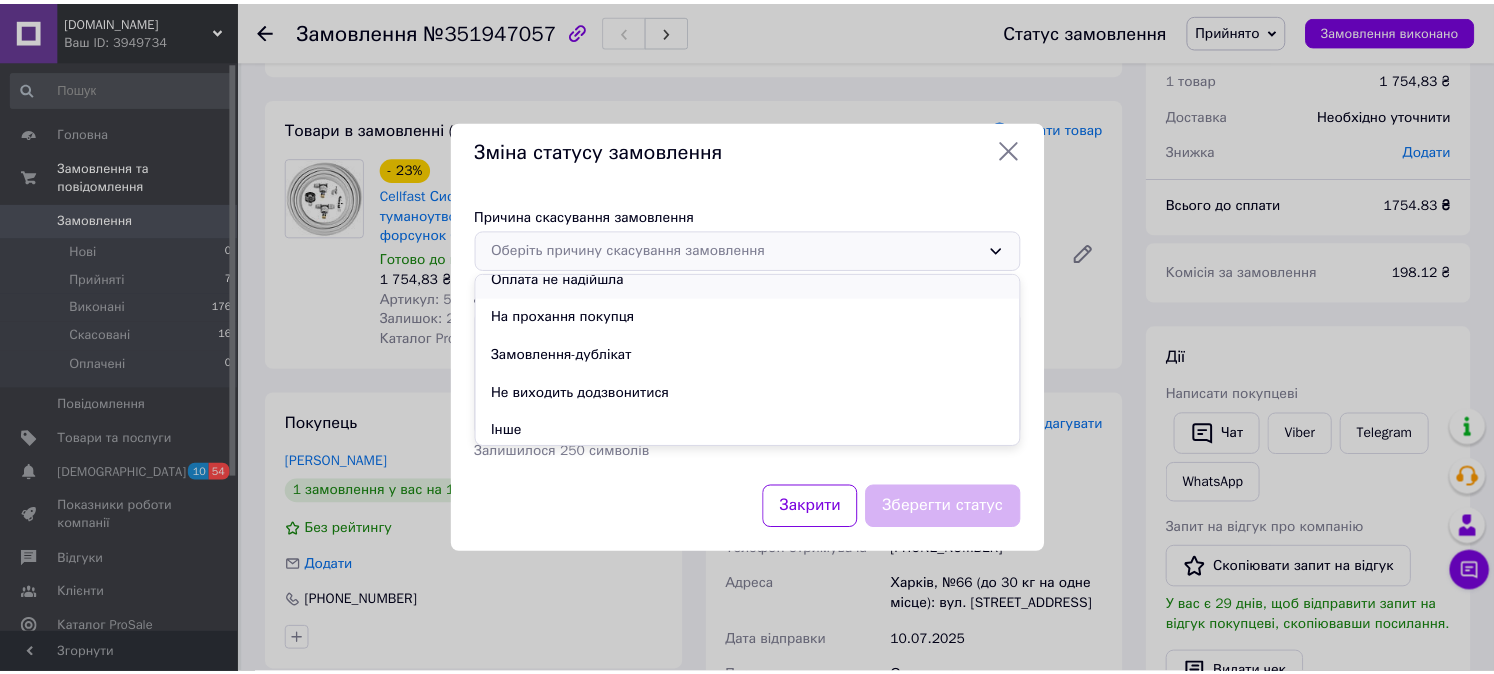 scroll, scrollTop: 93, scrollLeft: 0, axis: vertical 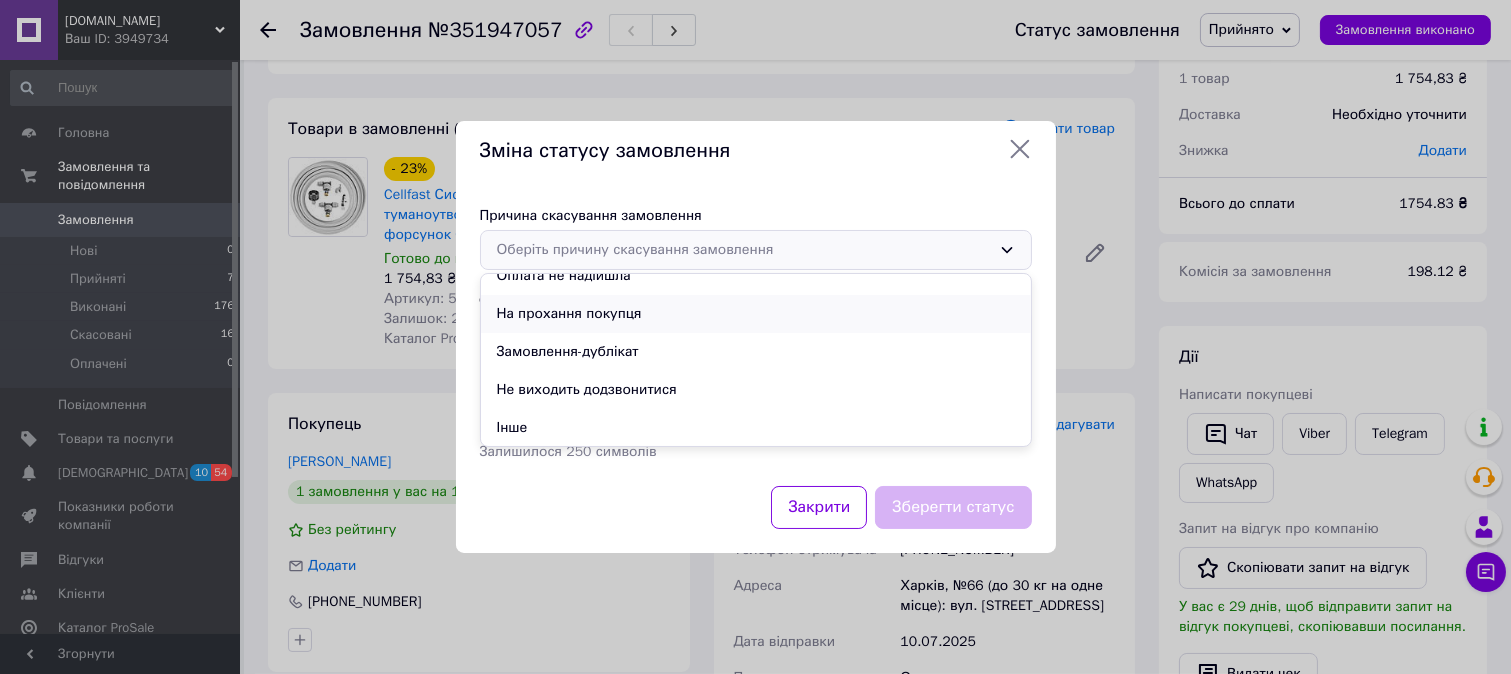click on "На прохання покупця" at bounding box center [756, 314] 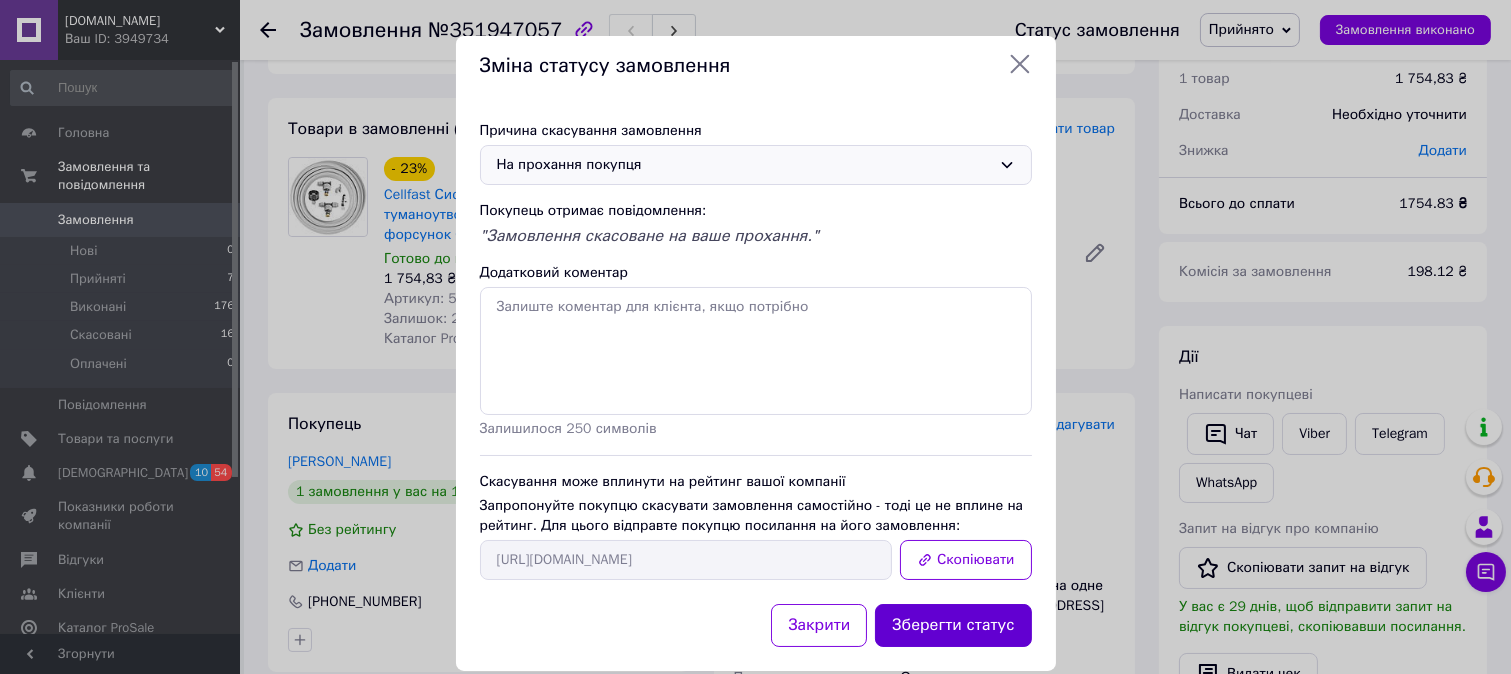click on "Зберегти статус" at bounding box center [953, 625] 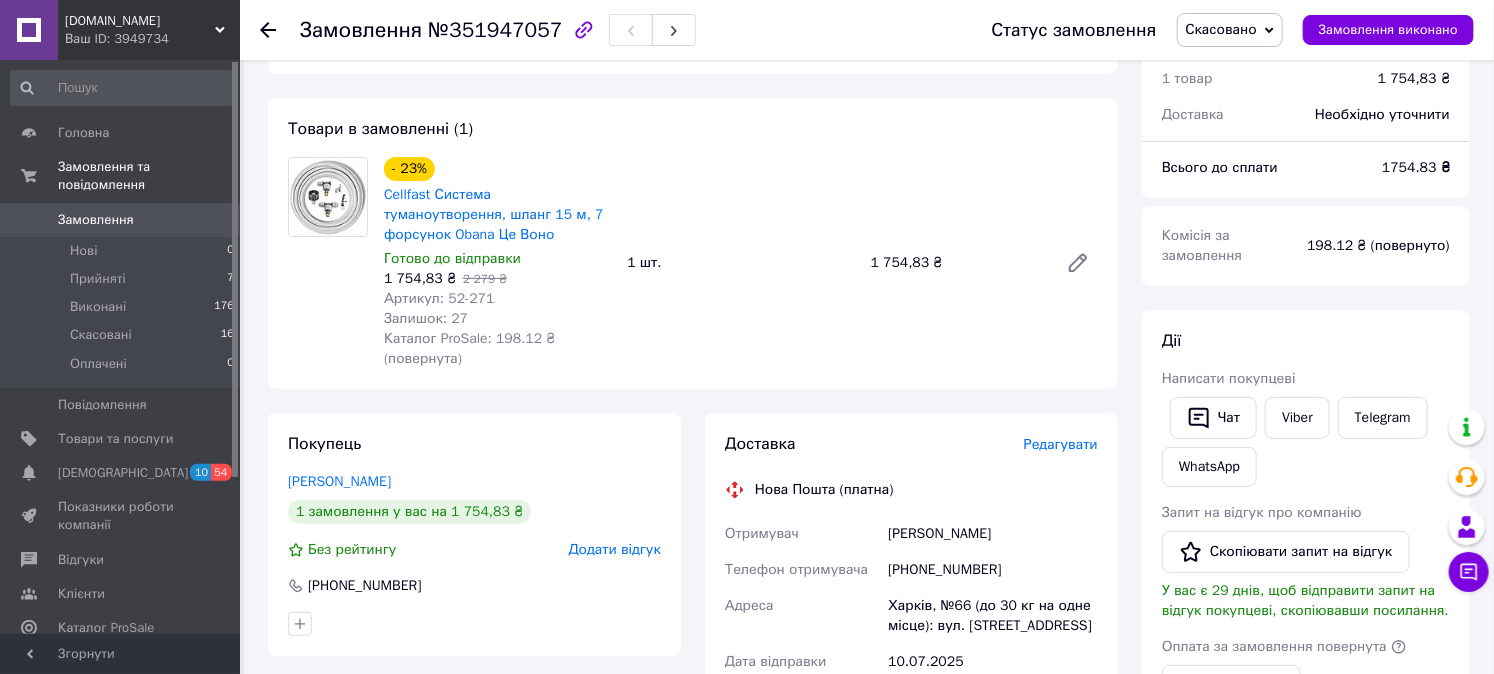 click on "[DOMAIN_NAME]" at bounding box center (140, 21) 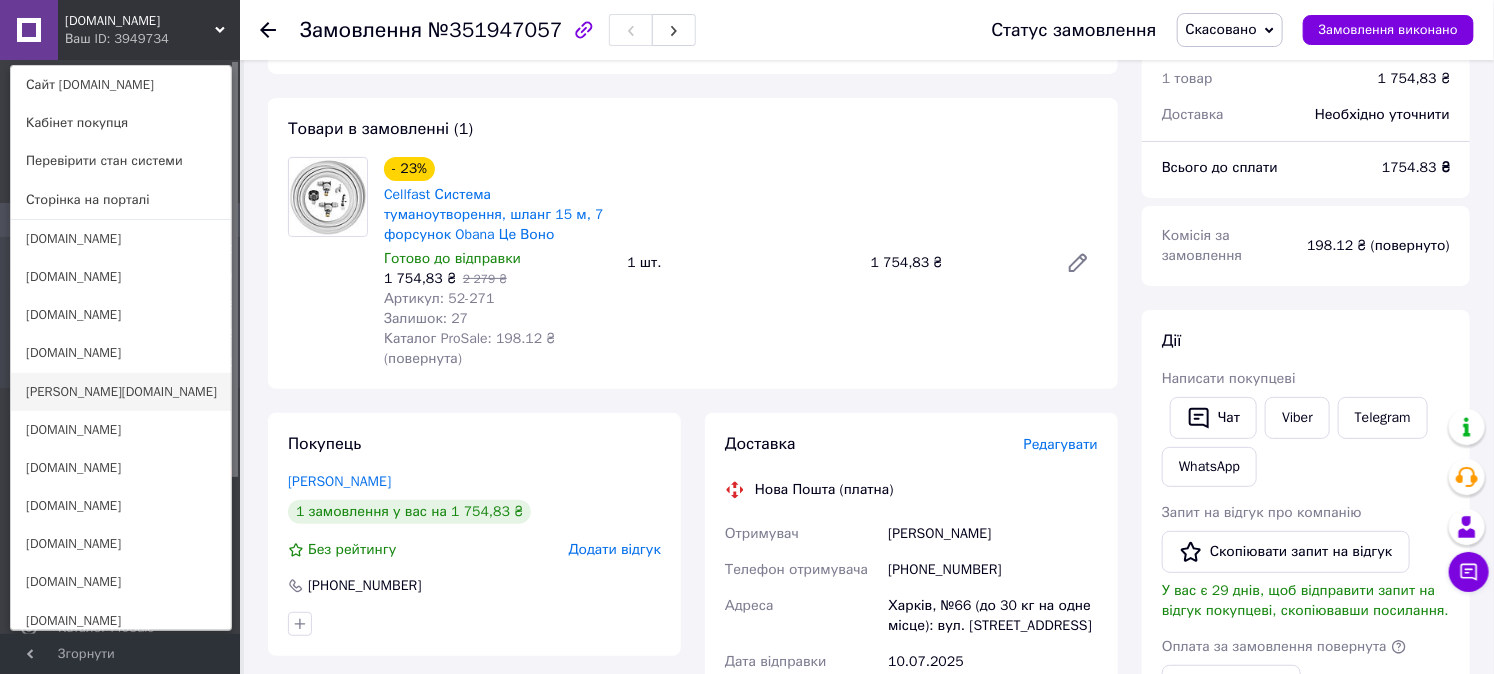 click on "[PERSON_NAME][DOMAIN_NAME]" at bounding box center [121, 392] 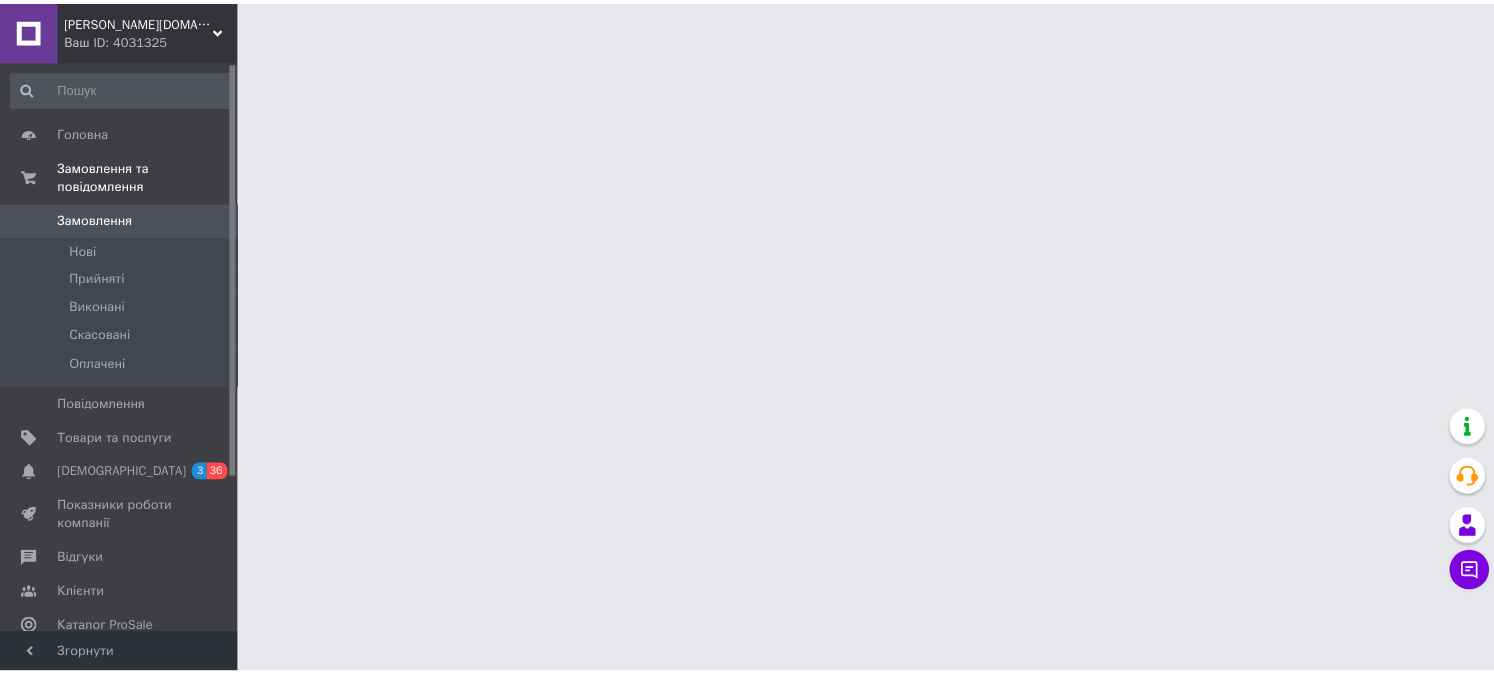 scroll, scrollTop: 0, scrollLeft: 0, axis: both 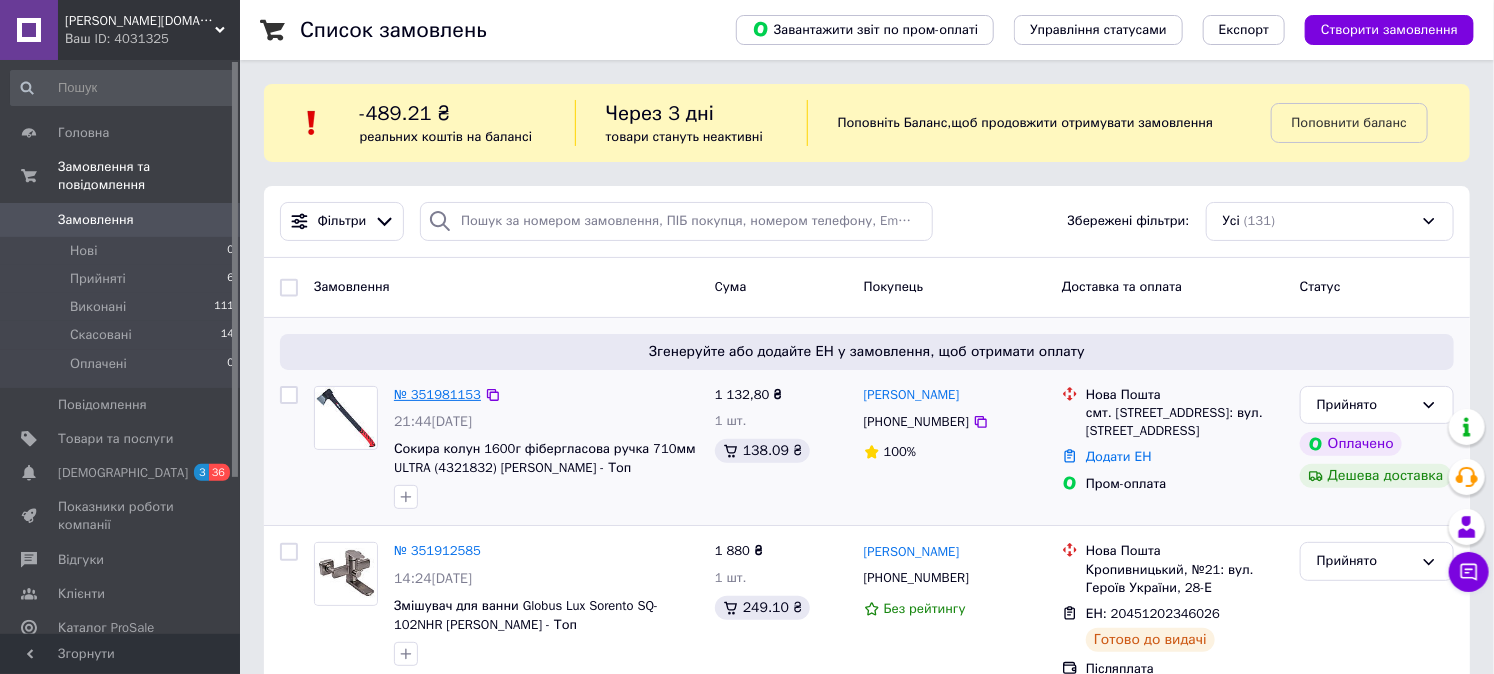 click on "№ 351981153" at bounding box center (437, 394) 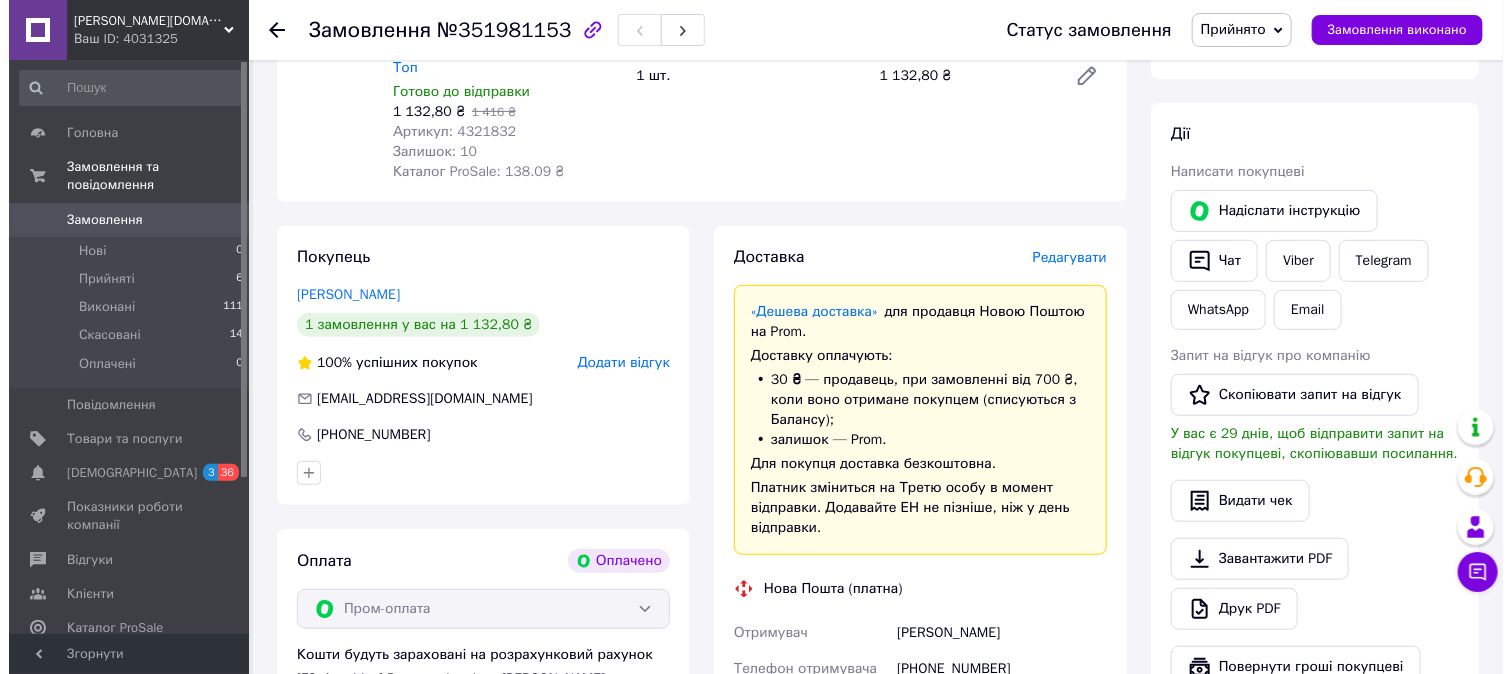 scroll, scrollTop: 370, scrollLeft: 0, axis: vertical 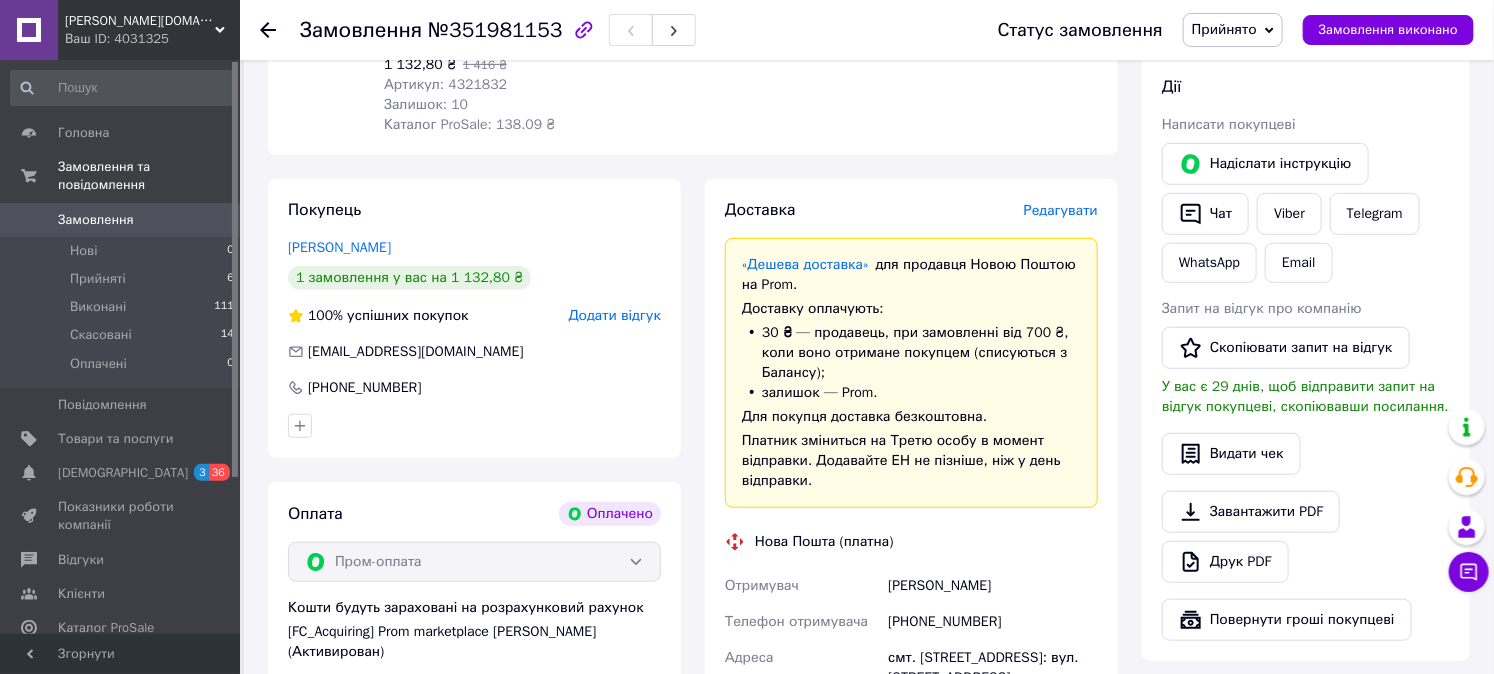 click on "Редагувати" at bounding box center [1061, 210] 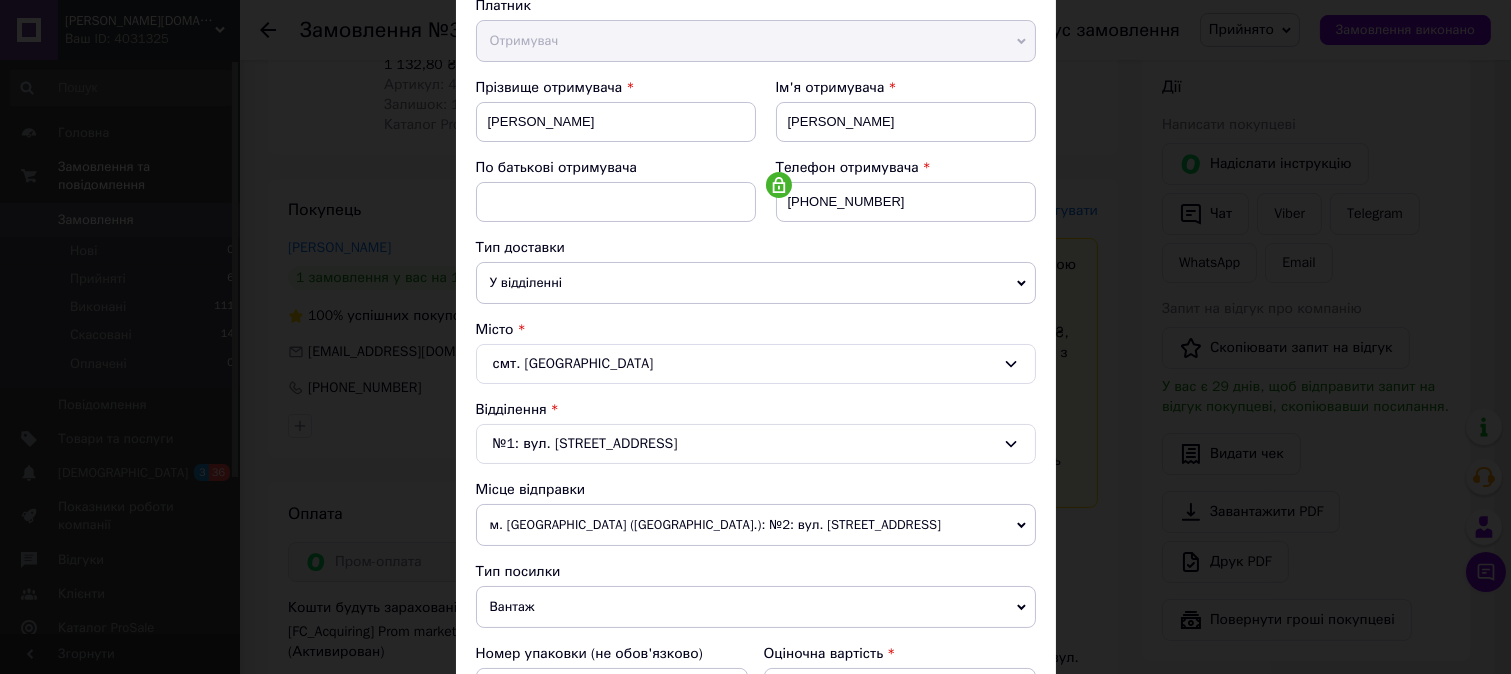 scroll, scrollTop: 296, scrollLeft: 0, axis: vertical 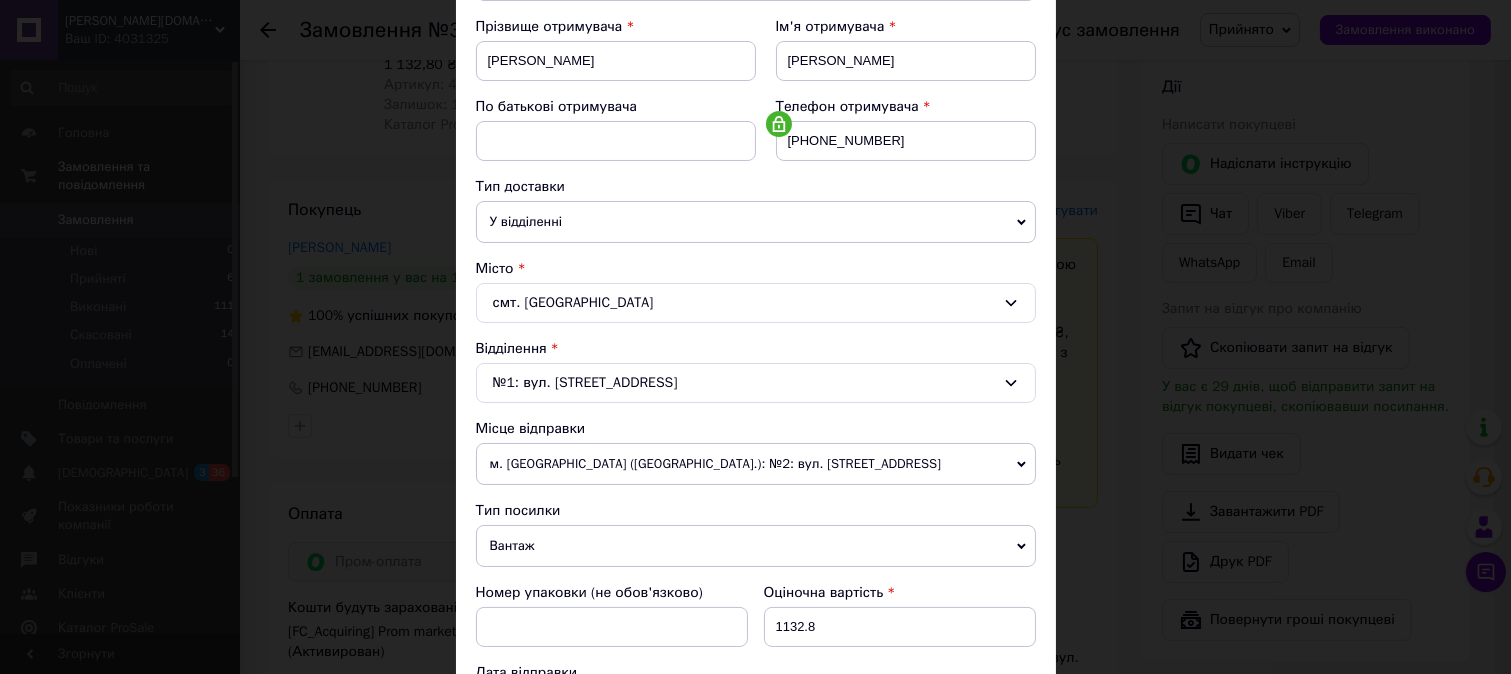 click on "м. [GEOGRAPHIC_DATA] ([GEOGRAPHIC_DATA].): №2: вул. [STREET_ADDRESS]" at bounding box center [756, 464] 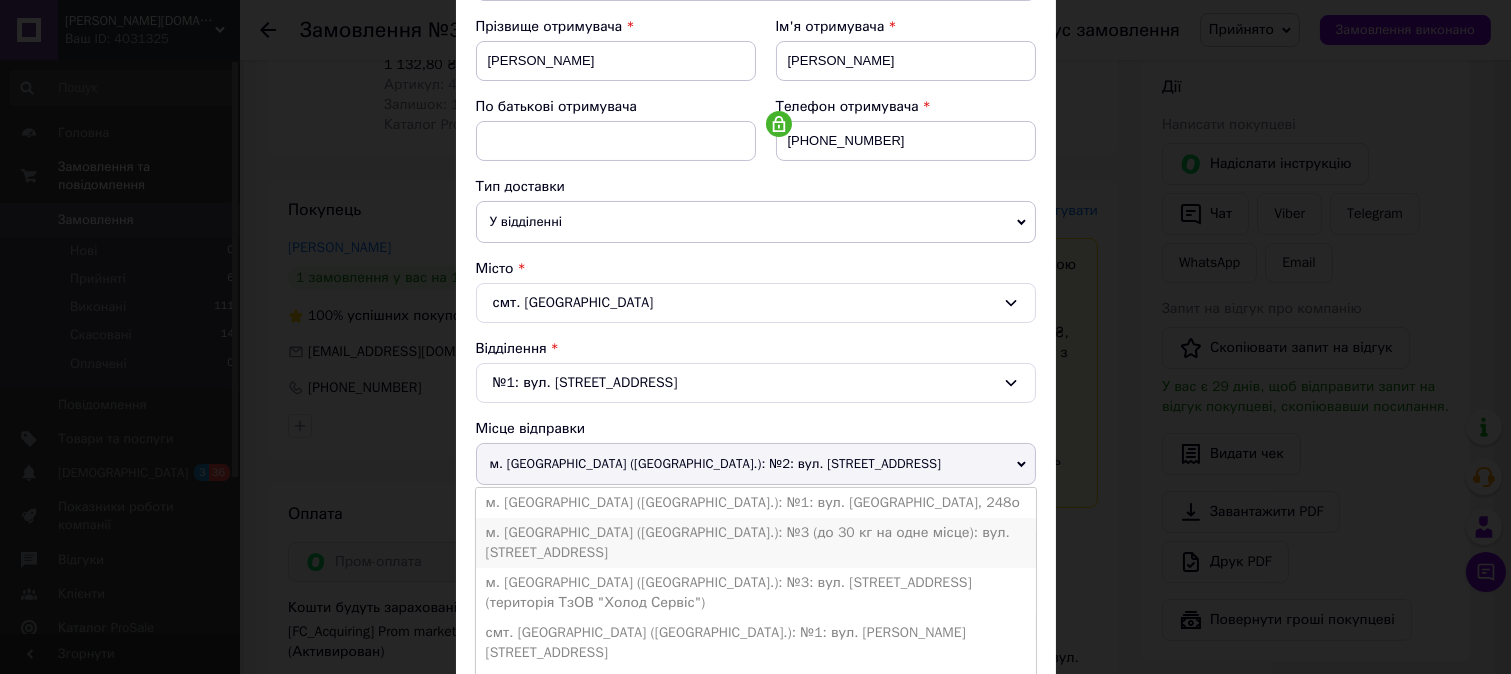 click on "м. [GEOGRAPHIC_DATA] ([GEOGRAPHIC_DATA].): №3 (до 30 кг на одне місце): вул. [STREET_ADDRESS]" at bounding box center (756, 543) 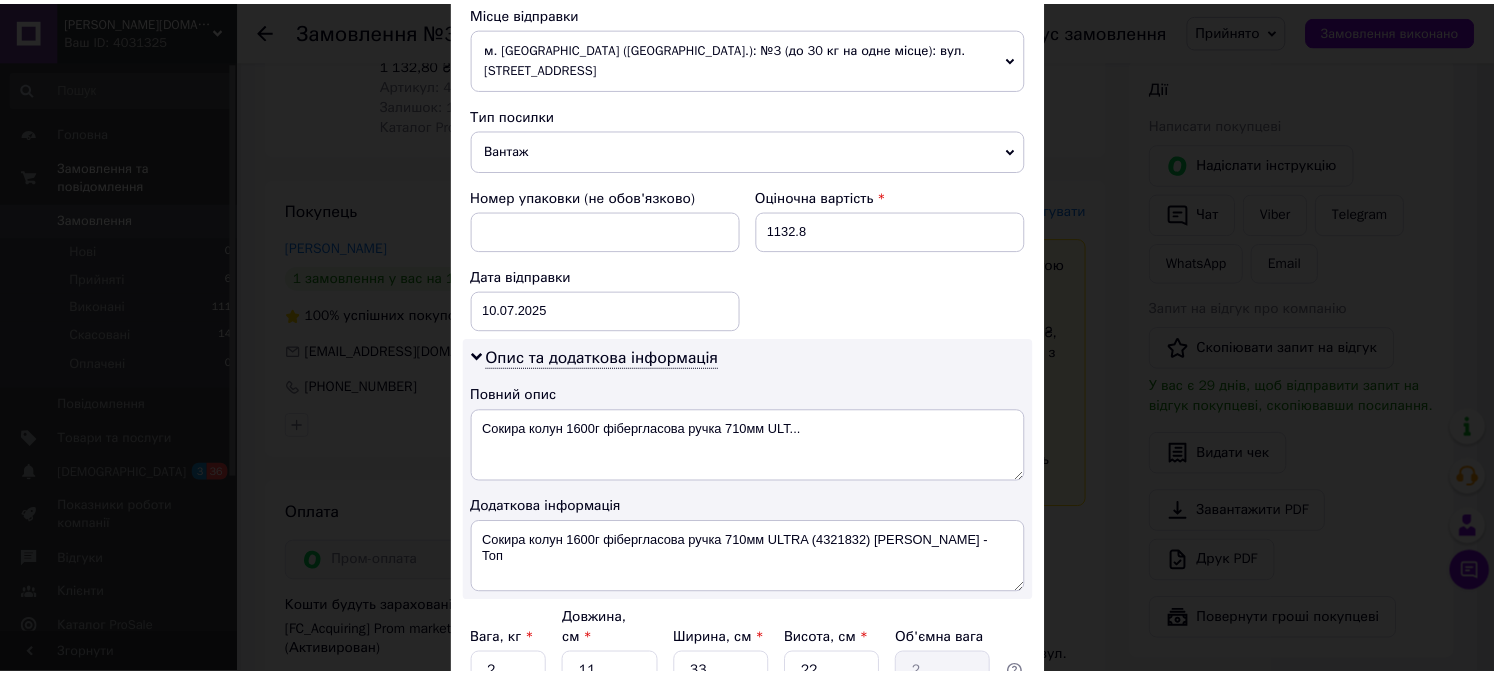 scroll, scrollTop: 814, scrollLeft: 0, axis: vertical 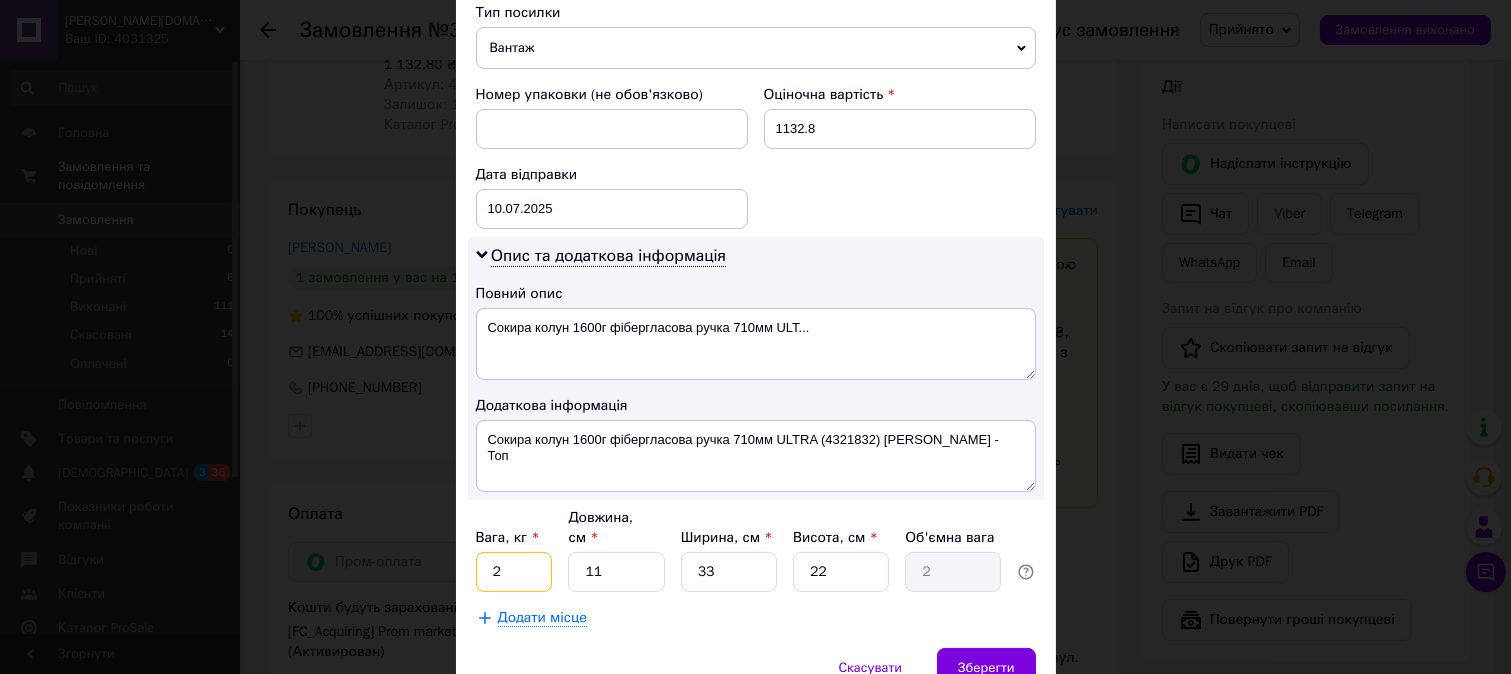 drag, startPoint x: 501, startPoint y: 533, endPoint x: 490, endPoint y: 533, distance: 11 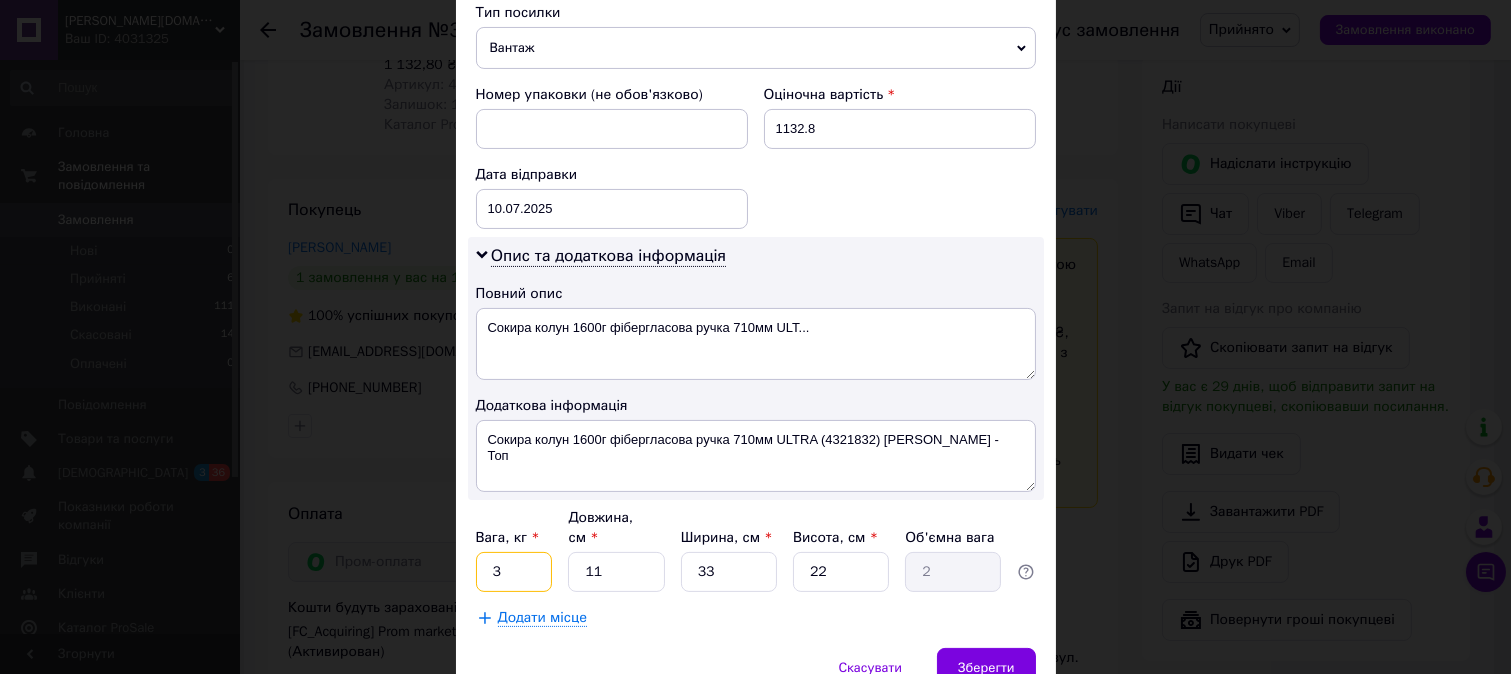 type on "3" 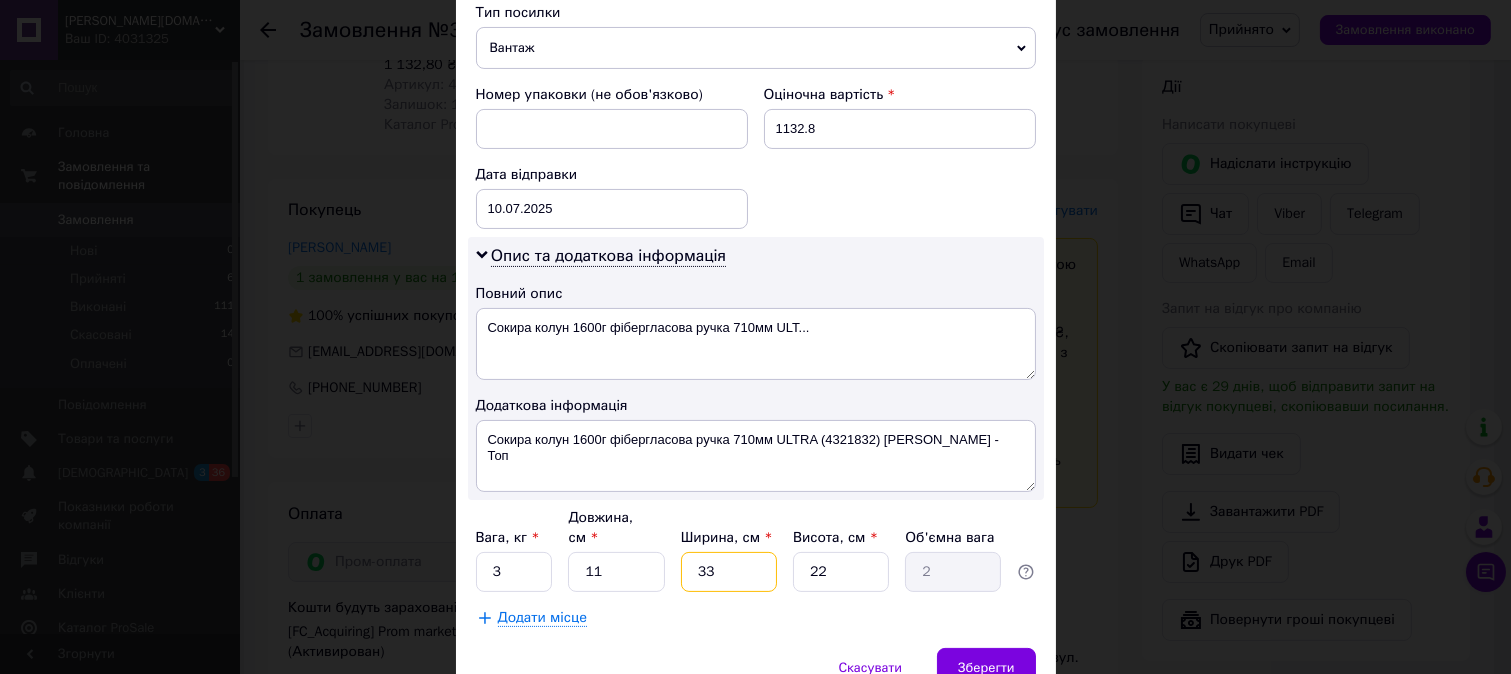 drag, startPoint x: 714, startPoint y: 536, endPoint x: 682, endPoint y: 536, distance: 32 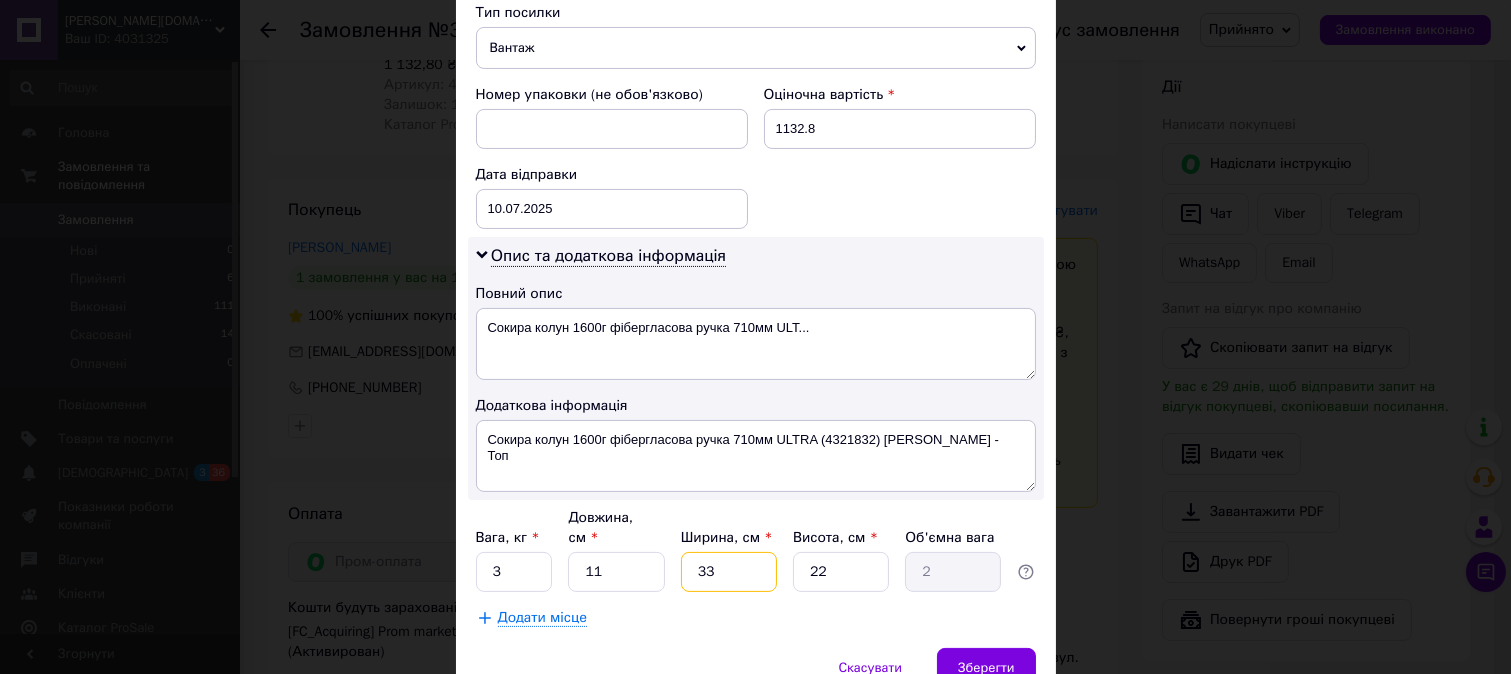 type on "7" 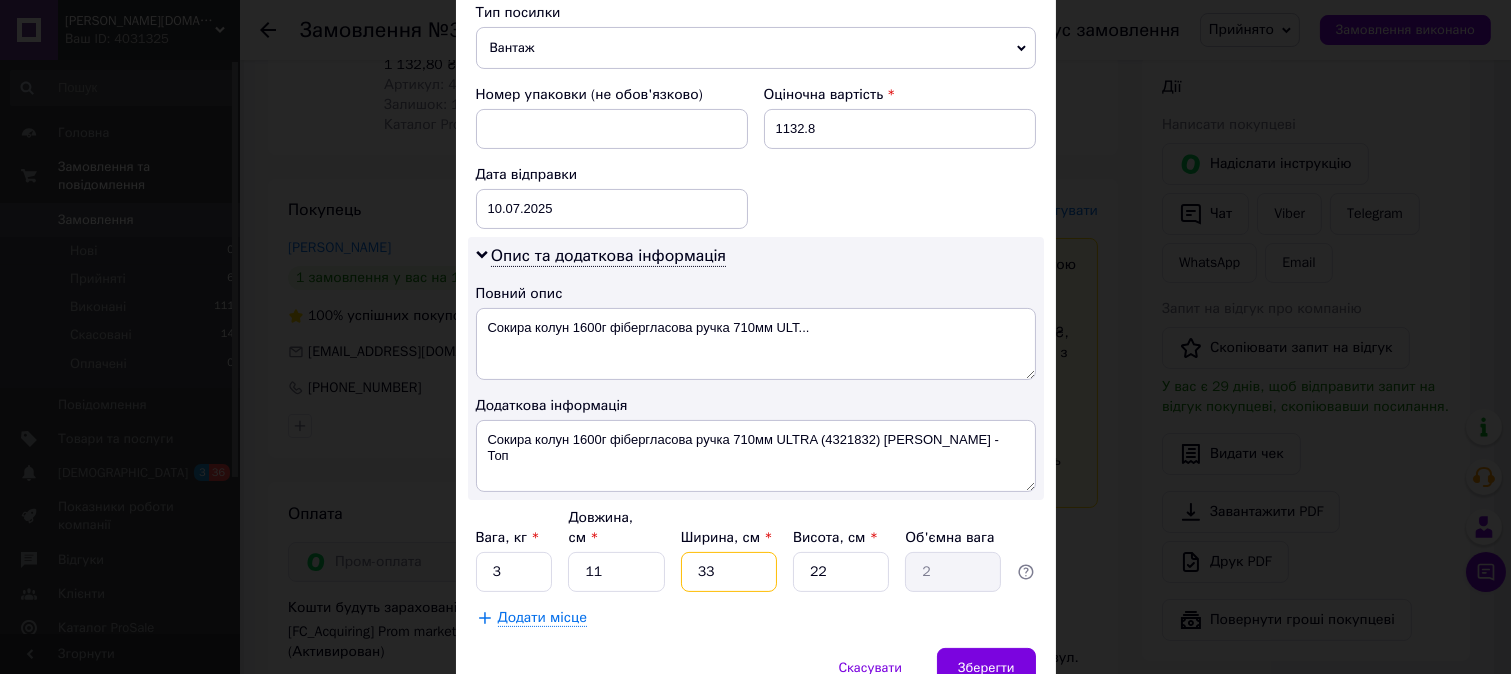 type on "0.42" 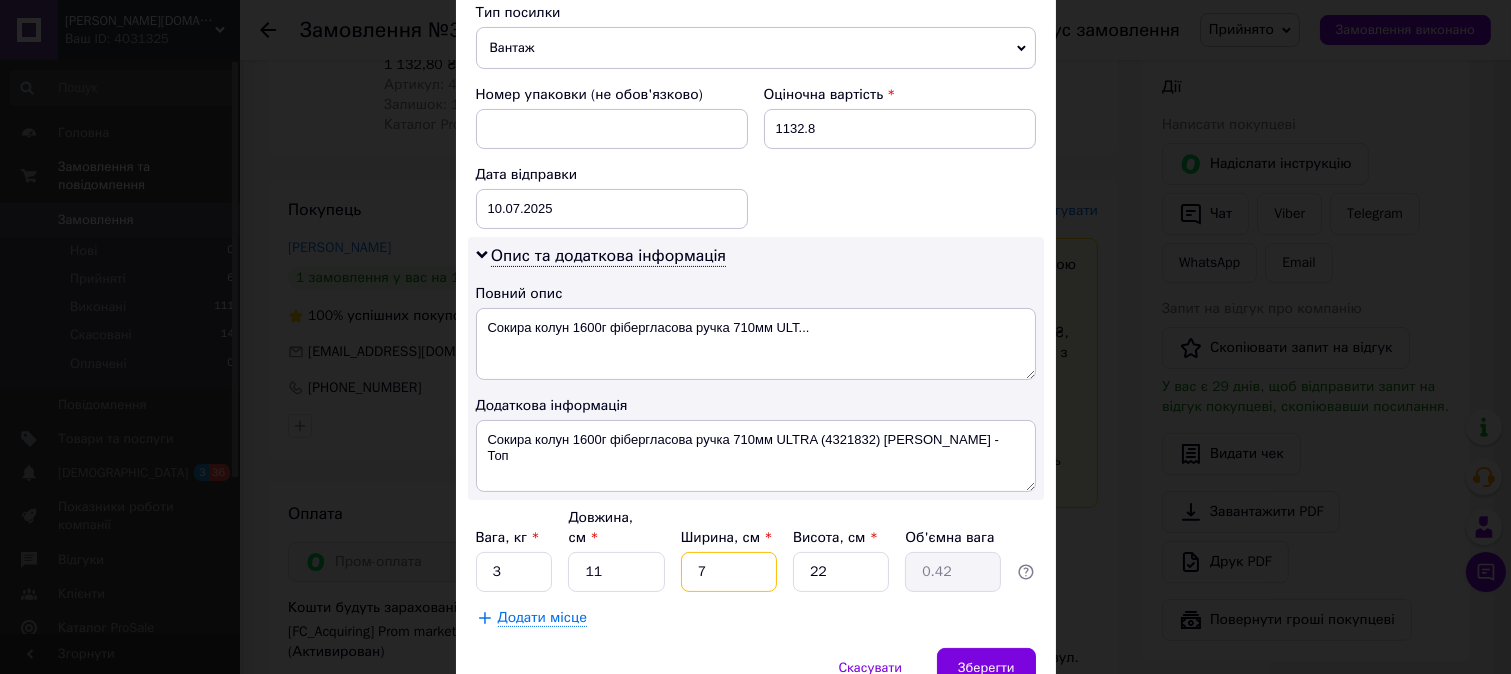 type on "70" 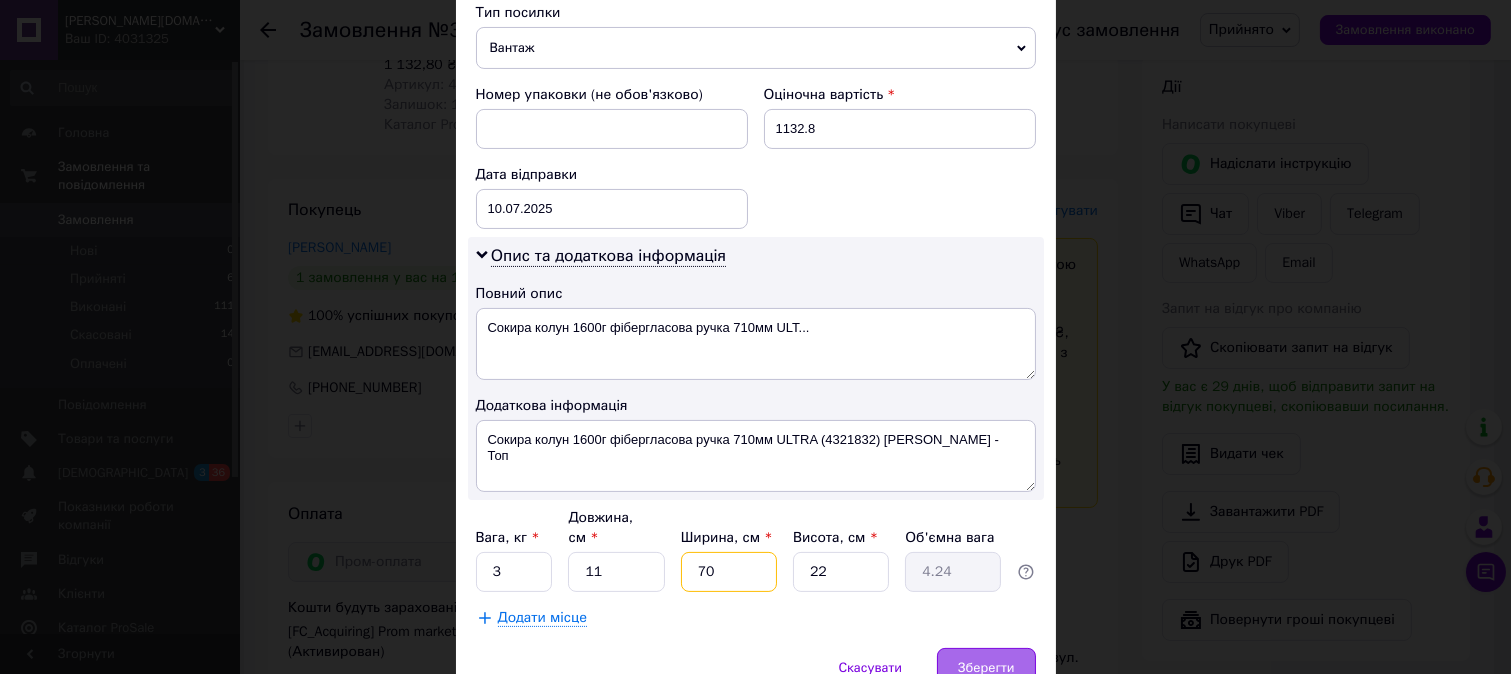 type on "70" 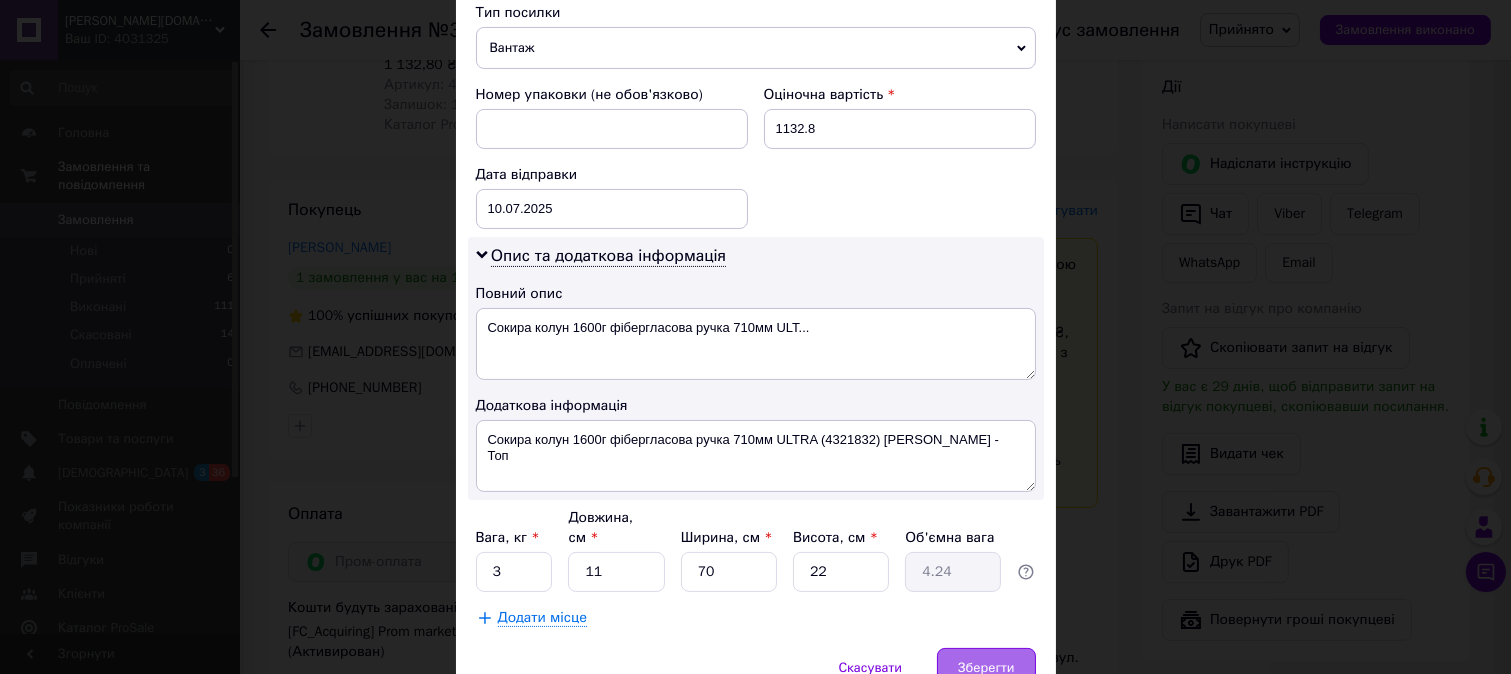 click on "Зберегти" at bounding box center [986, 668] 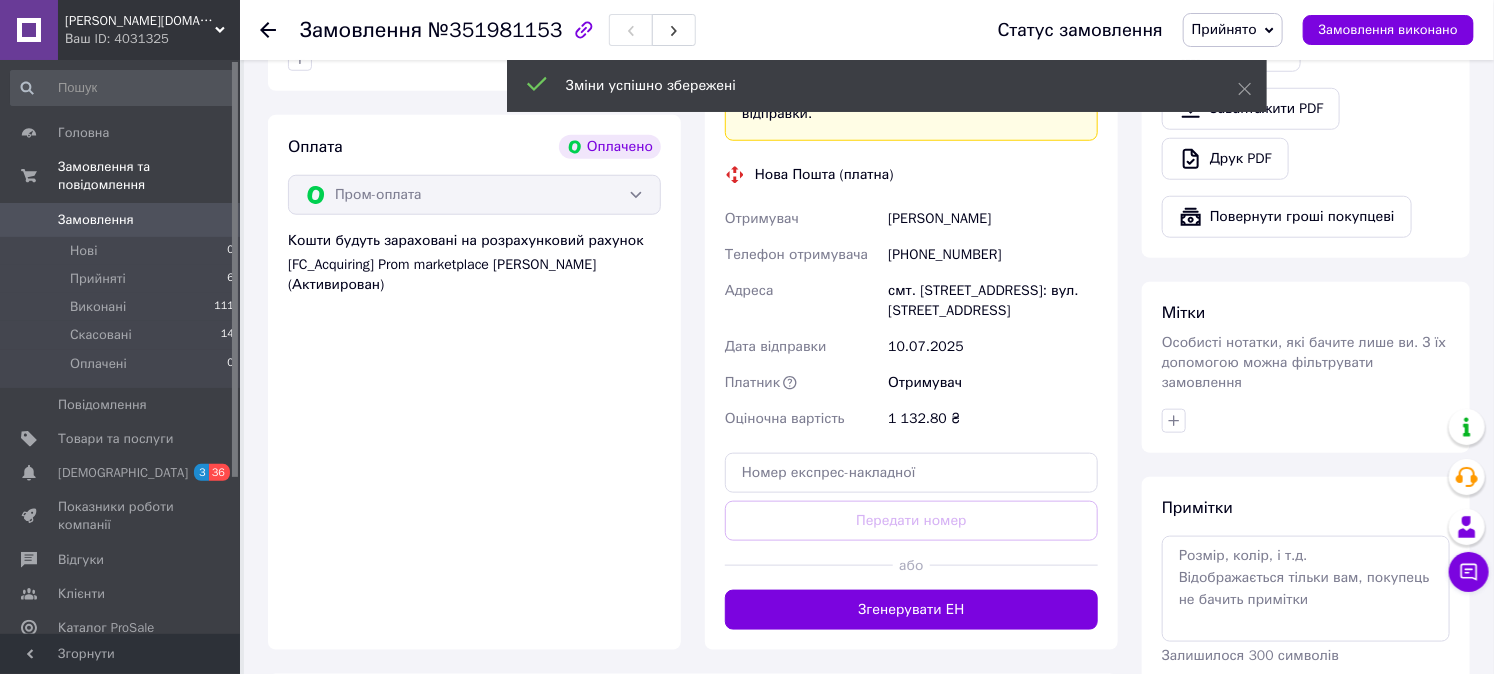 scroll, scrollTop: 741, scrollLeft: 0, axis: vertical 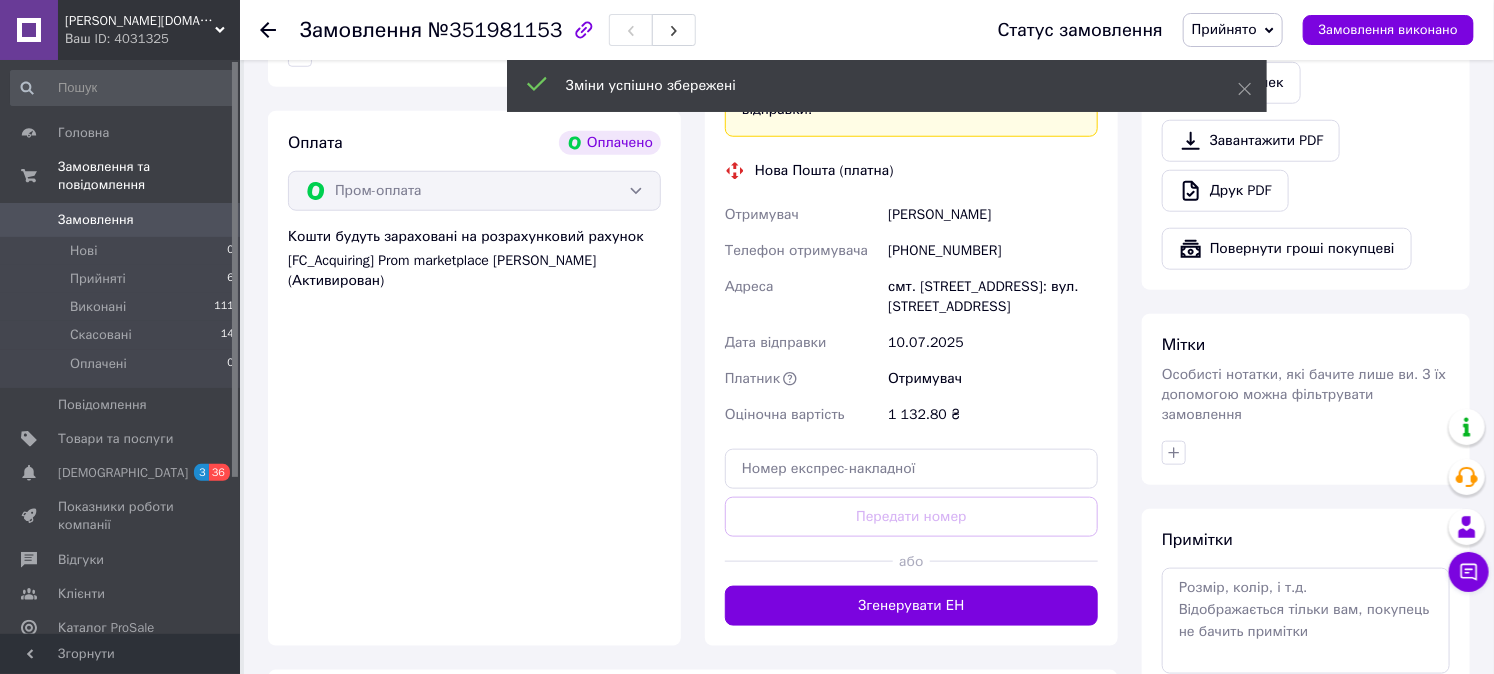 click on "Згенерувати ЕН" at bounding box center [911, 606] 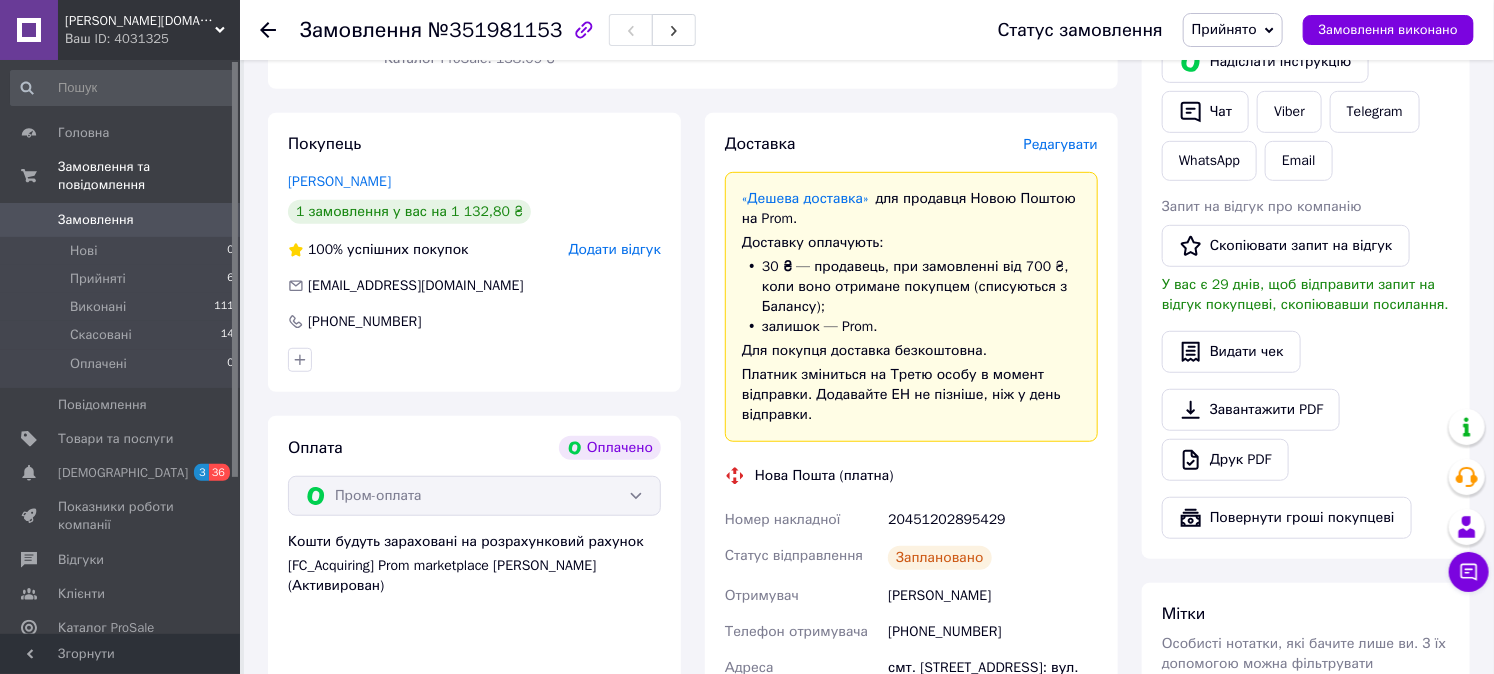 scroll, scrollTop: 370, scrollLeft: 0, axis: vertical 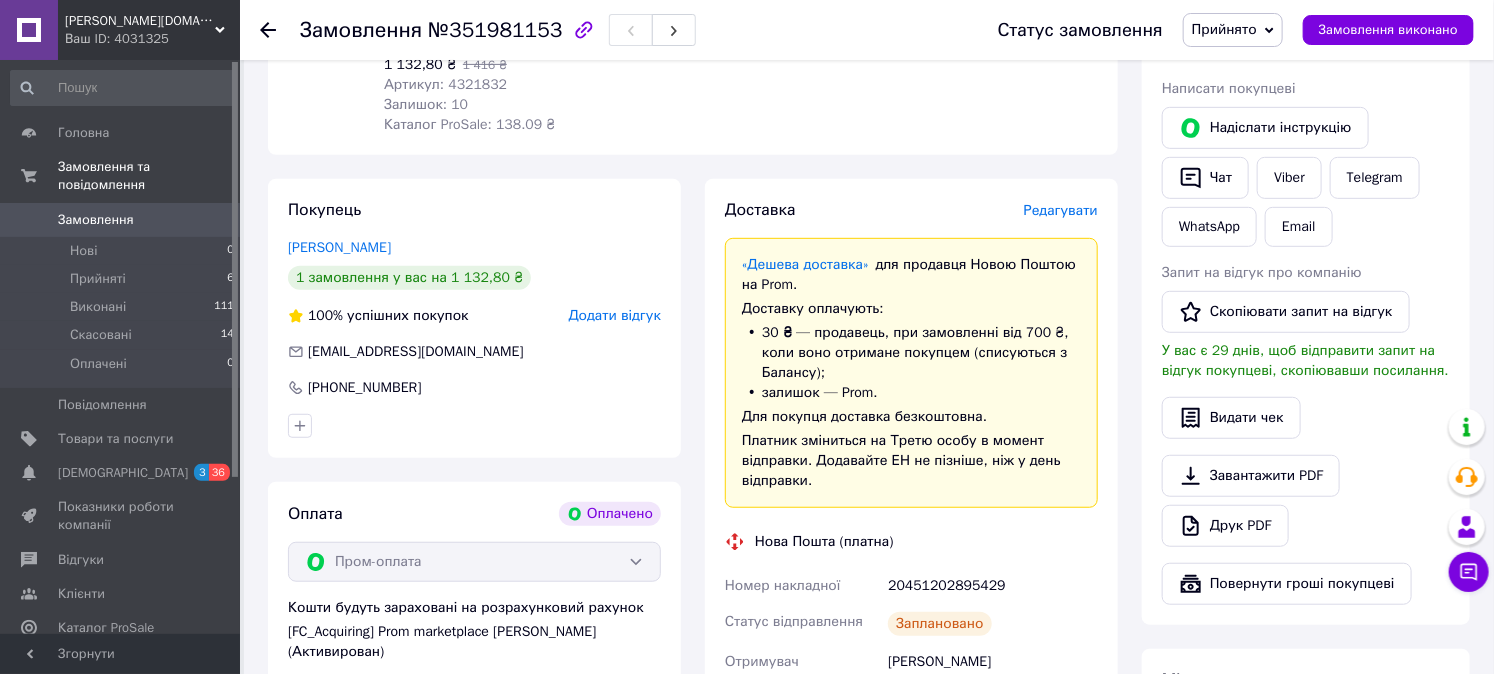 click on "Ваш ID: 4031325" at bounding box center [152, 39] 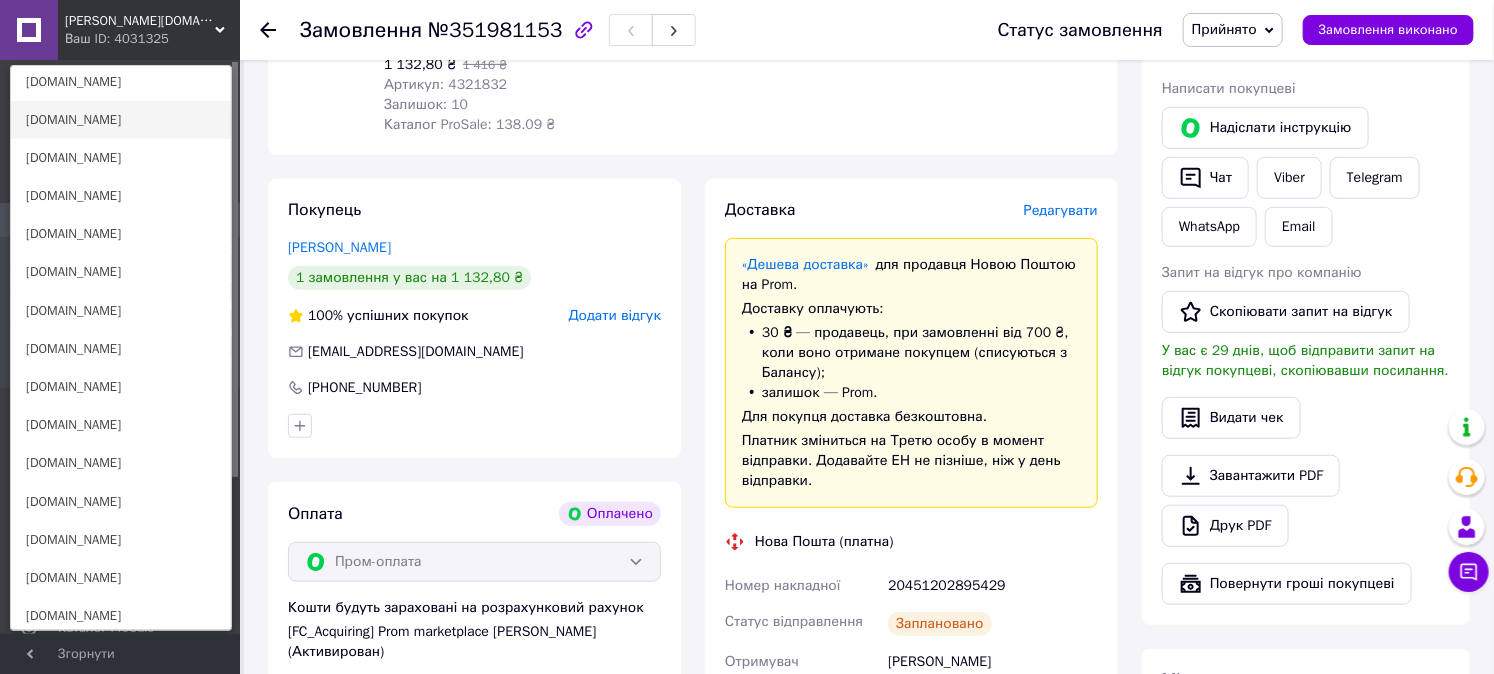 scroll, scrollTop: 444, scrollLeft: 0, axis: vertical 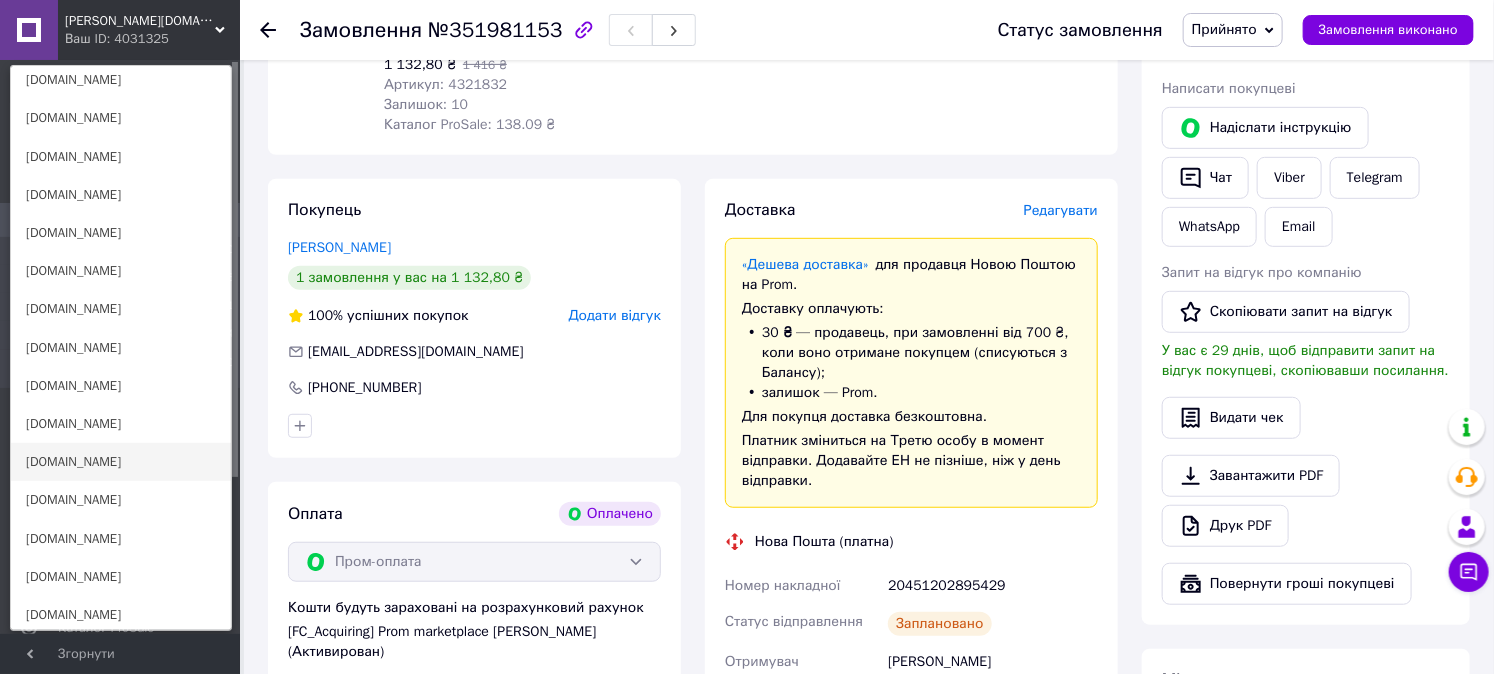 click on "[DOMAIN_NAME]" at bounding box center [121, 462] 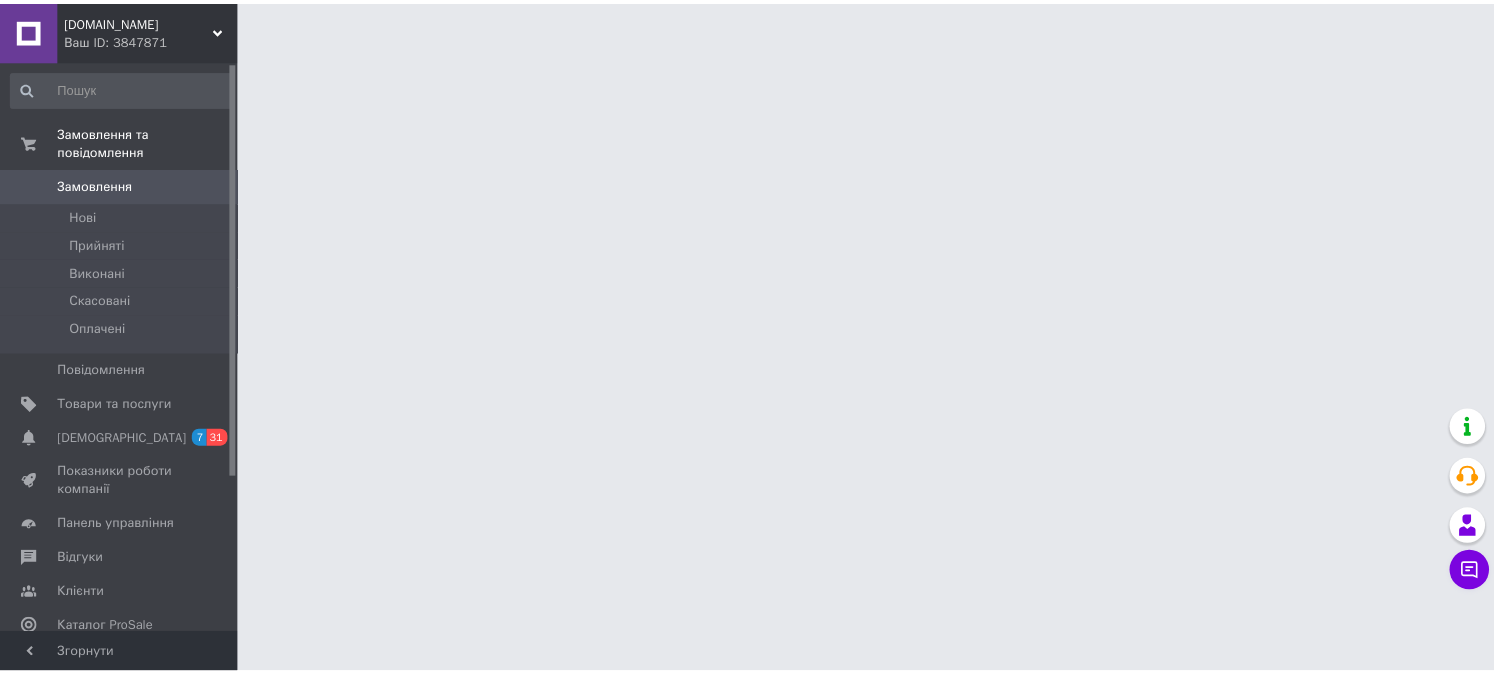 scroll, scrollTop: 0, scrollLeft: 0, axis: both 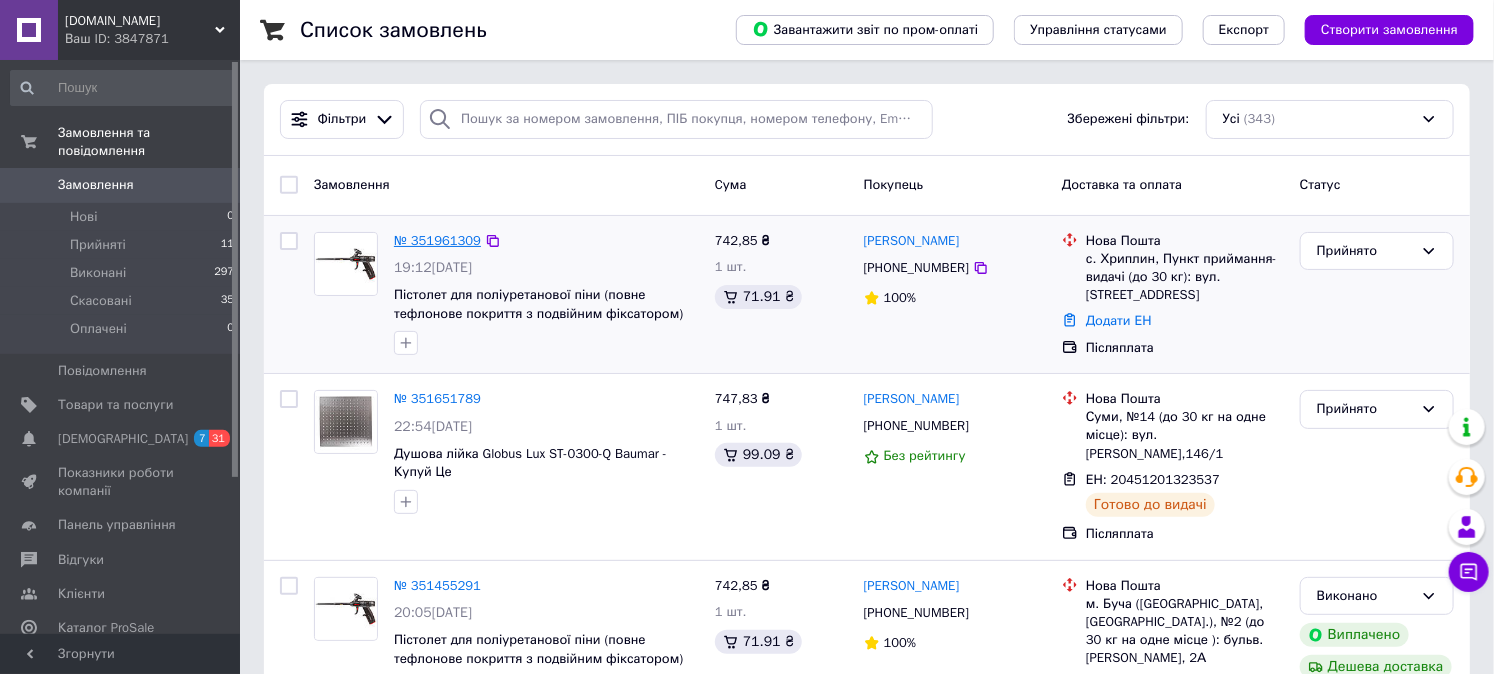 click on "№ 351961309" at bounding box center (437, 240) 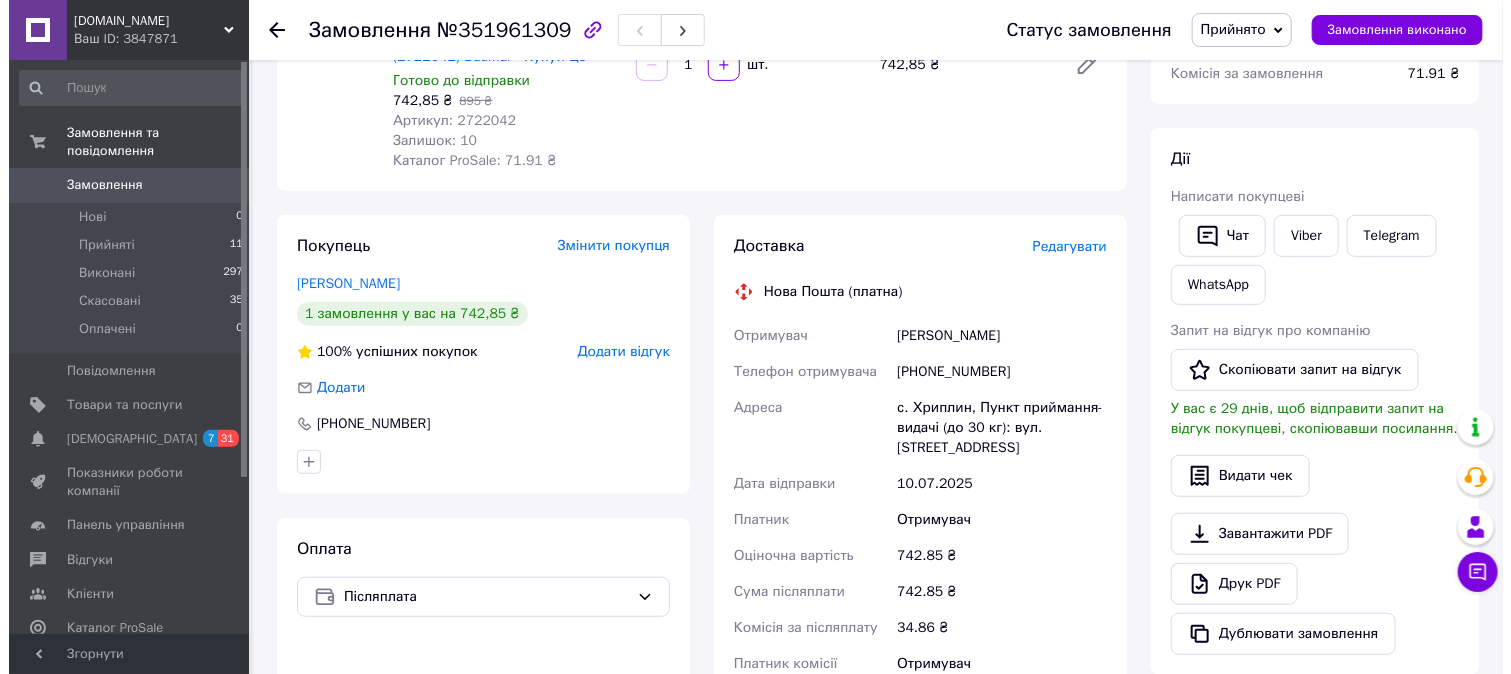 scroll, scrollTop: 296, scrollLeft: 0, axis: vertical 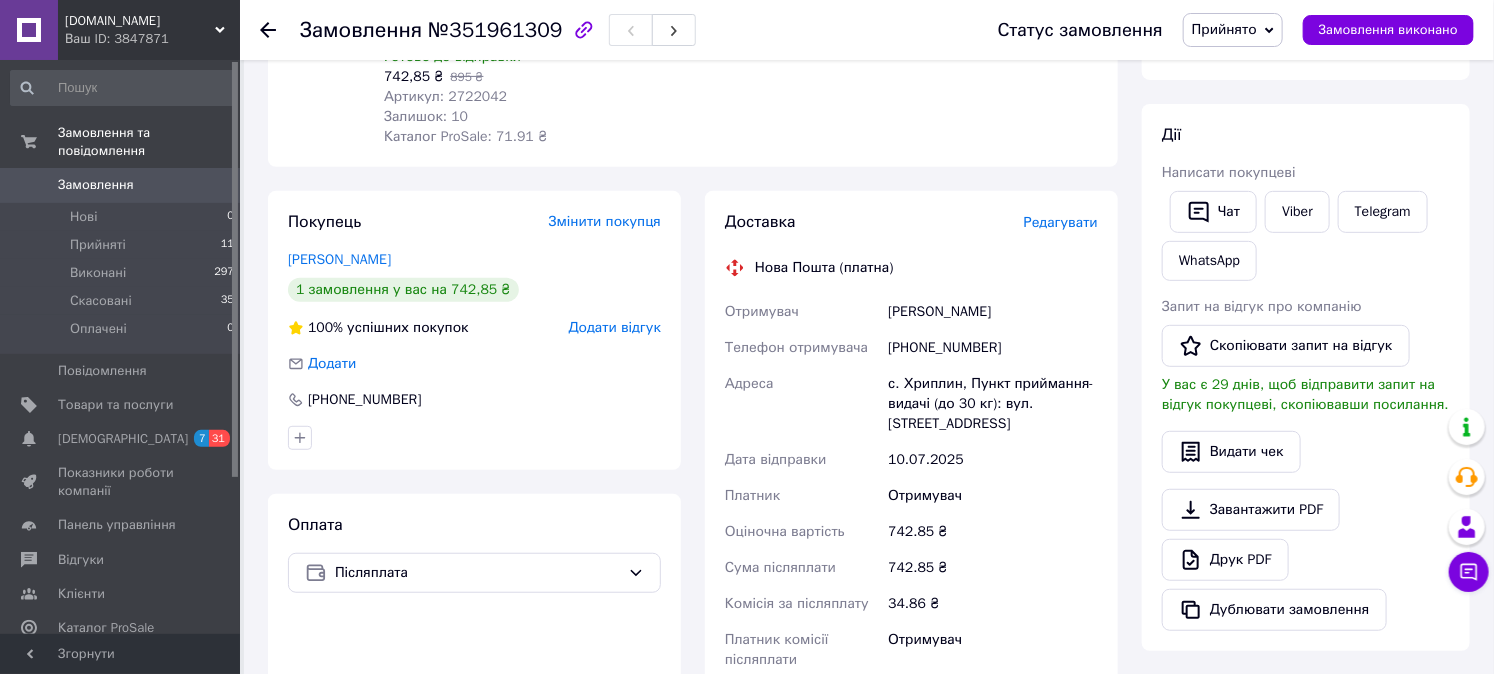 click on "Редагувати" at bounding box center [1061, 222] 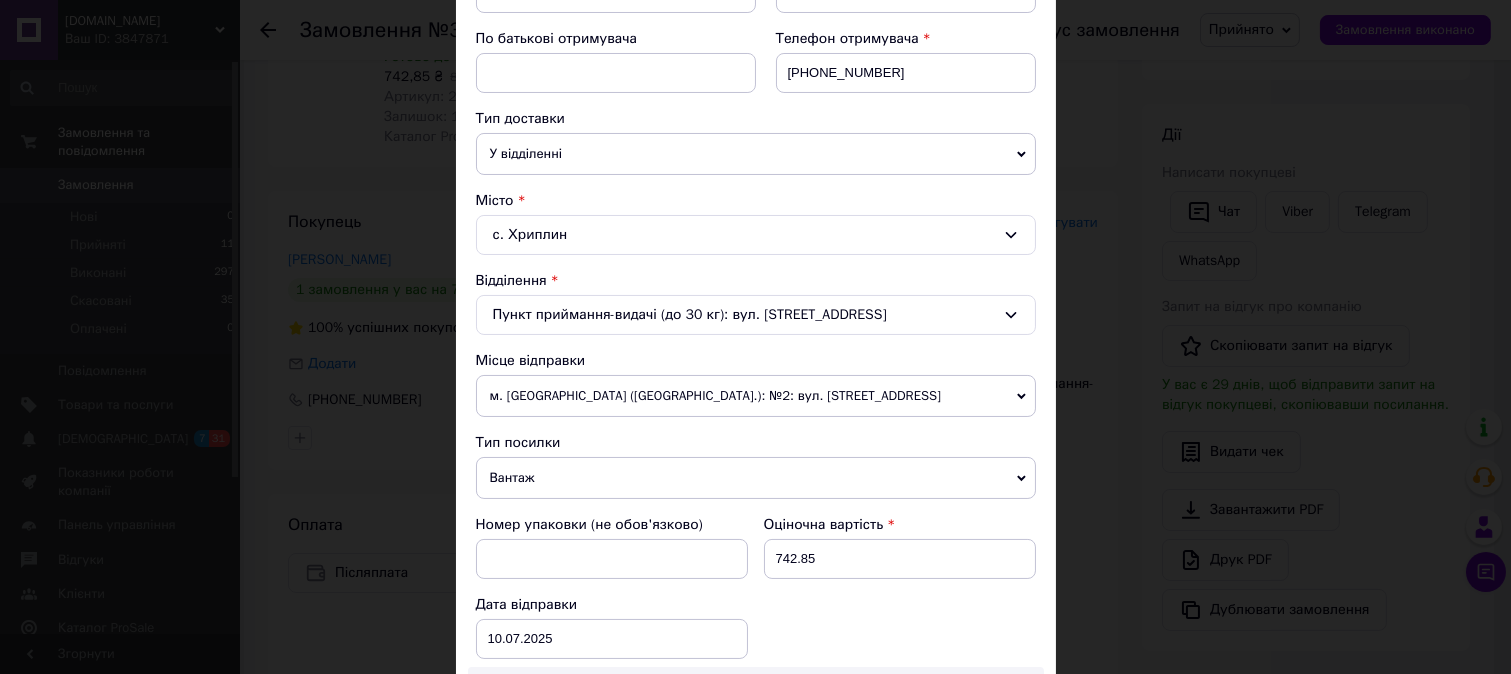 scroll, scrollTop: 444, scrollLeft: 0, axis: vertical 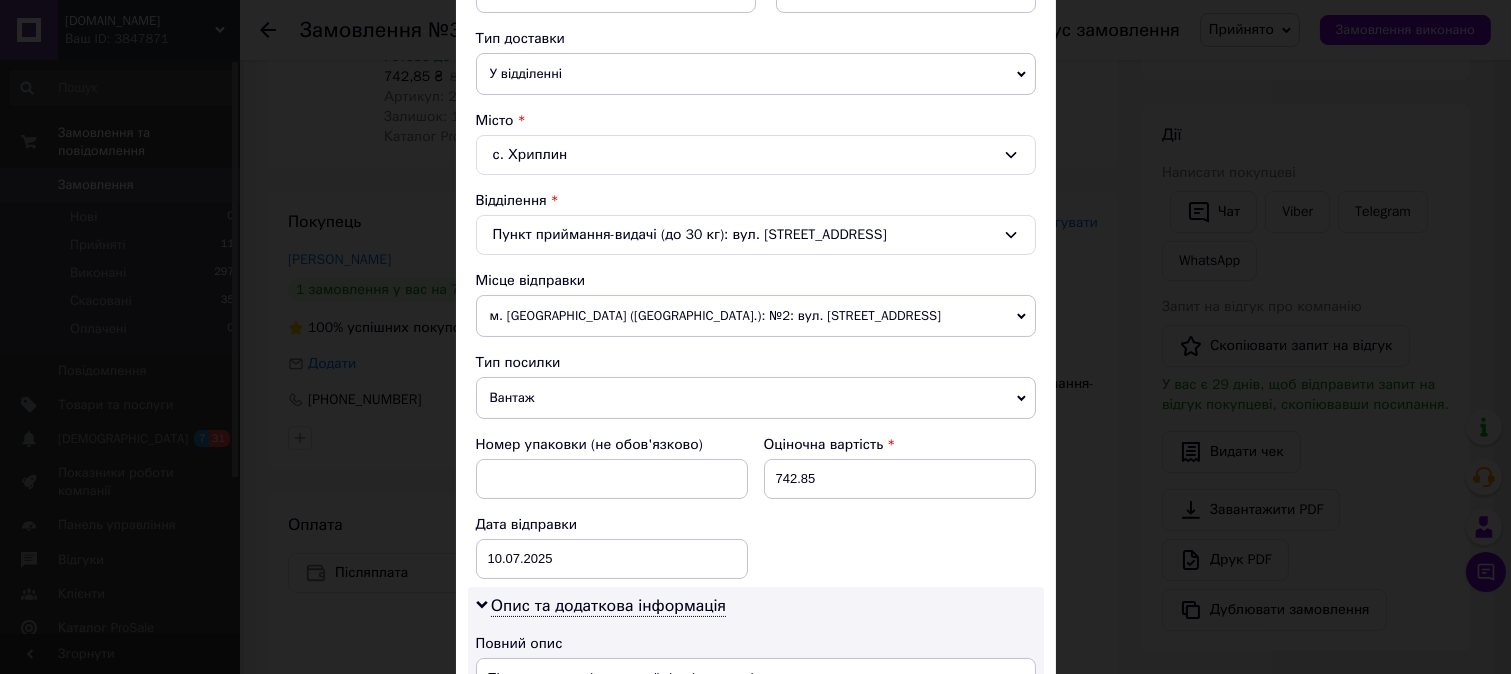 click on "м. [GEOGRAPHIC_DATA] ([GEOGRAPHIC_DATA].): №2: вул. [STREET_ADDRESS]" at bounding box center (756, 316) 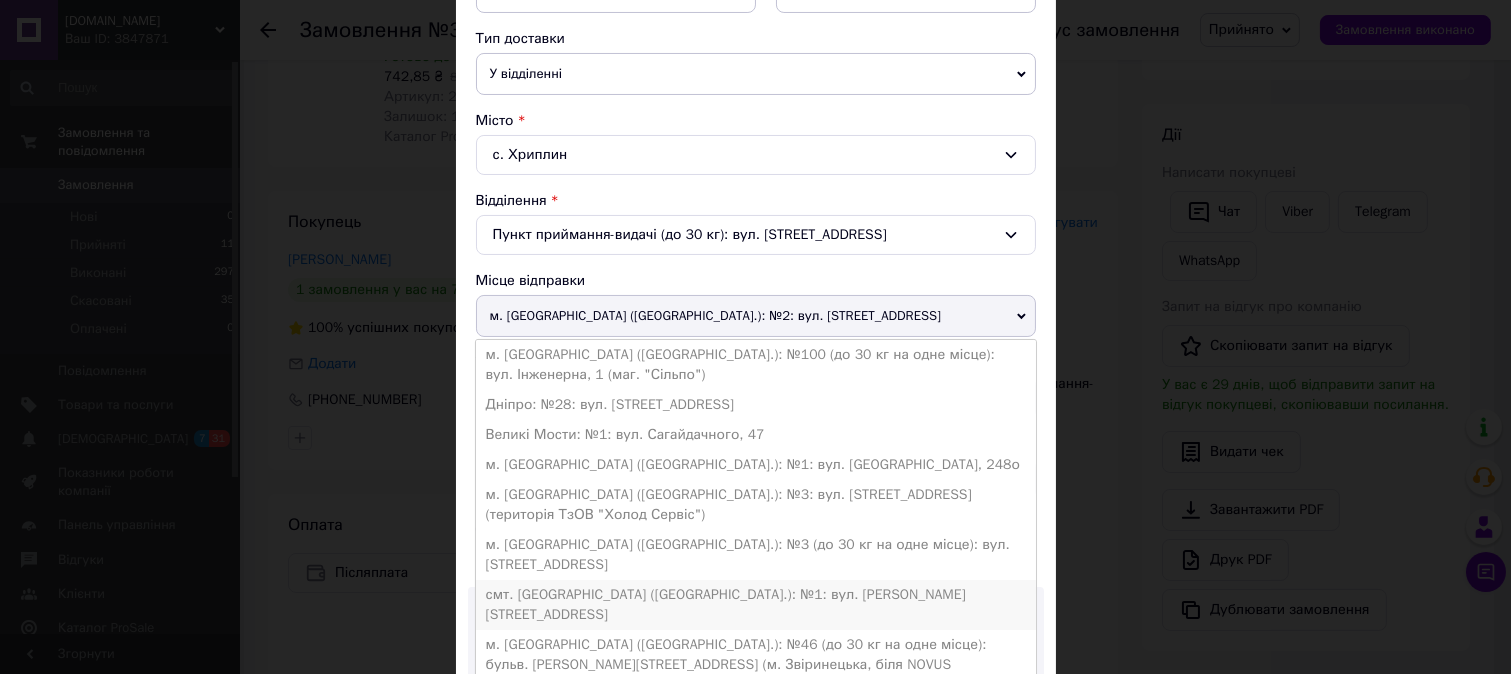 click on "смт. [GEOGRAPHIC_DATA] ([GEOGRAPHIC_DATA].): №1: вул. [PERSON_NAME][STREET_ADDRESS]" at bounding box center (756, 605) 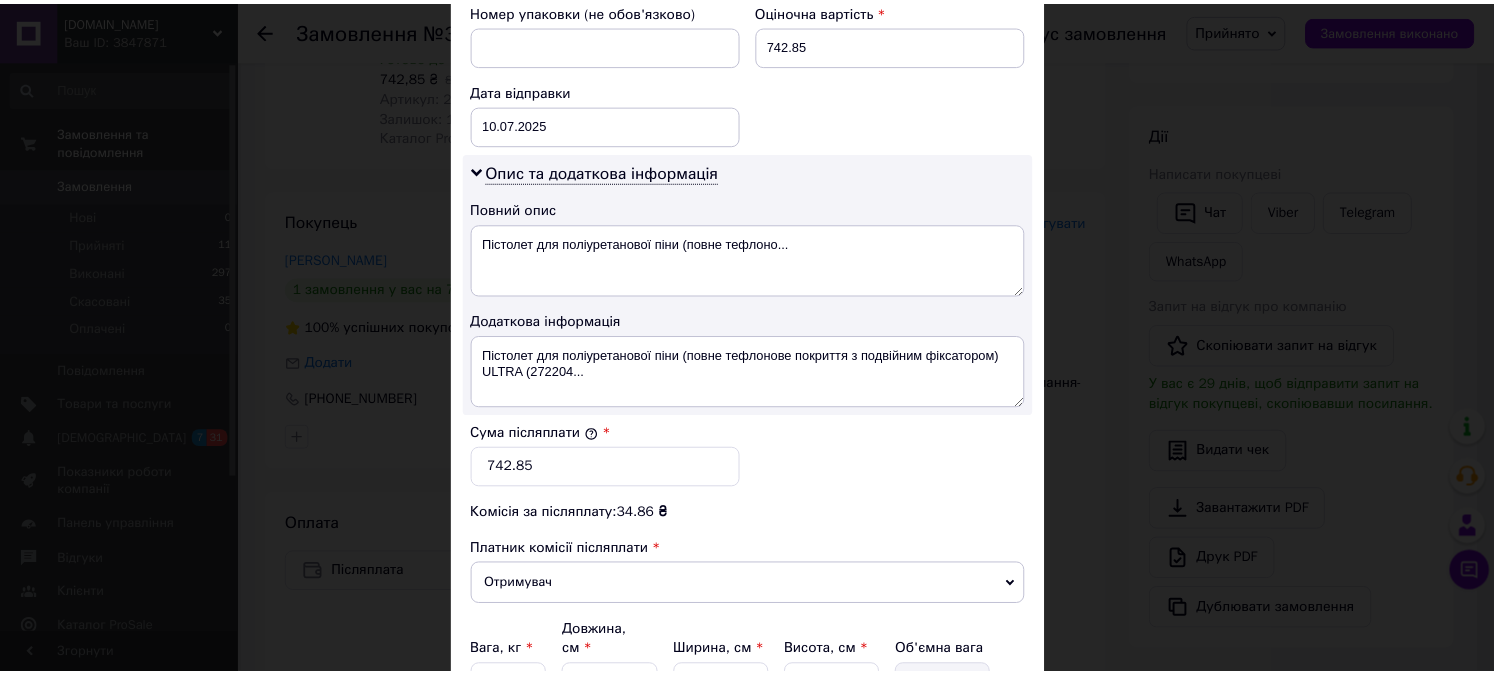 scroll, scrollTop: 1036, scrollLeft: 0, axis: vertical 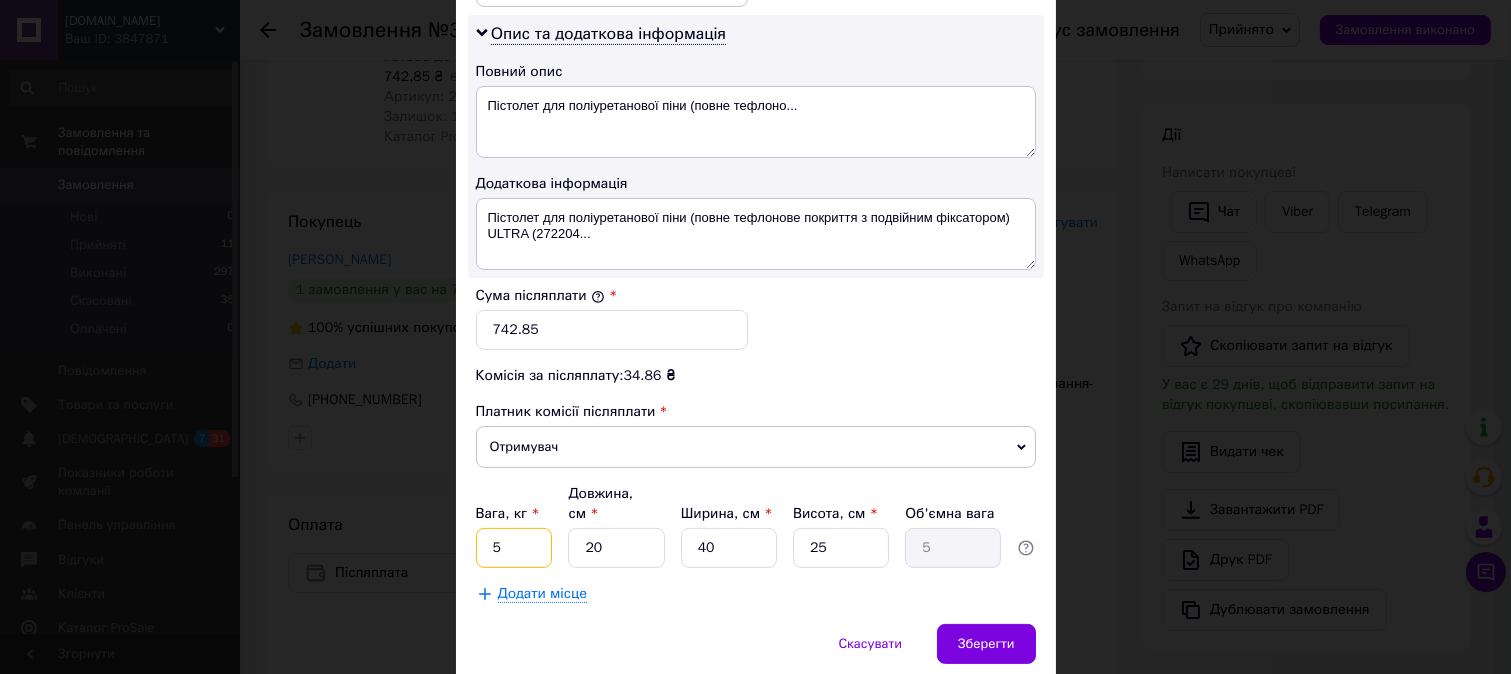 drag, startPoint x: 510, startPoint y: 516, endPoint x: 487, endPoint y: 512, distance: 23.345236 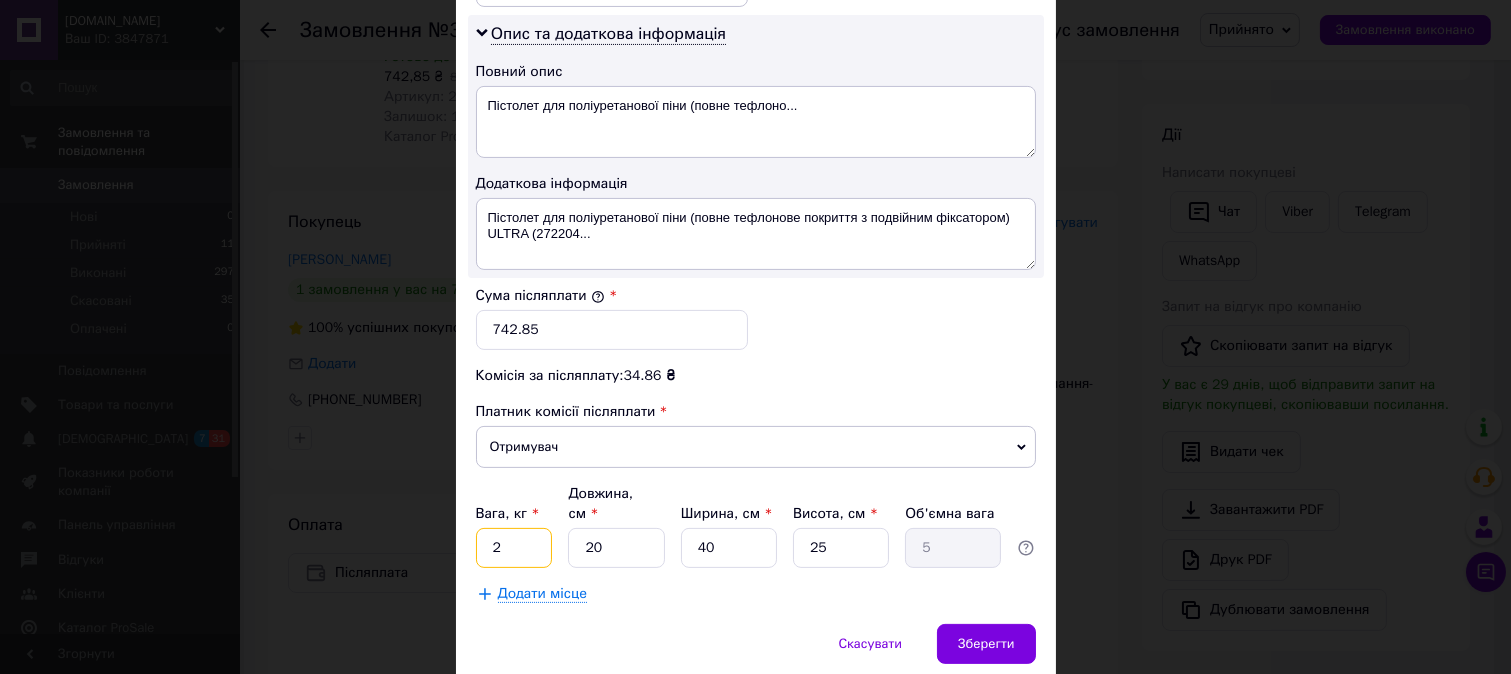 type on "2" 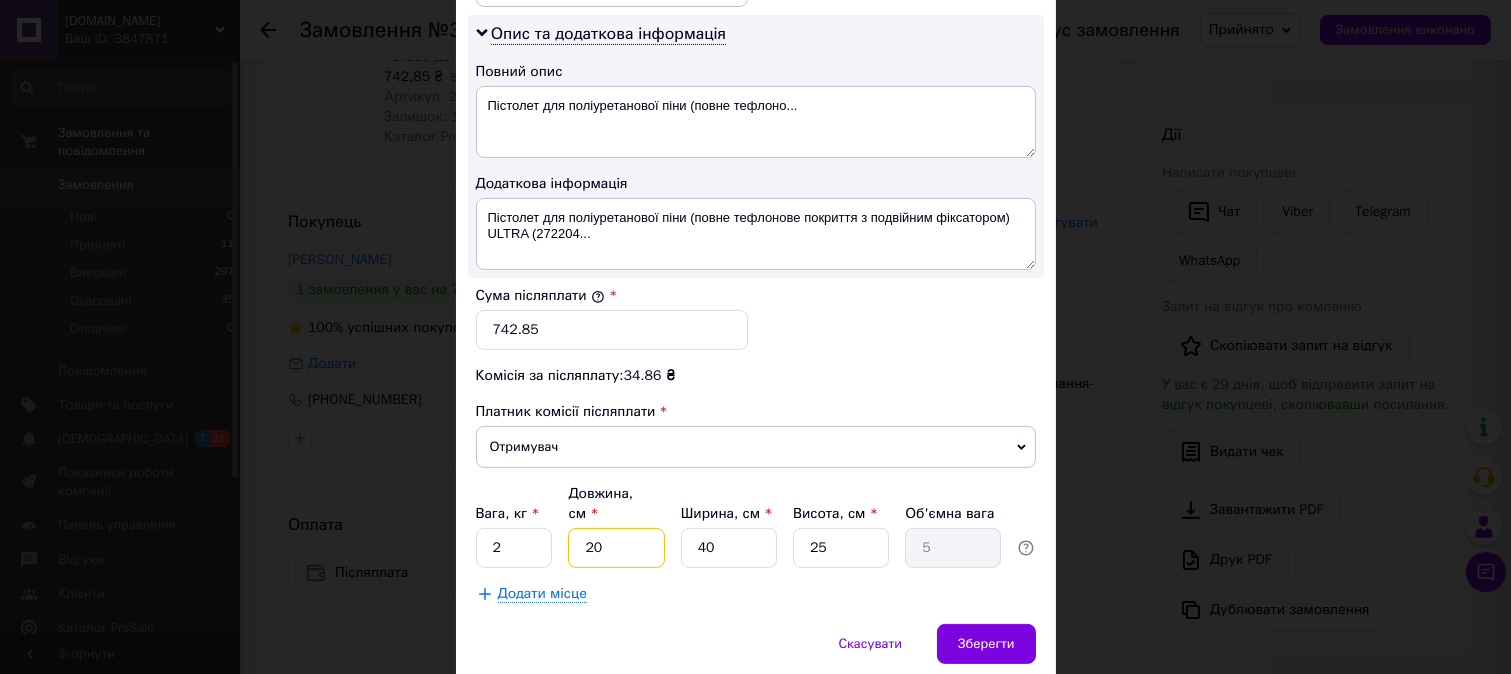 drag, startPoint x: 610, startPoint y: 503, endPoint x: 575, endPoint y: 503, distance: 35 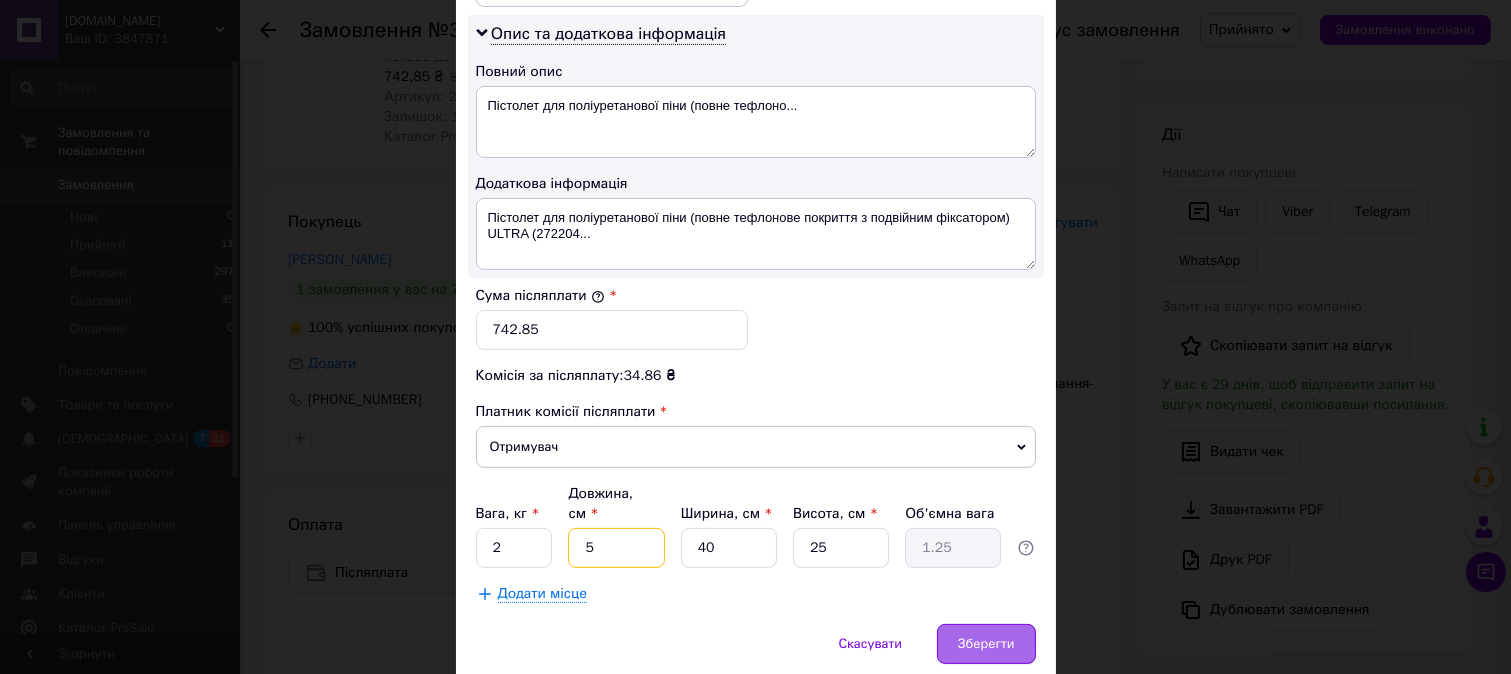 type on "5" 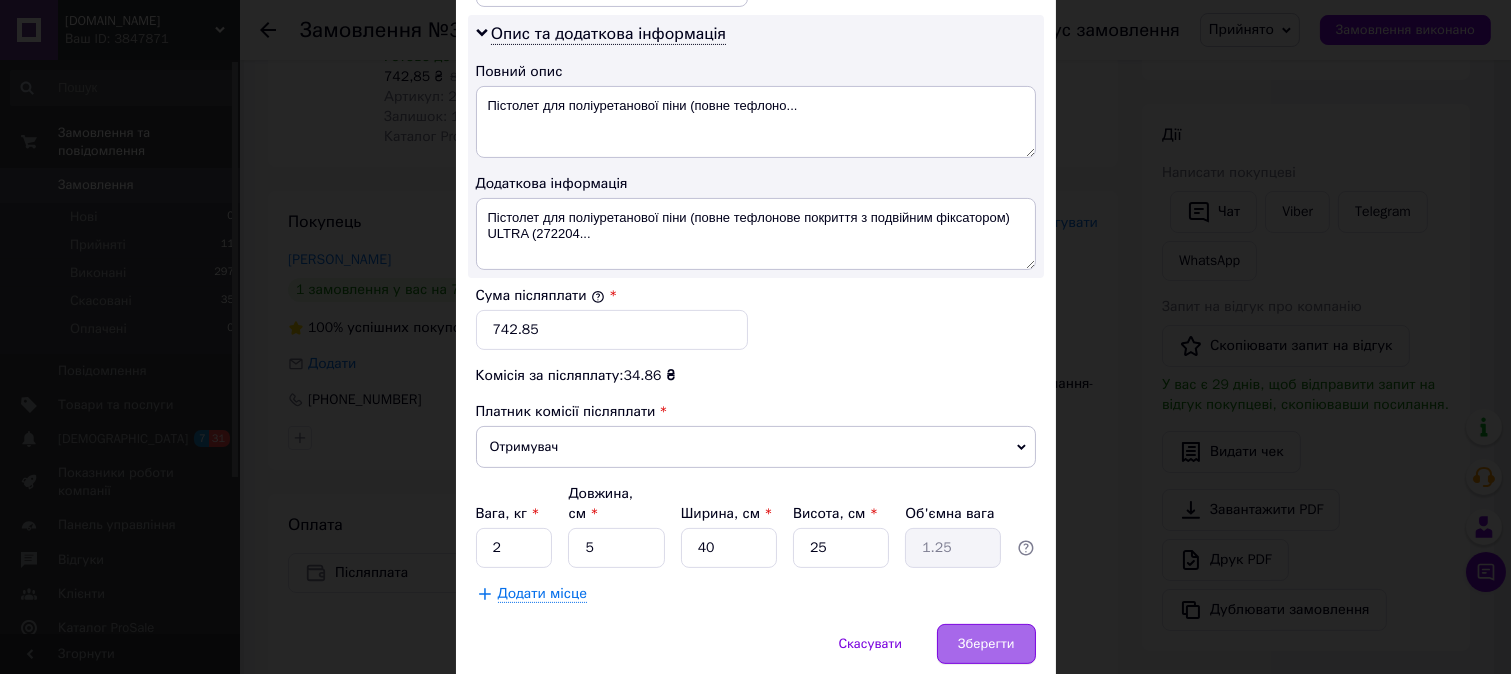 click on "Зберегти" at bounding box center (986, 644) 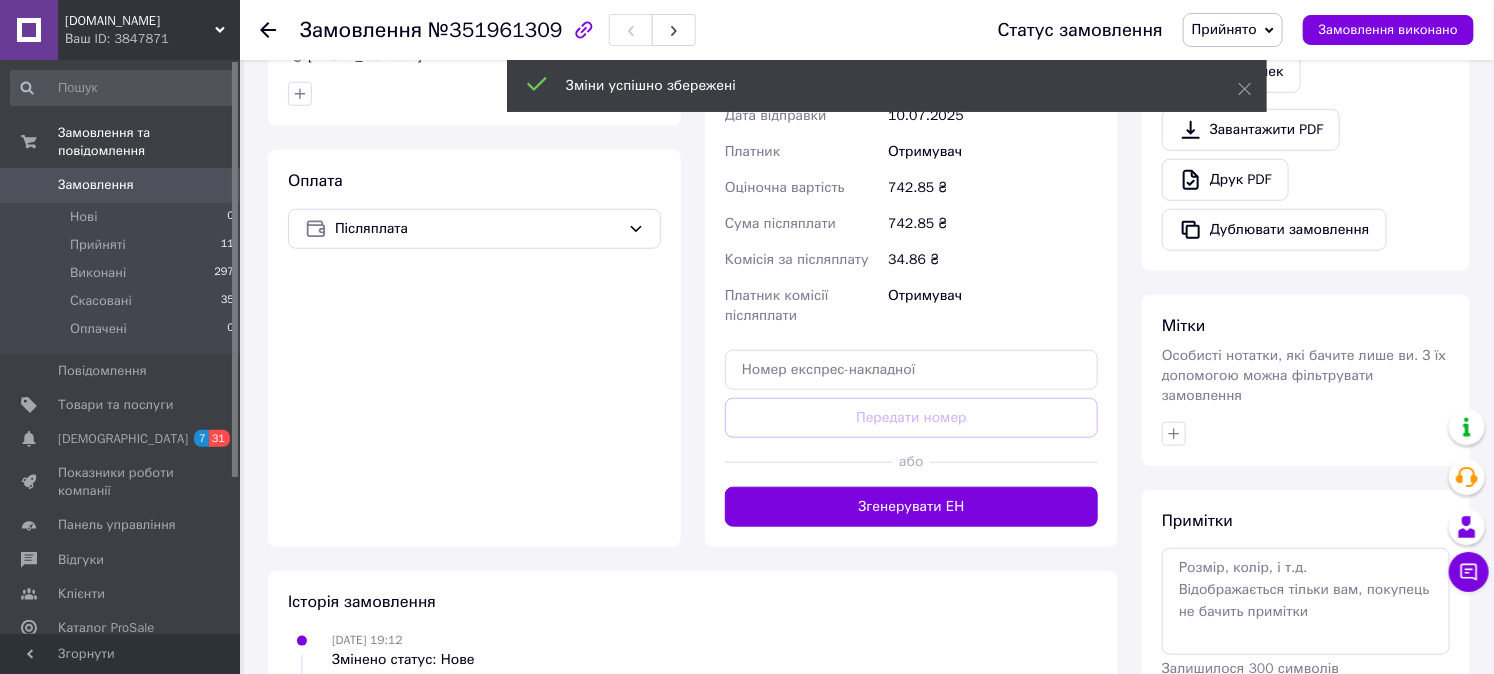 scroll, scrollTop: 741, scrollLeft: 0, axis: vertical 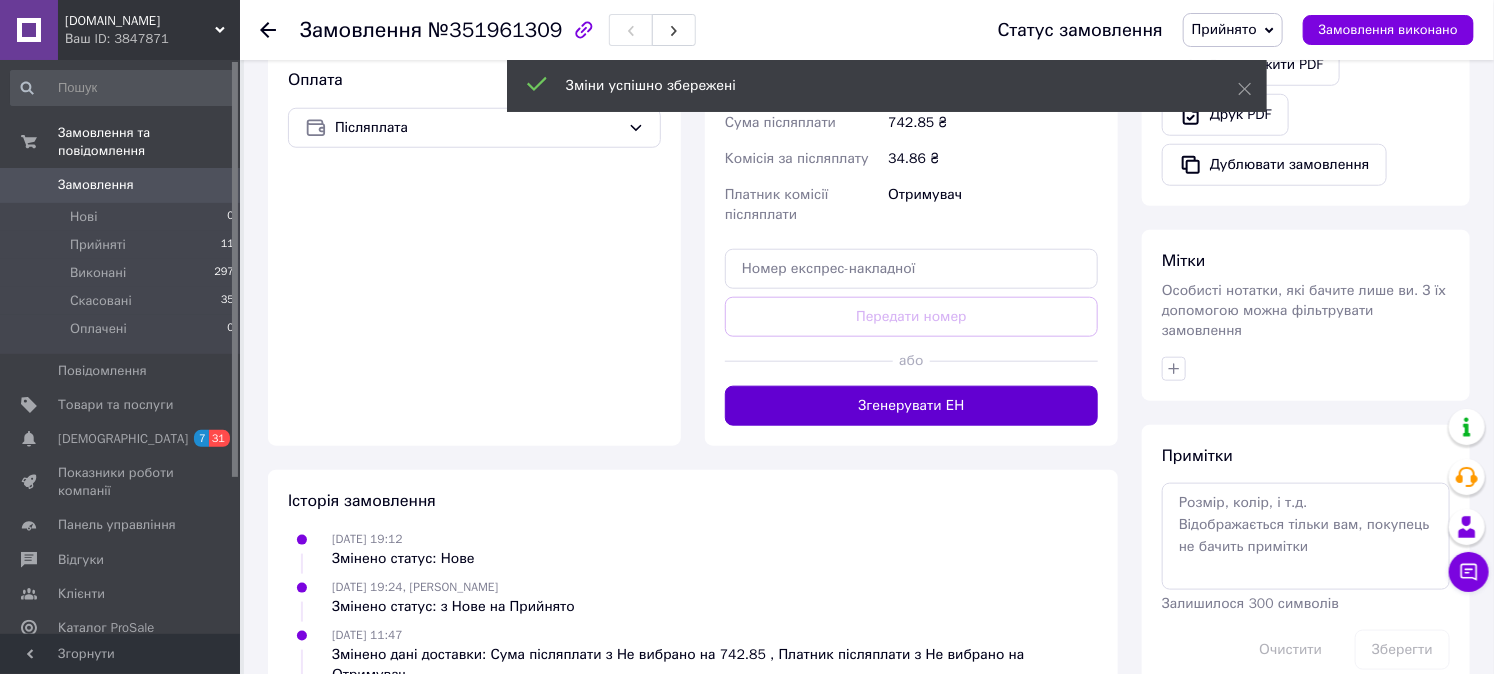 click on "Згенерувати ЕН" at bounding box center [911, 406] 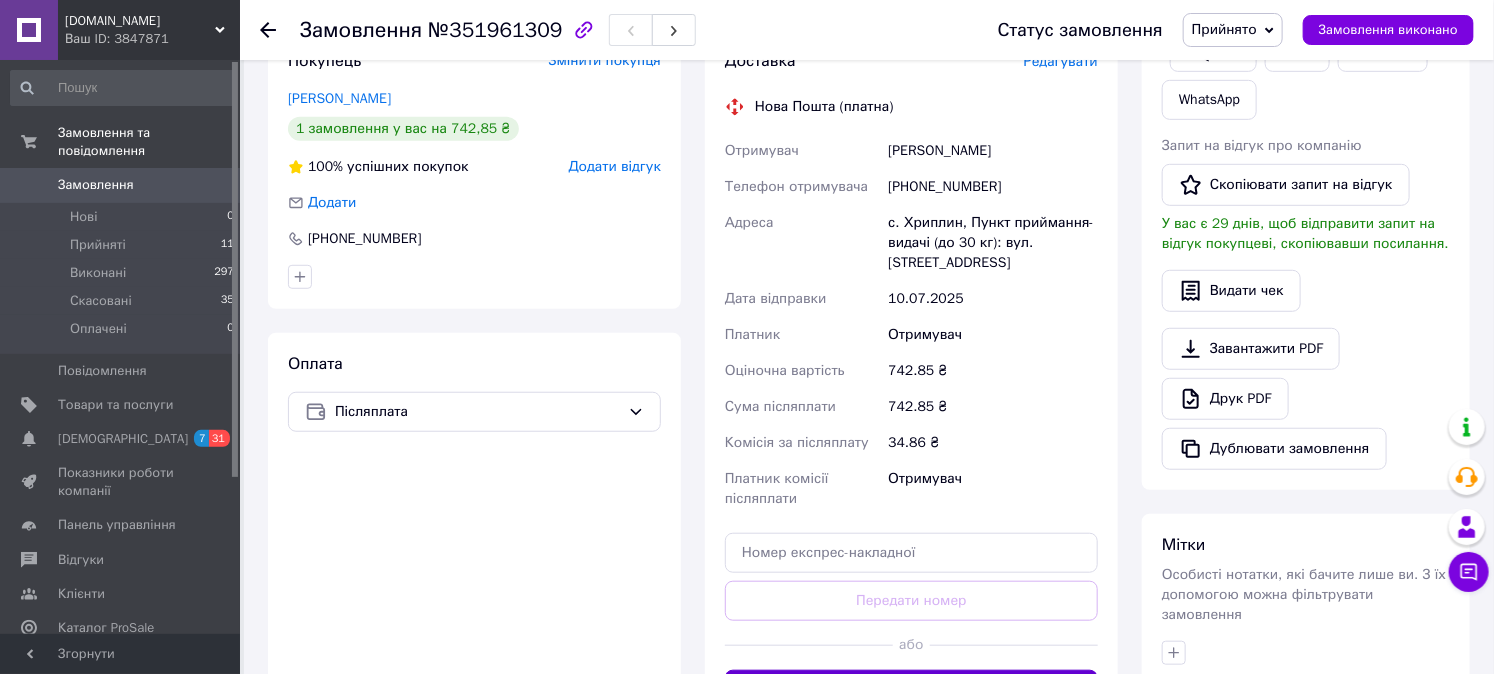 scroll, scrollTop: 444, scrollLeft: 0, axis: vertical 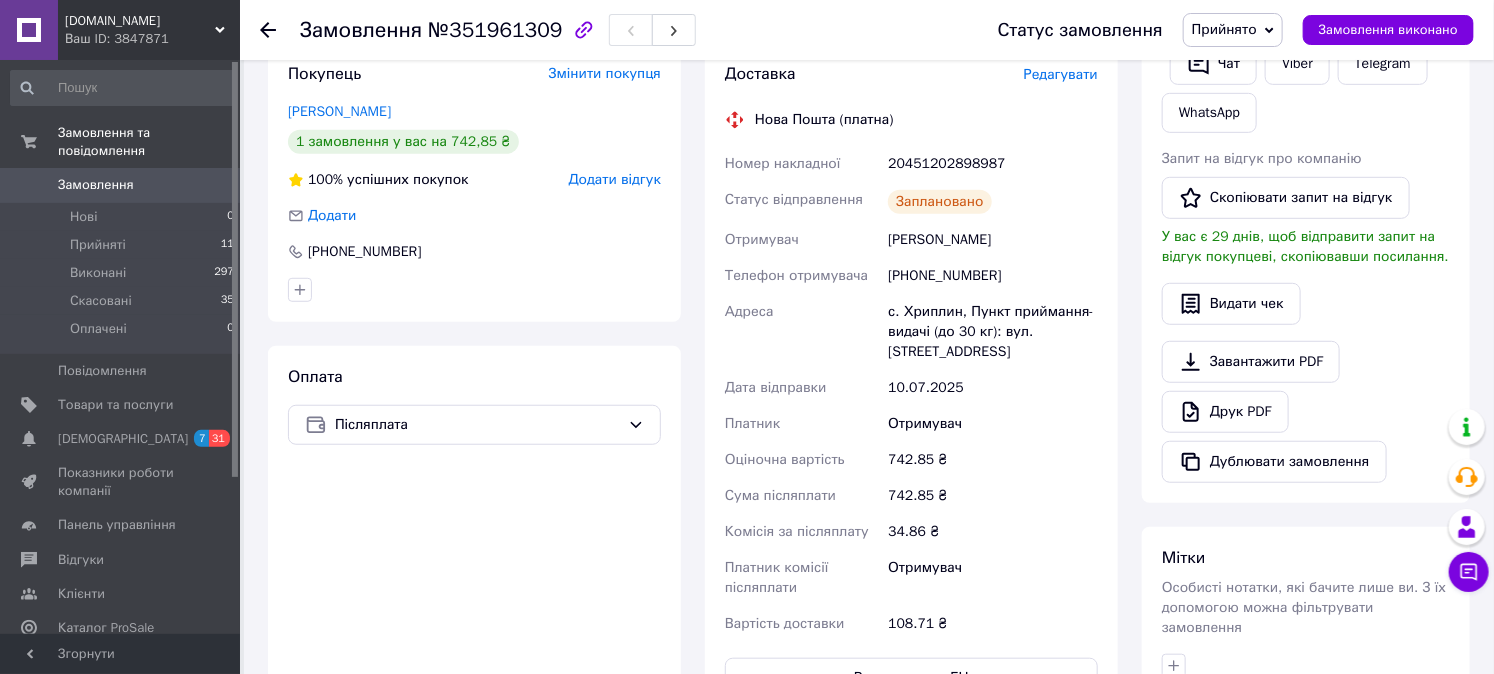 click on "Ваш ID: 3847871" at bounding box center (152, 39) 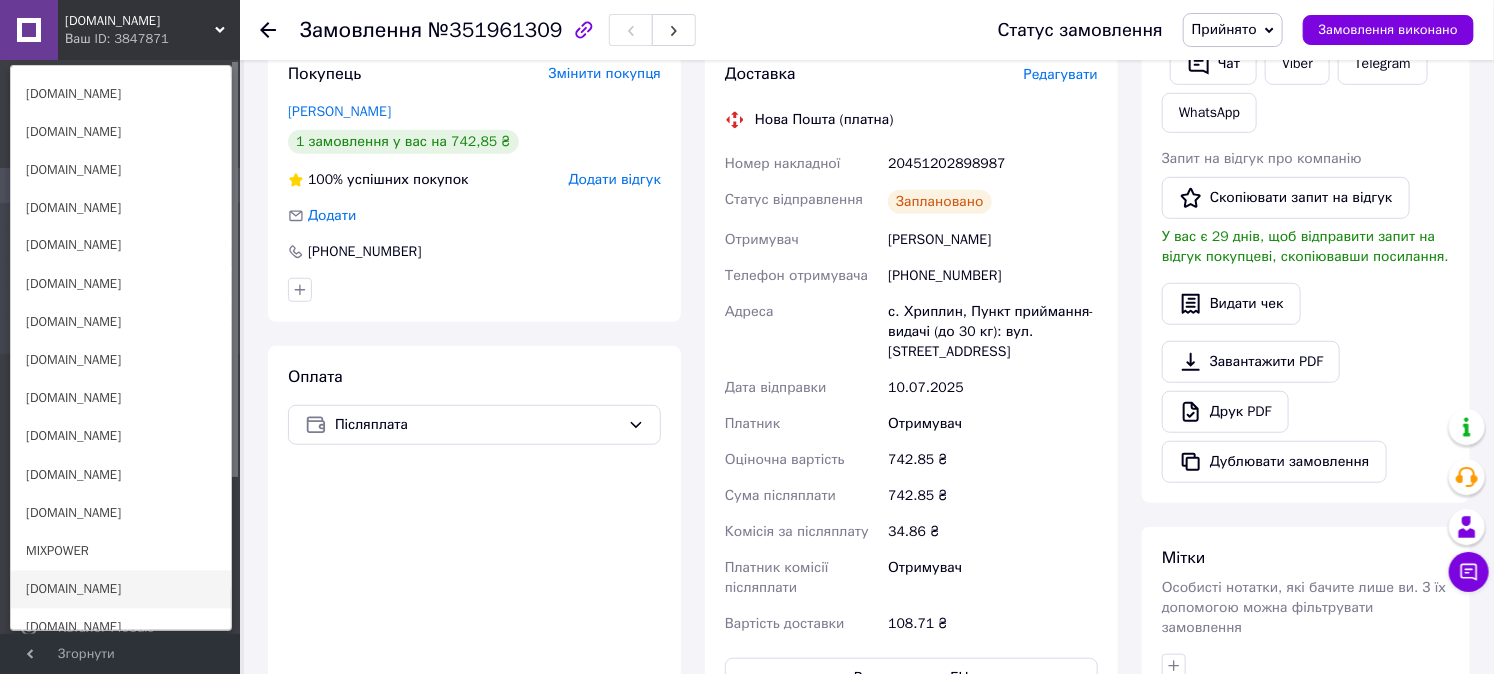 scroll, scrollTop: 1555, scrollLeft: 0, axis: vertical 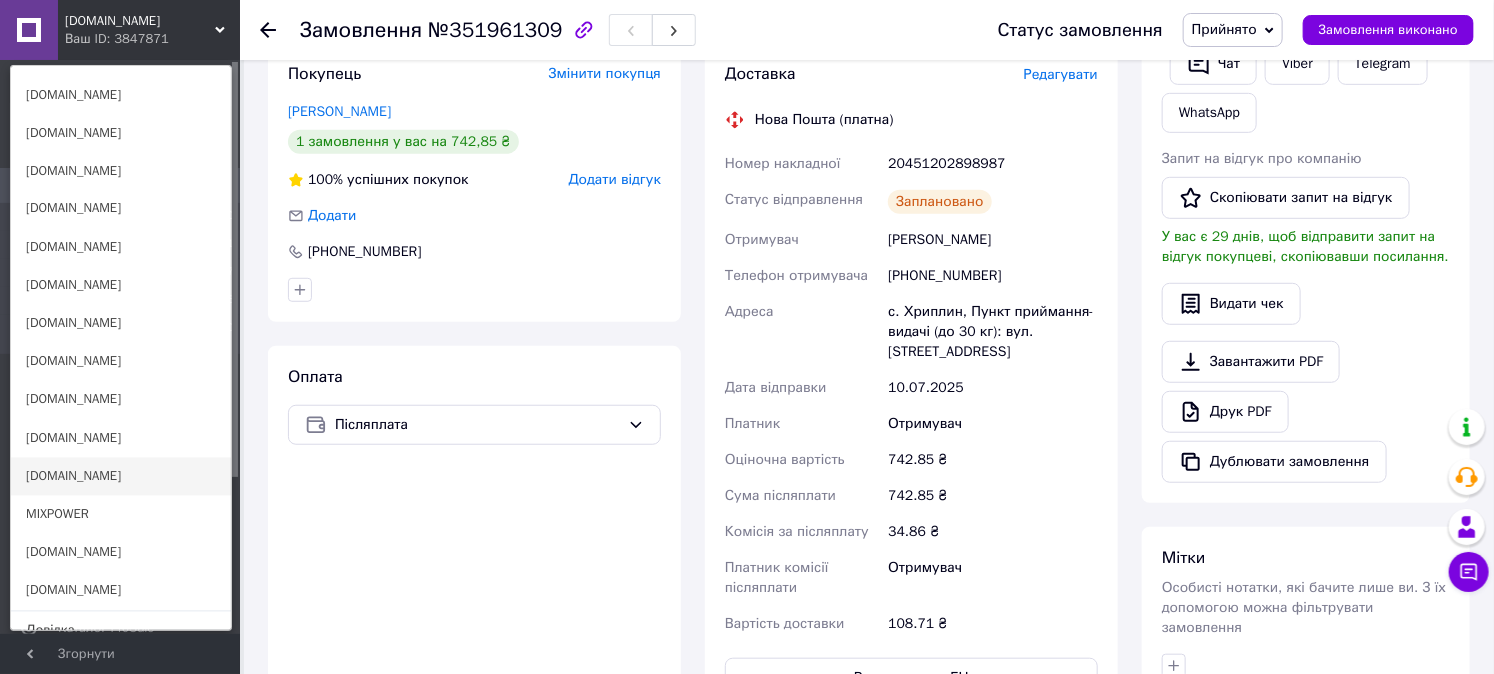 click on "[DOMAIN_NAME]" at bounding box center (121, 477) 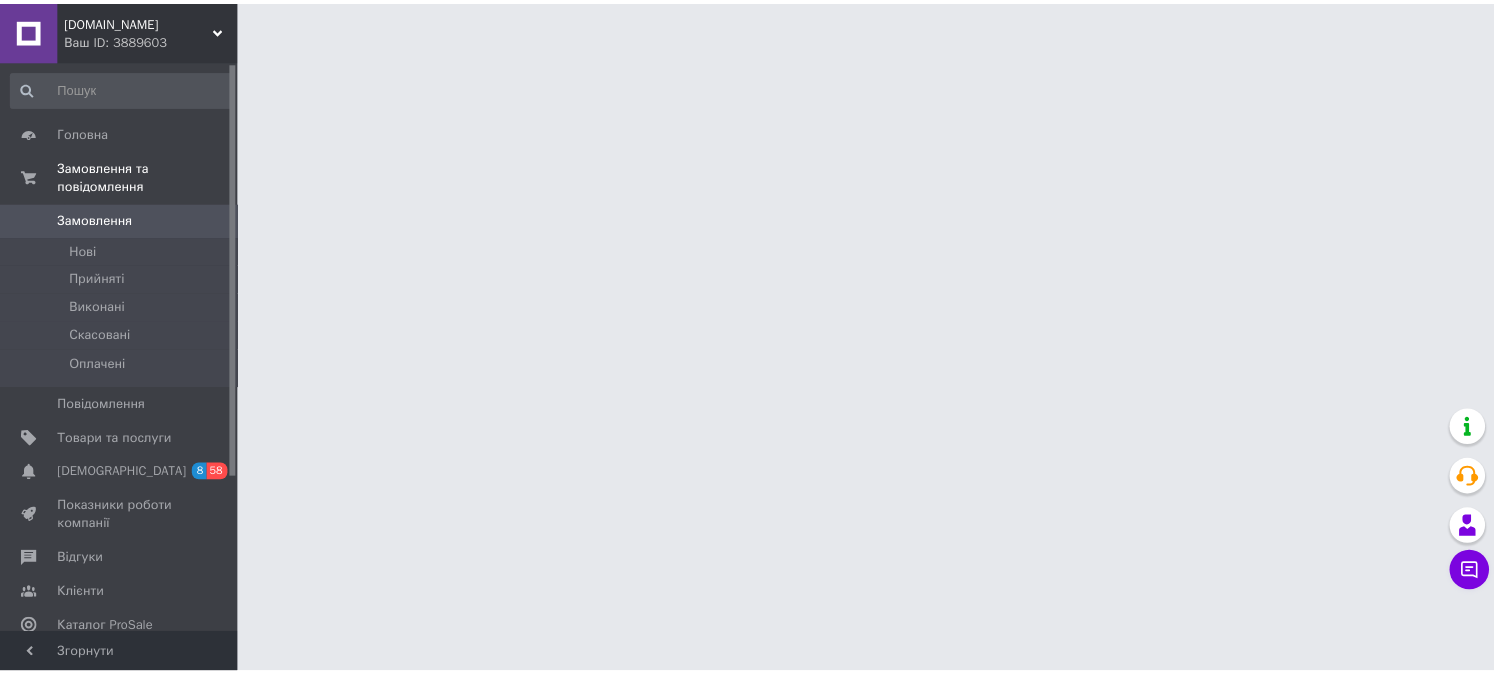 scroll, scrollTop: 0, scrollLeft: 0, axis: both 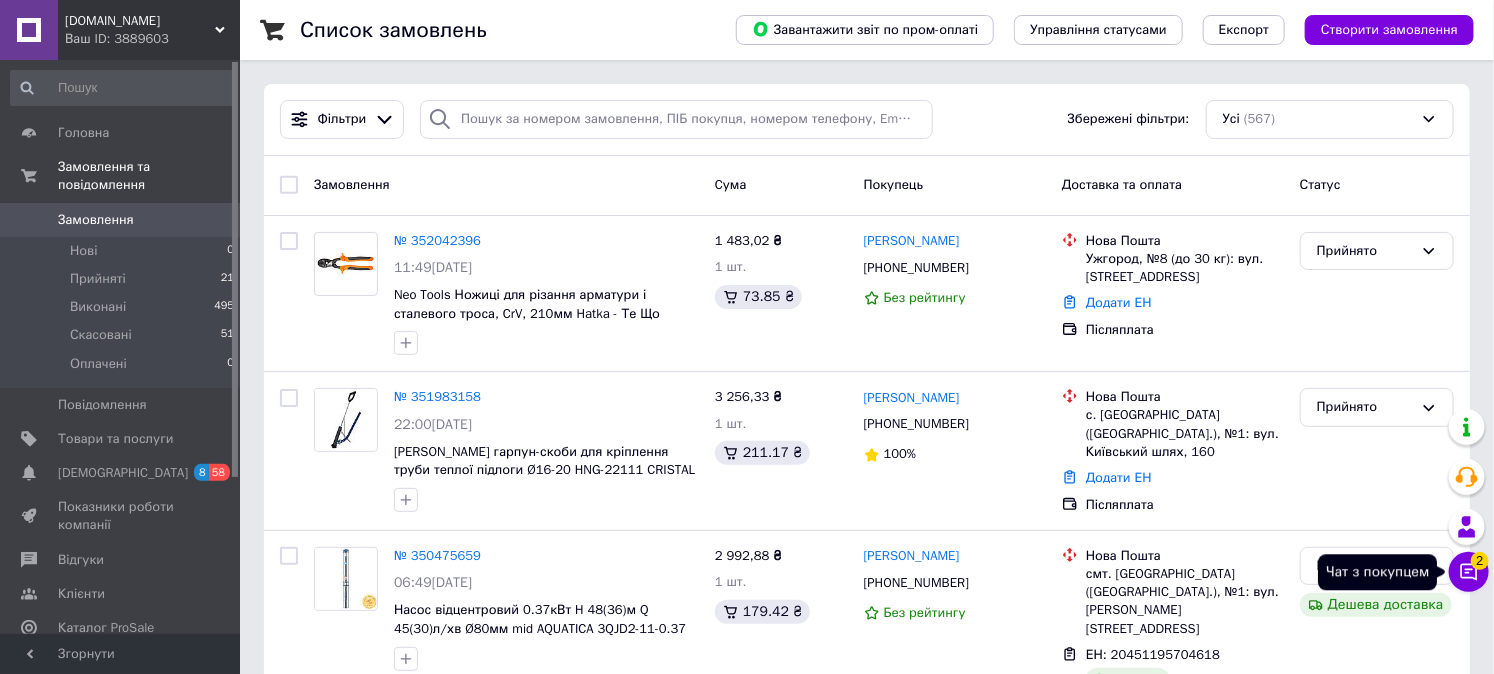 click 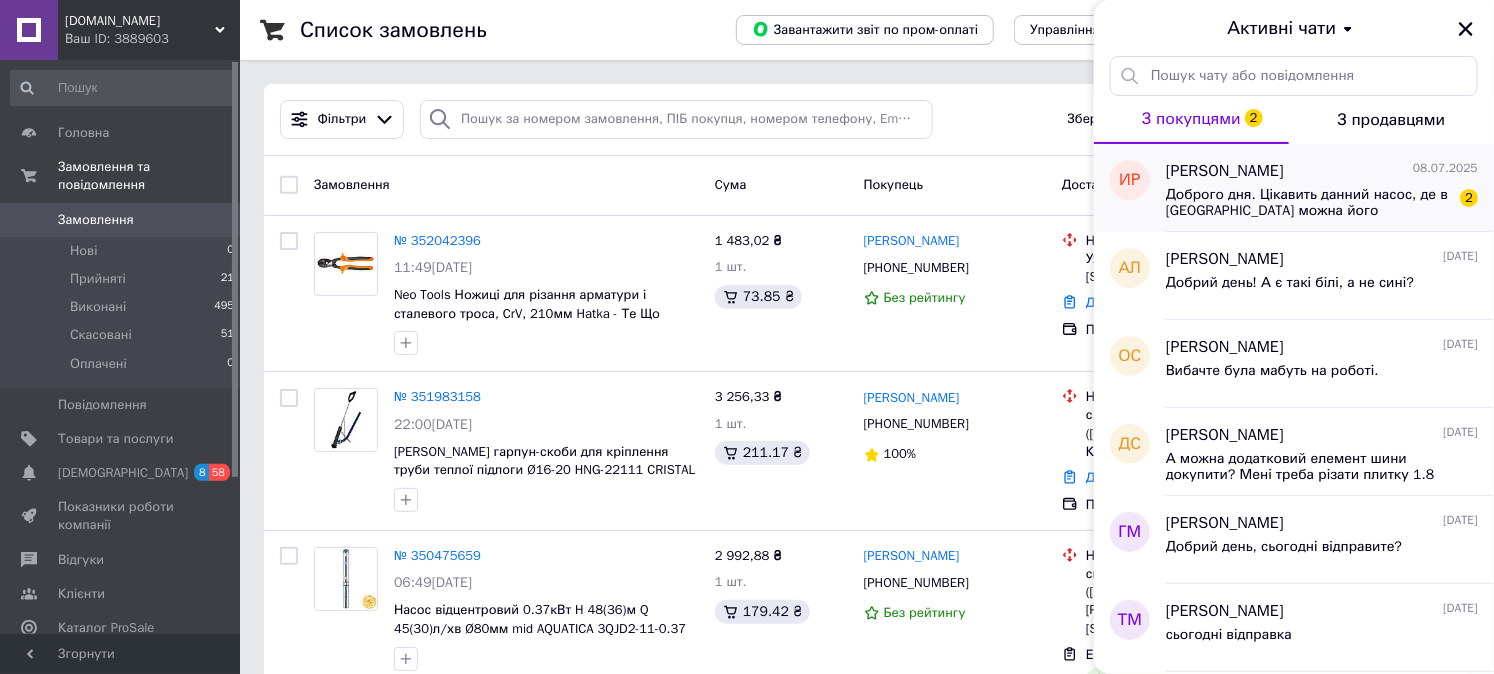 click on "Доброго дня. Цікавить данний насос, де в Киеві можна його придбати?" at bounding box center (1308, 203) 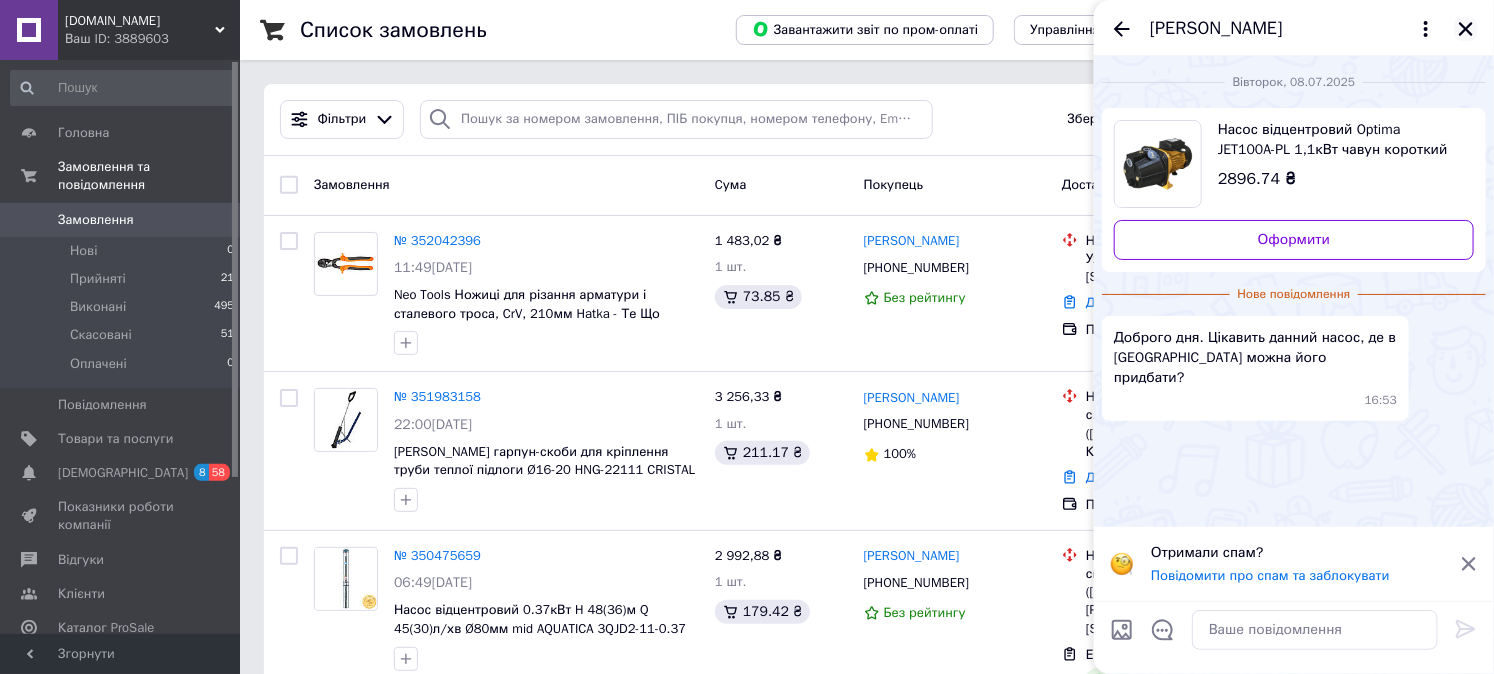 drag, startPoint x: 1465, startPoint y: 26, endPoint x: 1343, endPoint y: 138, distance: 165.61401 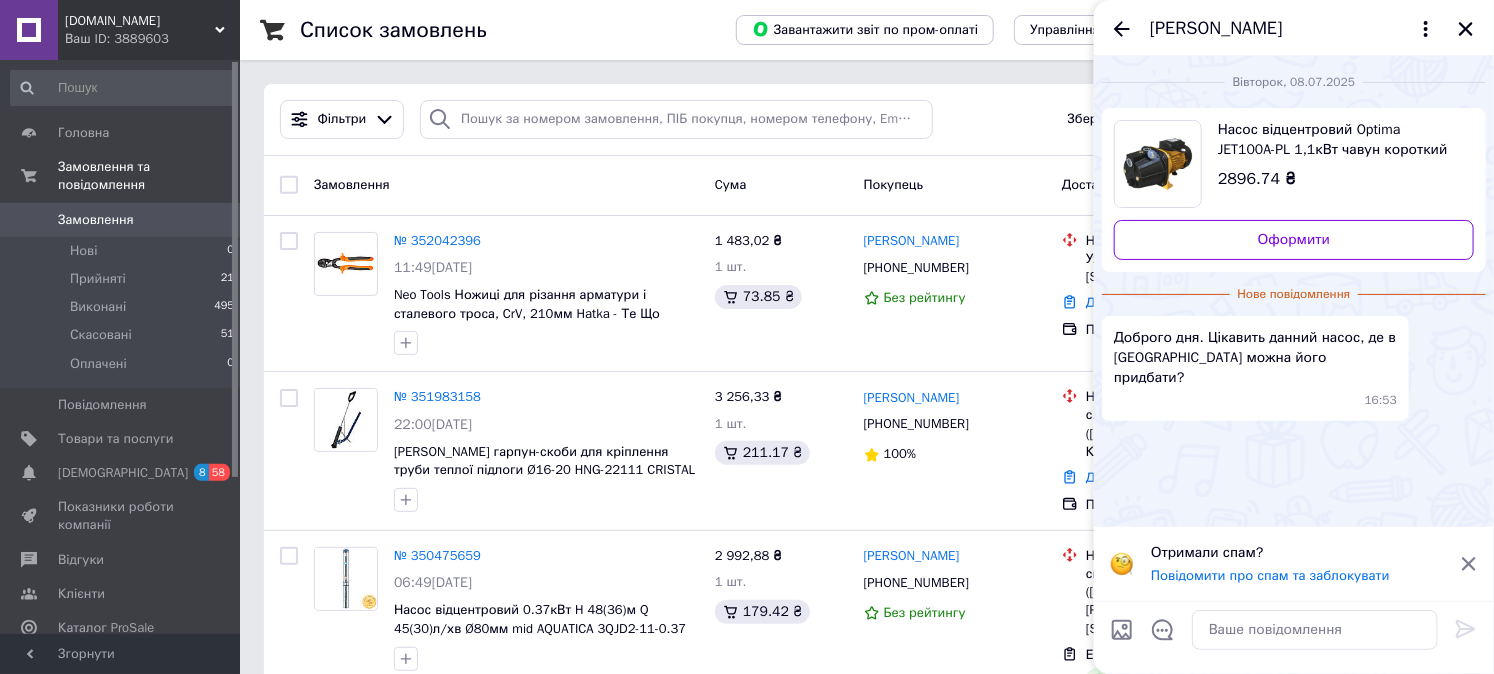 click 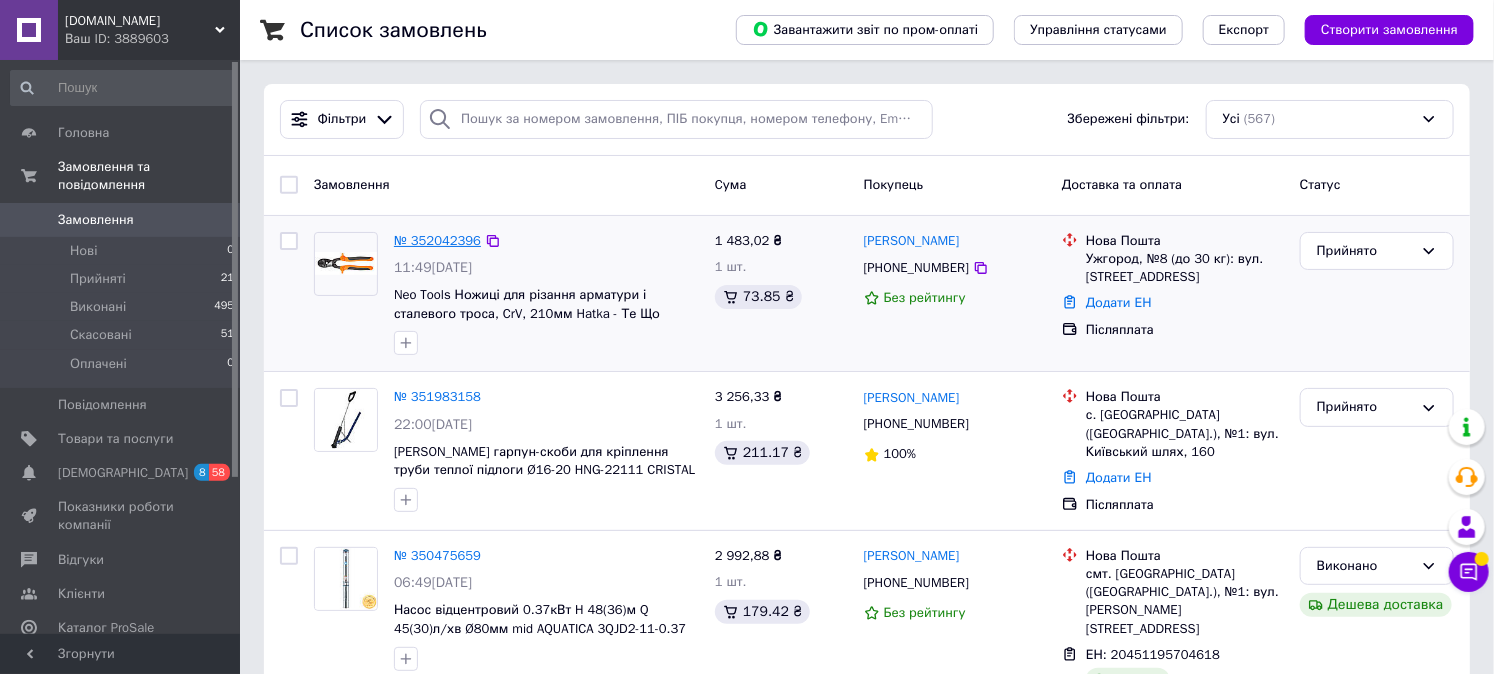 click on "№ 352042396" at bounding box center (437, 240) 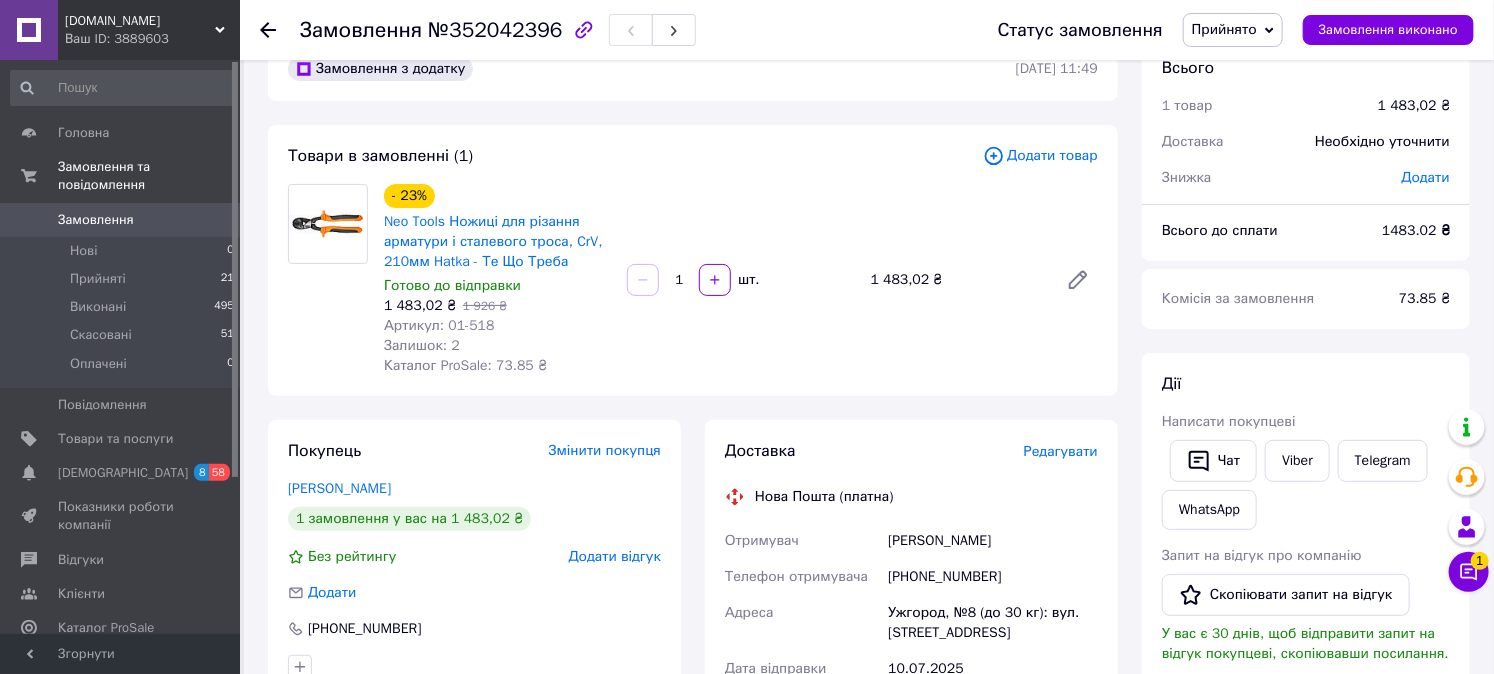 scroll, scrollTop: 74, scrollLeft: 0, axis: vertical 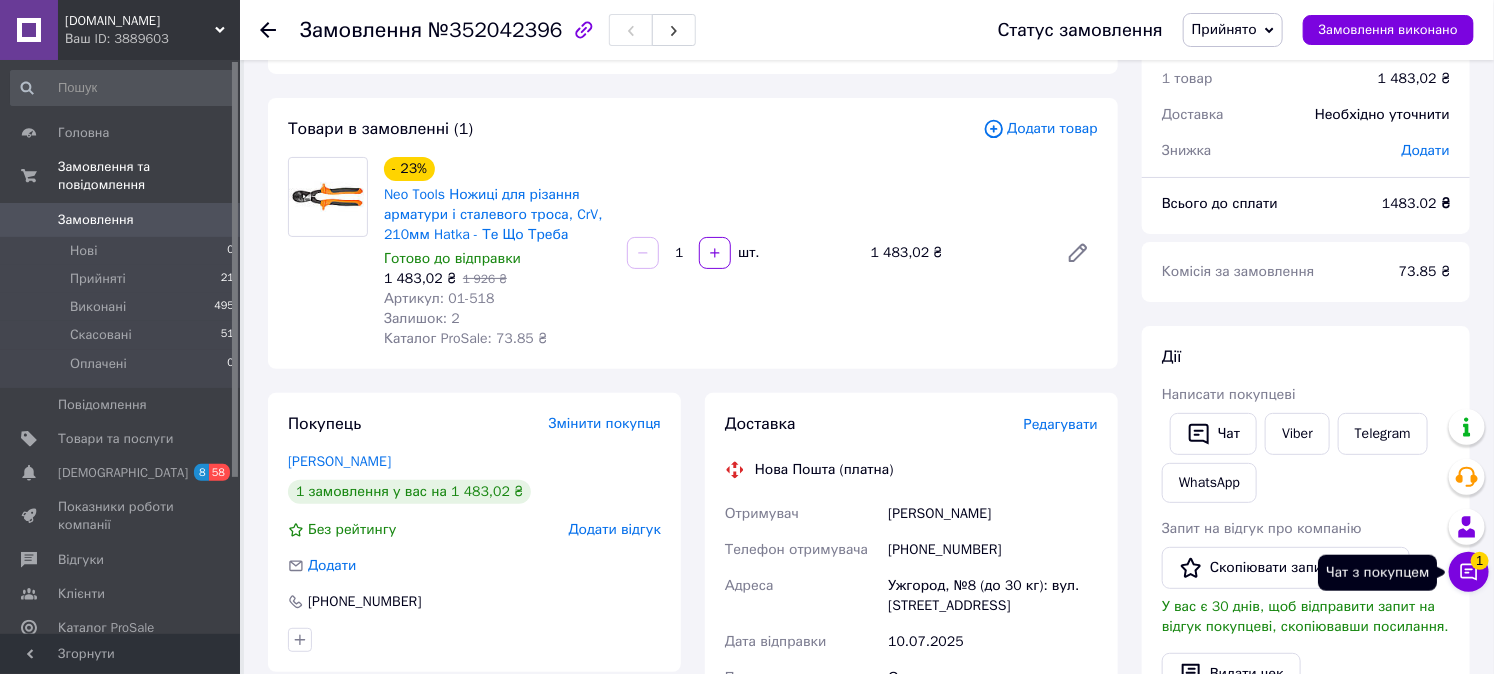 click on "Чат з покупцем 1" at bounding box center (1469, 572) 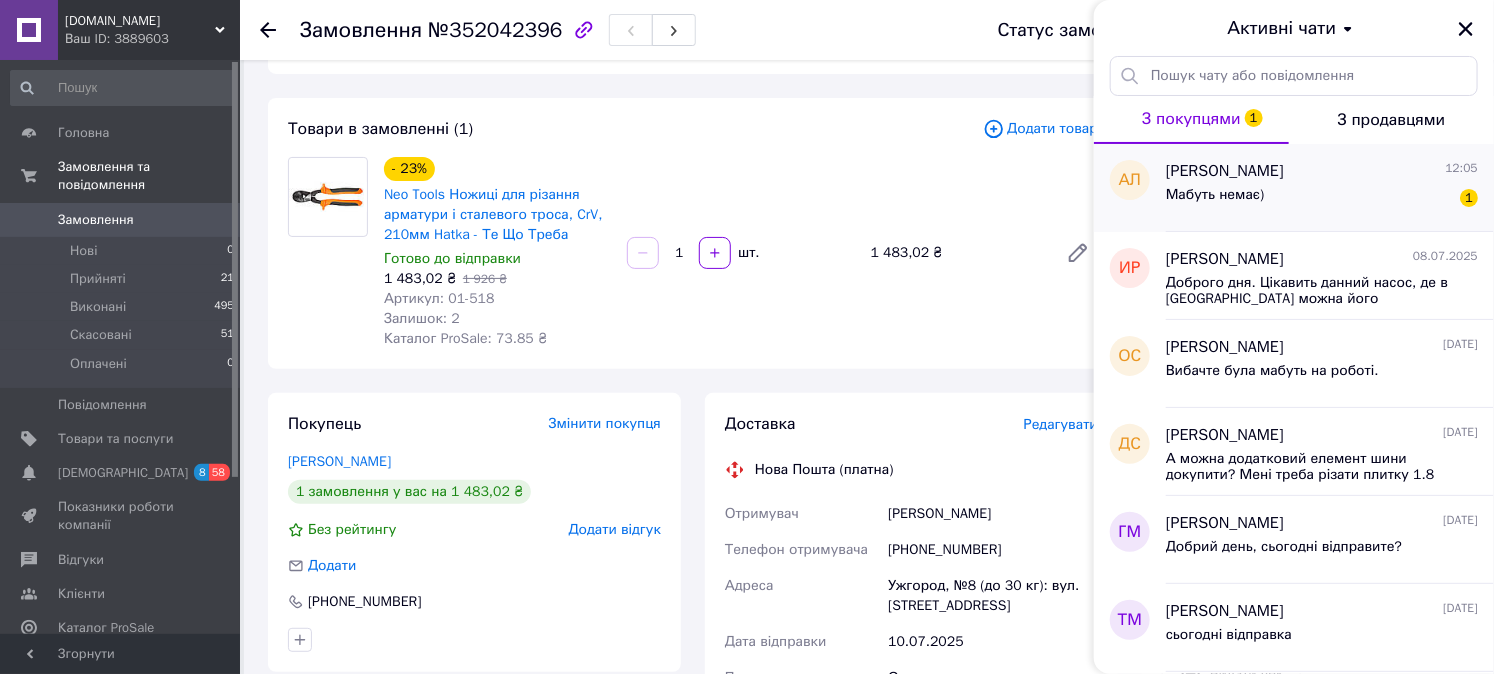 click on "Мабуть немає) 1" at bounding box center (1322, 199) 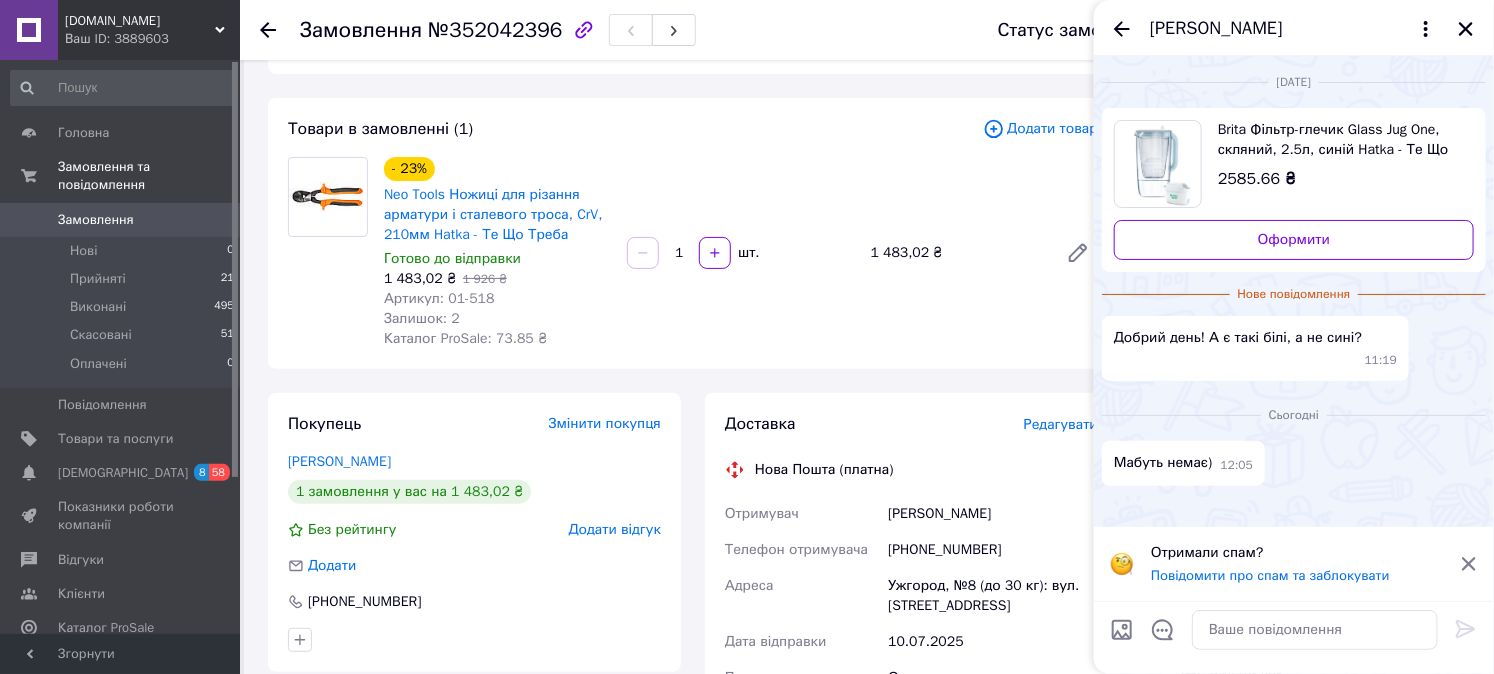 drag, startPoint x: 1467, startPoint y: 20, endPoint x: 1455, endPoint y: 50, distance: 32.31099 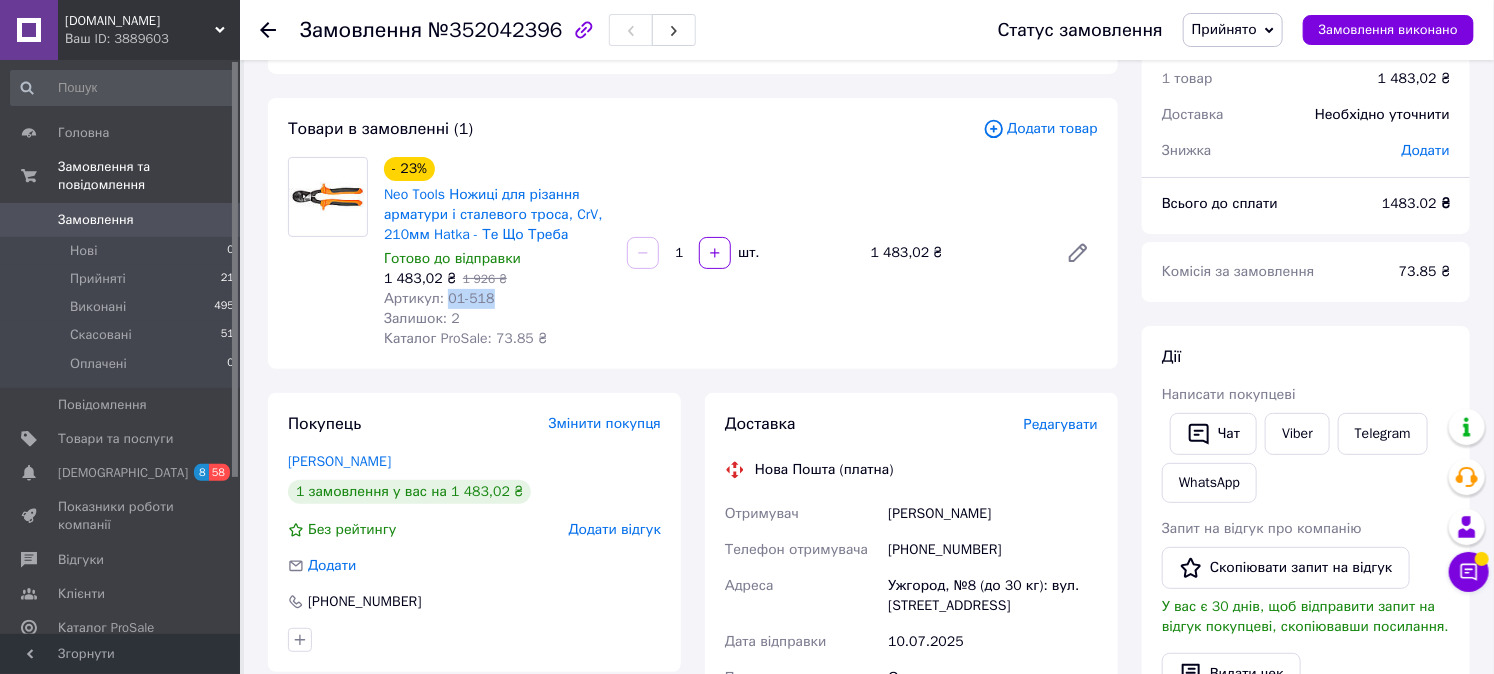 drag, startPoint x: 443, startPoint y: 295, endPoint x: 488, endPoint y: 296, distance: 45.01111 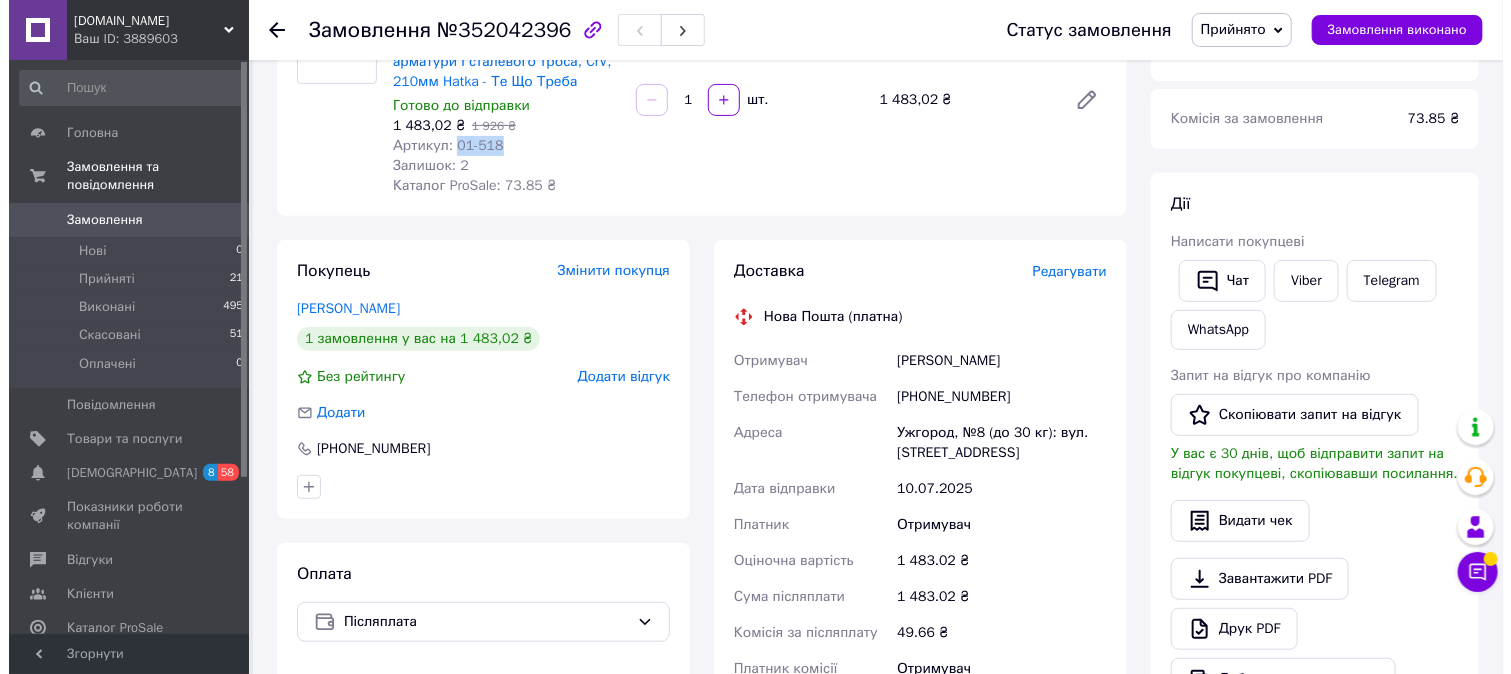 scroll, scrollTop: 222, scrollLeft: 0, axis: vertical 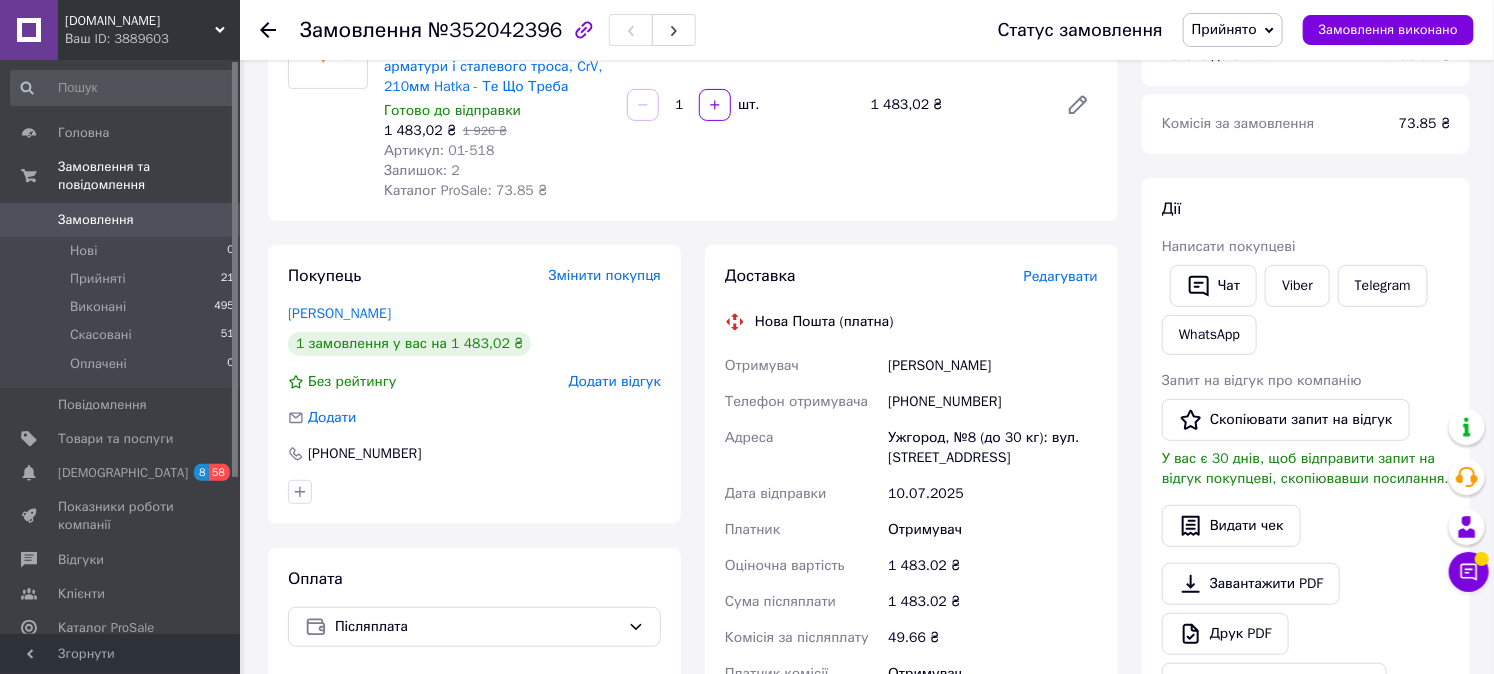 click on "Редагувати" at bounding box center (1061, 276) 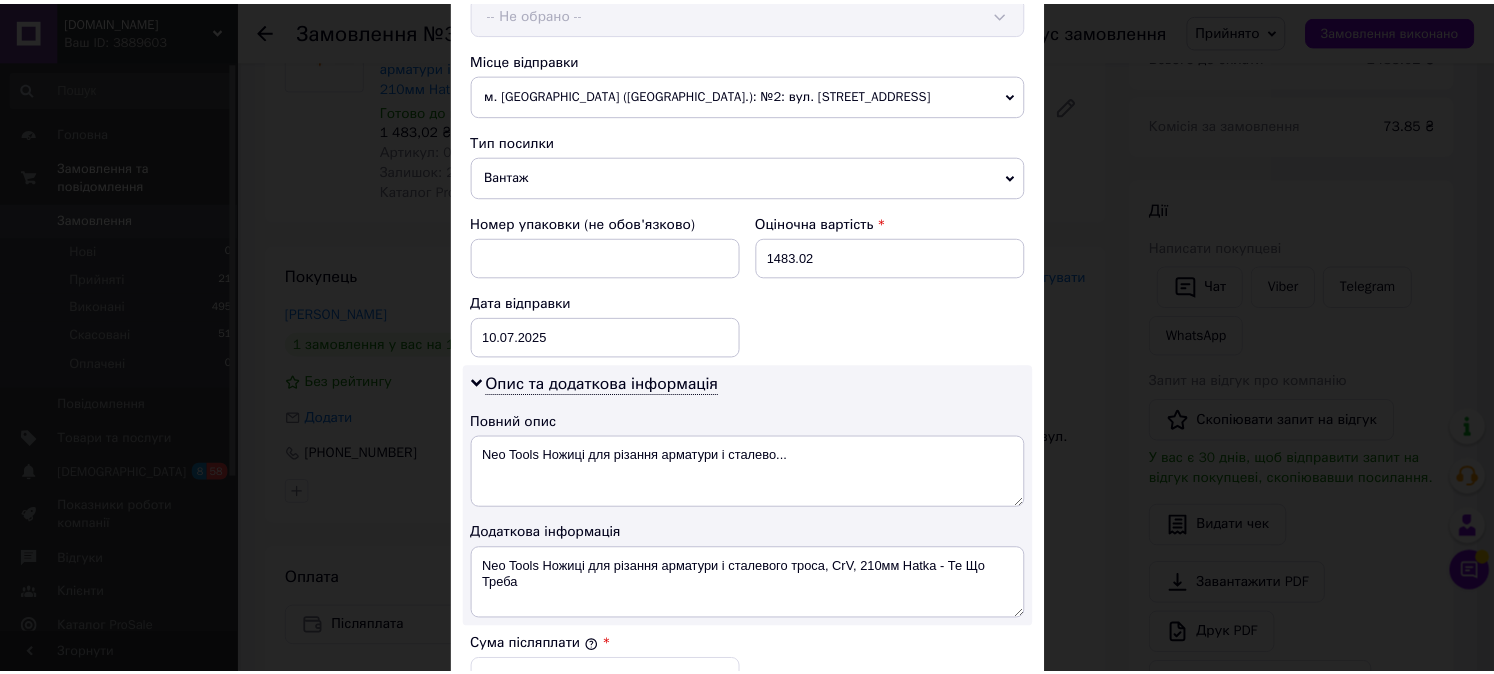 scroll, scrollTop: 1078, scrollLeft: 0, axis: vertical 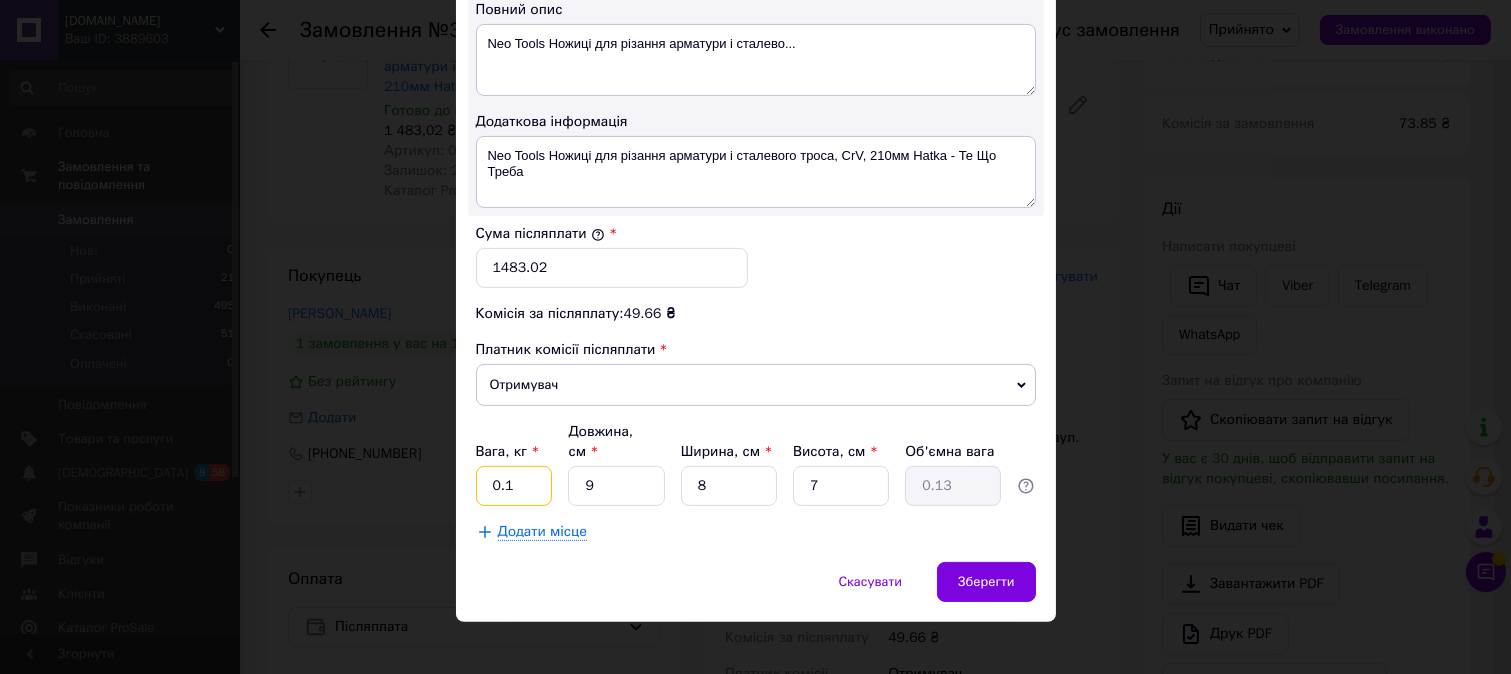 click on "0.1" at bounding box center [514, 486] 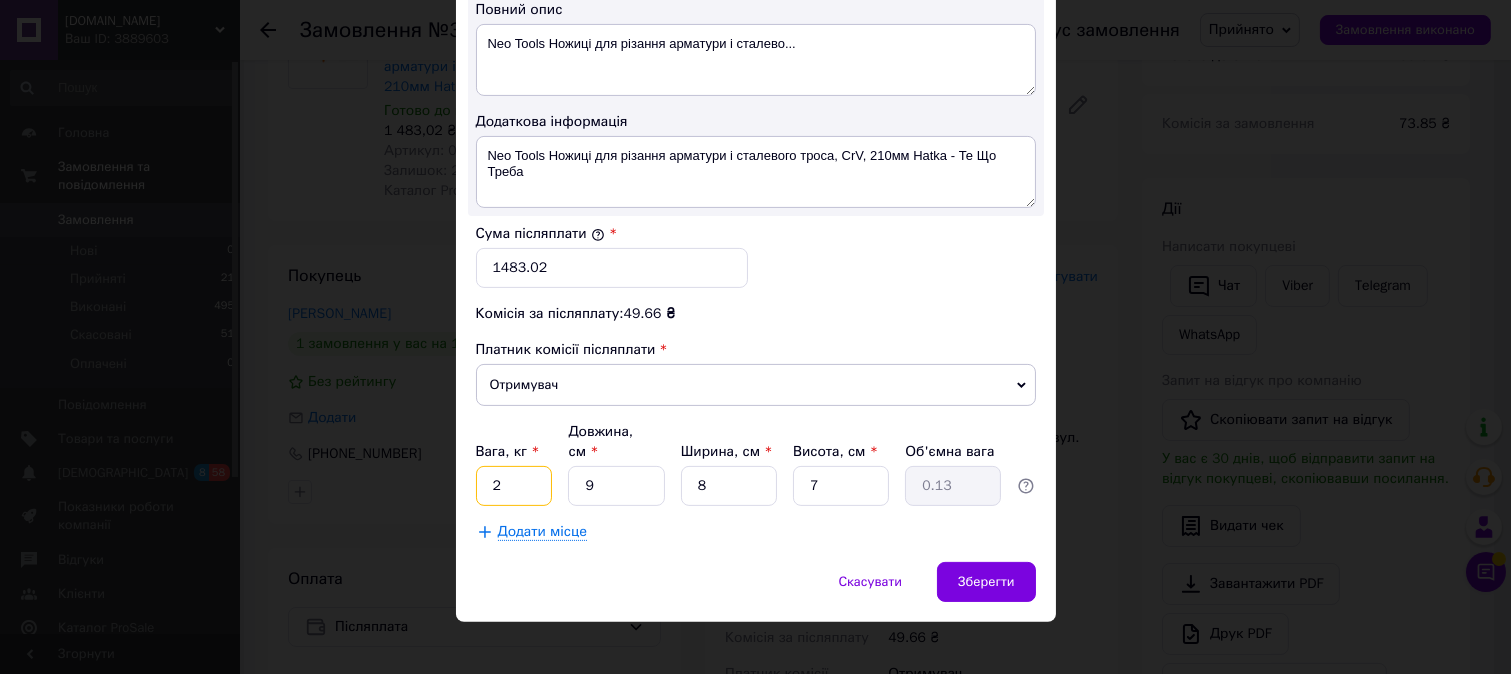 type on "2" 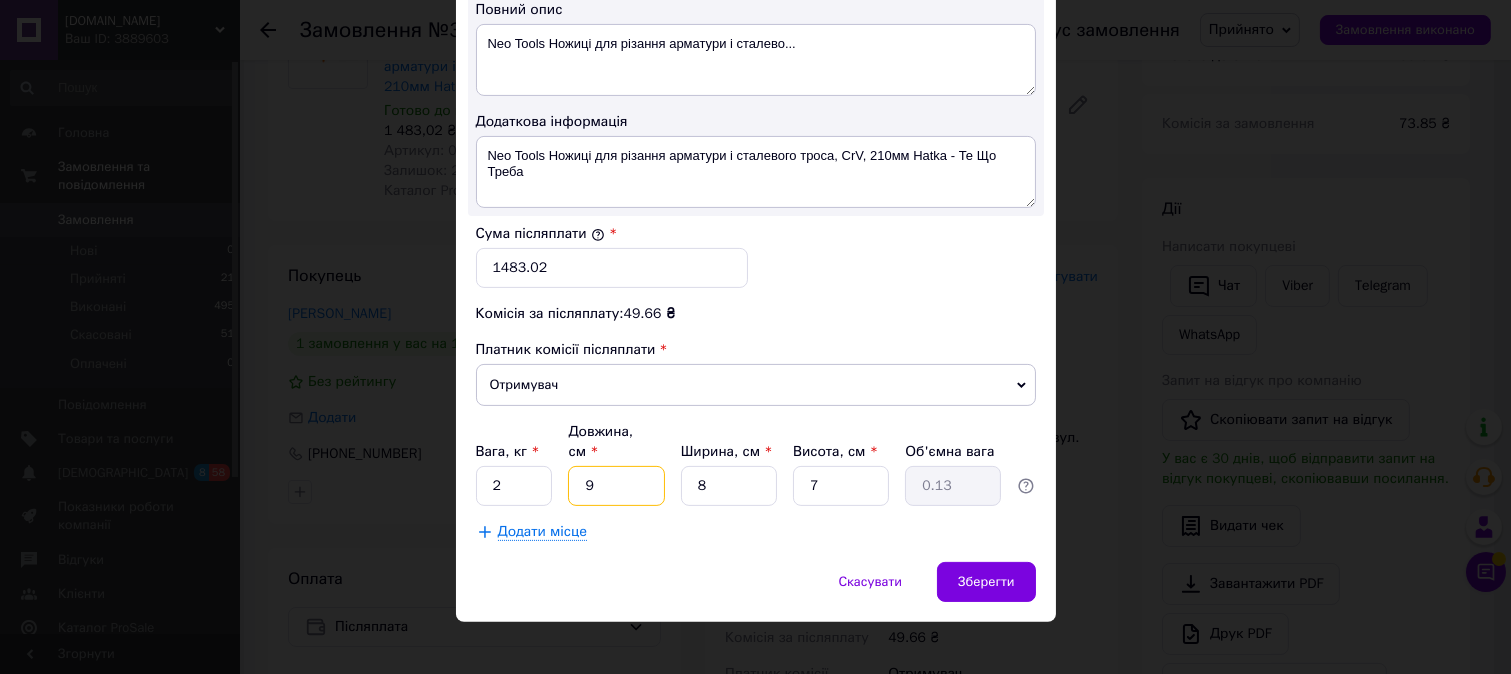 drag, startPoint x: 581, startPoint y: 465, endPoint x: 564, endPoint y: 455, distance: 19.723083 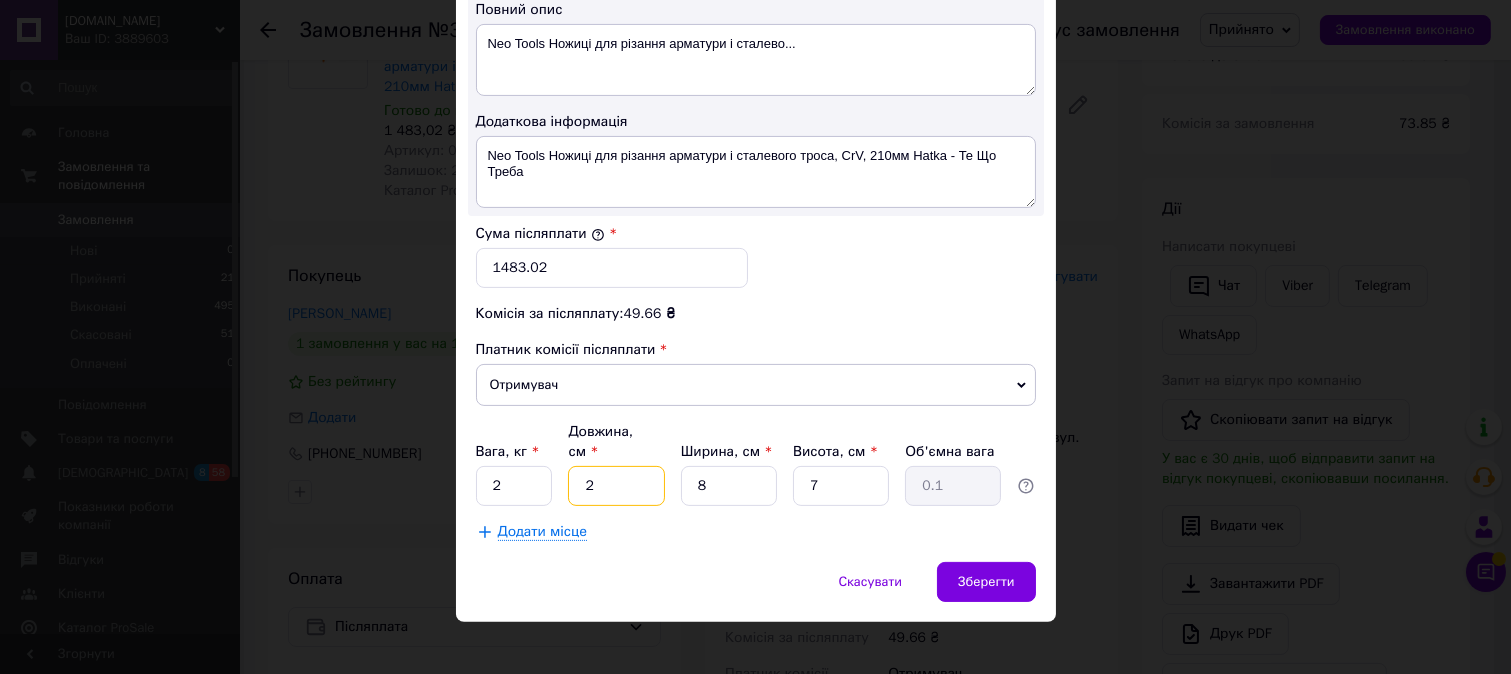type on "20" 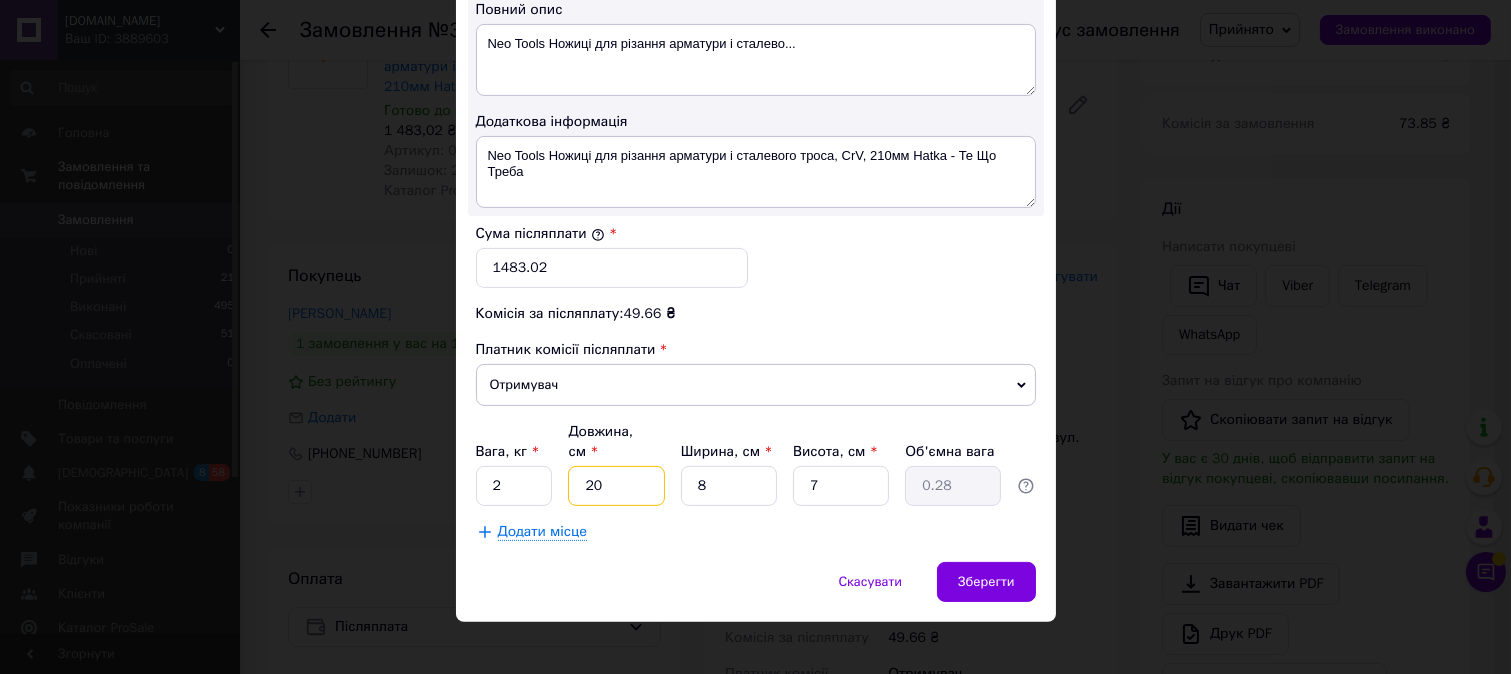 type on "20" 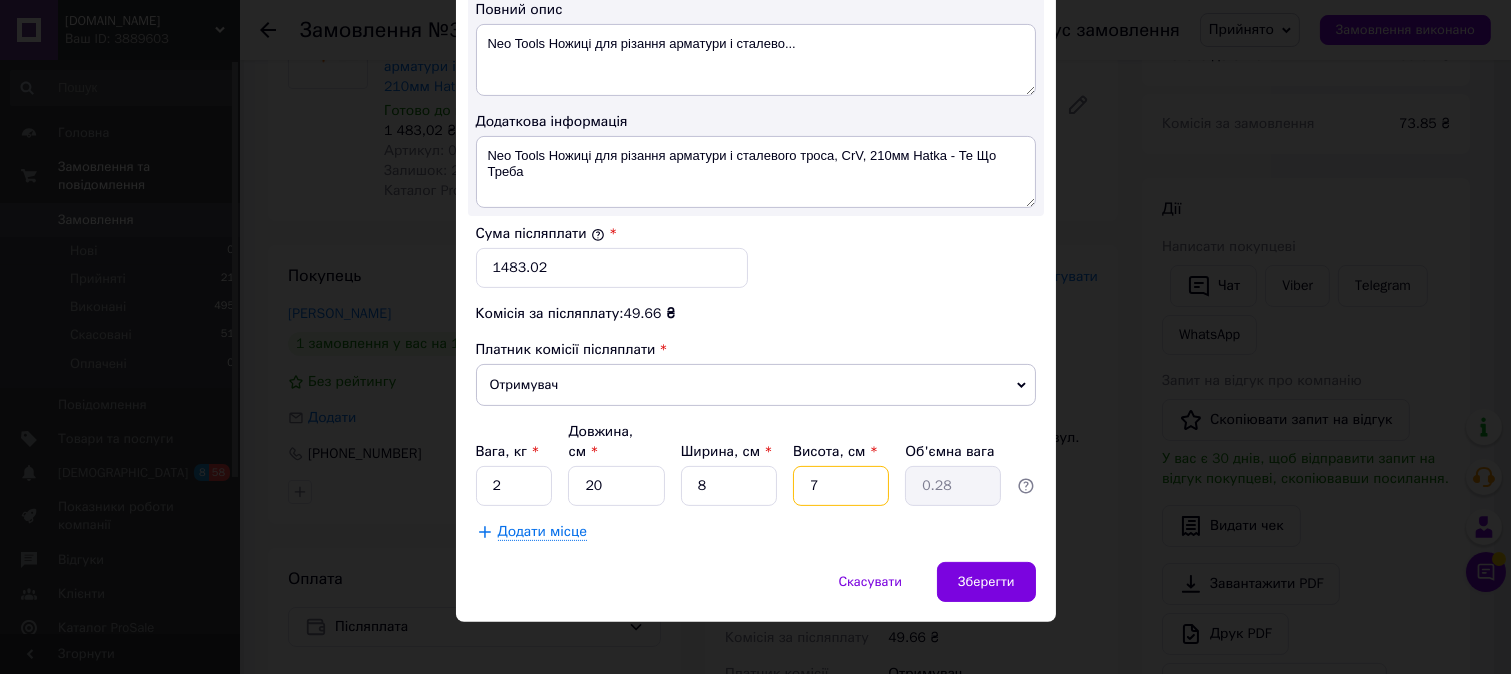 drag, startPoint x: 825, startPoint y: 463, endPoint x: 803, endPoint y: 460, distance: 22.203604 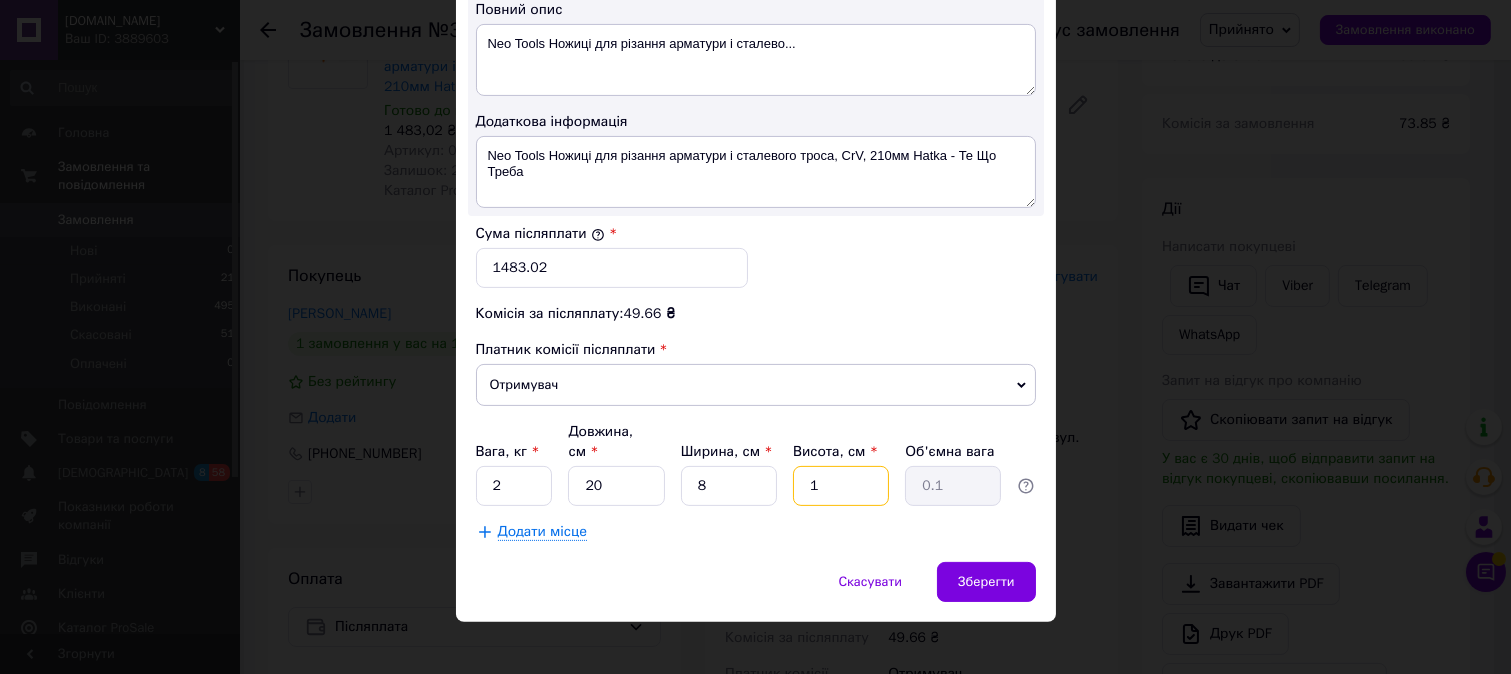 type on "10" 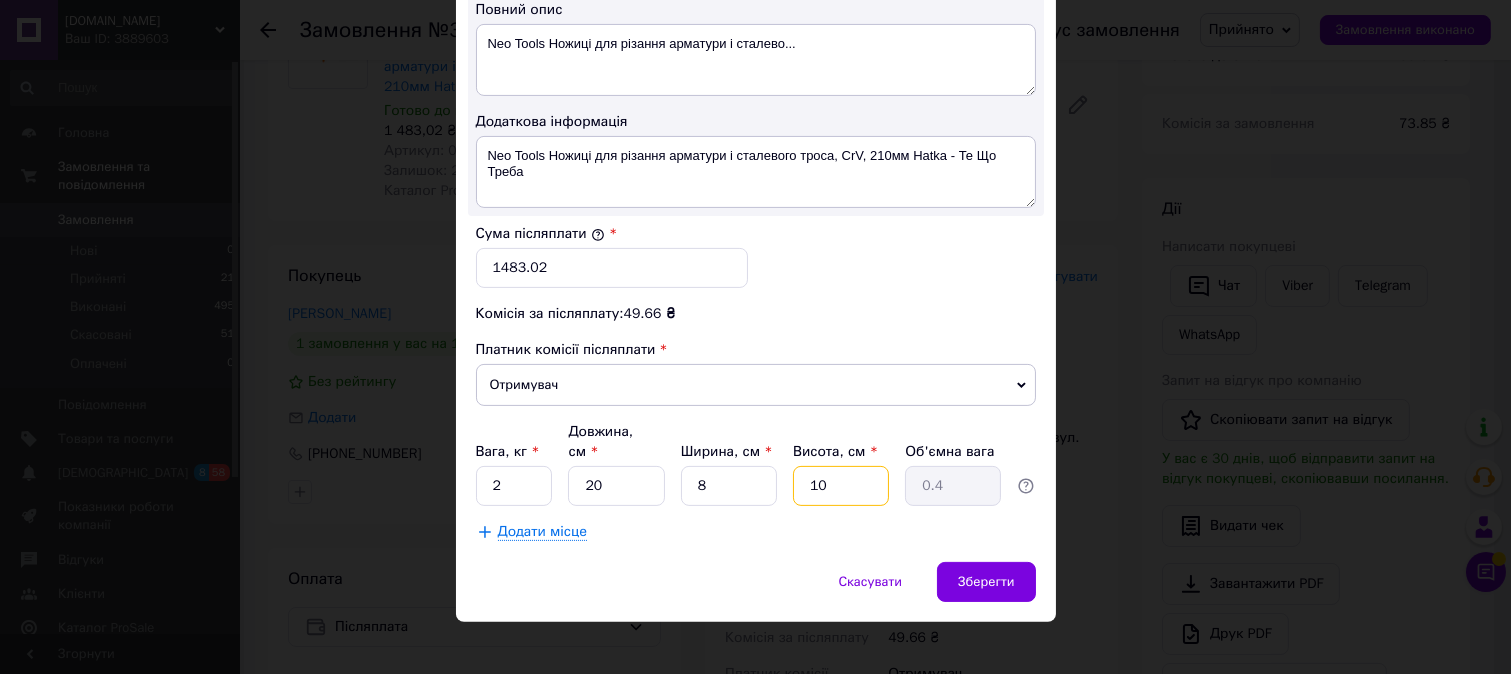 type on "10" 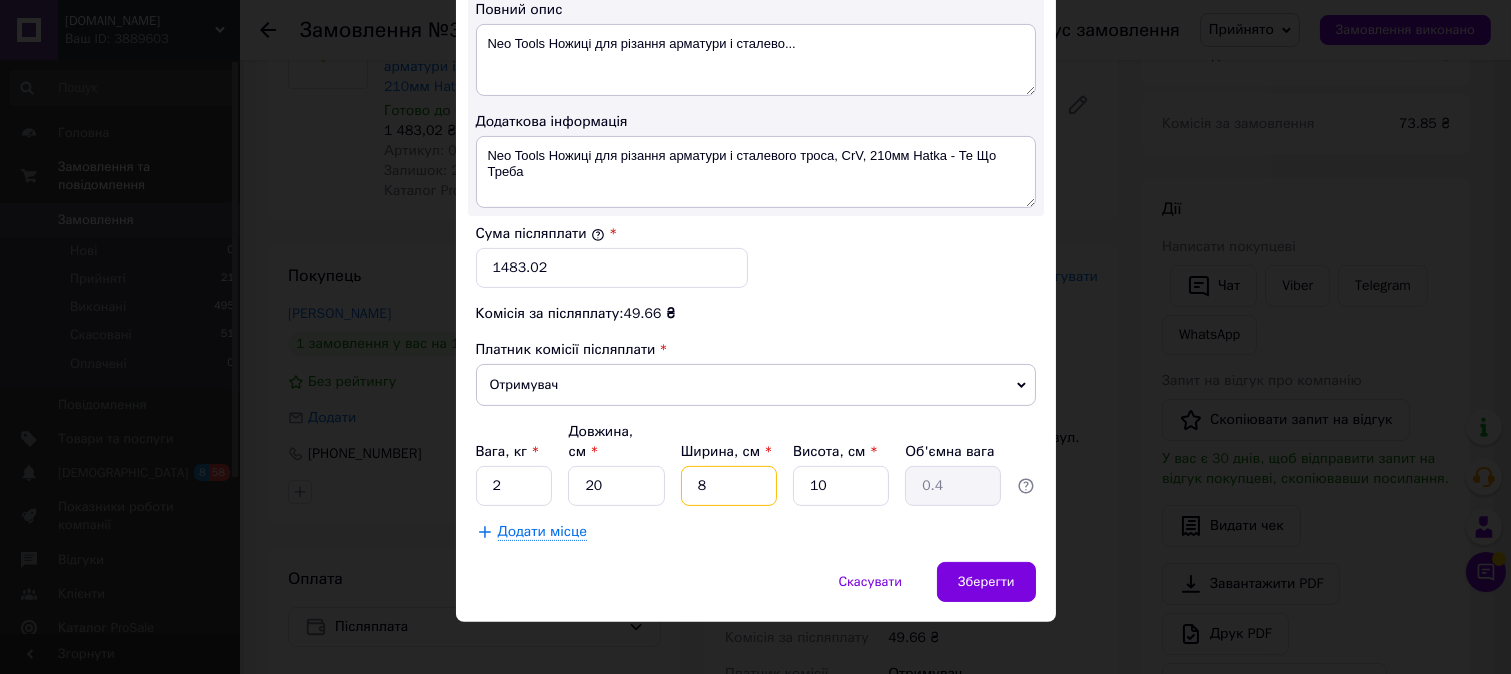 drag, startPoint x: 733, startPoint y: 465, endPoint x: 686, endPoint y: 453, distance: 48.507732 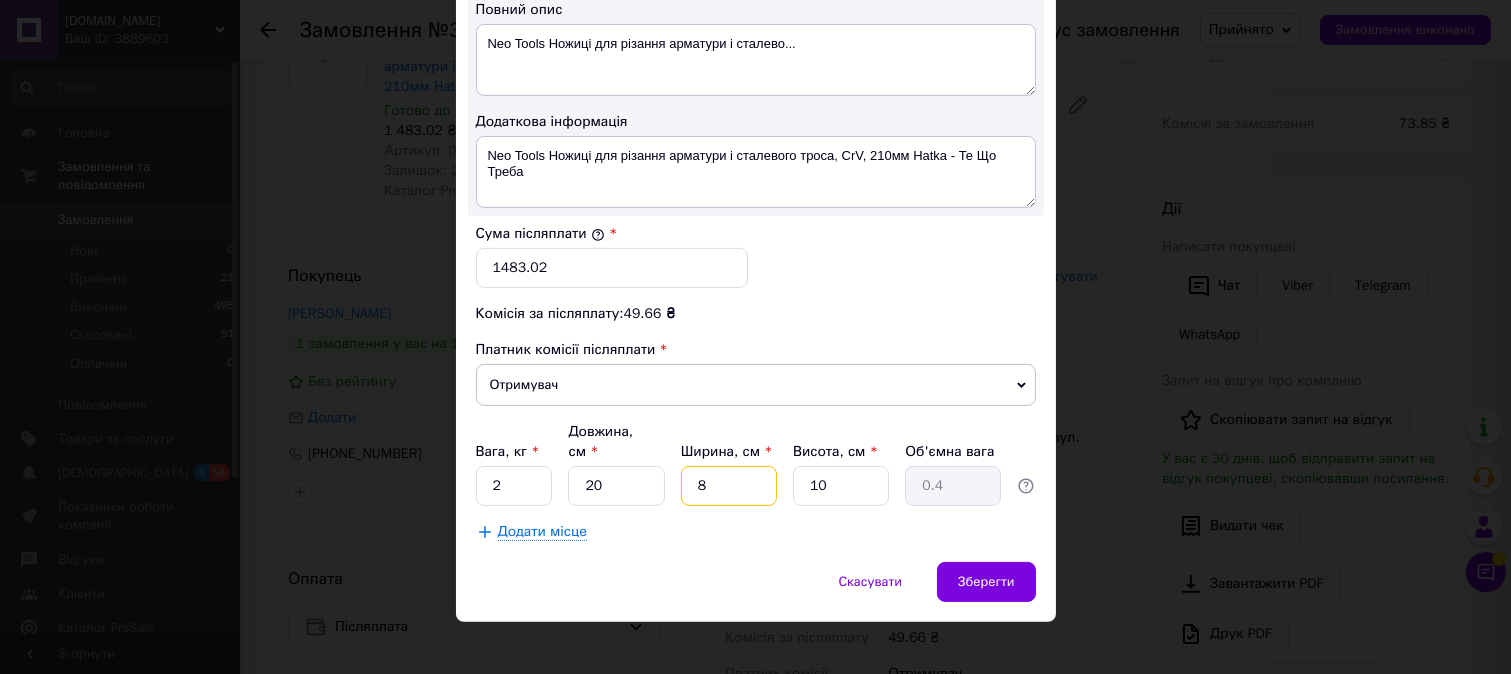 type on "1" 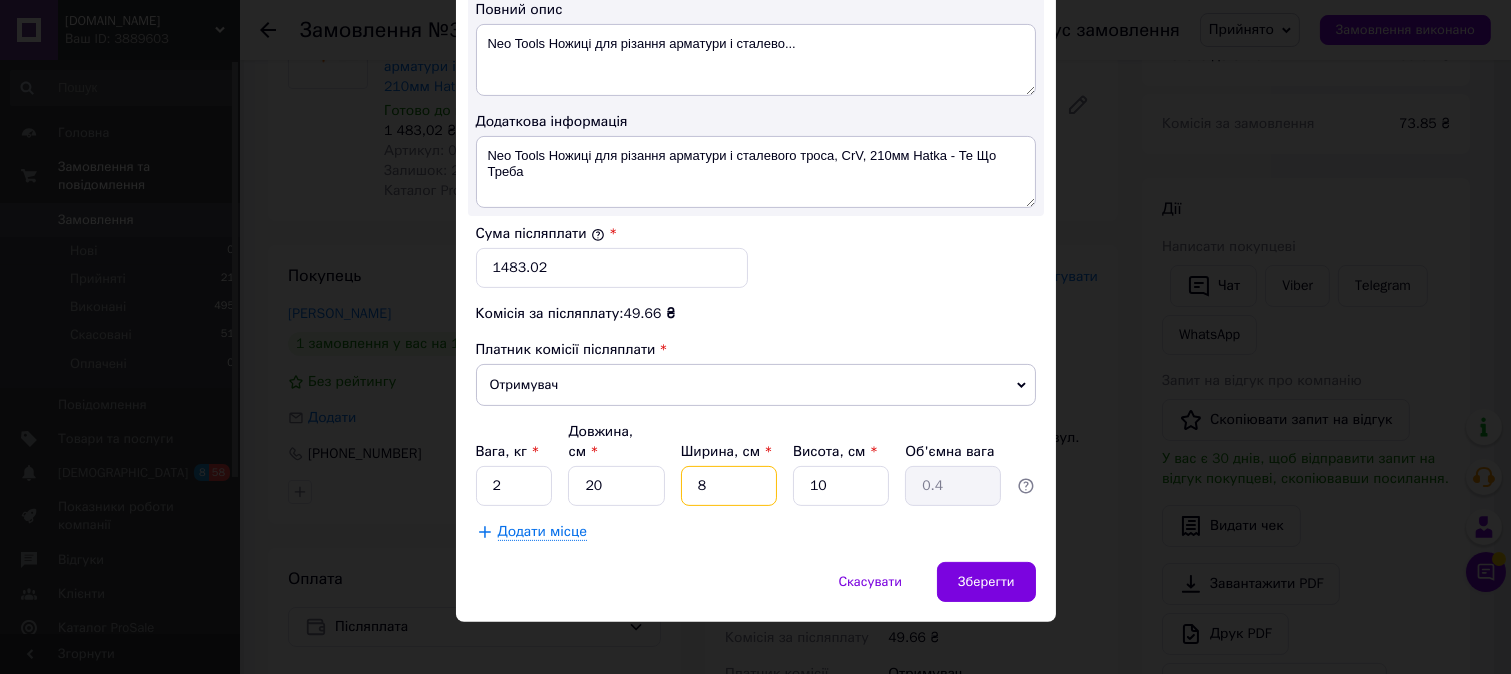 type on "0.1" 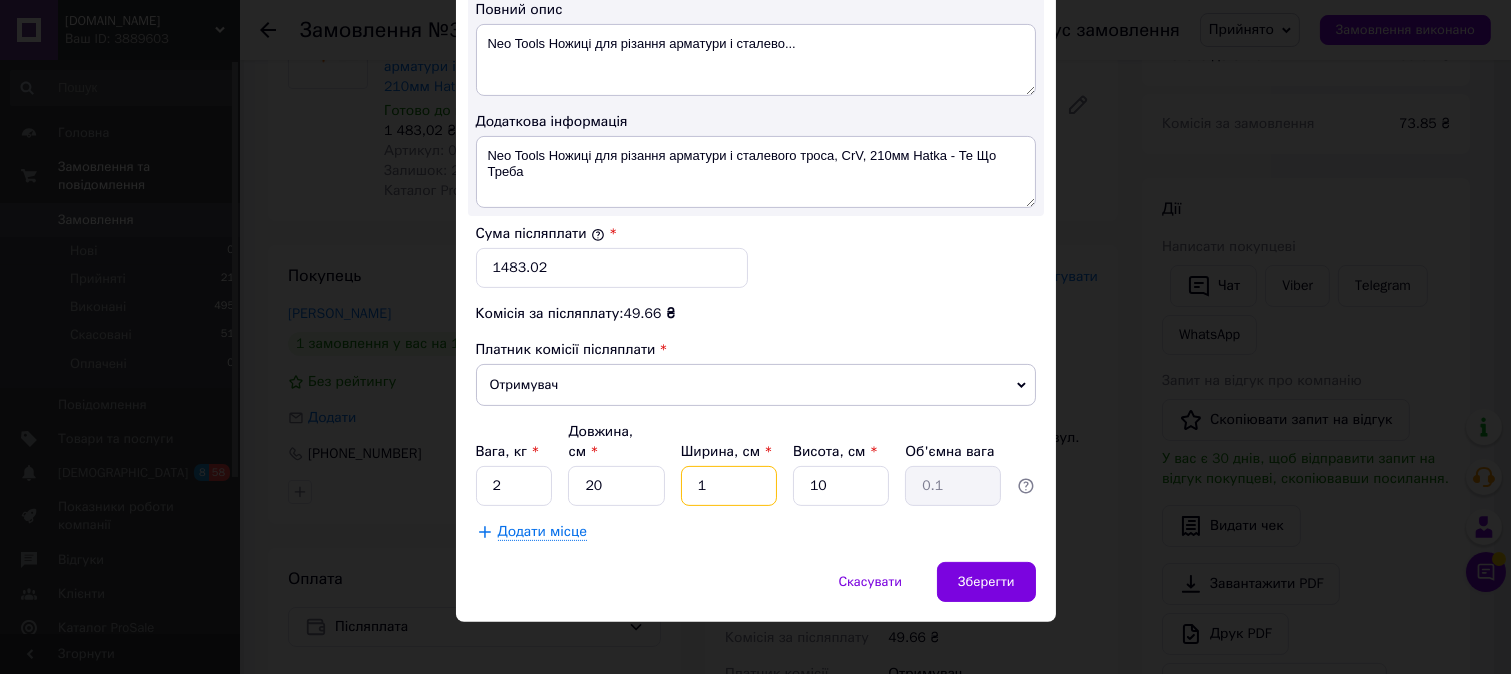 type on "15" 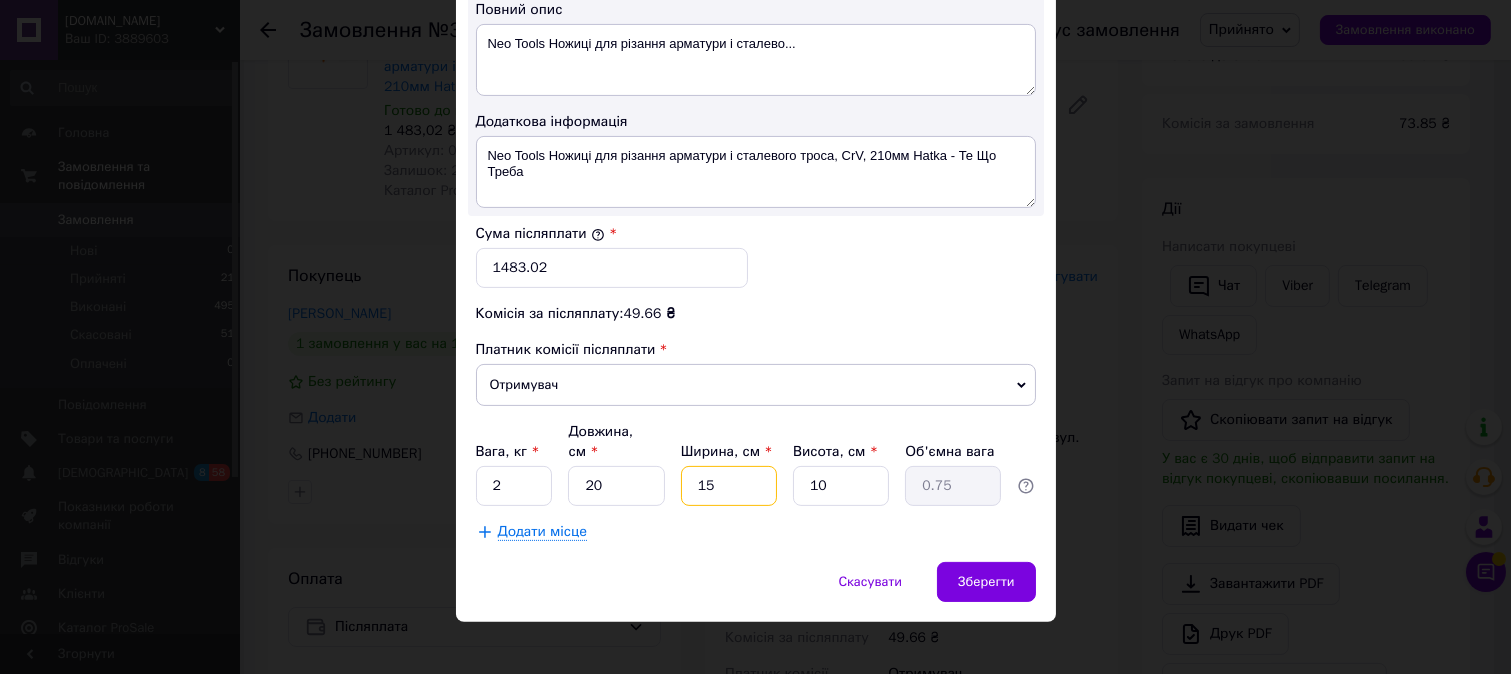 type on "15" 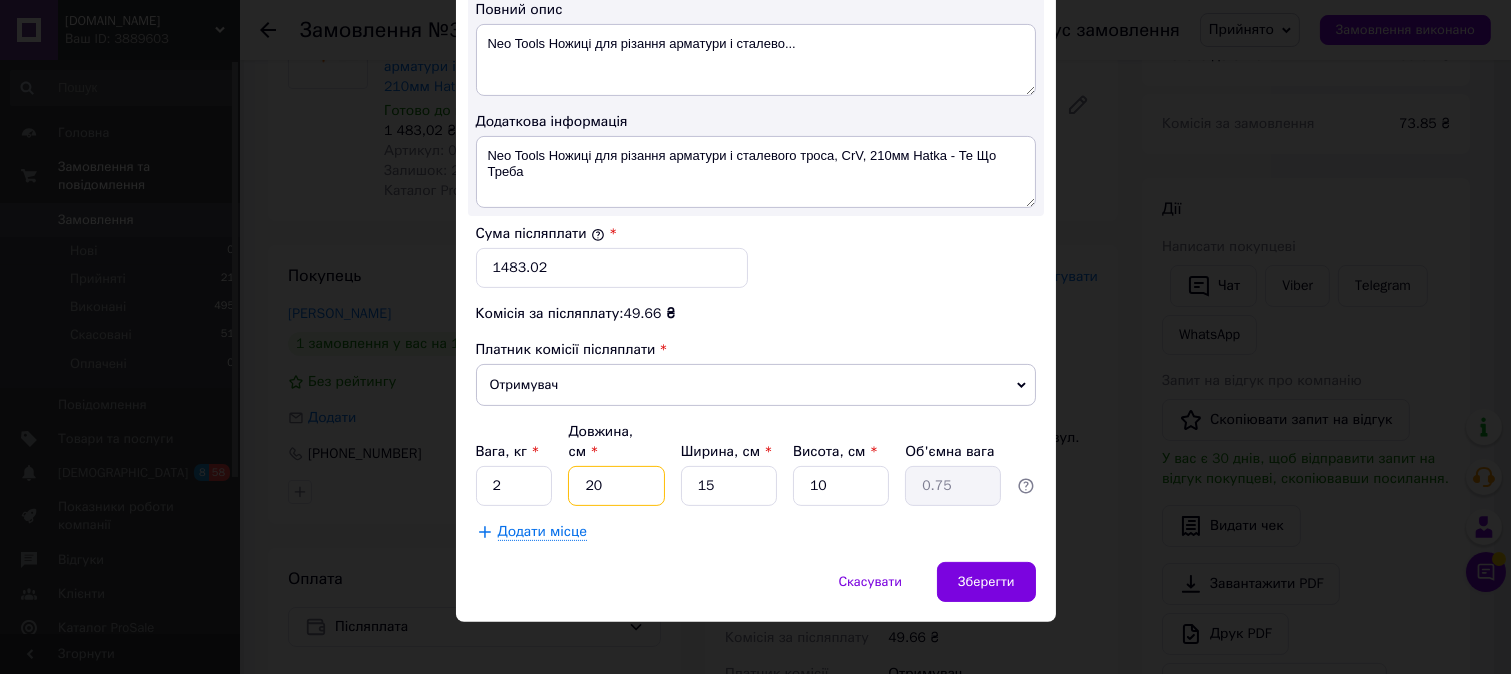 drag, startPoint x: 610, startPoint y: 463, endPoint x: 547, endPoint y: 456, distance: 63.387695 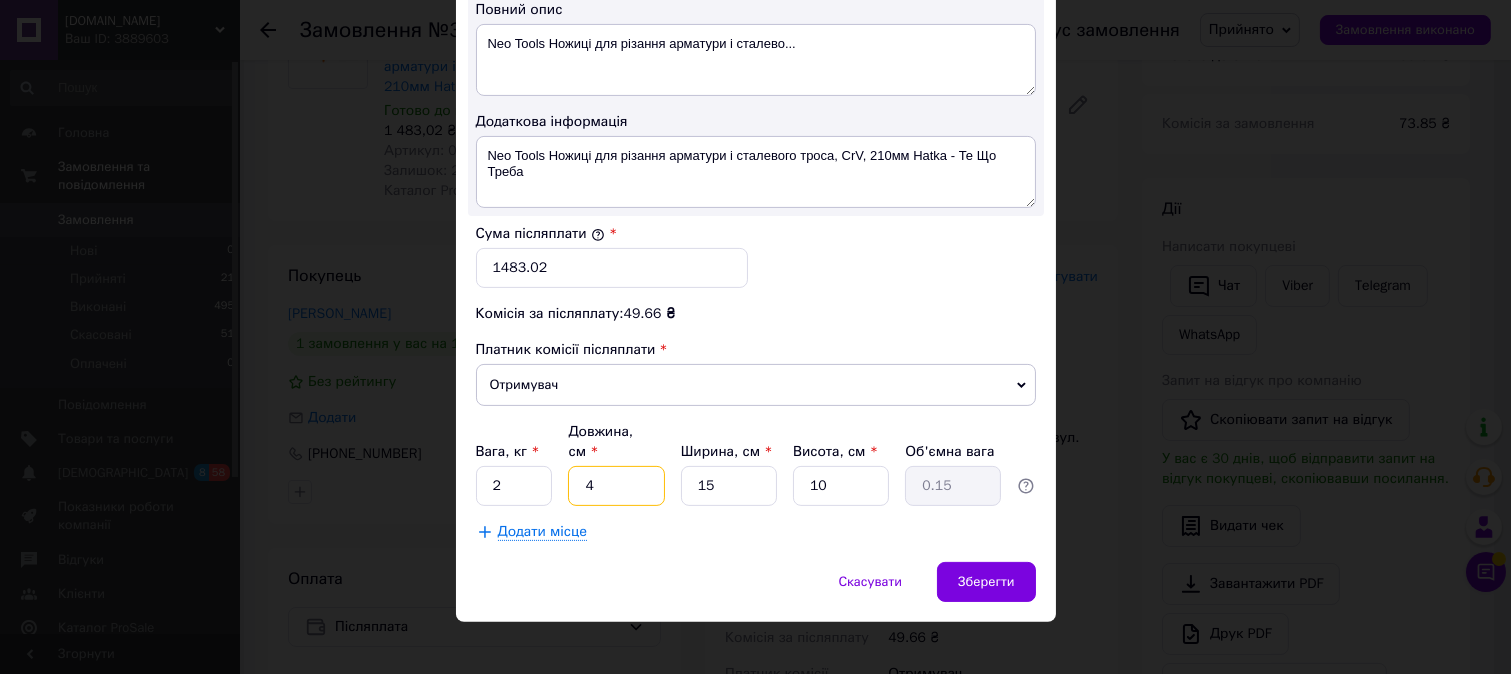 type on "40" 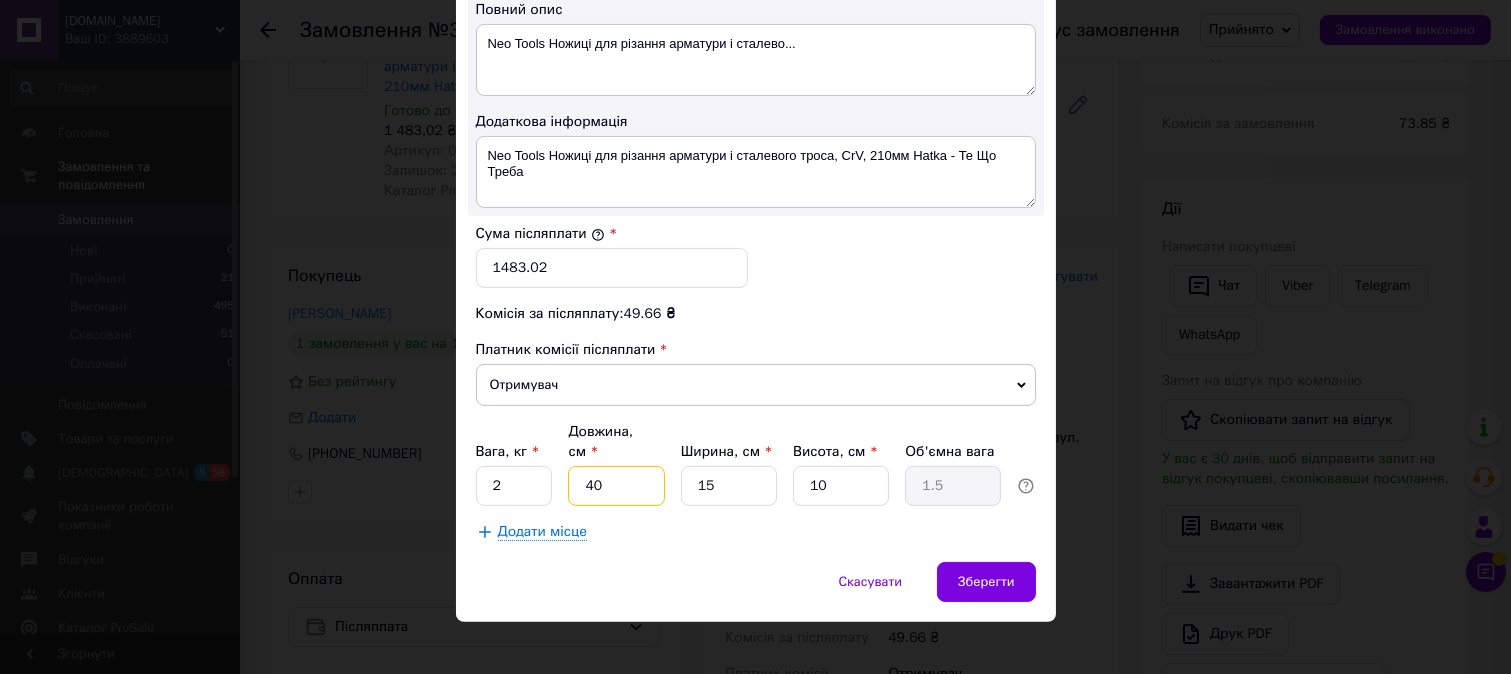 type on "40" 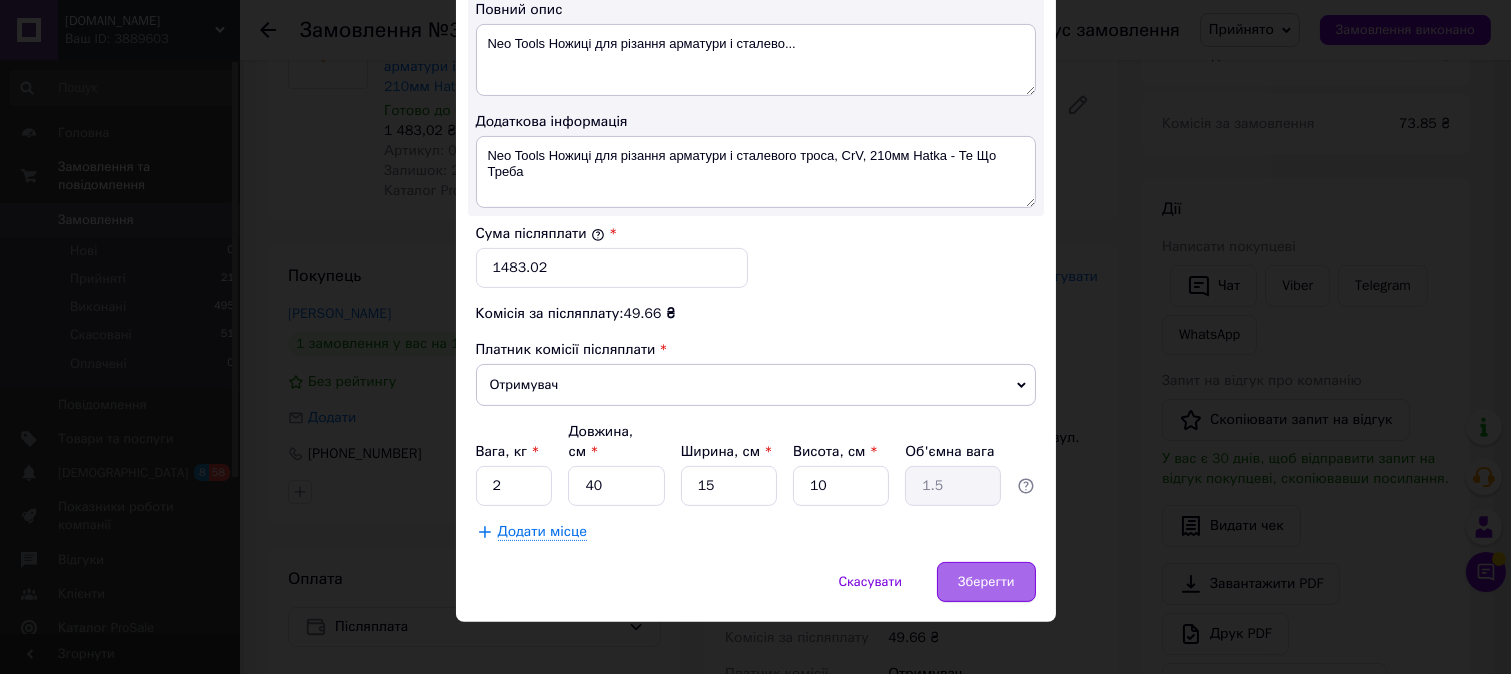 click on "Спосіб доставки Нова Пошта (платна) Платник Отримувач Відправник Прізвище отримувача Турчак Ім'я отримувача Борис По батькові отримувача Телефон отримувача +380974164133 Тип доставки У відділенні Кур'єром В поштоматі Місто Ужгород Відділення №8 (до 30 кг): вул. Собранецька, 146б Місце відправки м. Київ (Київська обл.): №2: вул. Богатирська, 11 м. Київ (Київська обл.): №100 (до 30 кг на одне місце): вул. Інженерна, 1 (маг. "Сільпо") Дніпро: №28: вул. Березинська, 58 Великі Мости: №1: вул. Сагайдачного, 47 м. Чернівці (Чернівецька обл.): №1: вул. Руська, 248о Додати ще місце відправки 1483.02 < >" at bounding box center [756, -193] 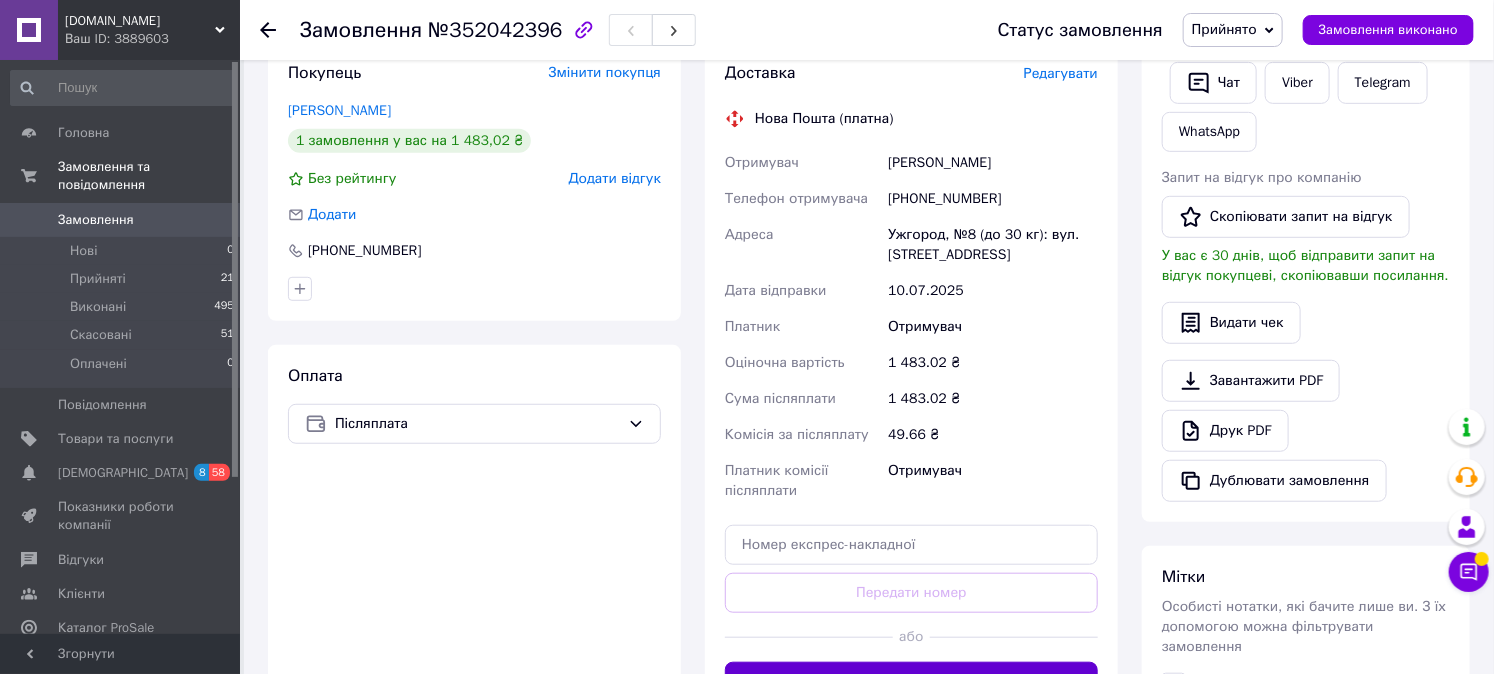 scroll, scrollTop: 518, scrollLeft: 0, axis: vertical 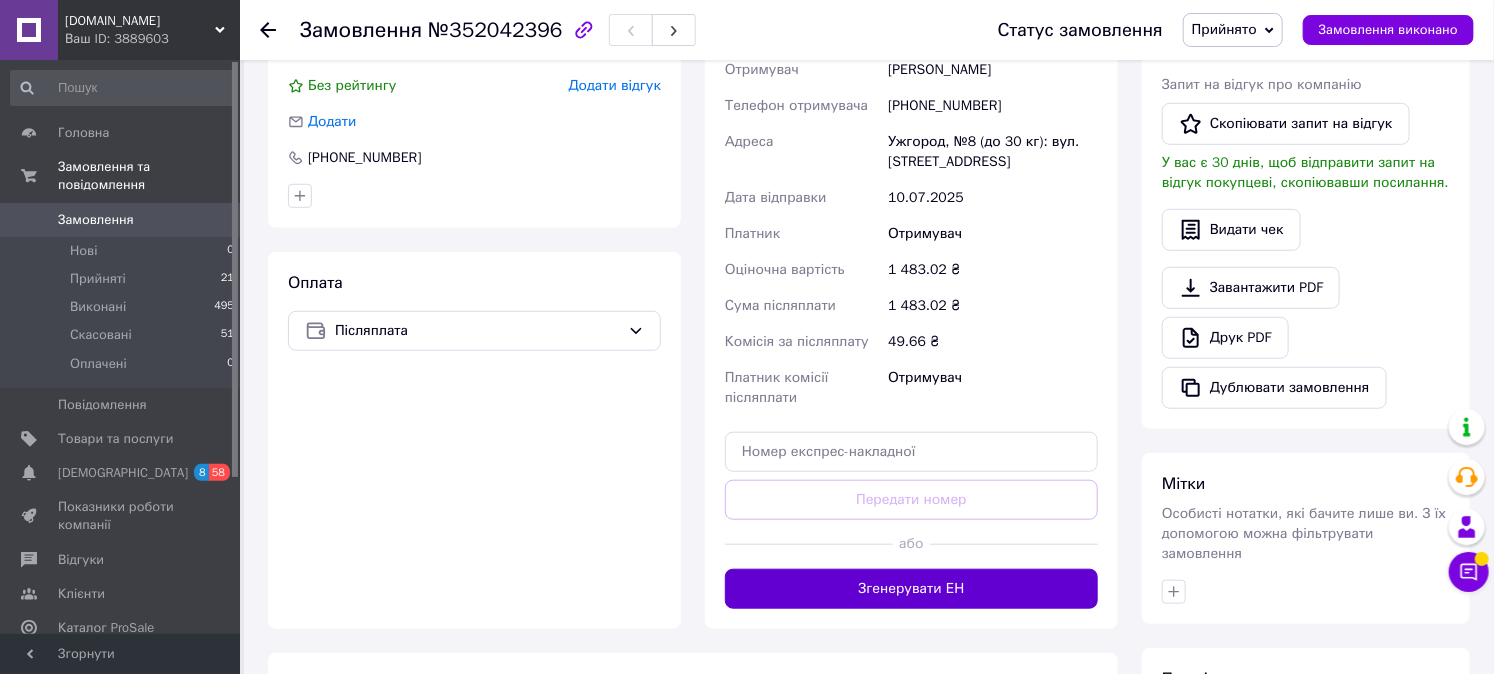 click on "Згенерувати ЕН" at bounding box center [911, 589] 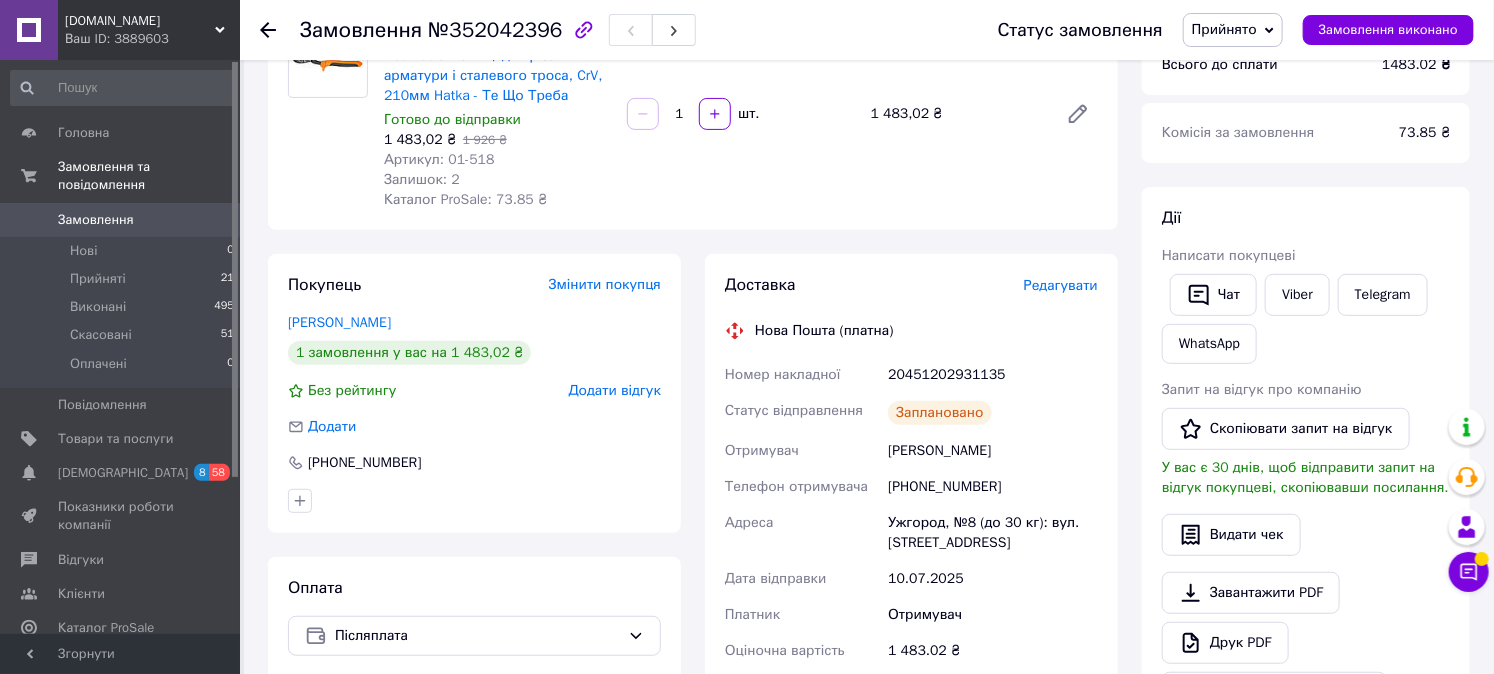 scroll, scrollTop: 0, scrollLeft: 0, axis: both 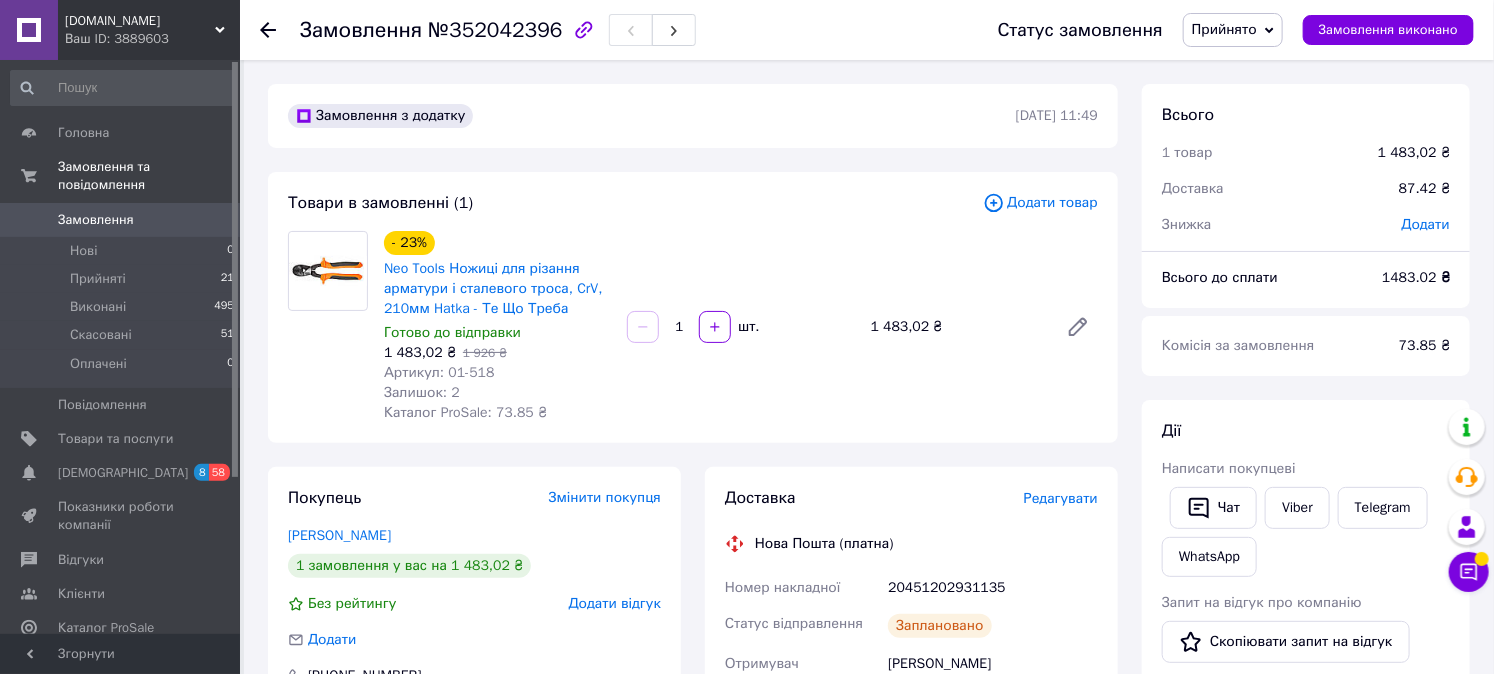 click on "Головна Замовлення та повідомлення Замовлення 0 Нові 0 Прийняті 21 Виконані 495 Скасовані 51 Оплачені 0 Повідомлення 0 Товари та послуги Сповіщення 8 58 Показники роботи компанії Відгуки Клієнти Каталог ProSale Аналітика Управління сайтом Гаманець компанії Маркет Налаштування Тарифи та рахунки Prom топ" at bounding box center (123, 350) 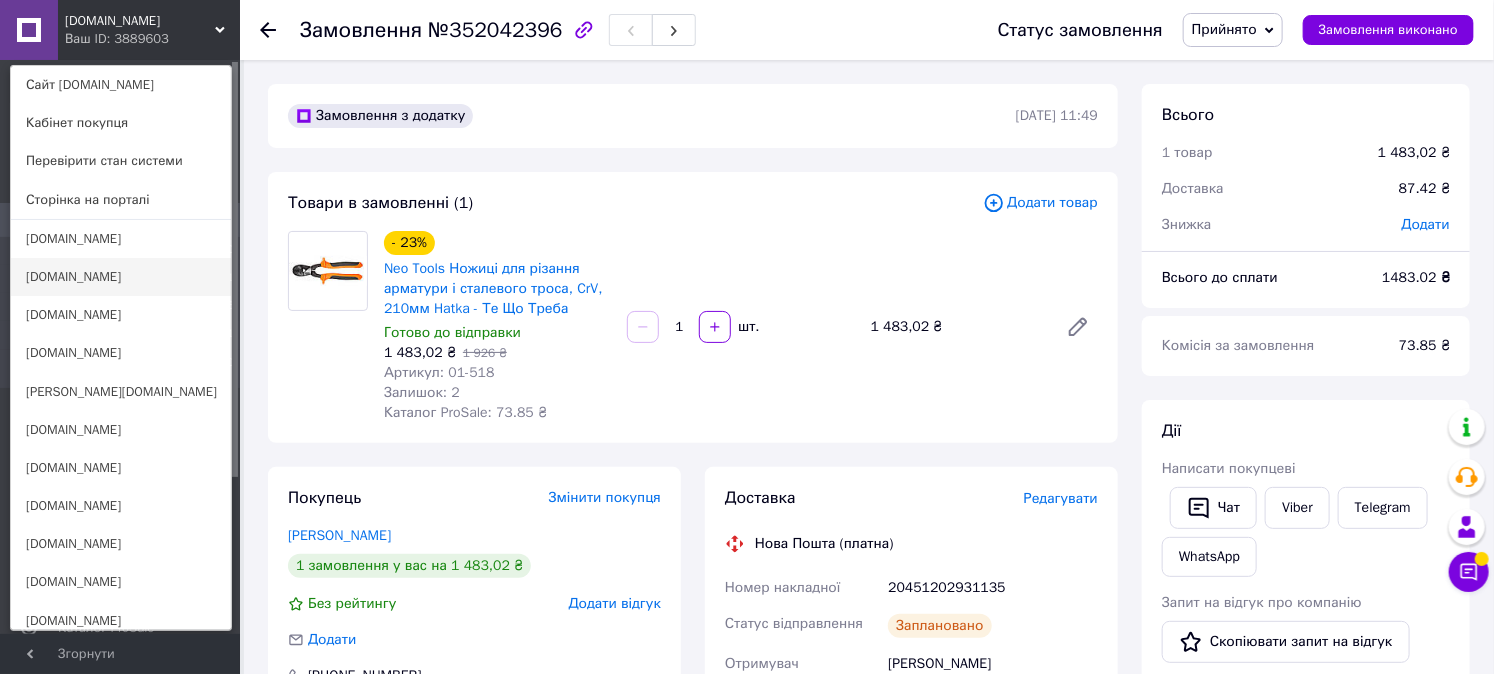 click on "[DOMAIN_NAME]" at bounding box center [121, 277] 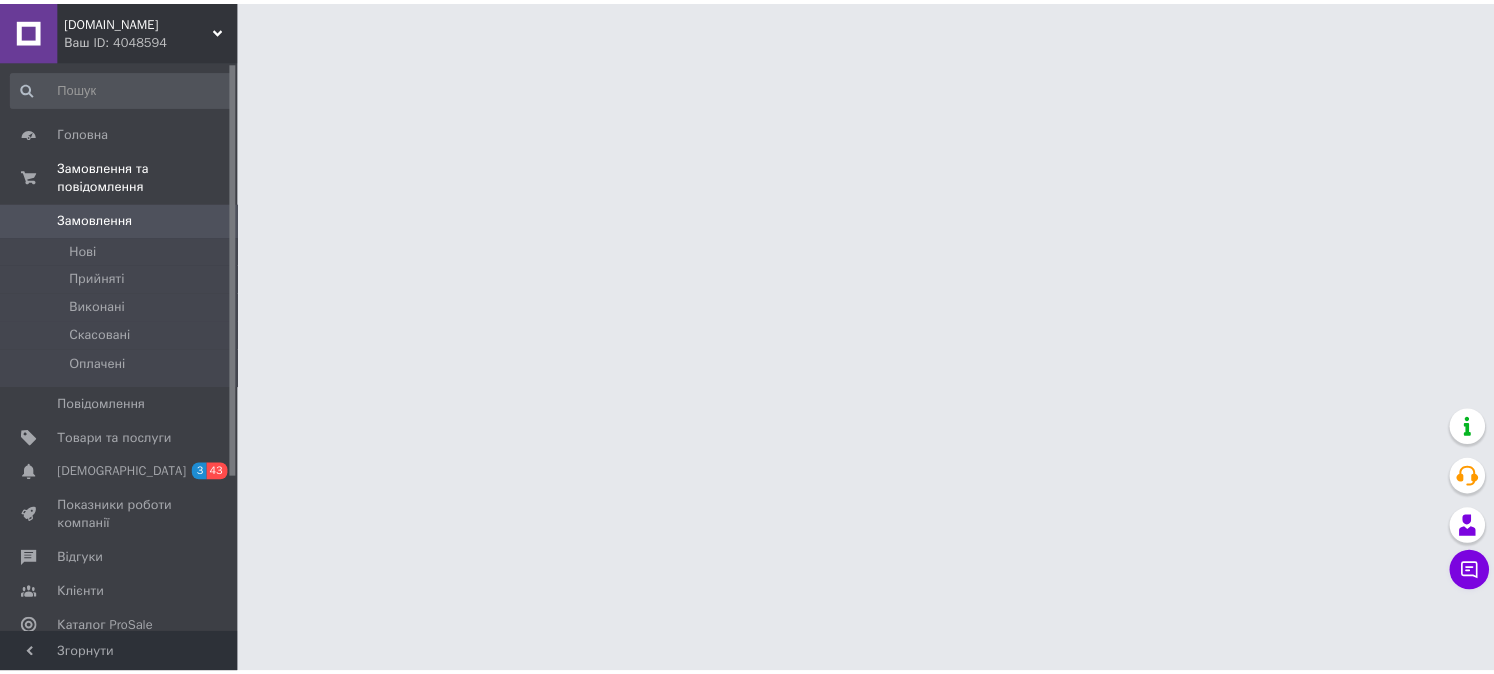 scroll, scrollTop: 0, scrollLeft: 0, axis: both 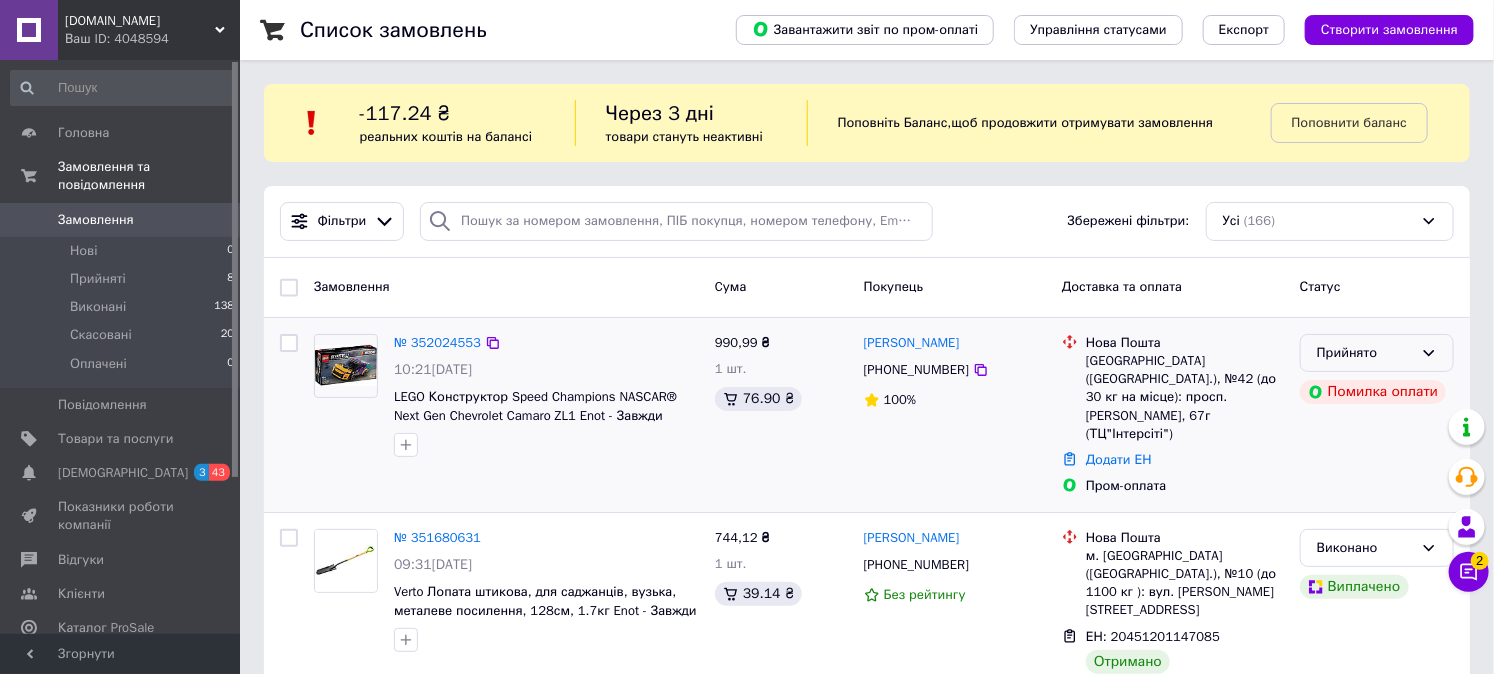 click 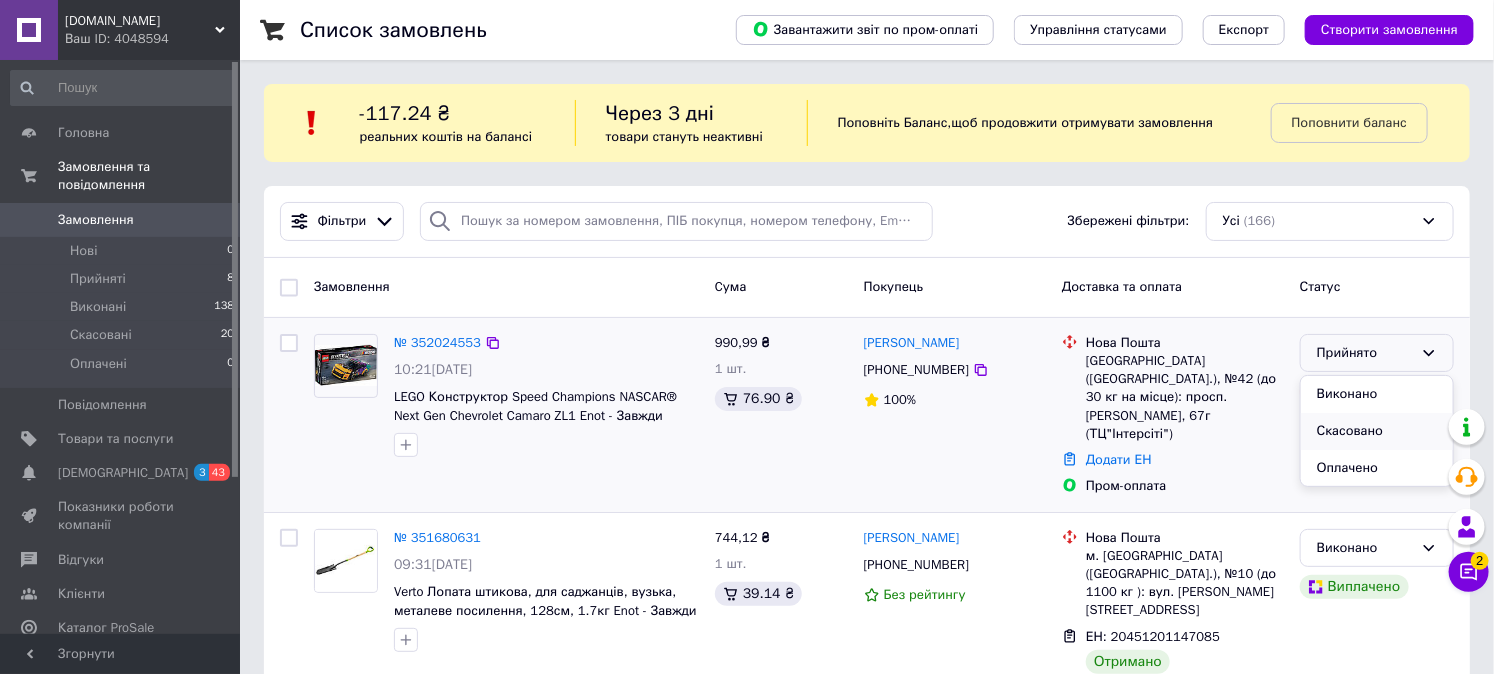 click on "Скасовано" at bounding box center [1377, 431] 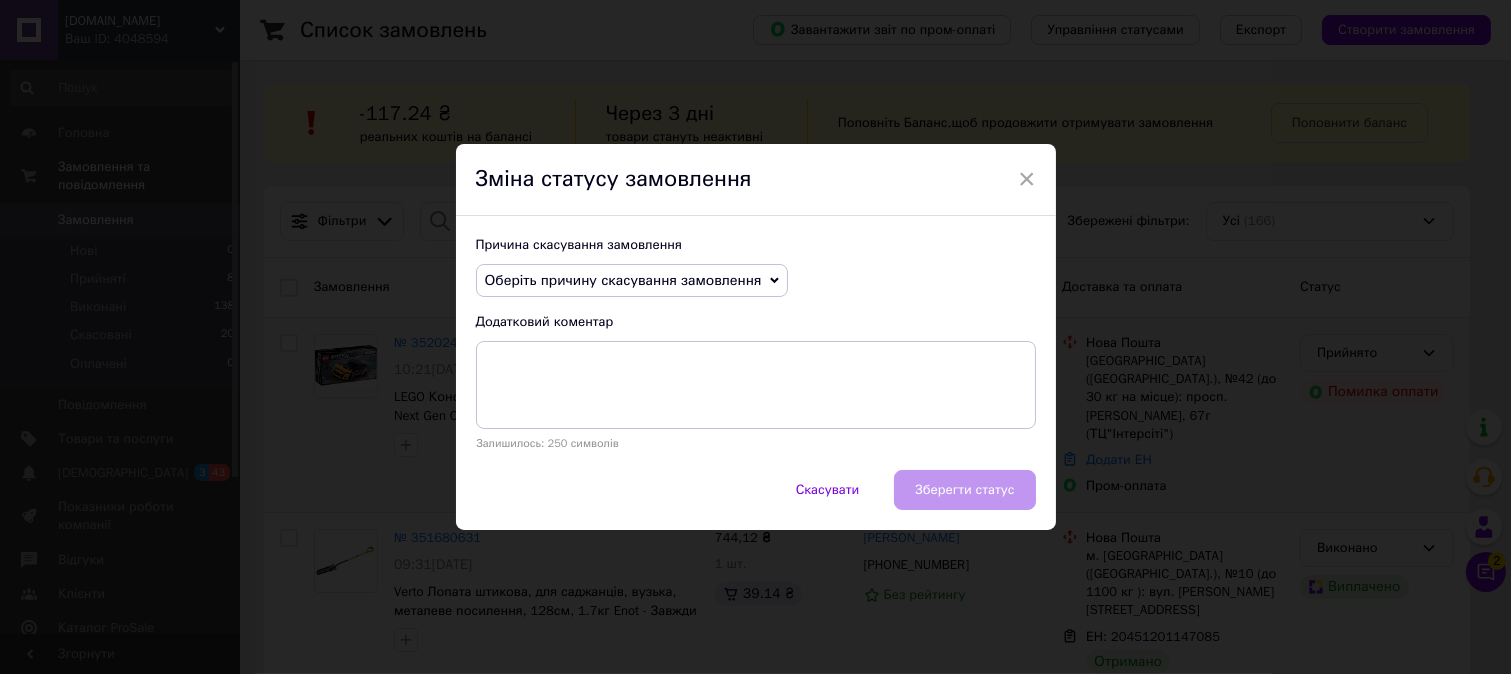 click on "Оберіть причину скасування замовлення" at bounding box center (623, 280) 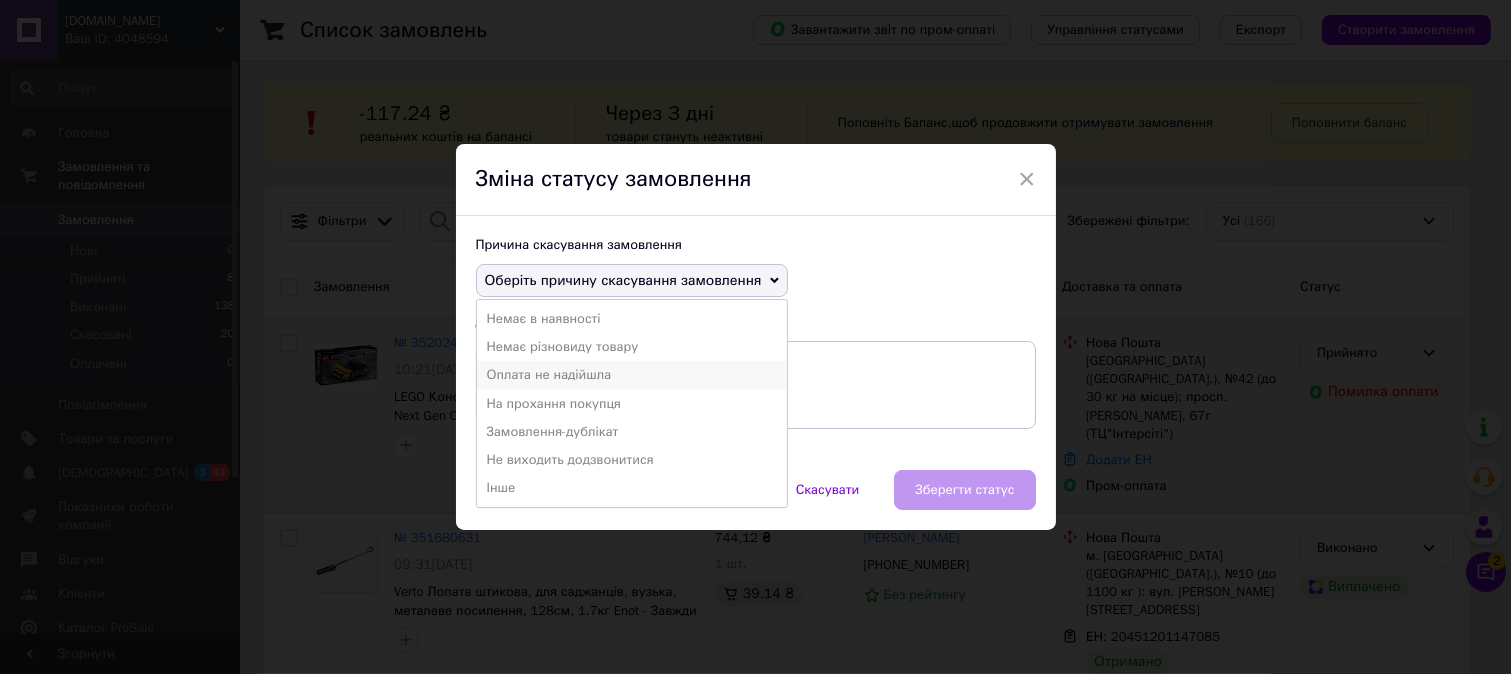 click on "Оплата не надійшла" at bounding box center (632, 375) 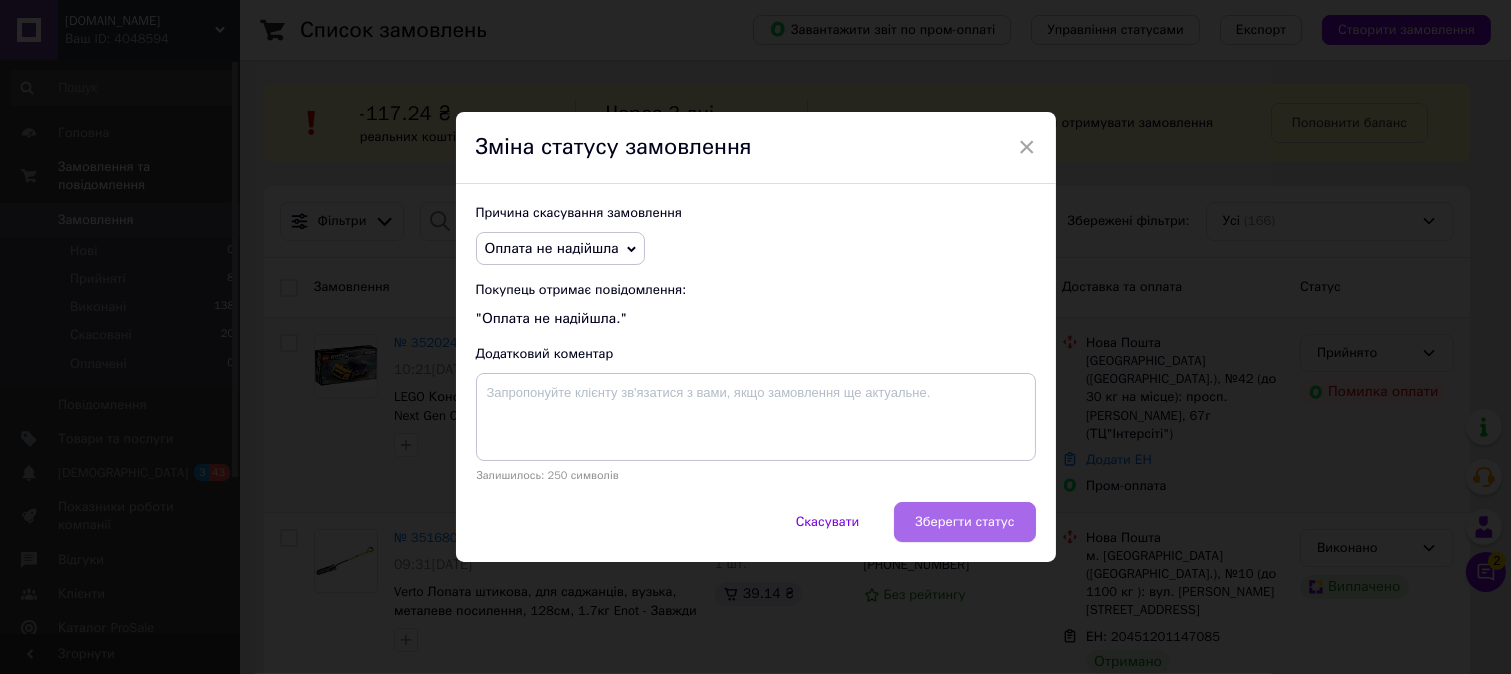 click on "Зберегти статус" at bounding box center [964, 522] 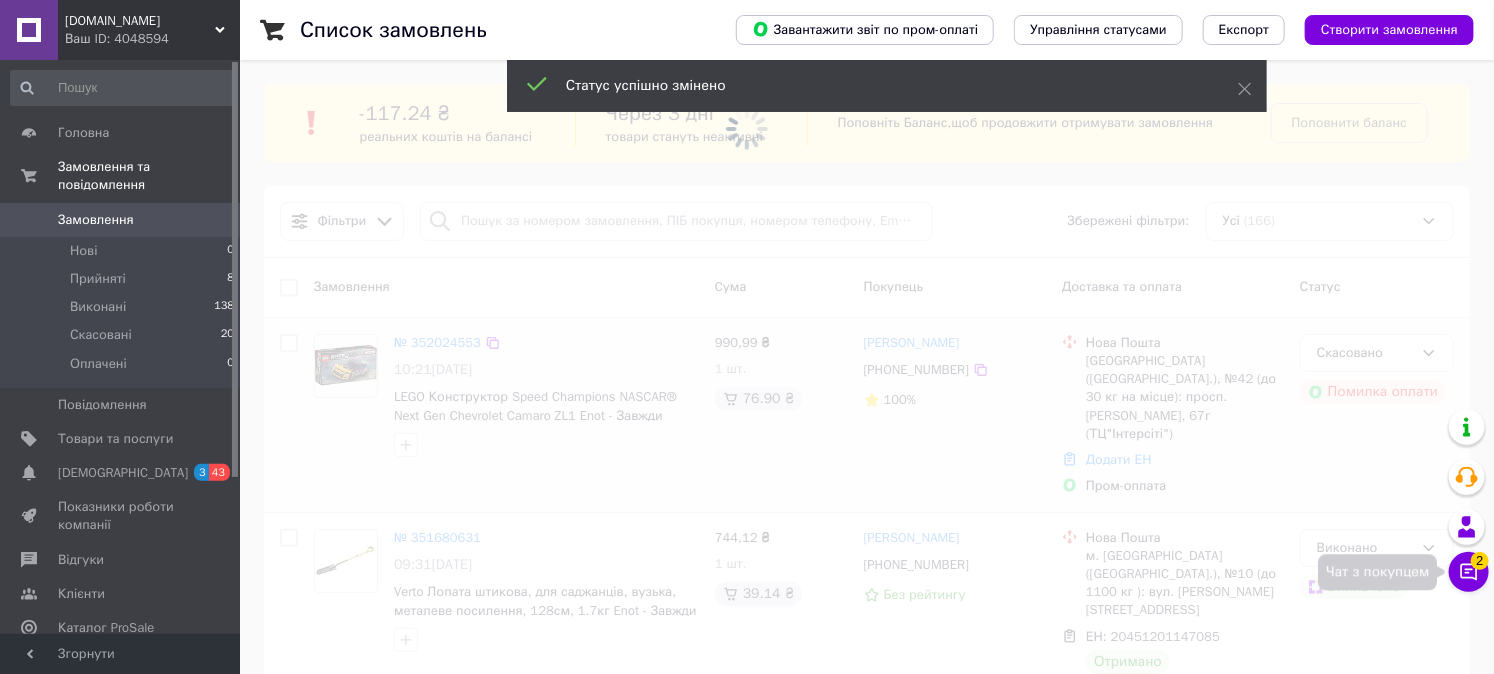click on "Чат з покупцем 2" at bounding box center [1469, 572] 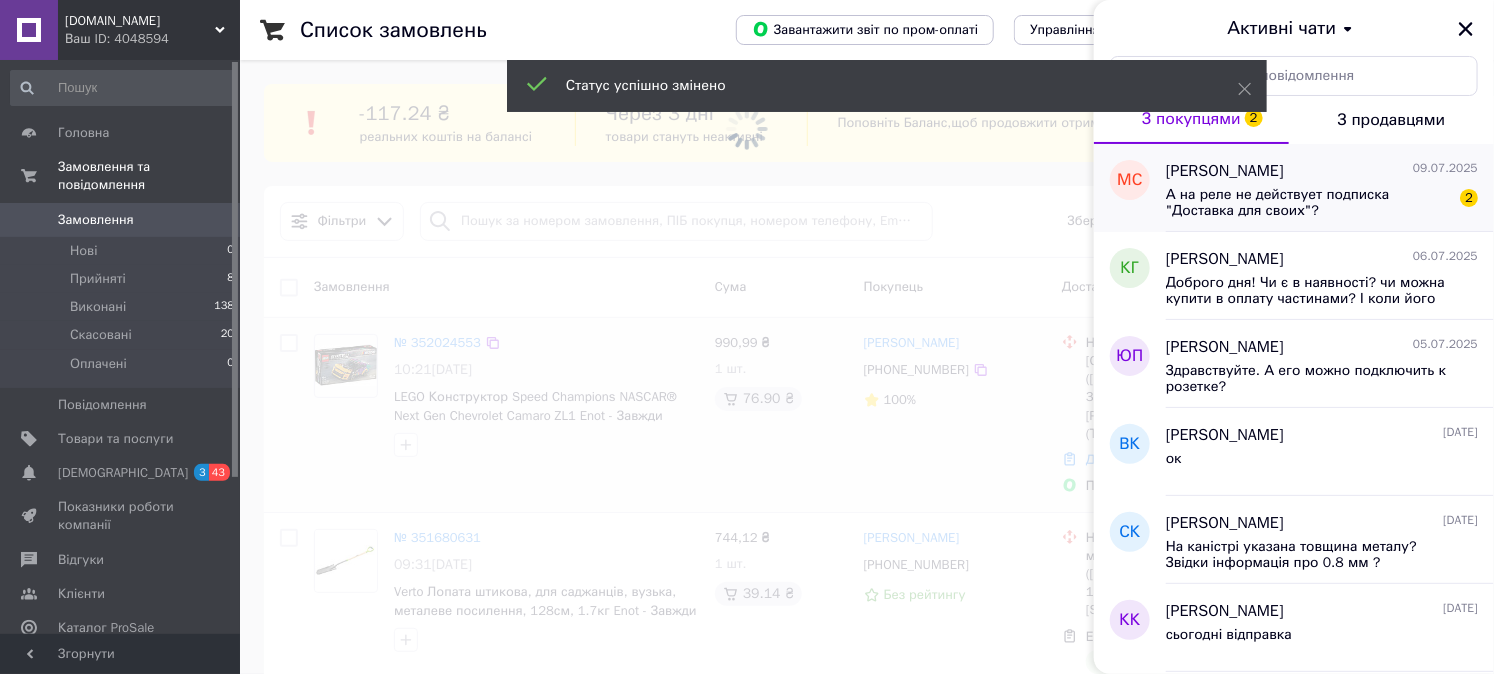 click on "А на реле не действует подписка "Доставка для своих"?" at bounding box center [1308, 203] 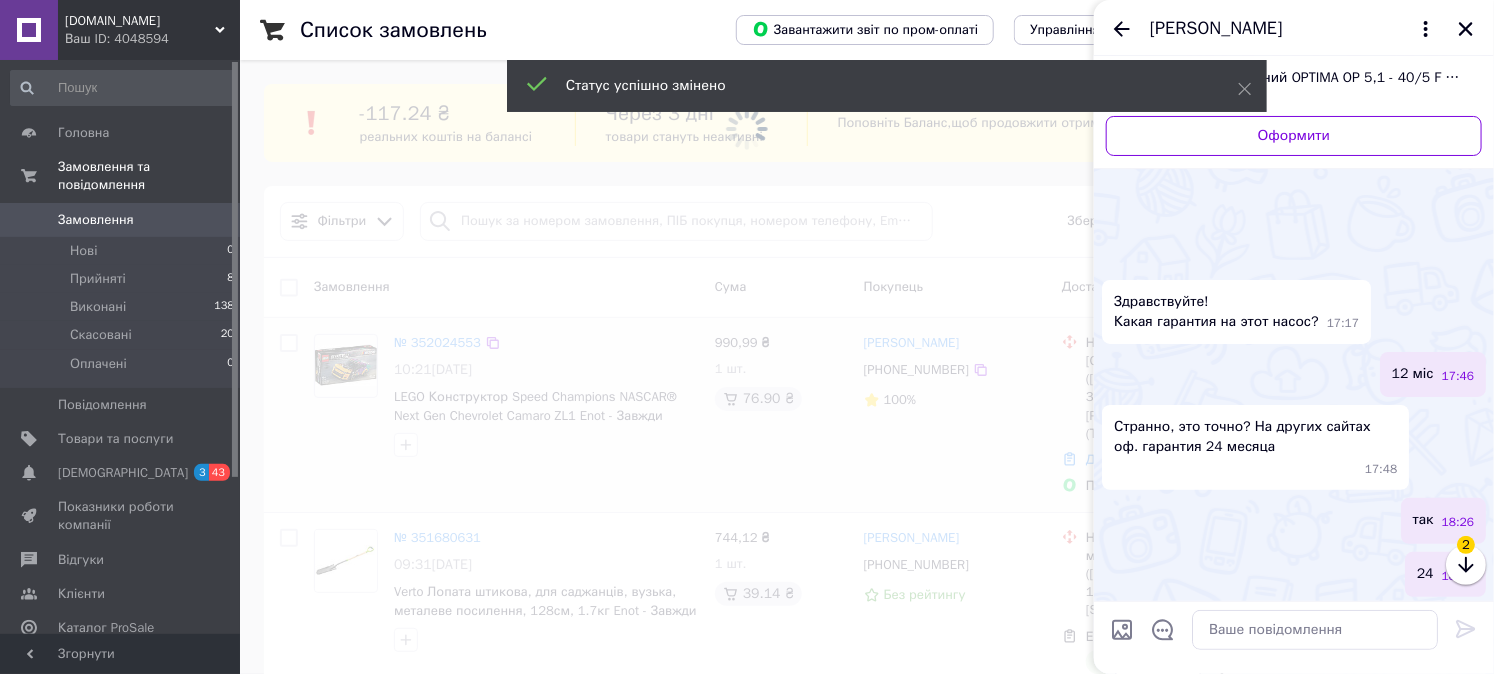 scroll, scrollTop: 516, scrollLeft: 0, axis: vertical 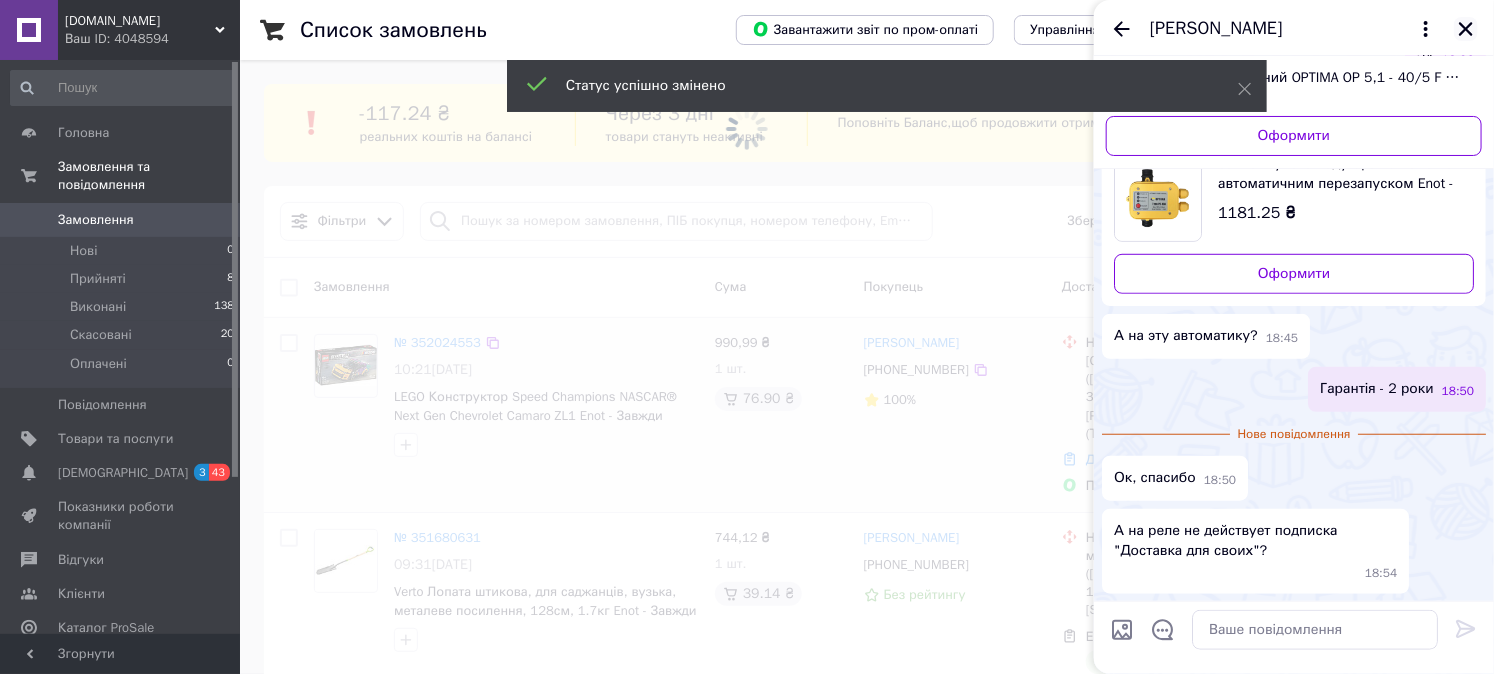 click 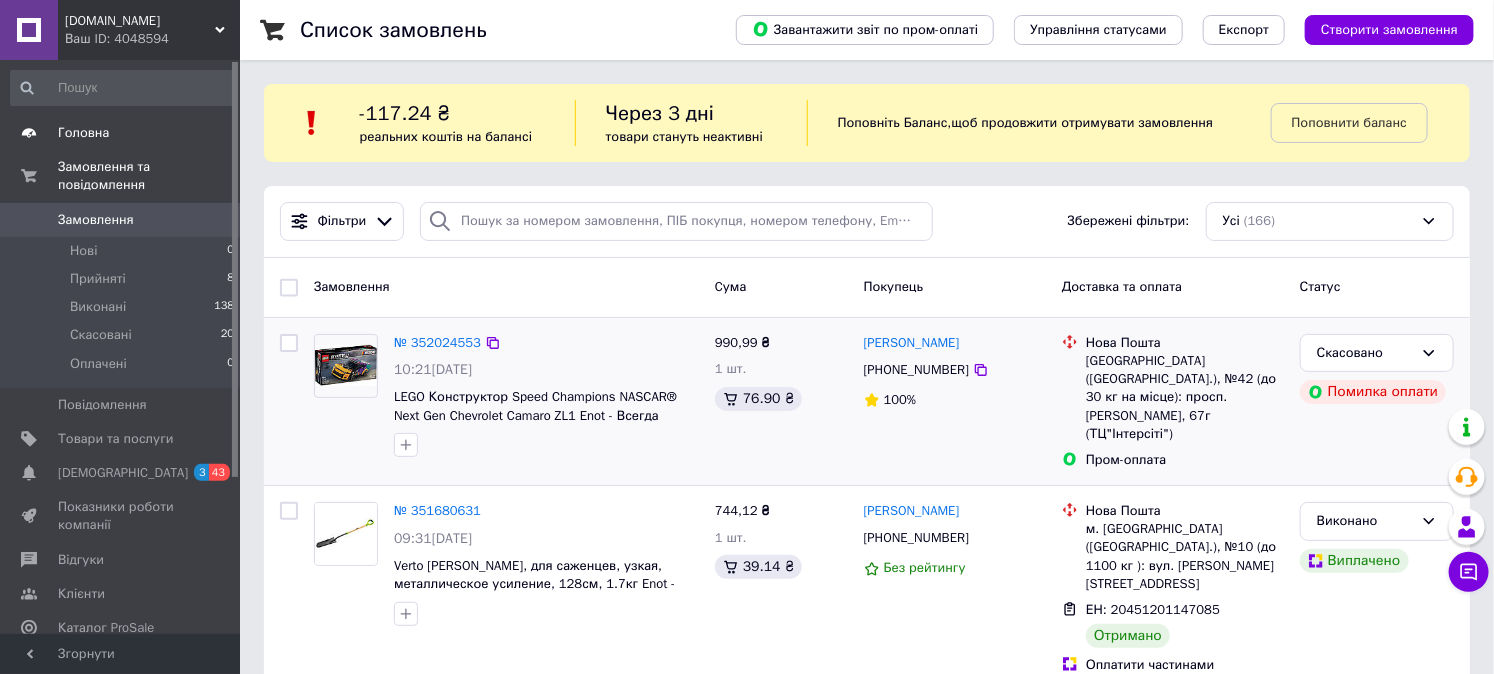 click on "Головна" at bounding box center [83, 133] 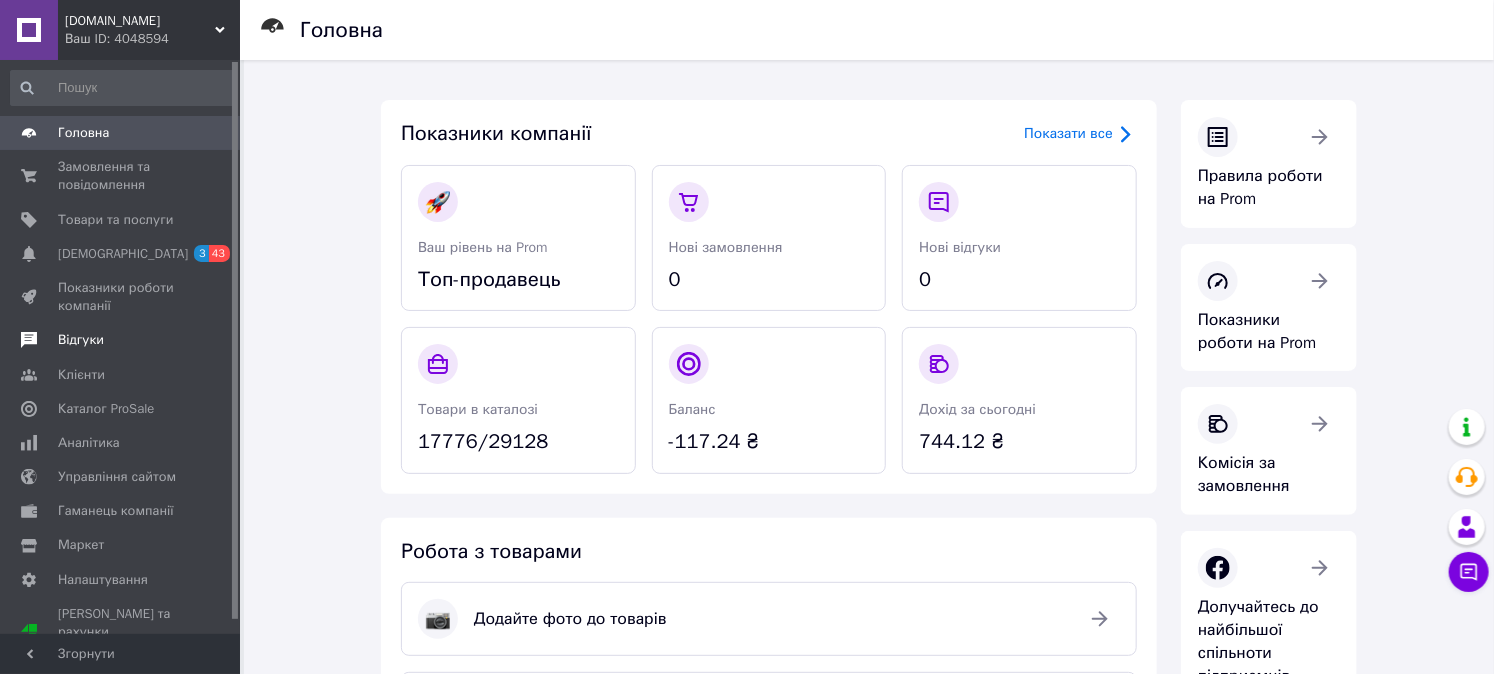 click on "Відгуки" at bounding box center [123, 340] 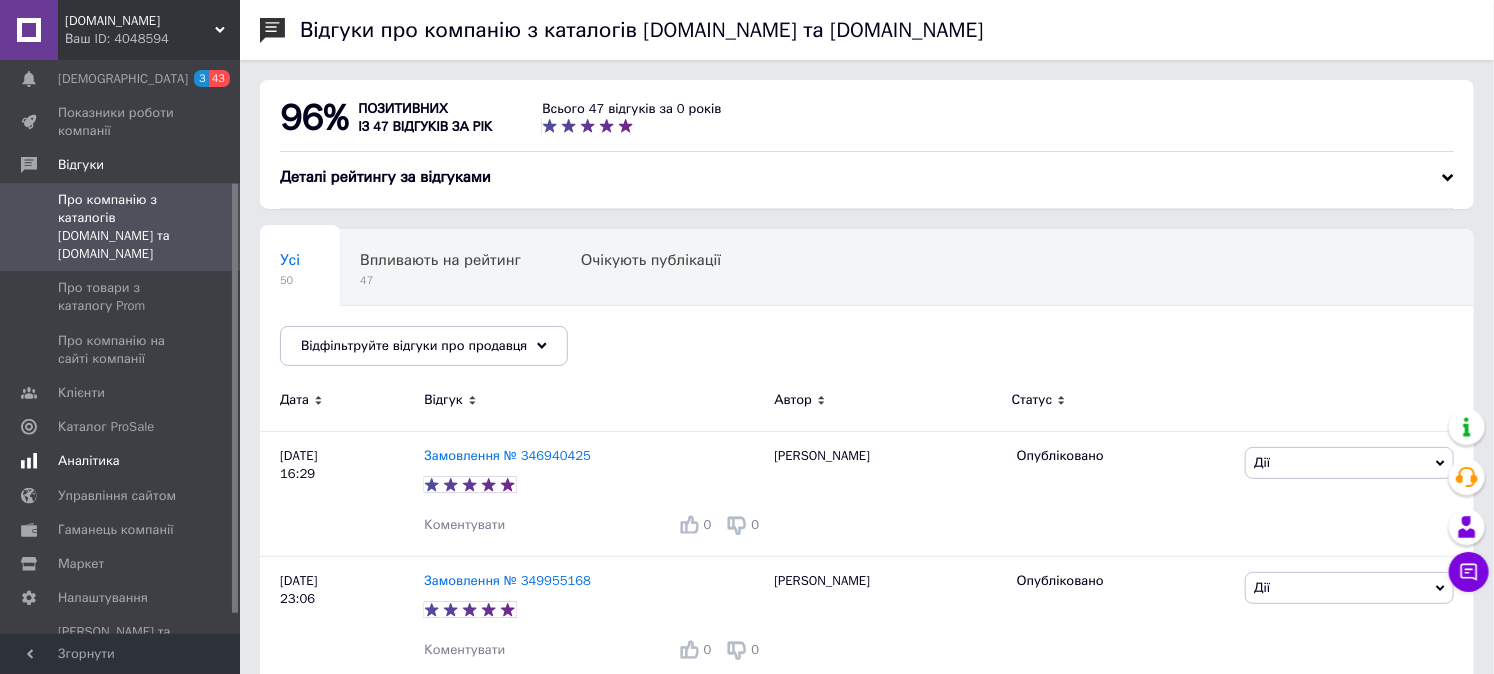 scroll, scrollTop: 190, scrollLeft: 0, axis: vertical 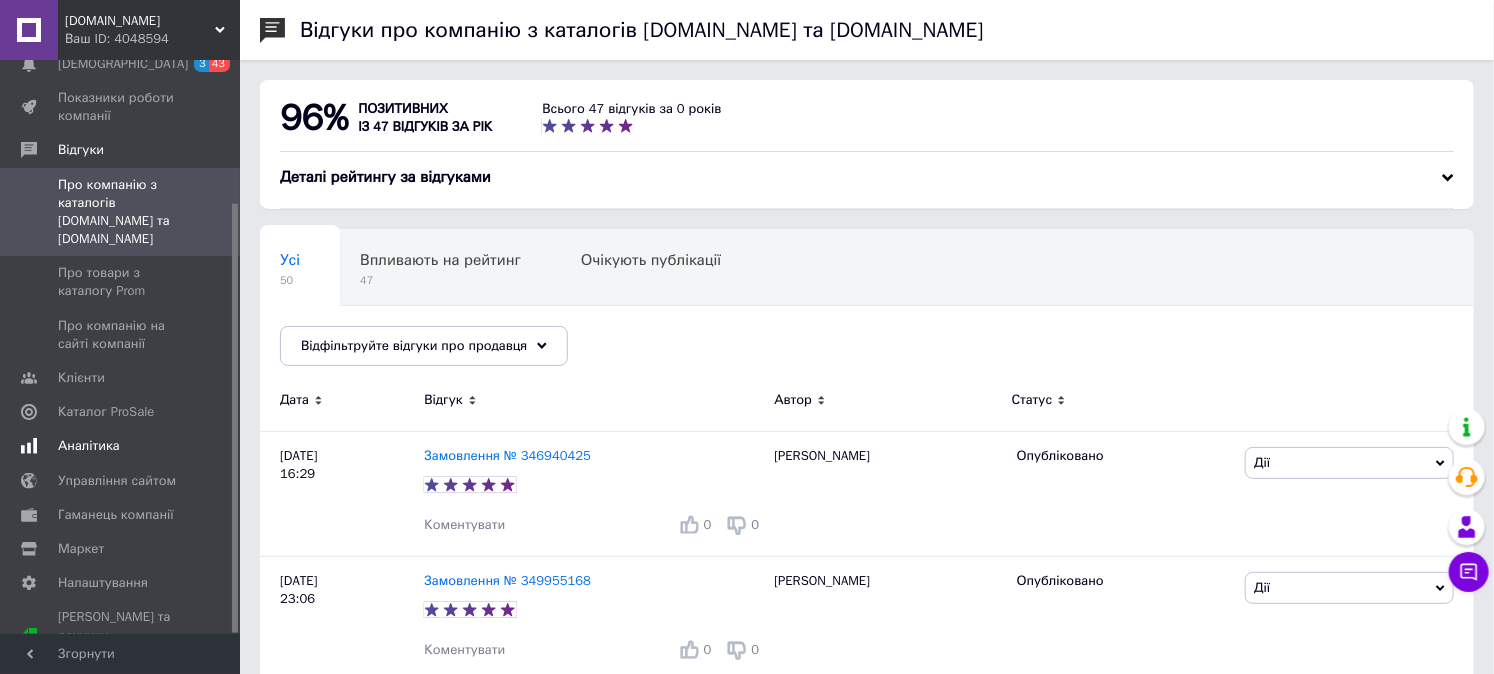 click on "Аналітика" at bounding box center [123, 446] 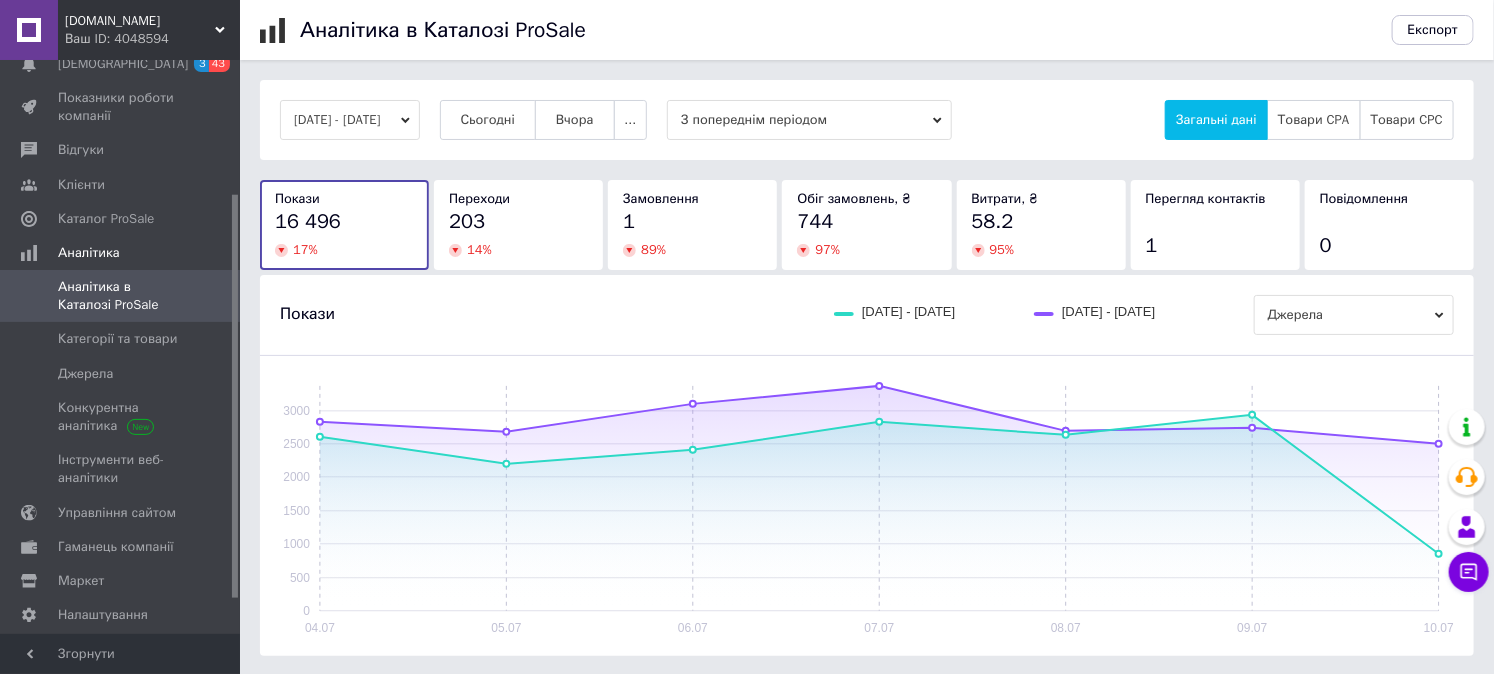 click on "[DOMAIN_NAME]" at bounding box center (140, 21) 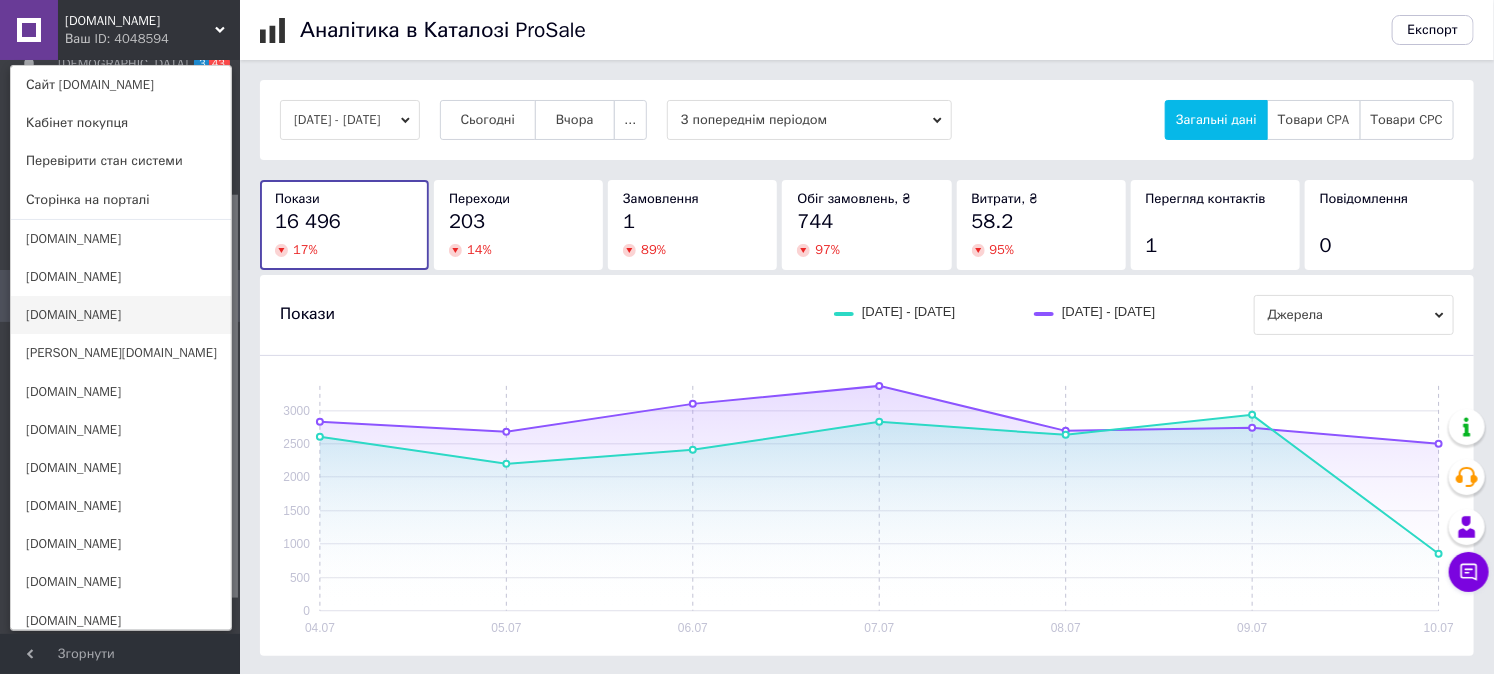 click on "[DOMAIN_NAME]" at bounding box center [121, 315] 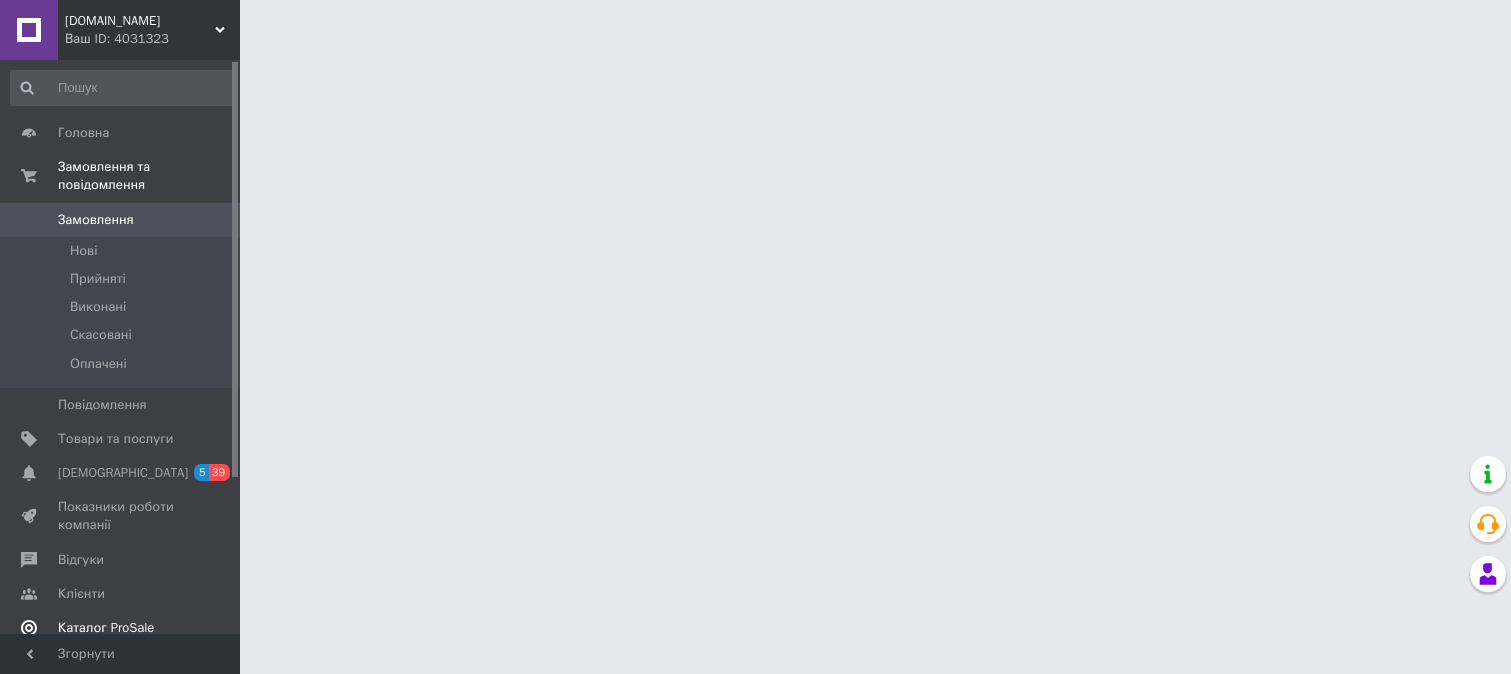 scroll, scrollTop: 0, scrollLeft: 0, axis: both 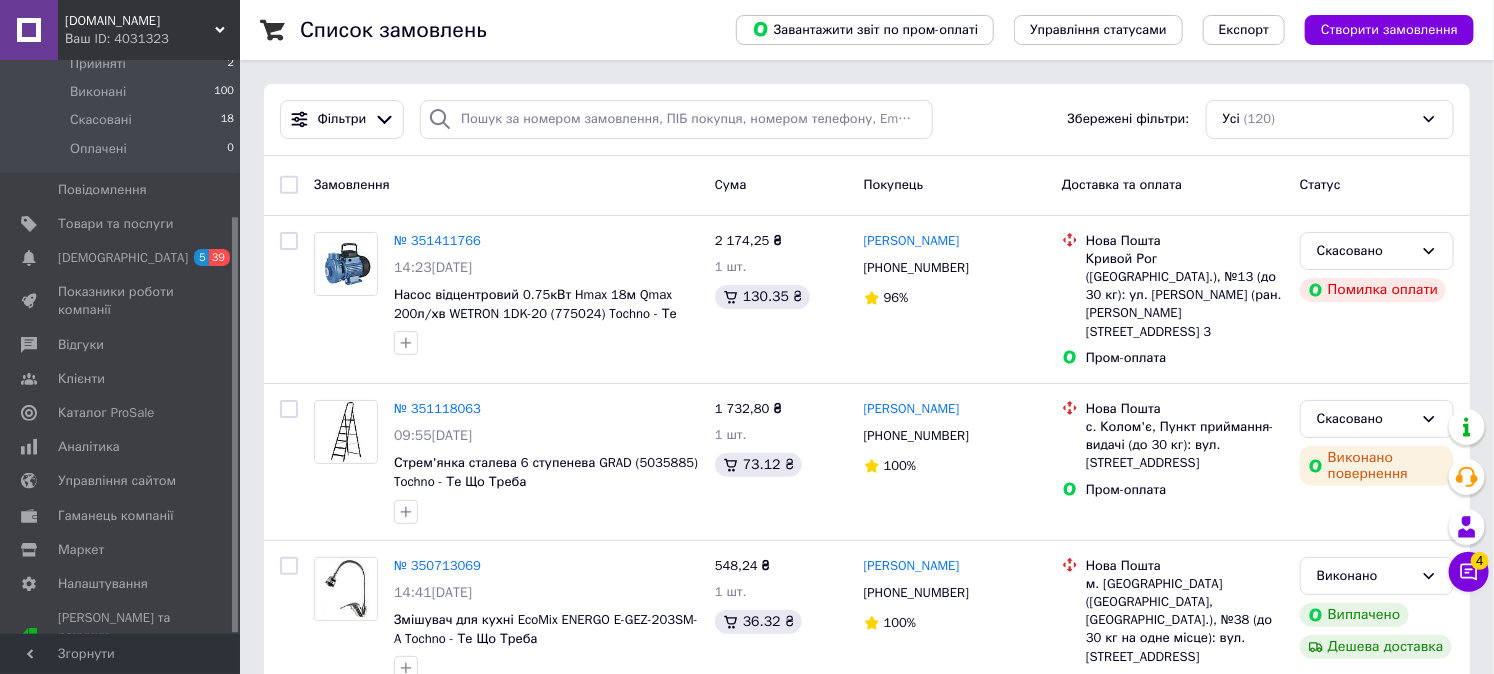 click on "Список замовлень   Завантажити звіт по пром-оплаті Управління статусами Експорт Створити замовлення Фільтри Збережені фільтри: Усі (120) Замовлення Cума Покупець Доставка та оплата Статус № 351411766 14:23[DATE] Насос відцентровий 0.75кВт Hmax 18м Qmax 200л/хв WETRON 1DK-20 (775024) Tochno - Те Що Треба 2 174,25 ₴ 1 шт. 130.35 ₴ [PERSON_NAME] [PHONE_NUMBER] 96% [GEOGRAPHIC_DATA] ([GEOGRAPHIC_DATA].), №13 (до 30 кг): ул. [PERSON_NAME] (ран. [PERSON_NAME][STREET_ADDRESS] 3 Пром-оплата Скасовано Помилка оплати № 351118063 09:55[DATE] Стрем'янка сталева 6 ступенева GRAD (5035885) Tochno - Те Що Треба 1 732,80 ₴ 1 шт. 73.12 ₴ [PHONE_NUMBER] 100%" at bounding box center (867, 4875) 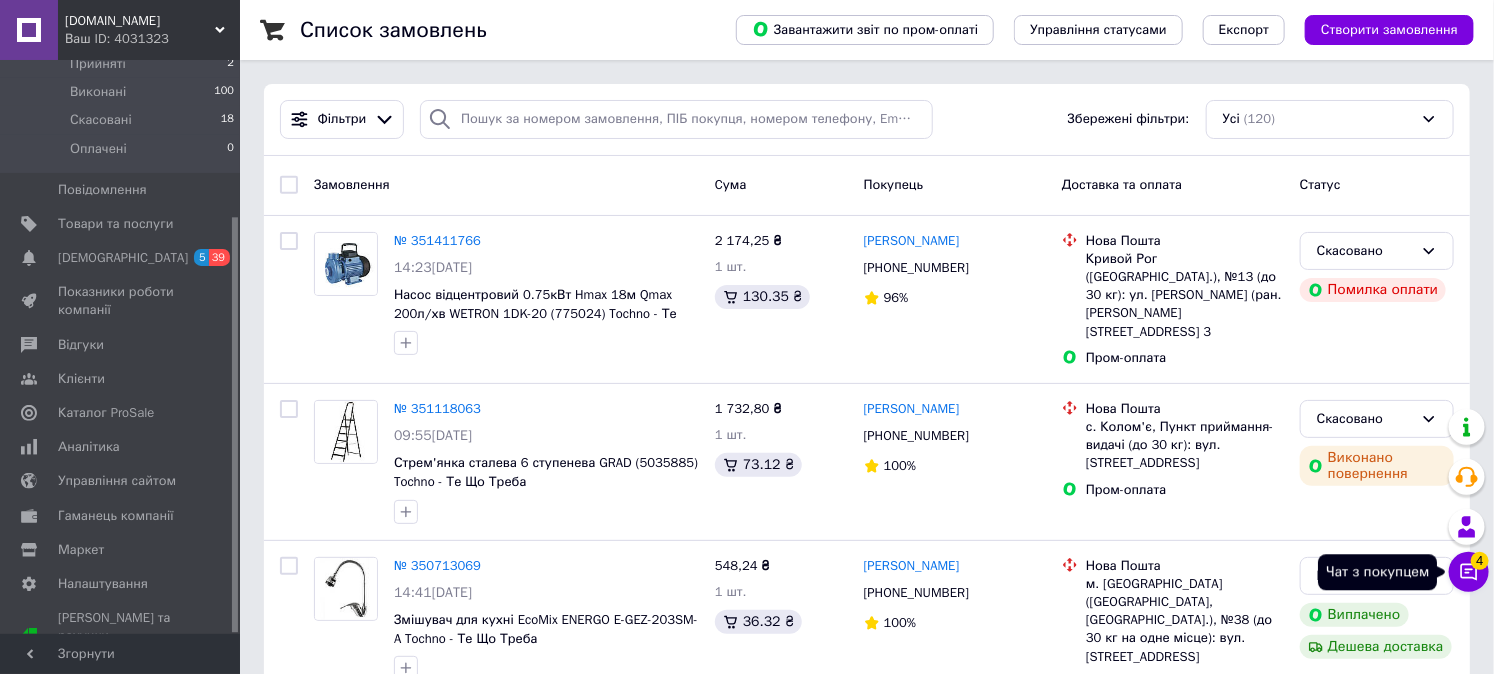click on "Чат з покупцем 4" at bounding box center [1469, 572] 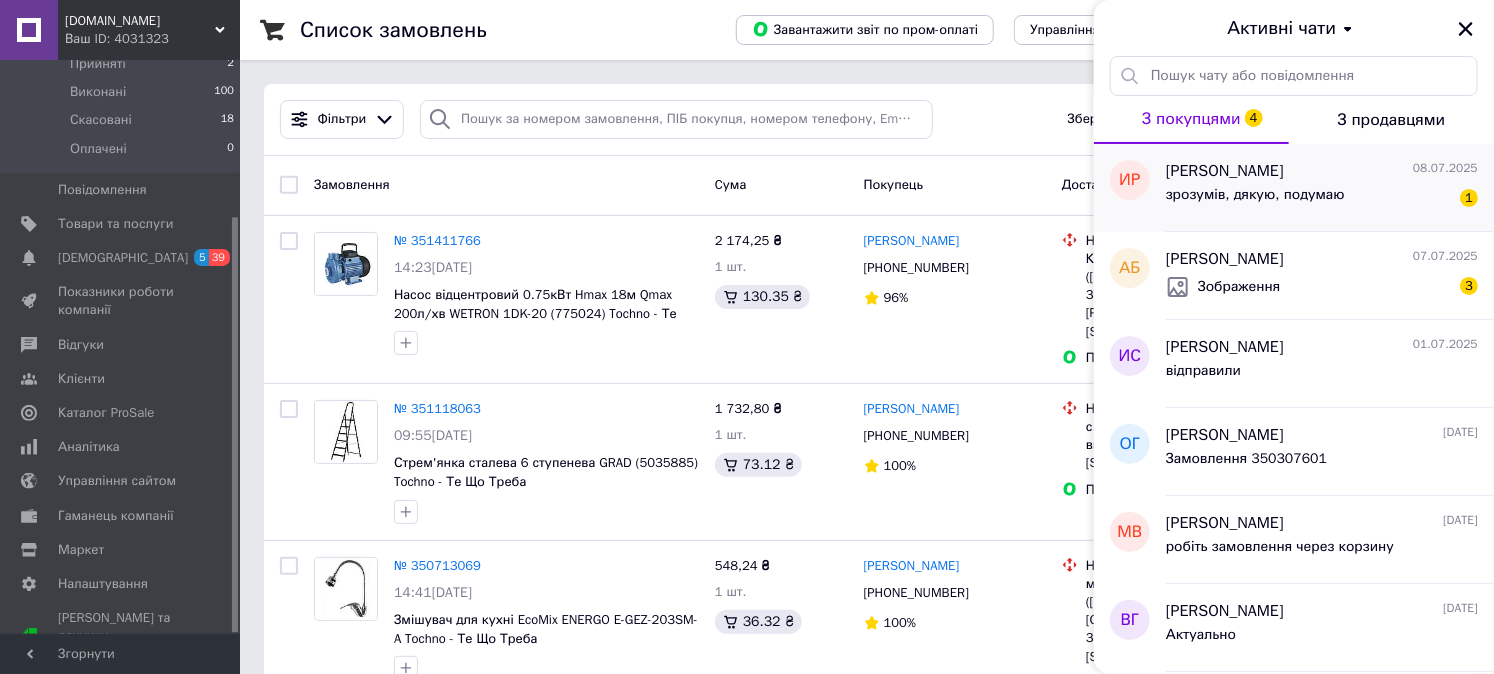 click on "зрозумів, дякую, подумаю" at bounding box center (1255, 195) 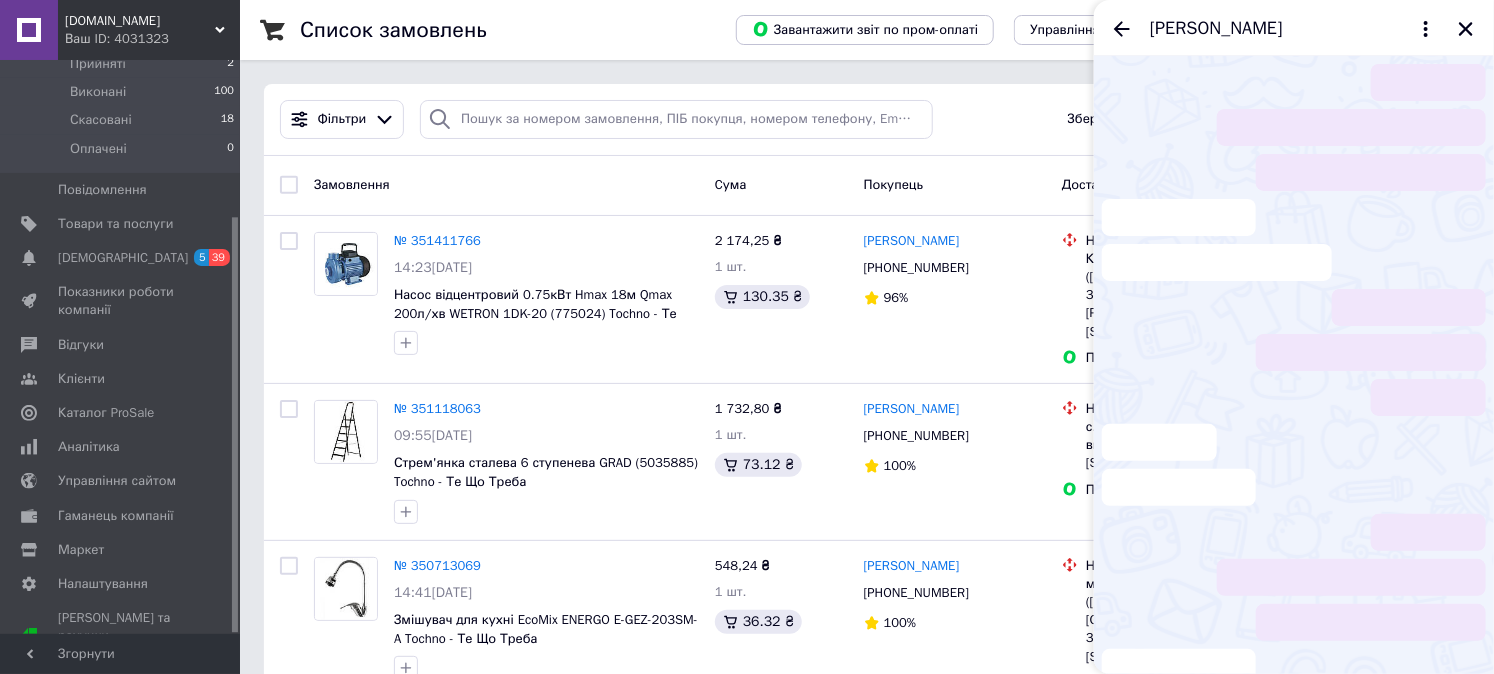 scroll, scrollTop: 40, scrollLeft: 0, axis: vertical 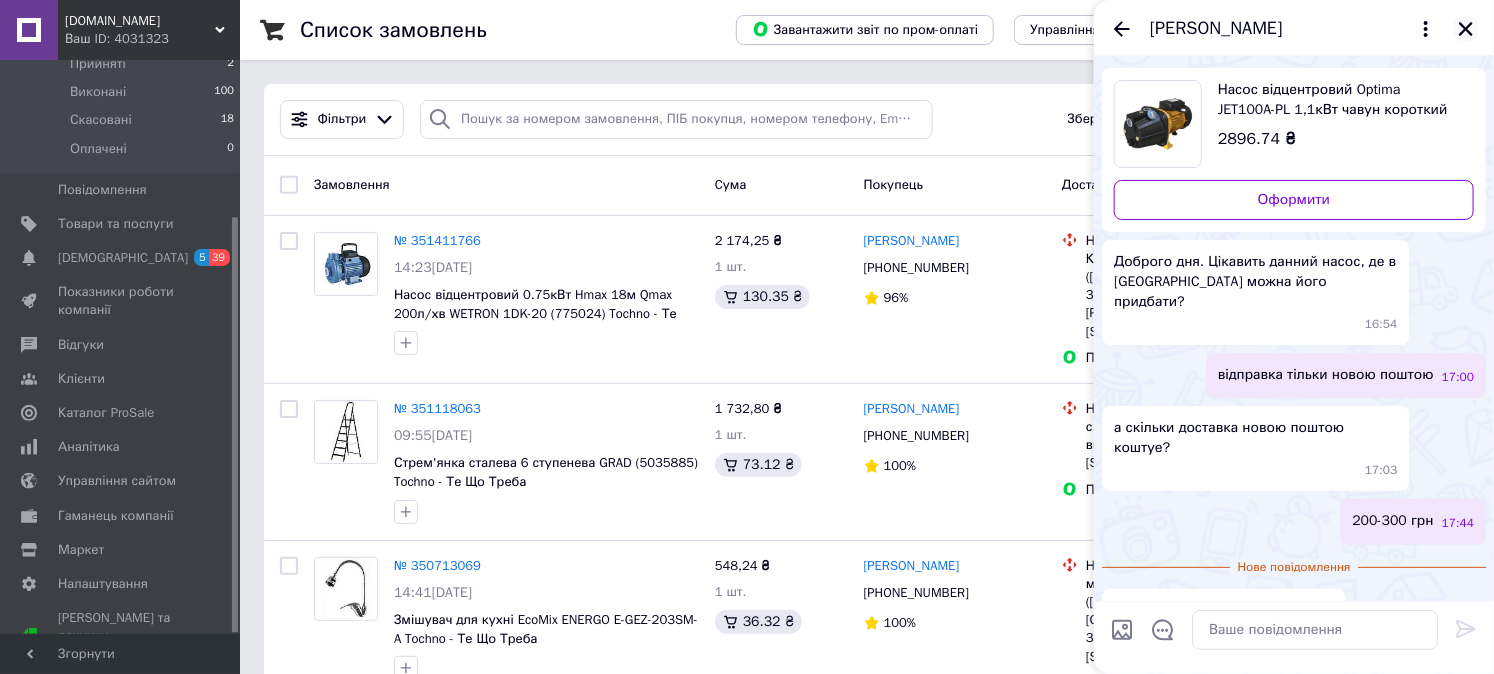 click 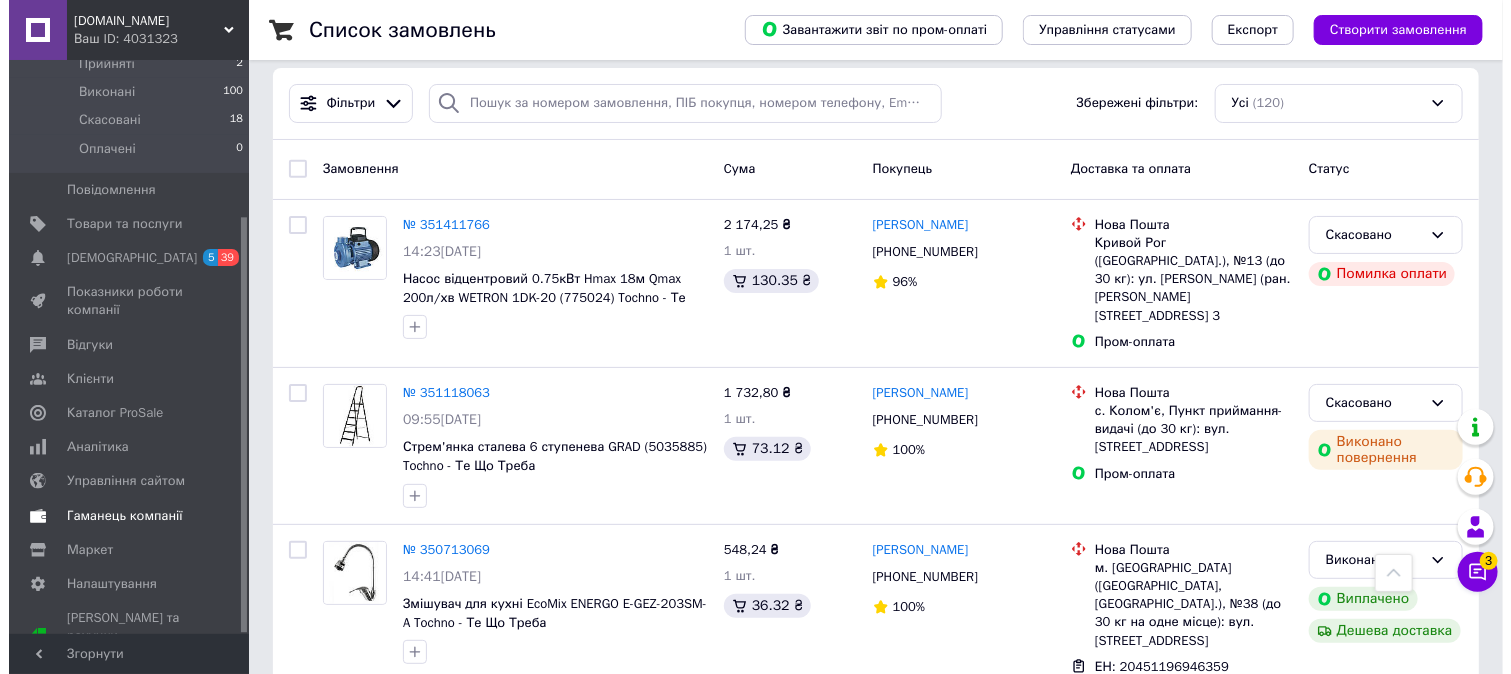 scroll, scrollTop: 0, scrollLeft: 0, axis: both 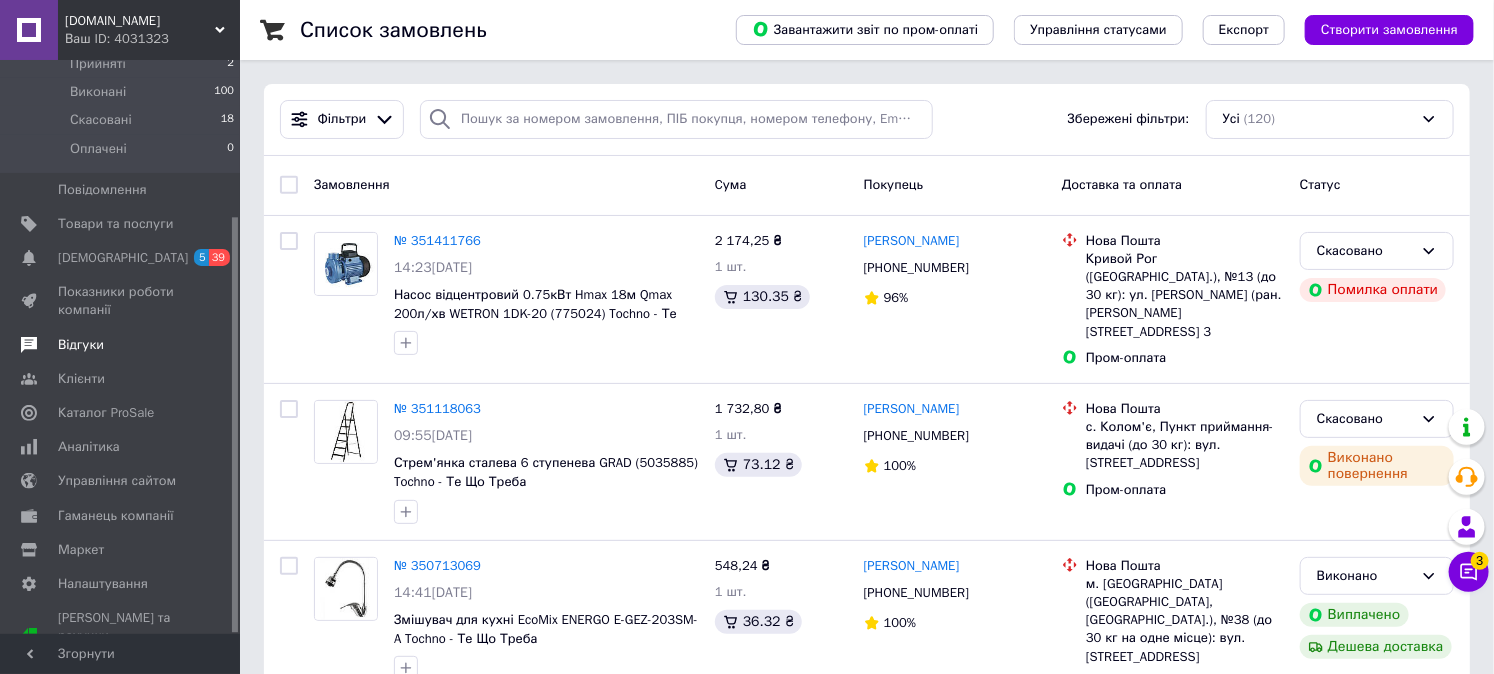 click on "Відгуки" at bounding box center [81, 345] 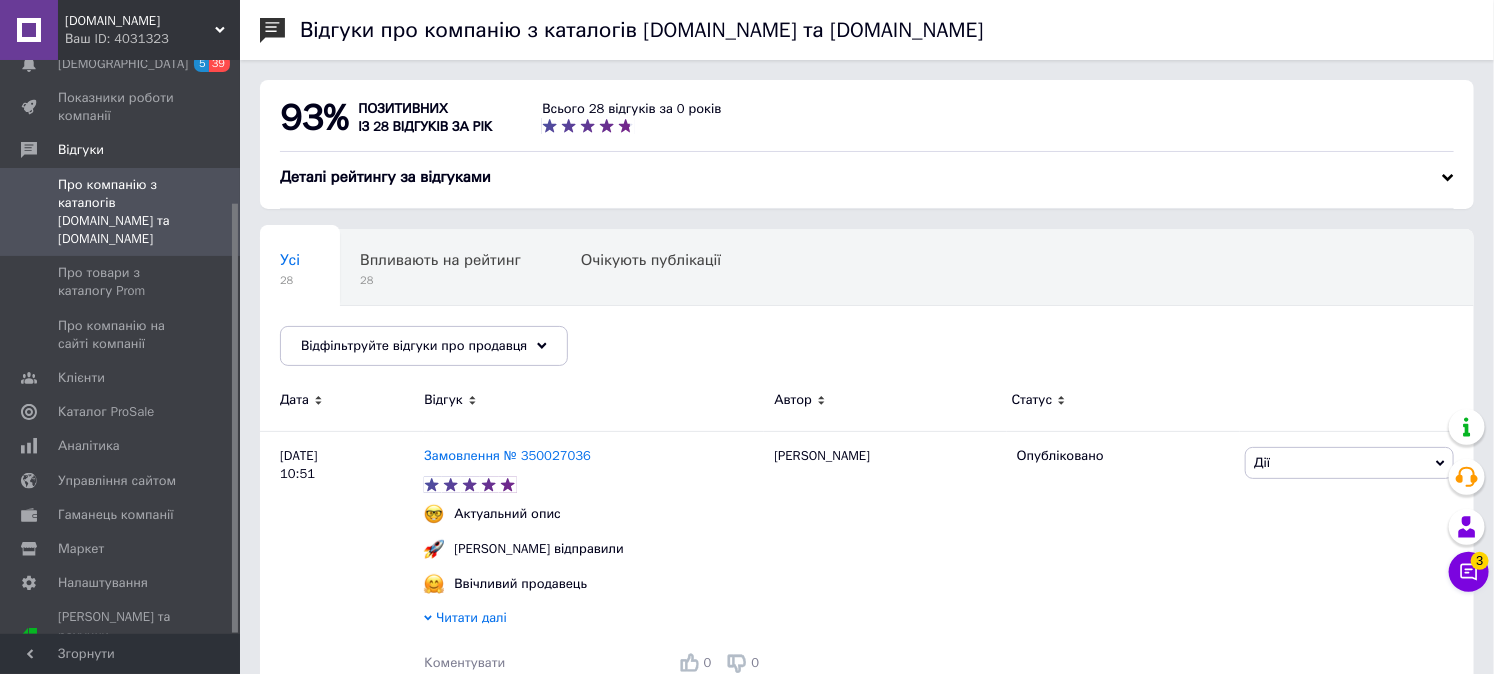 click on "[DOMAIN_NAME]" at bounding box center (140, 21) 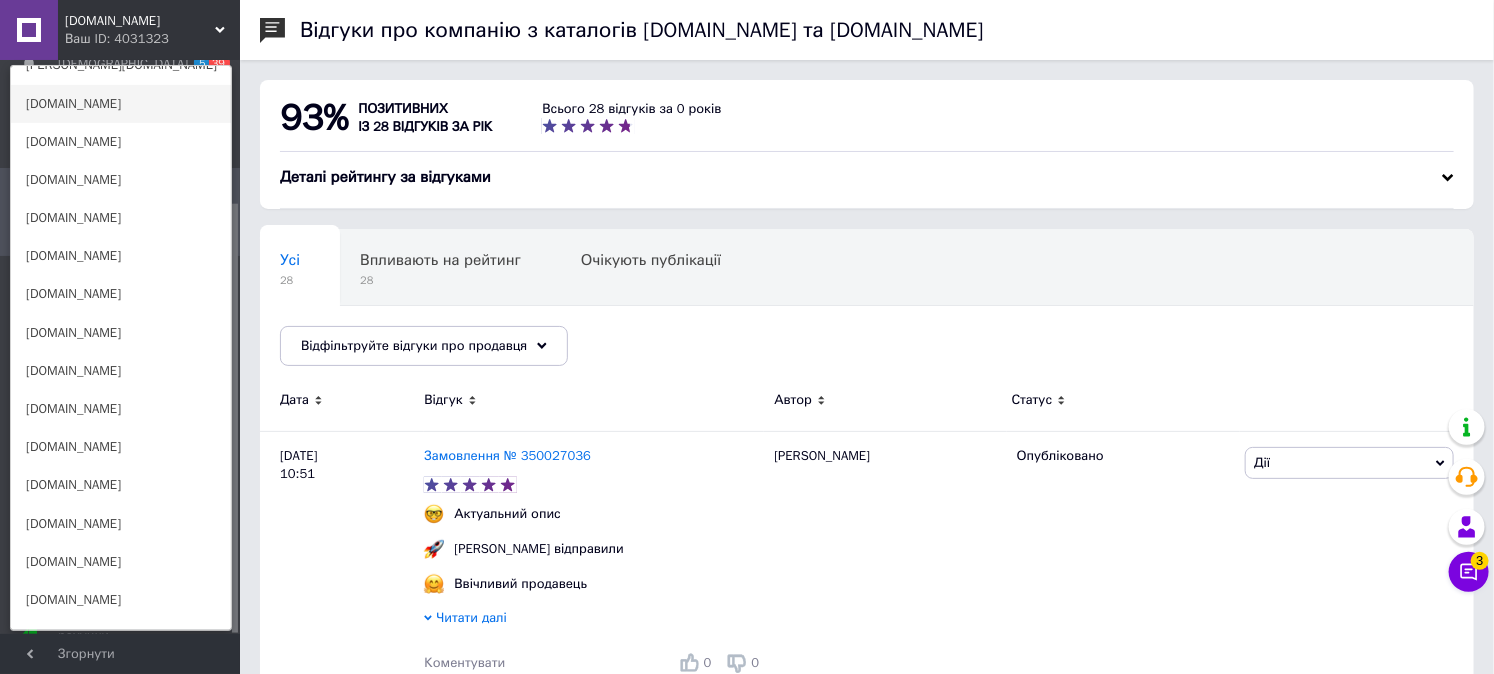 scroll, scrollTop: 296, scrollLeft: 0, axis: vertical 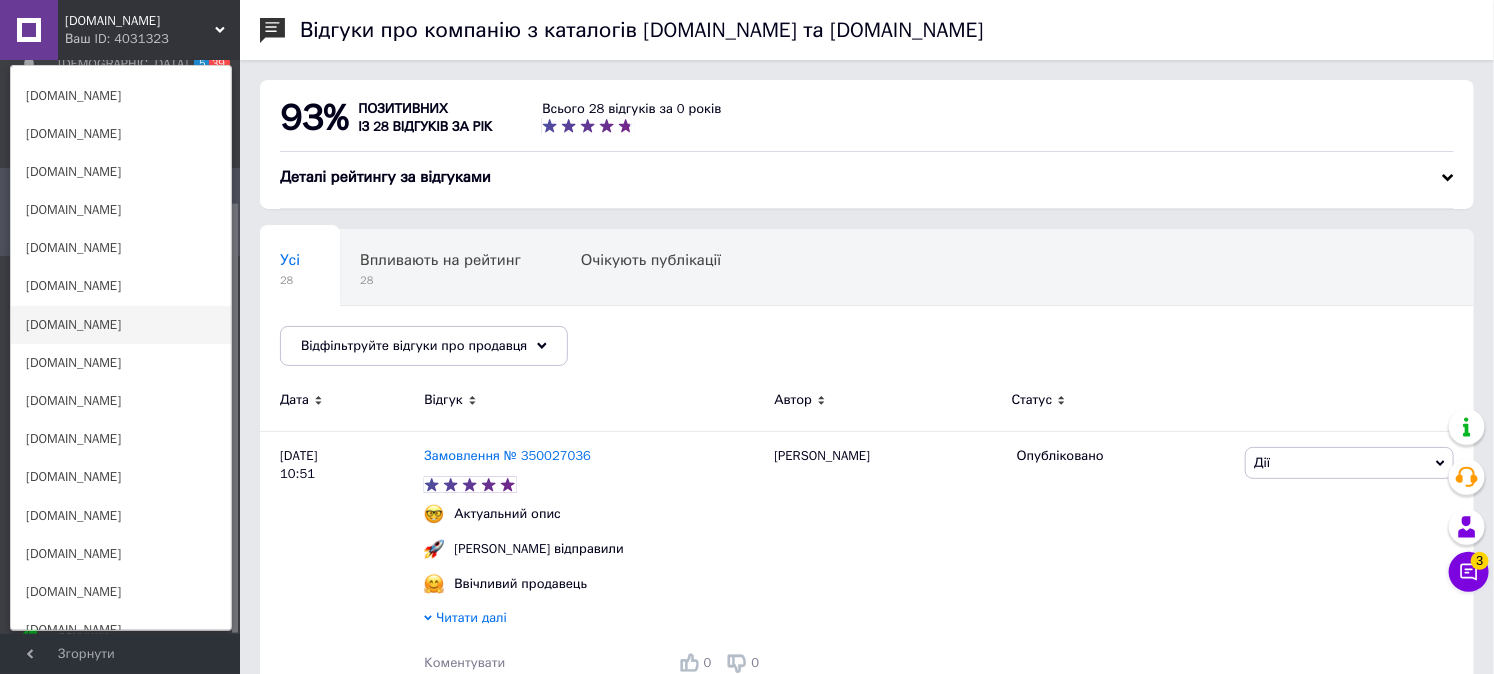 click on "[DOMAIN_NAME]" at bounding box center [121, 325] 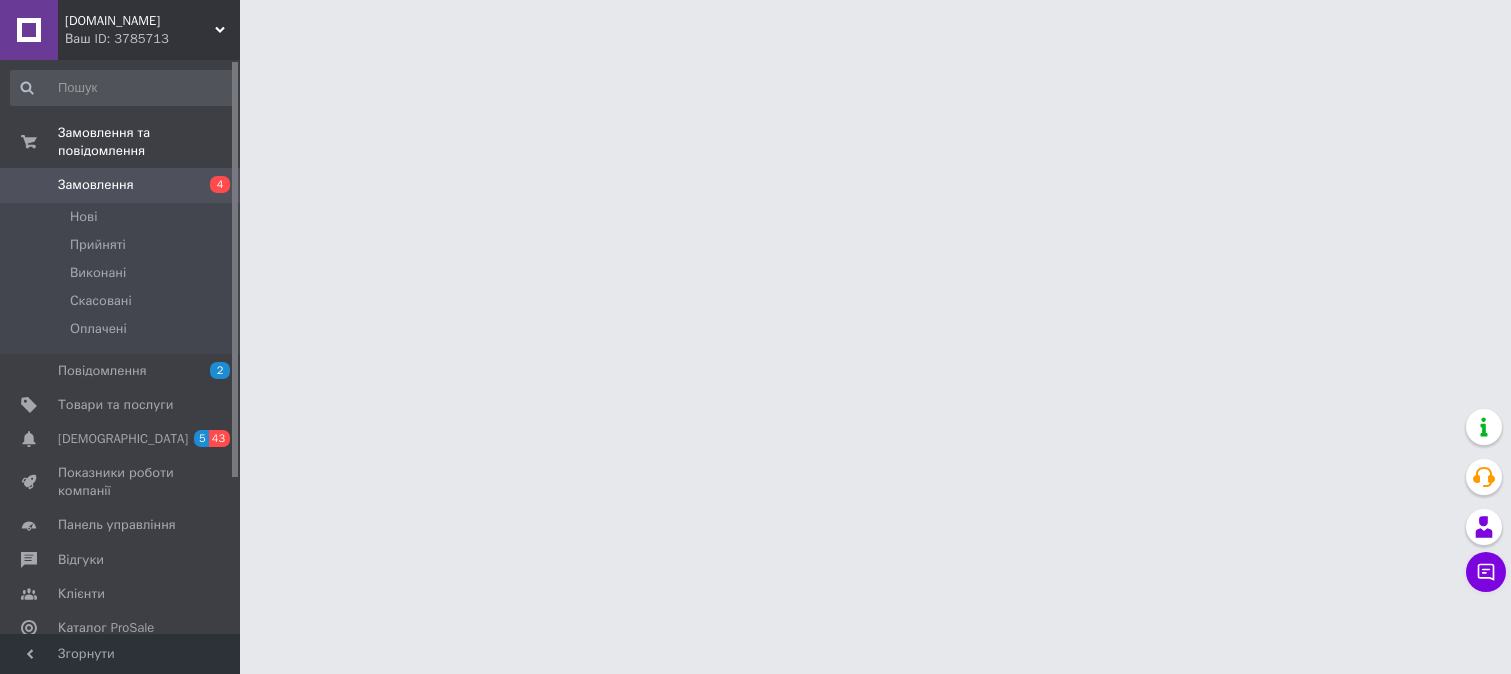 scroll, scrollTop: 0, scrollLeft: 0, axis: both 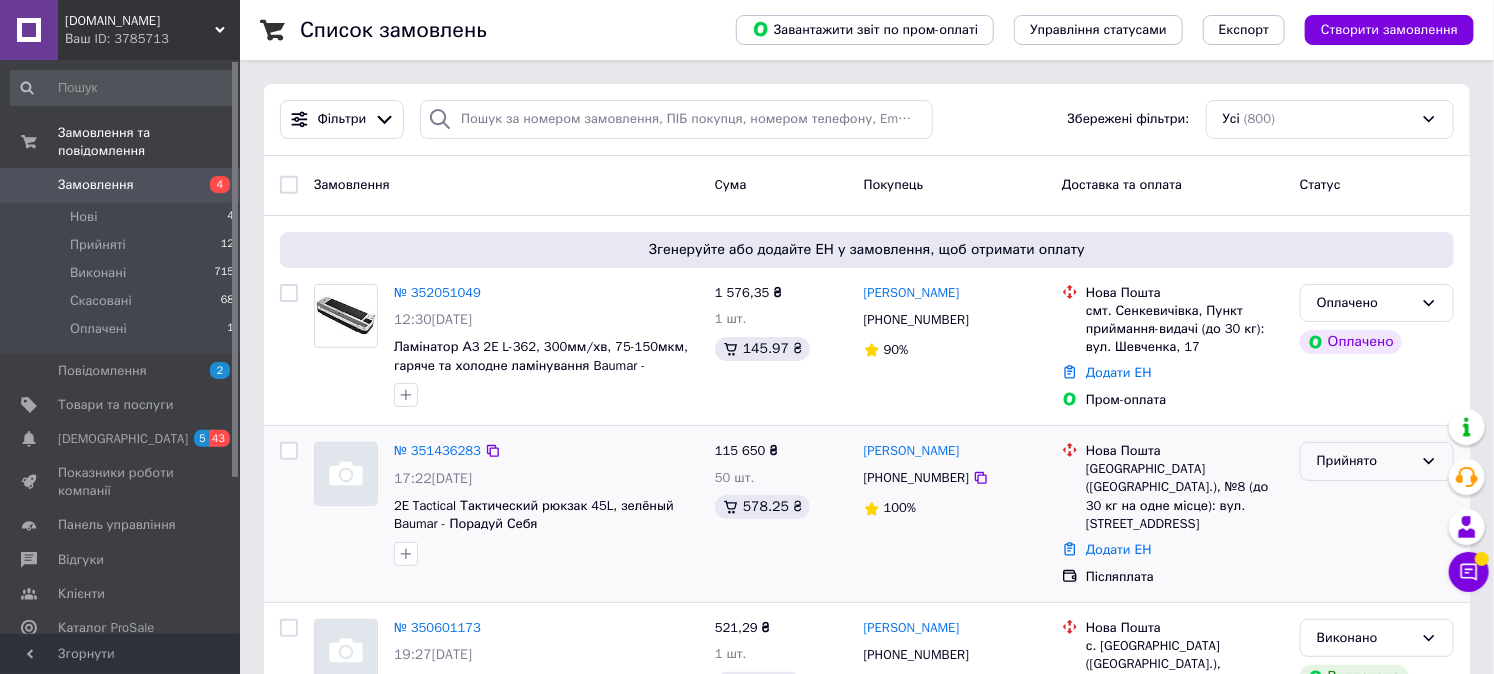 click on "Прийнято" at bounding box center [1365, 461] 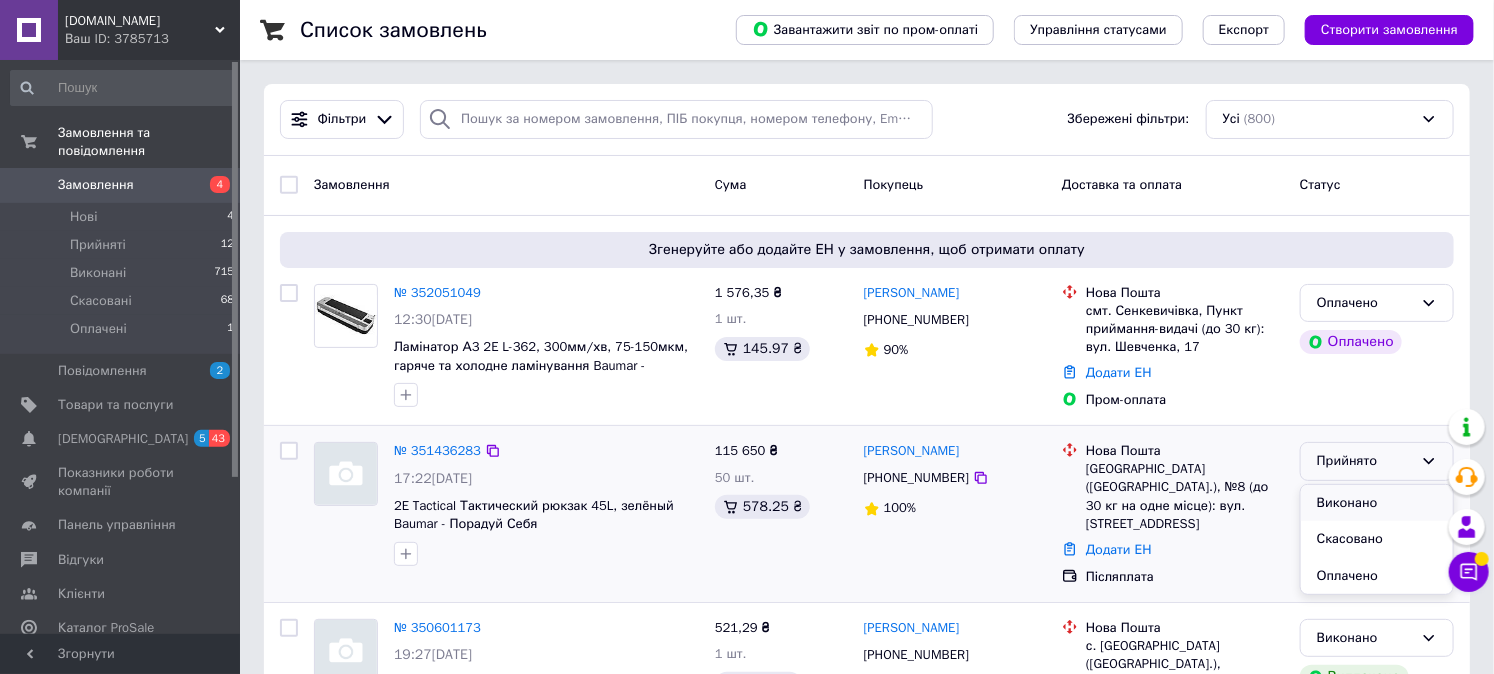 click on "Виконано" at bounding box center [1377, 503] 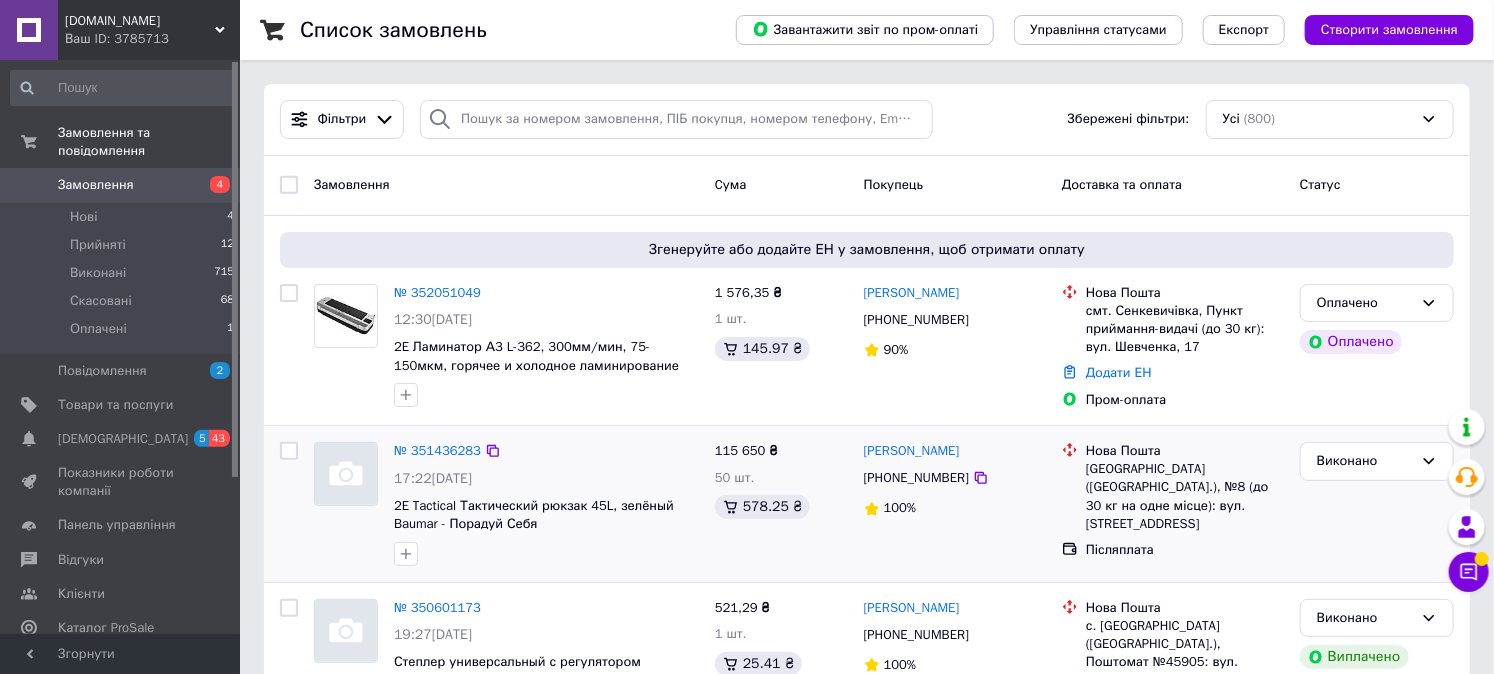 click on "№ 352051049" at bounding box center [437, 292] 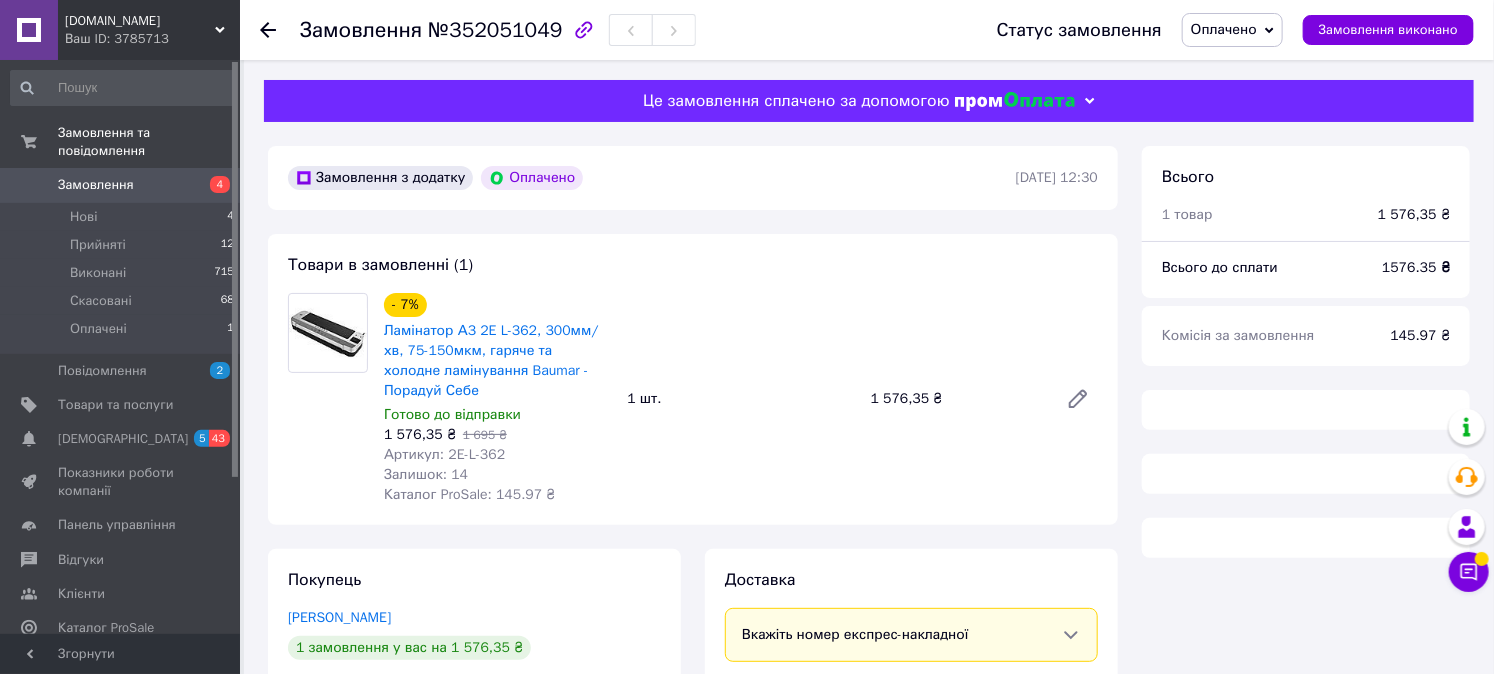 click on "Оплачено" at bounding box center [1224, 29] 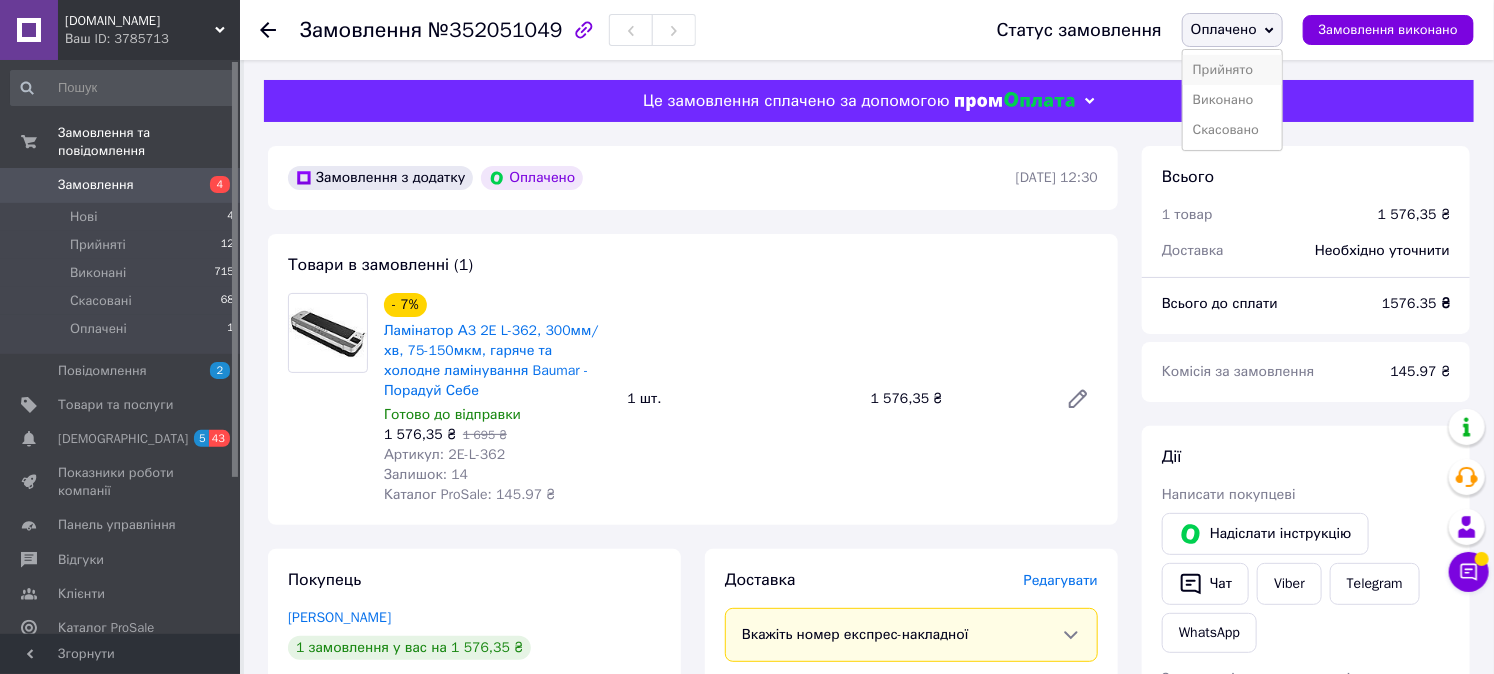 click on "Прийнято" at bounding box center [1232, 70] 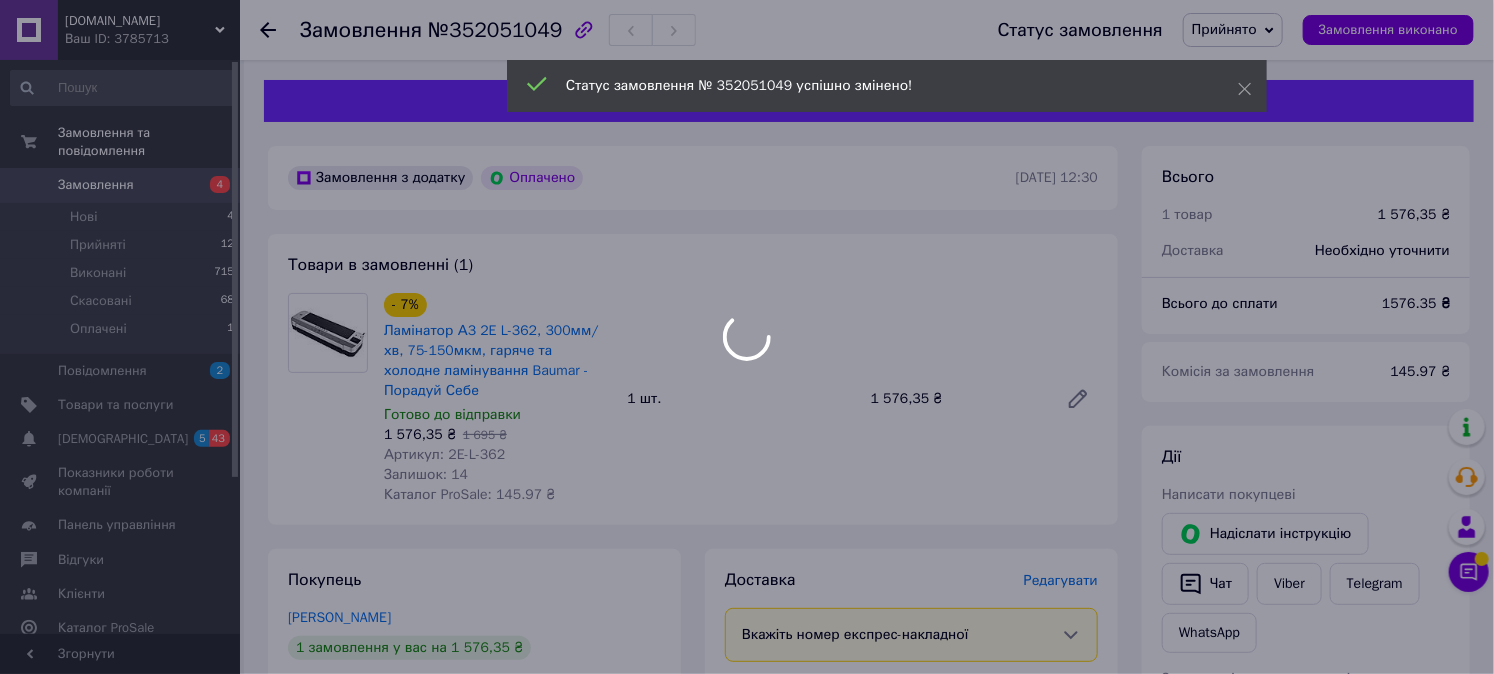 click at bounding box center [747, 337] 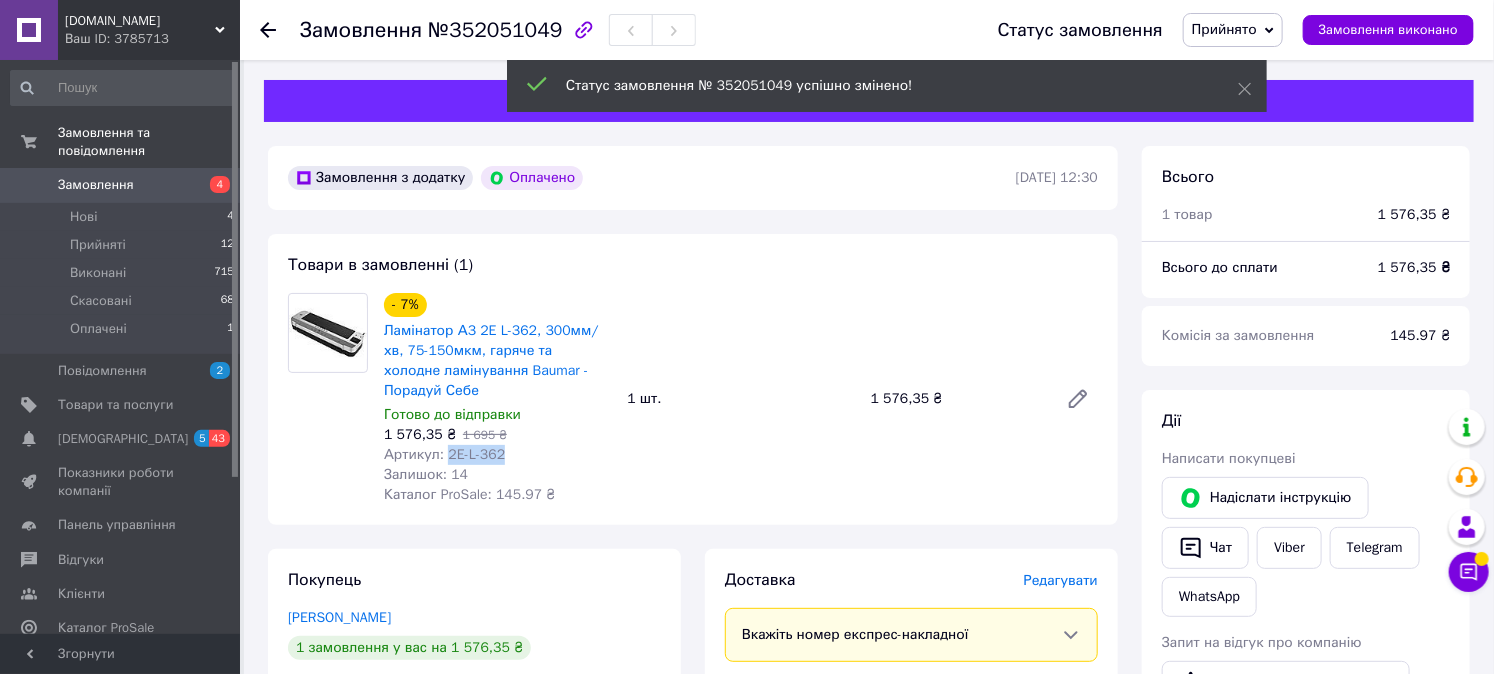 drag, startPoint x: 445, startPoint y: 455, endPoint x: 502, endPoint y: 455, distance: 57 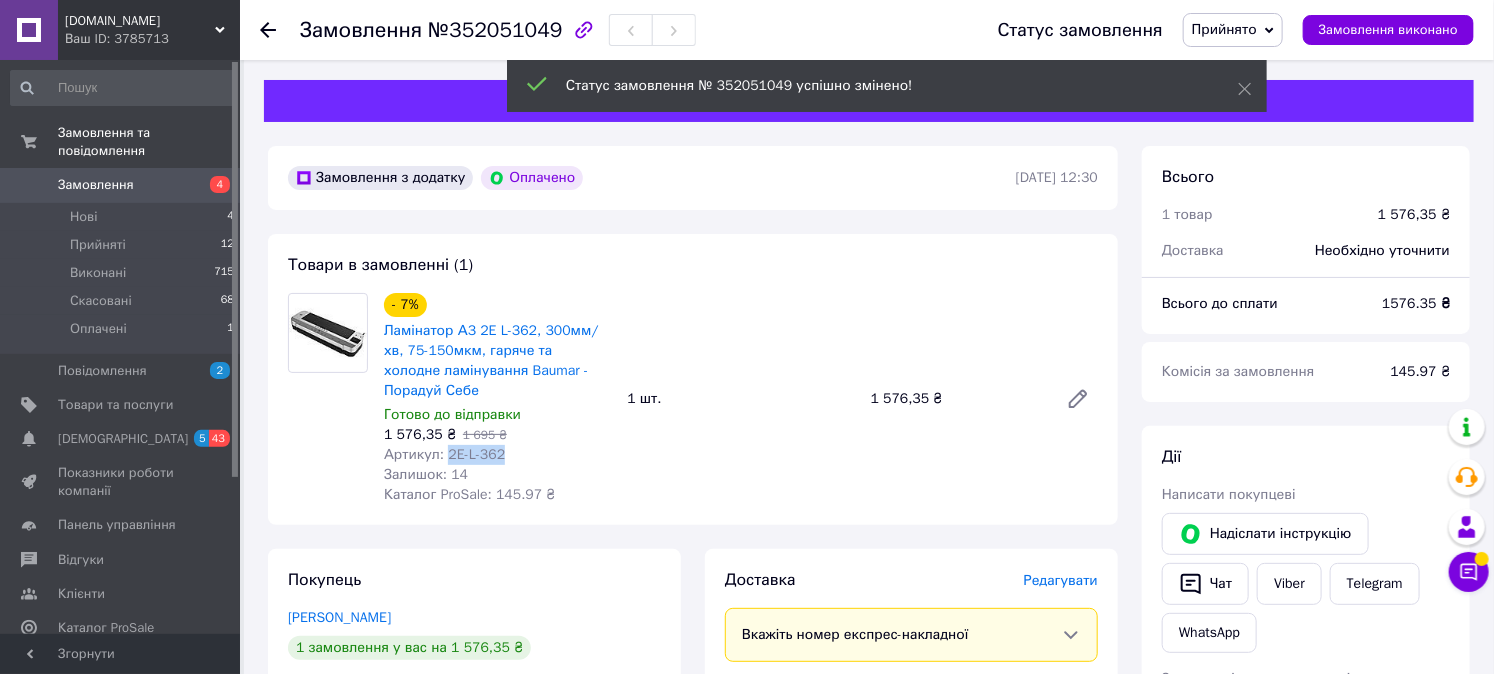 copy on "2E-L-362" 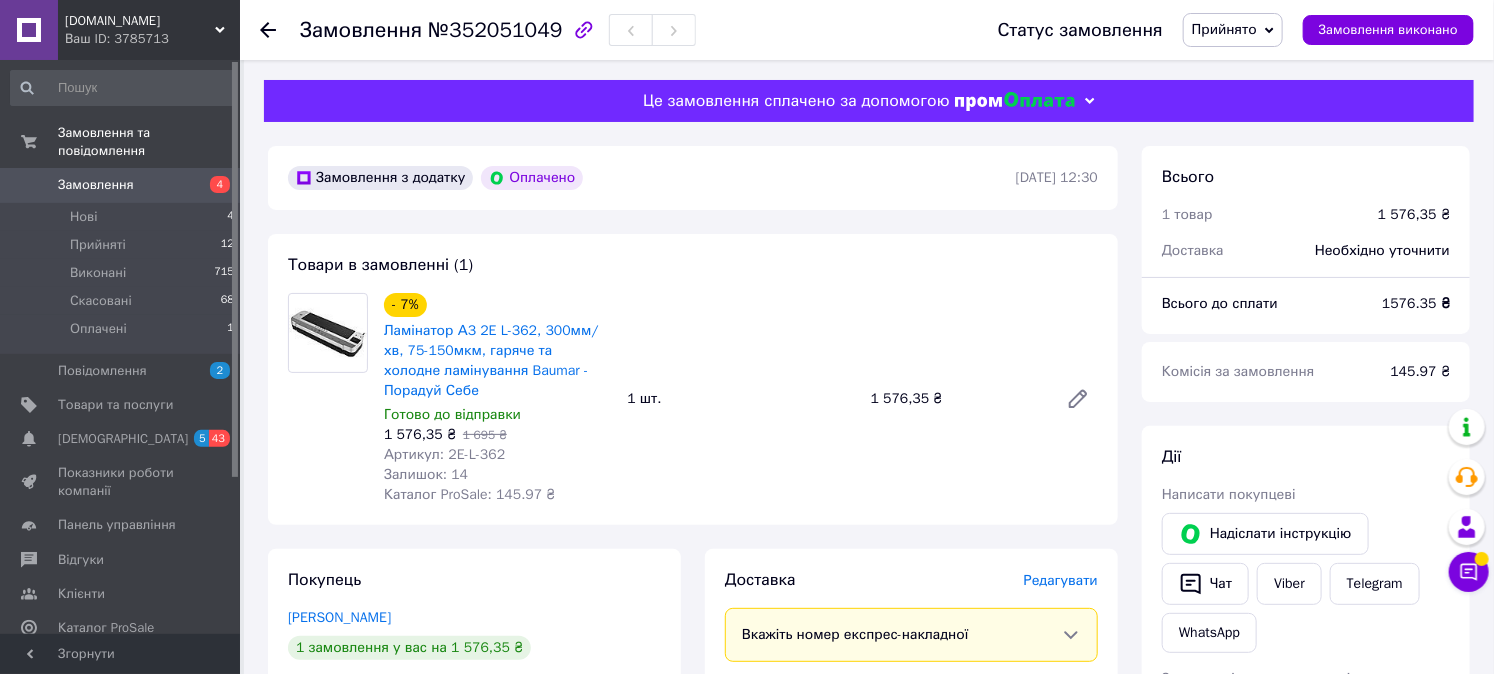 click on "Редагувати" at bounding box center [1061, 580] 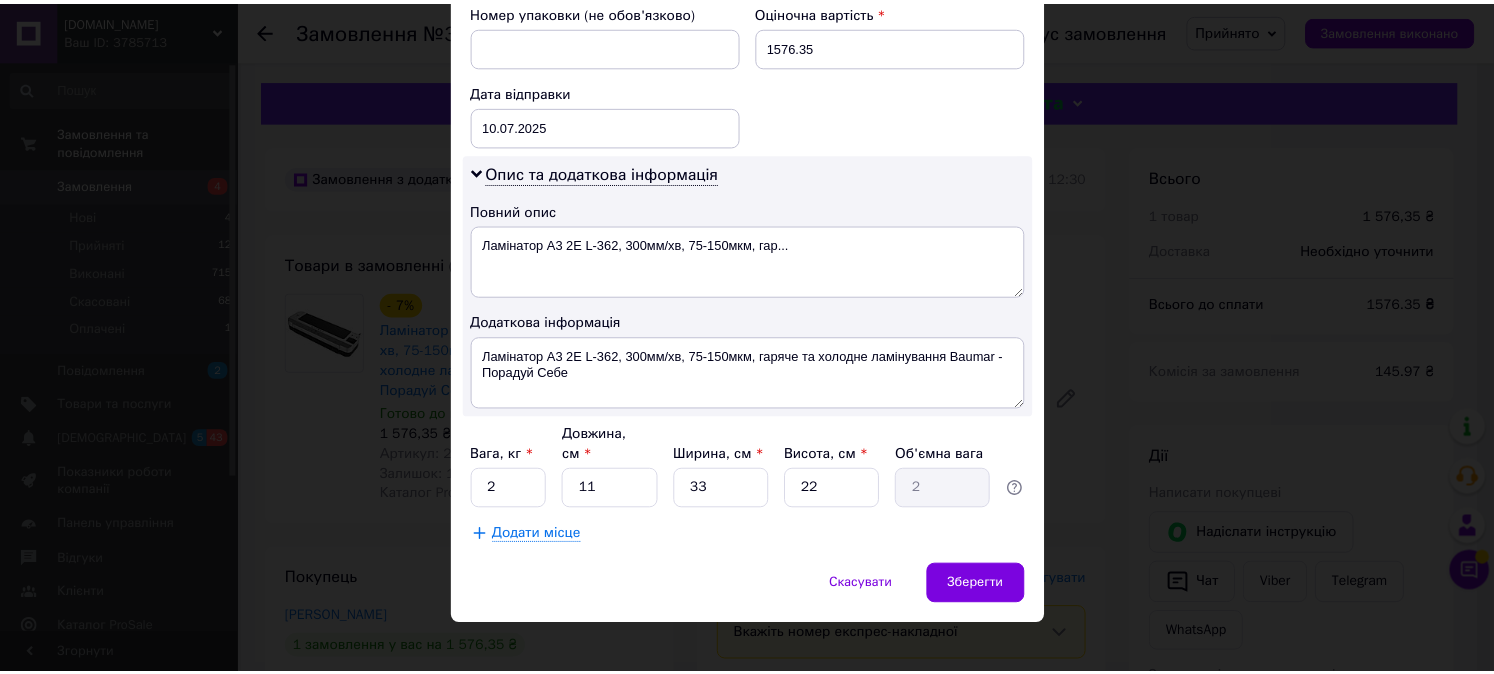 scroll, scrollTop: 880, scrollLeft: 0, axis: vertical 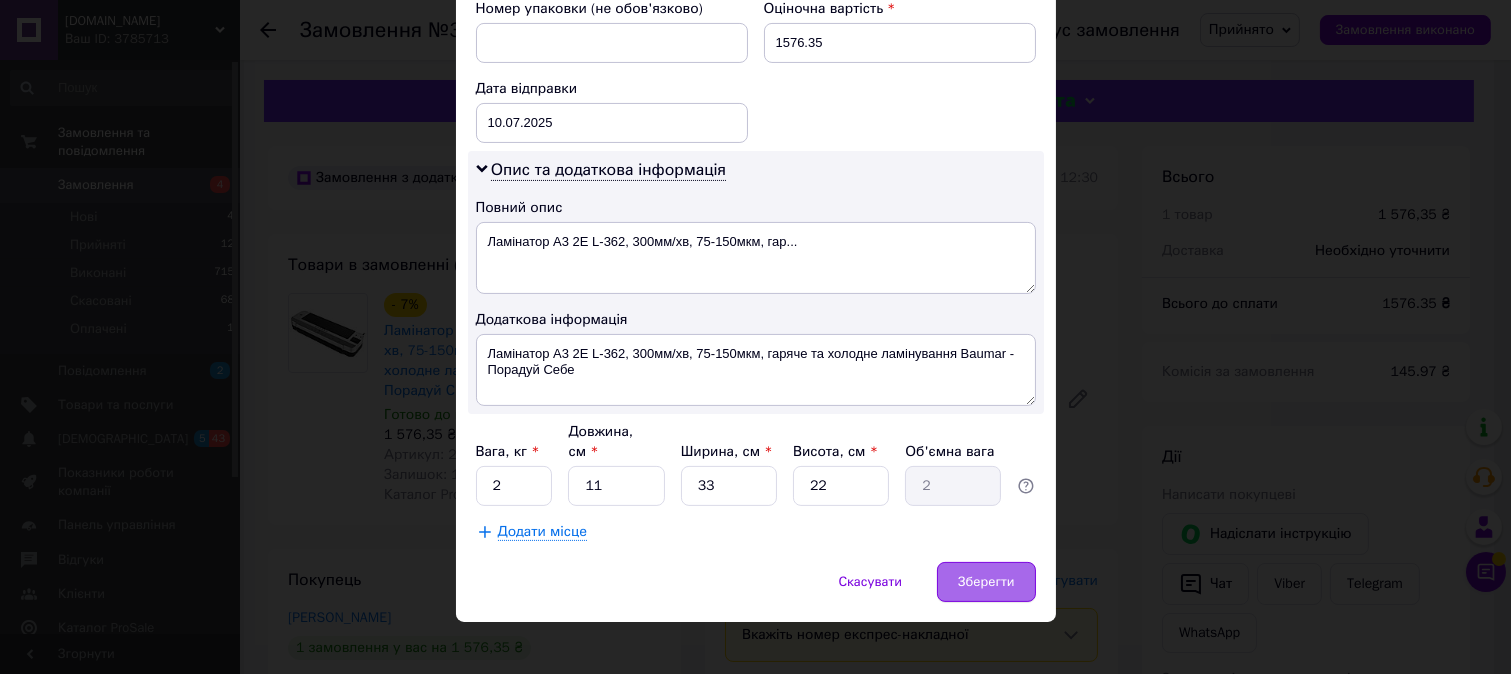 click on "Зберегти" at bounding box center (986, 582) 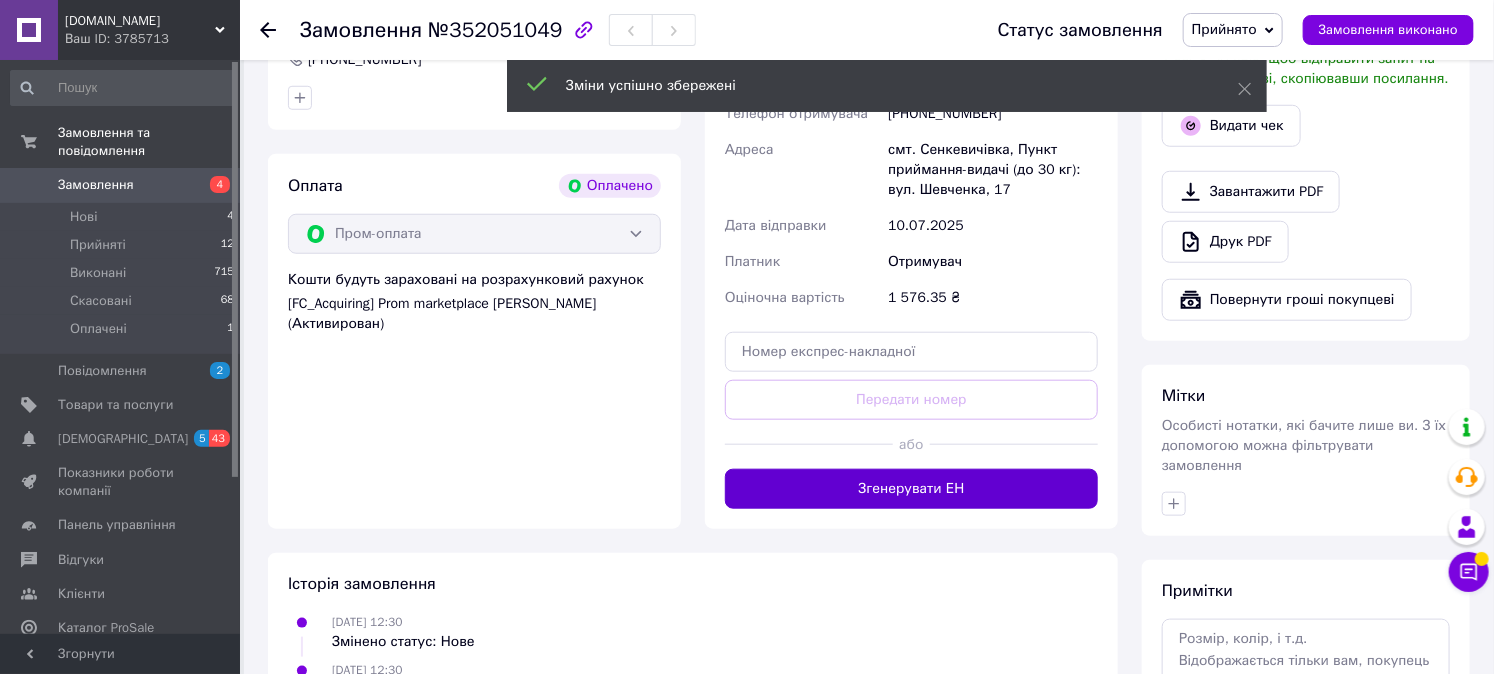 scroll, scrollTop: 666, scrollLeft: 0, axis: vertical 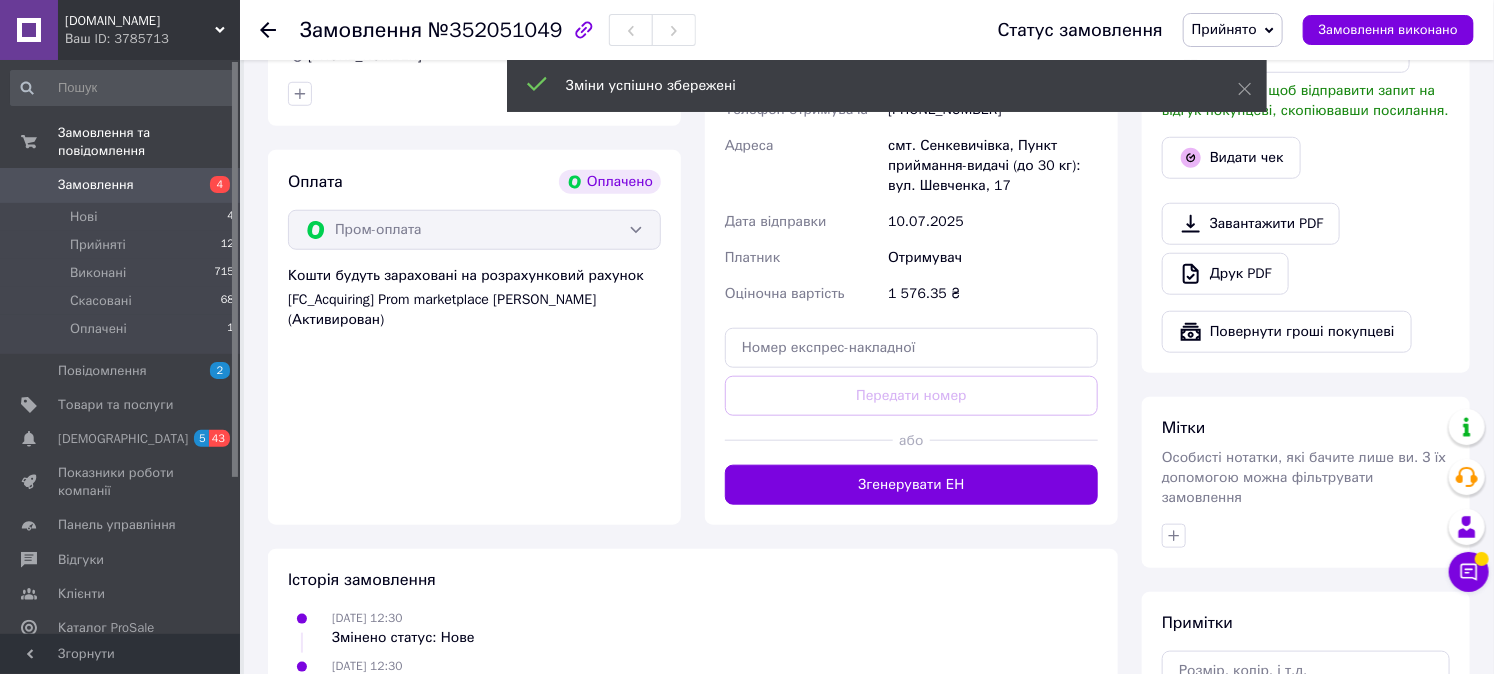click on "Доставка [PERSON_NAME] Вкажіть номер експрес-накладної Обов'язково введіть номер експрес-накладної,
якщо створювали її не на цій сторінці. У разі,
якщо номер ЕН не буде доданий, ми не зможемо
виплатити гроші за замовлення Мобільний номер покупця (із замовлення) повинен відповідати номеру отримувача за накладною Нова Пошта (платна) Отримувач [PERSON_NAME] Телефон отримувача [PHONE_NUMBER] [GEOGRAPHIC_DATA] смт. Сенкевичівка, Пункт приймання-видачі (до 30 кг): вул. Шевченка, 17 Дата відправки [DATE] Платник Отримувач Оціночна вартість 1 576.35 ₴ Передати номер або Згенерувати ЕН < >" at bounding box center [911, 204] 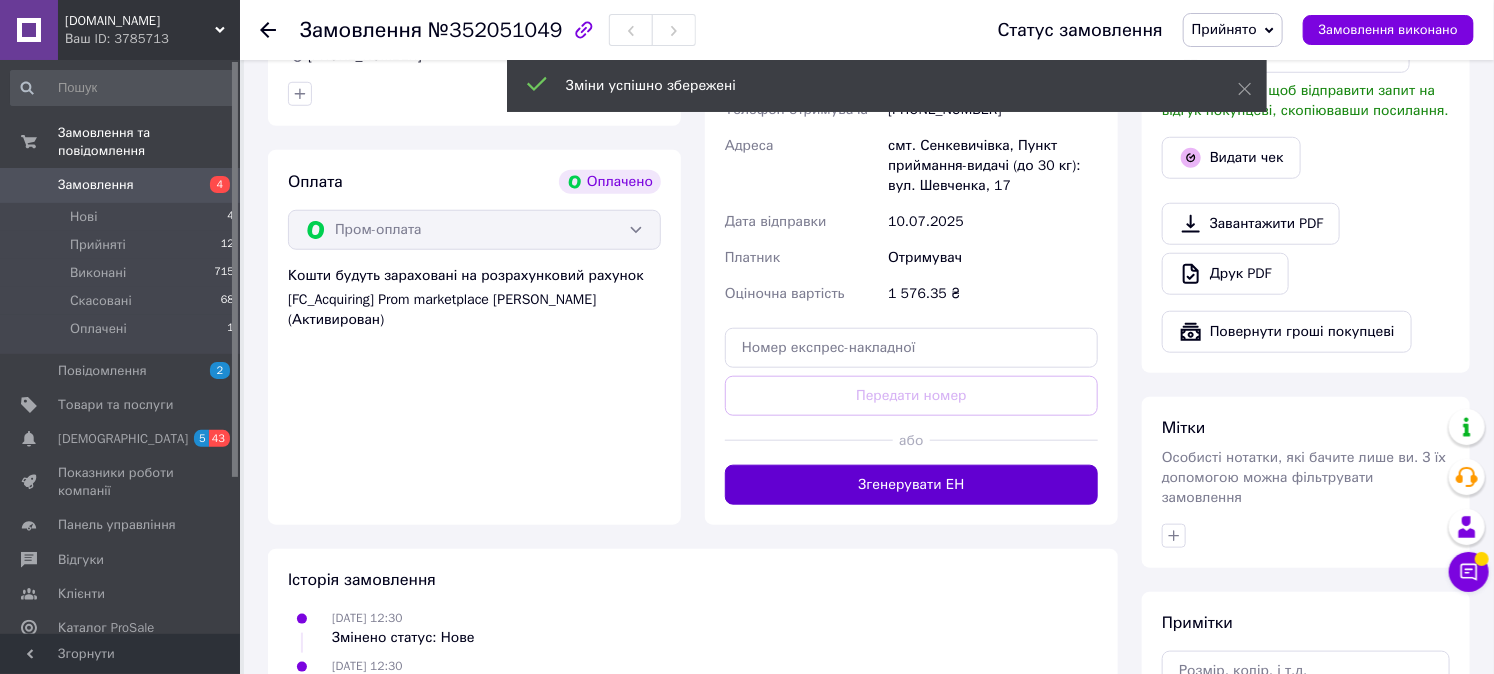 click on "Згенерувати ЕН" at bounding box center (911, 485) 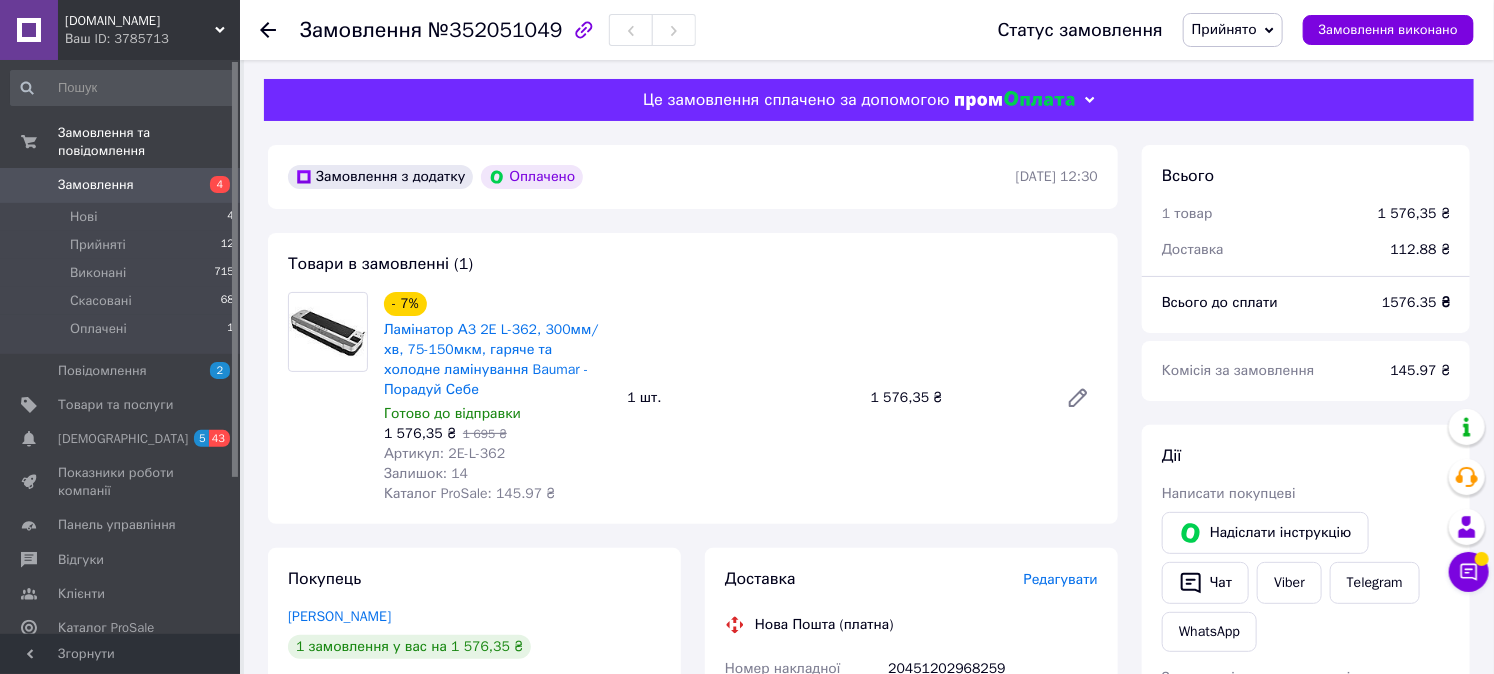 scroll, scrollTop: 0, scrollLeft: 0, axis: both 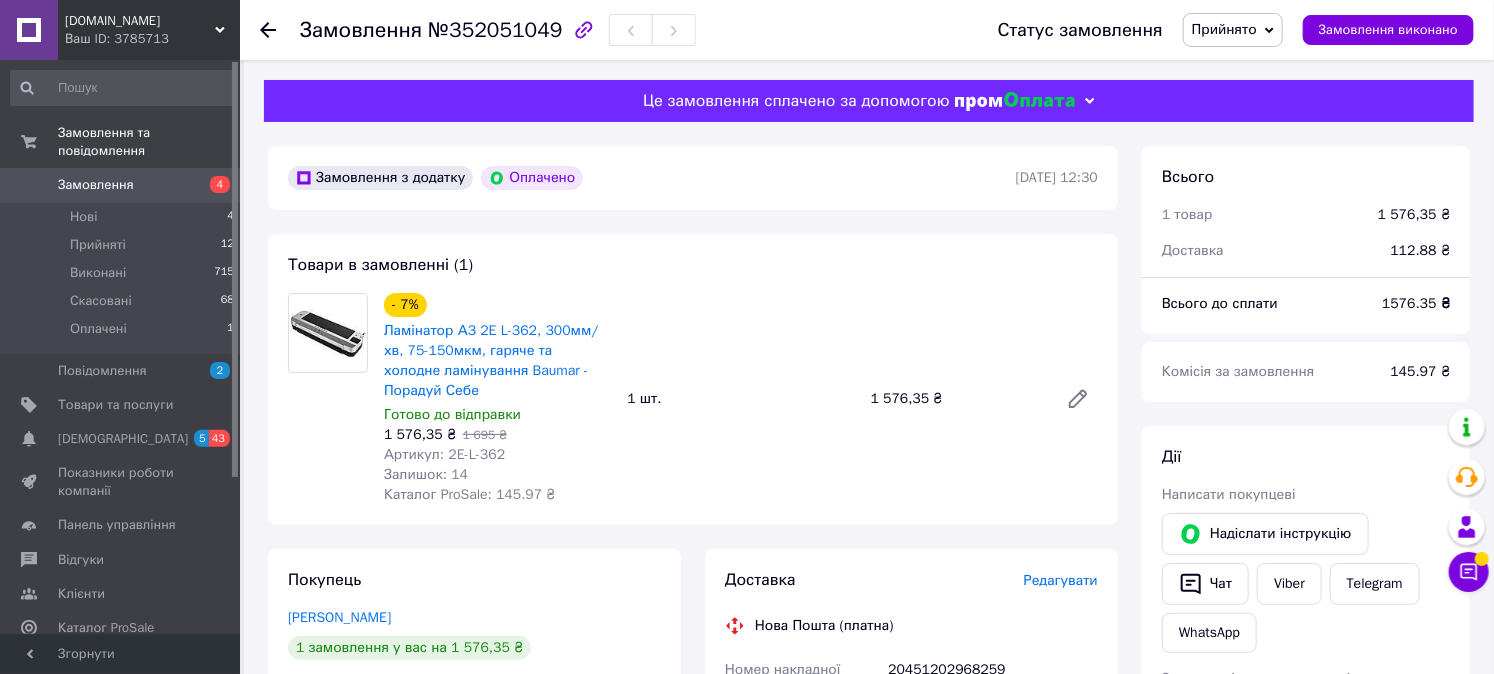 click on "Замовлення" at bounding box center [121, 185] 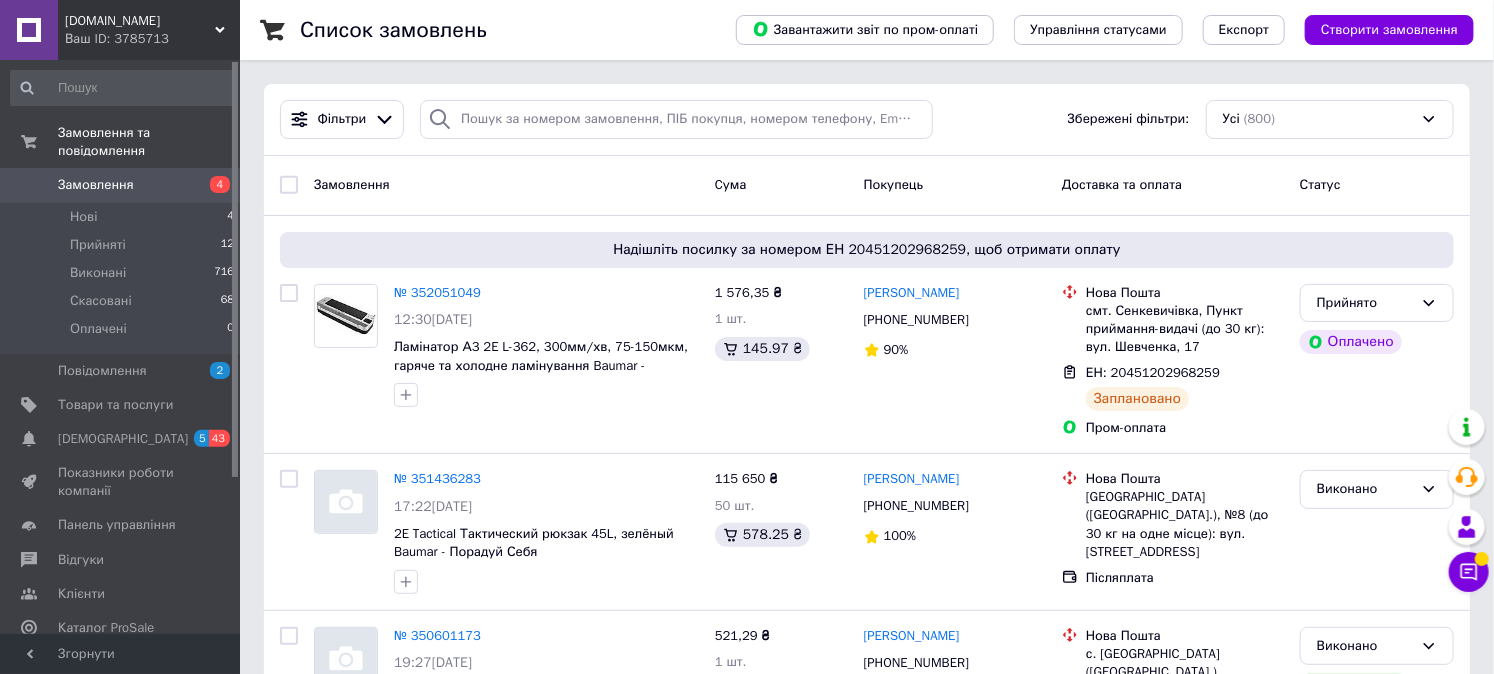 click on "Замовлення" at bounding box center (121, 185) 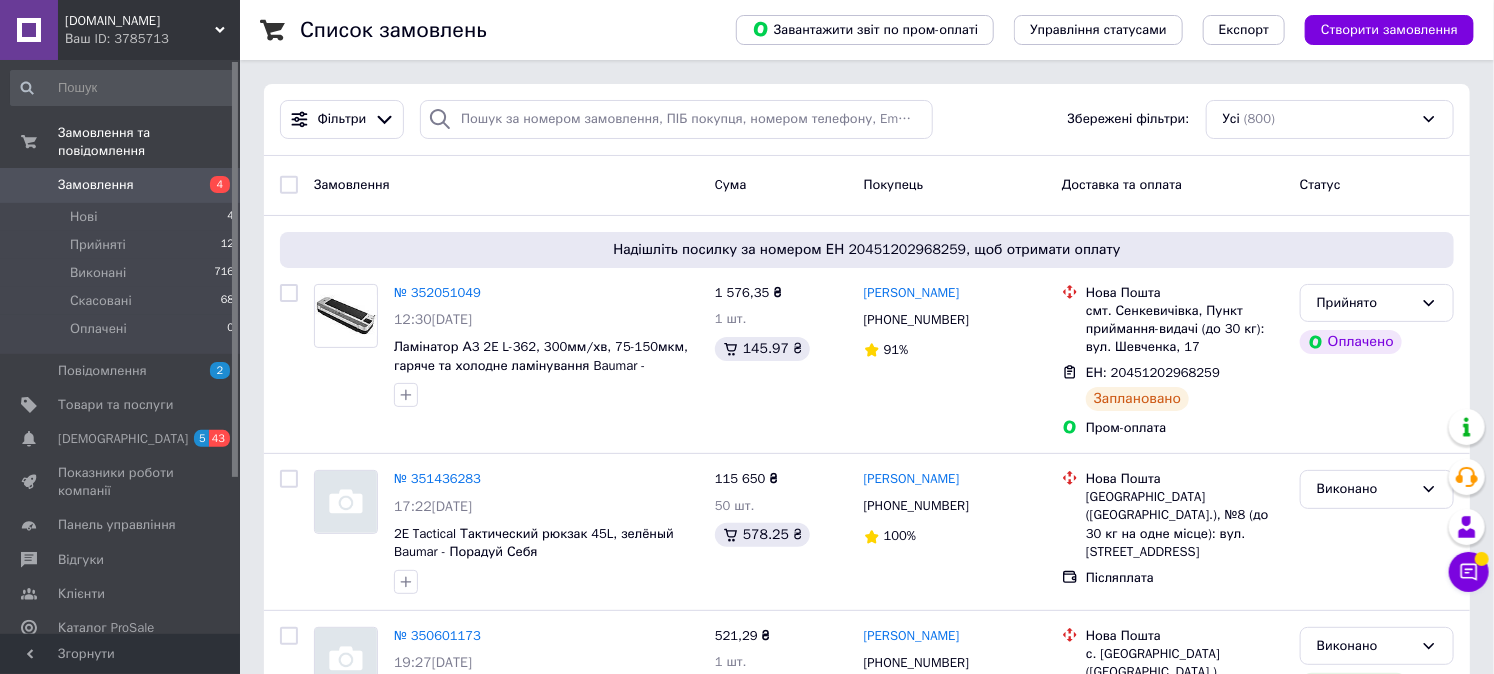 click on "baumar.shop Ваш ID: 3785713" at bounding box center (149, 30) 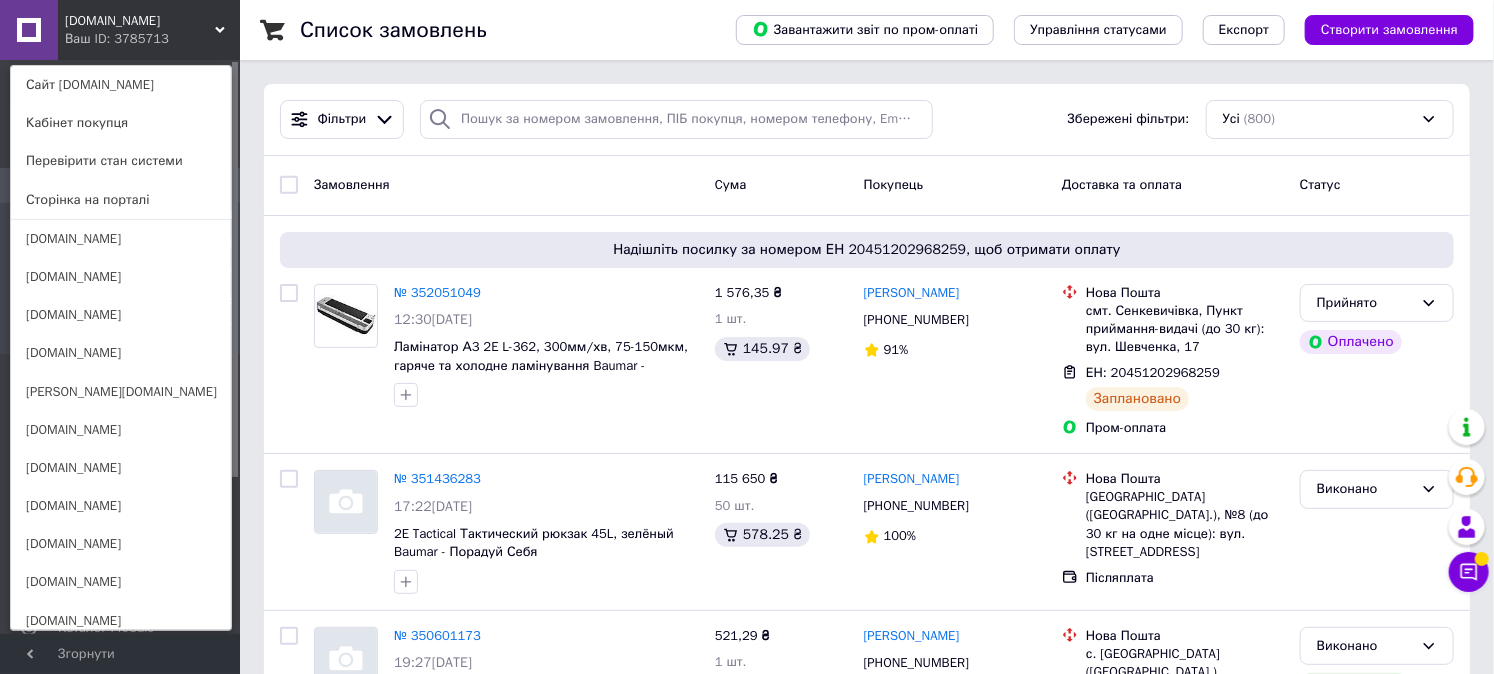 click on "Ваш ID: 3785713" at bounding box center (107, 39) 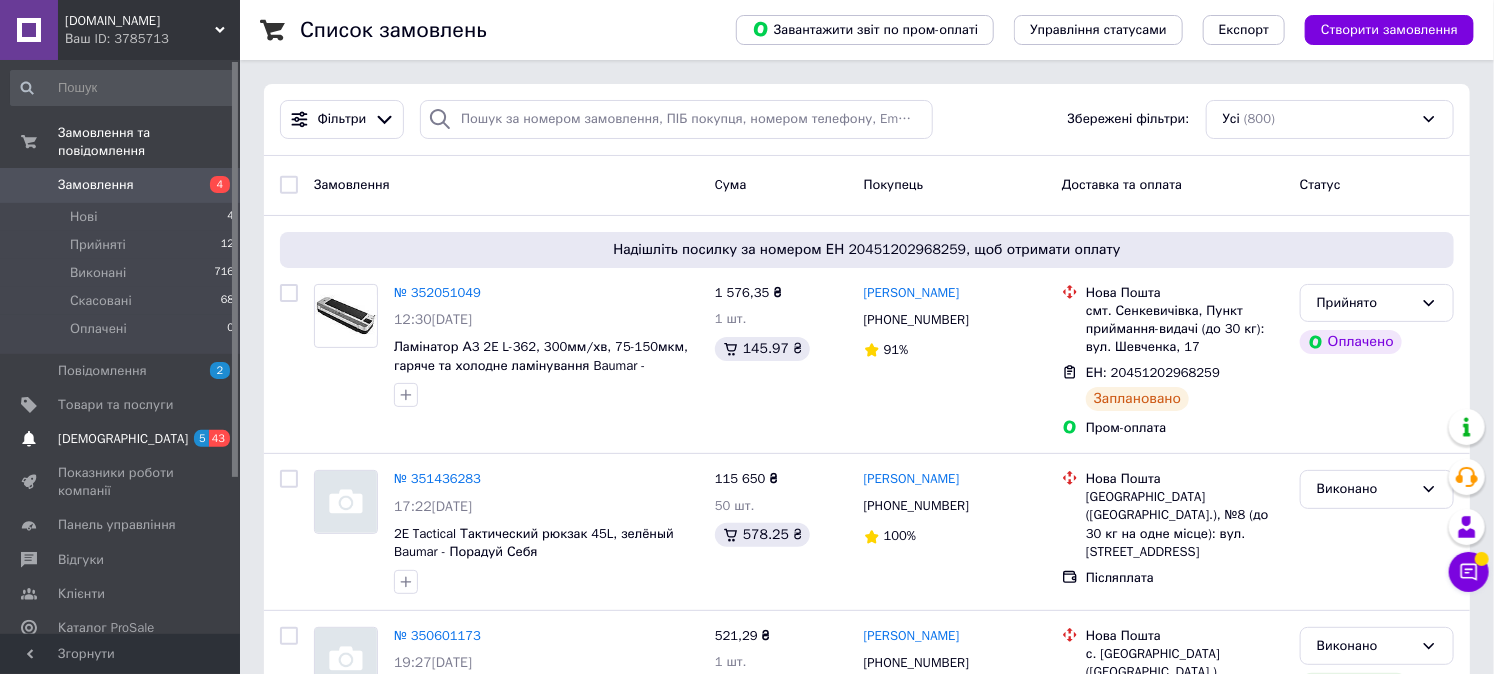 click on "[DEMOGRAPHIC_DATA]" at bounding box center [121, 439] 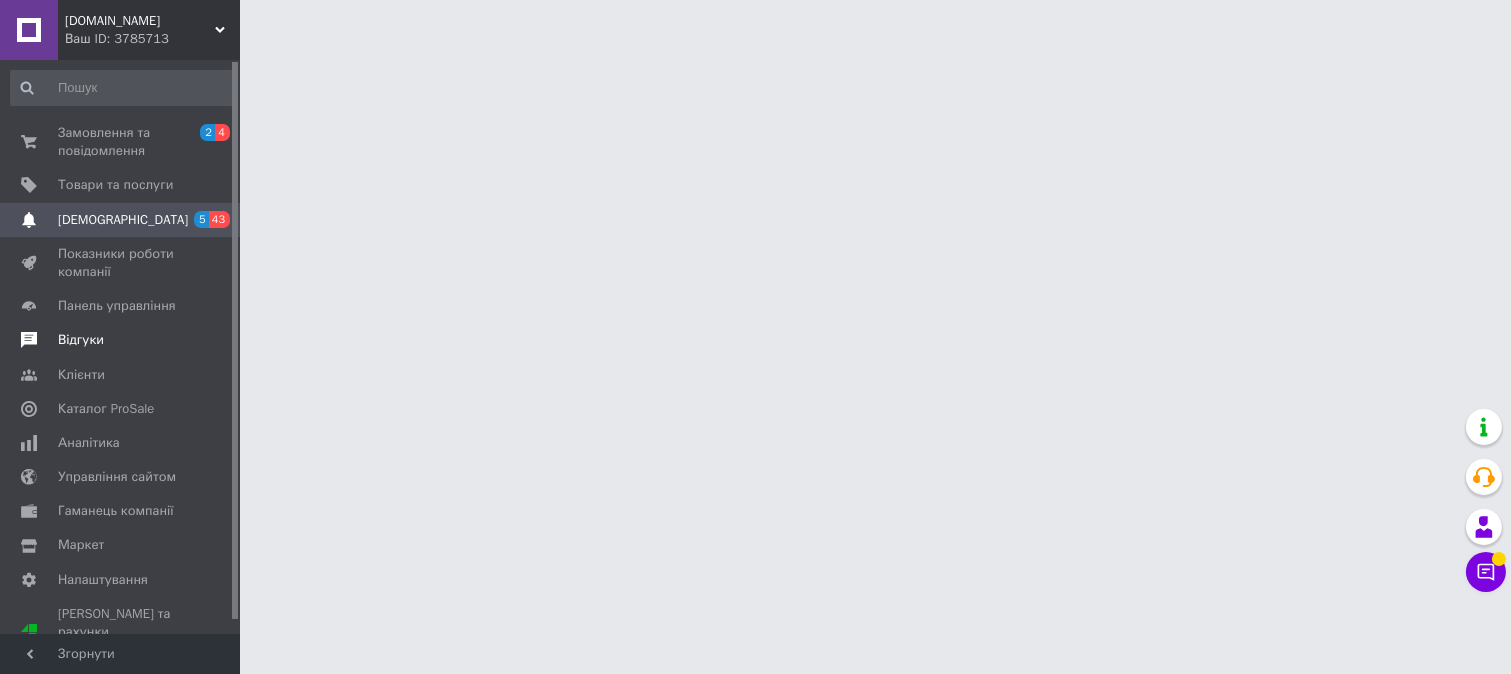 click on "Відгуки" at bounding box center [121, 340] 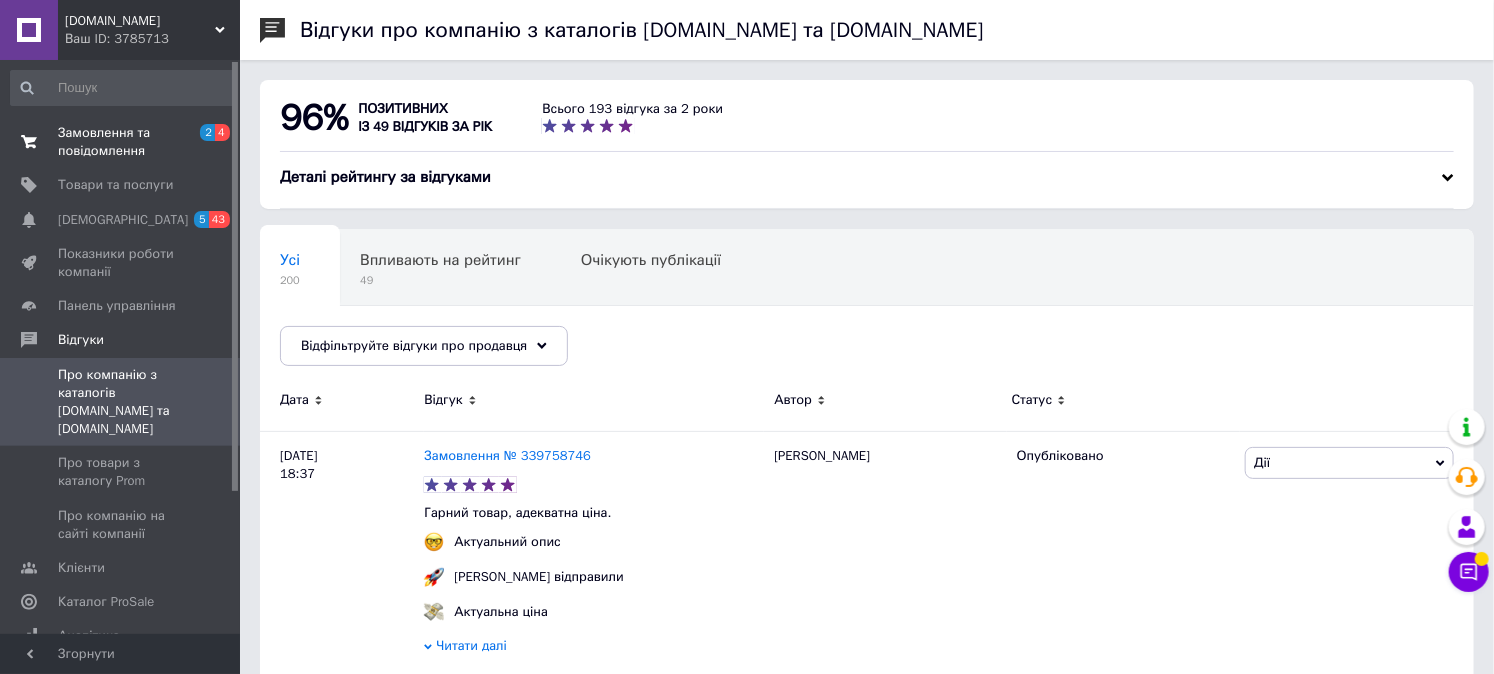 click on "Замовлення та повідомлення" at bounding box center [121, 142] 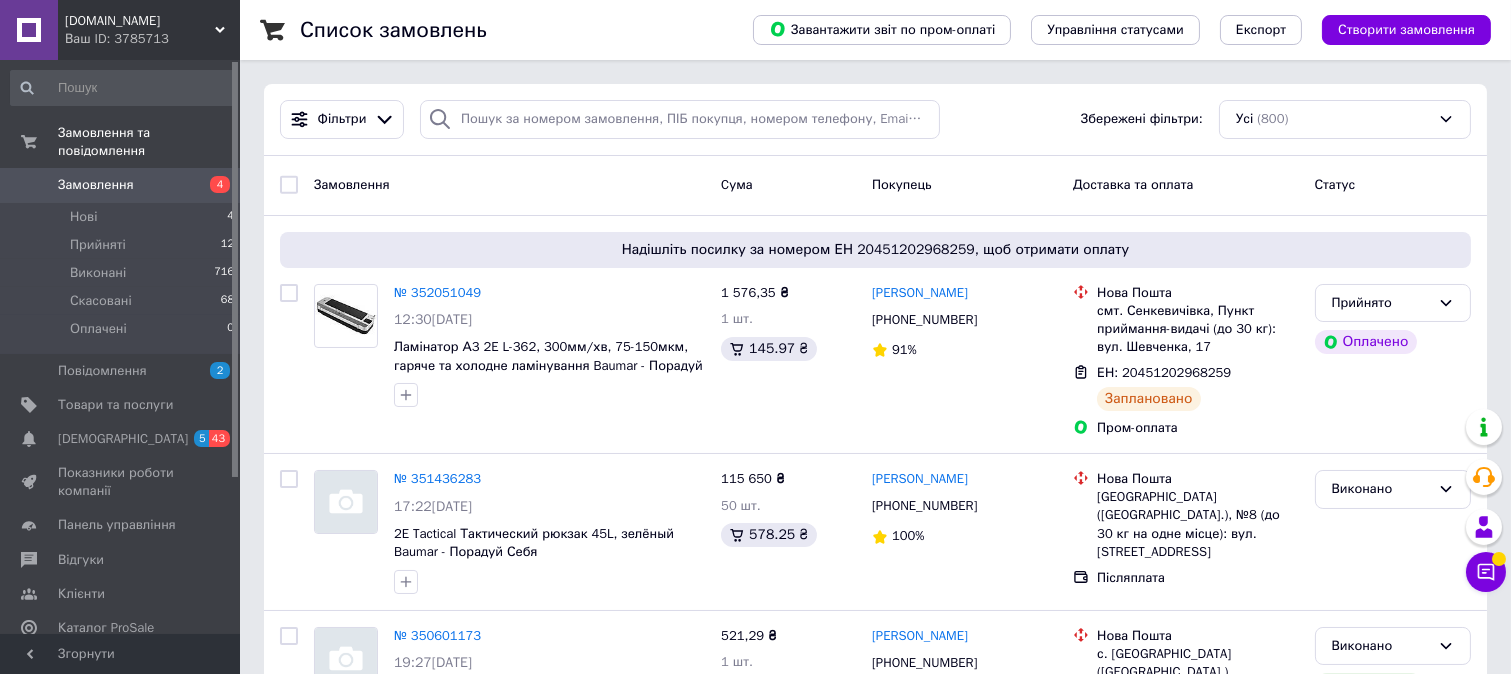 click on "Ваш ID: 3785713" at bounding box center (152, 39) 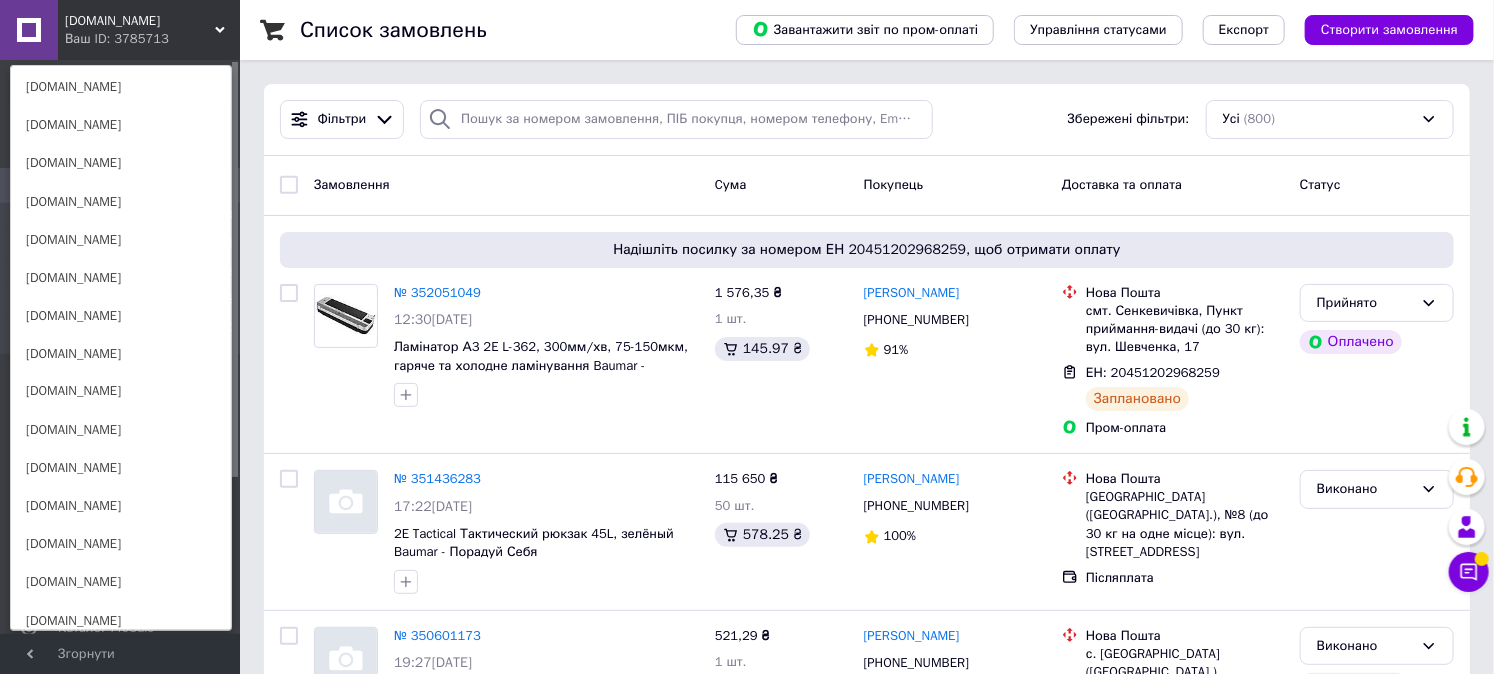 scroll, scrollTop: 1407, scrollLeft: 0, axis: vertical 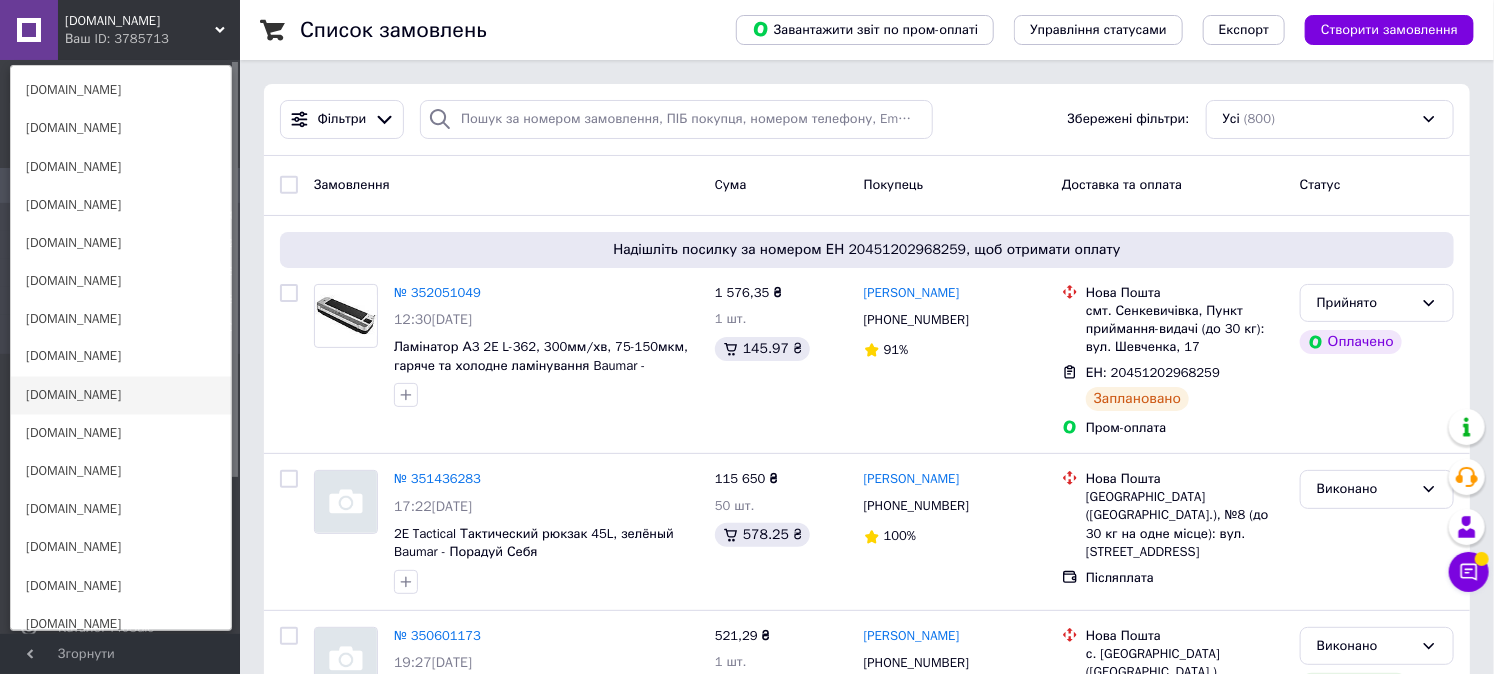 click on "[DOMAIN_NAME]" at bounding box center [121, 396] 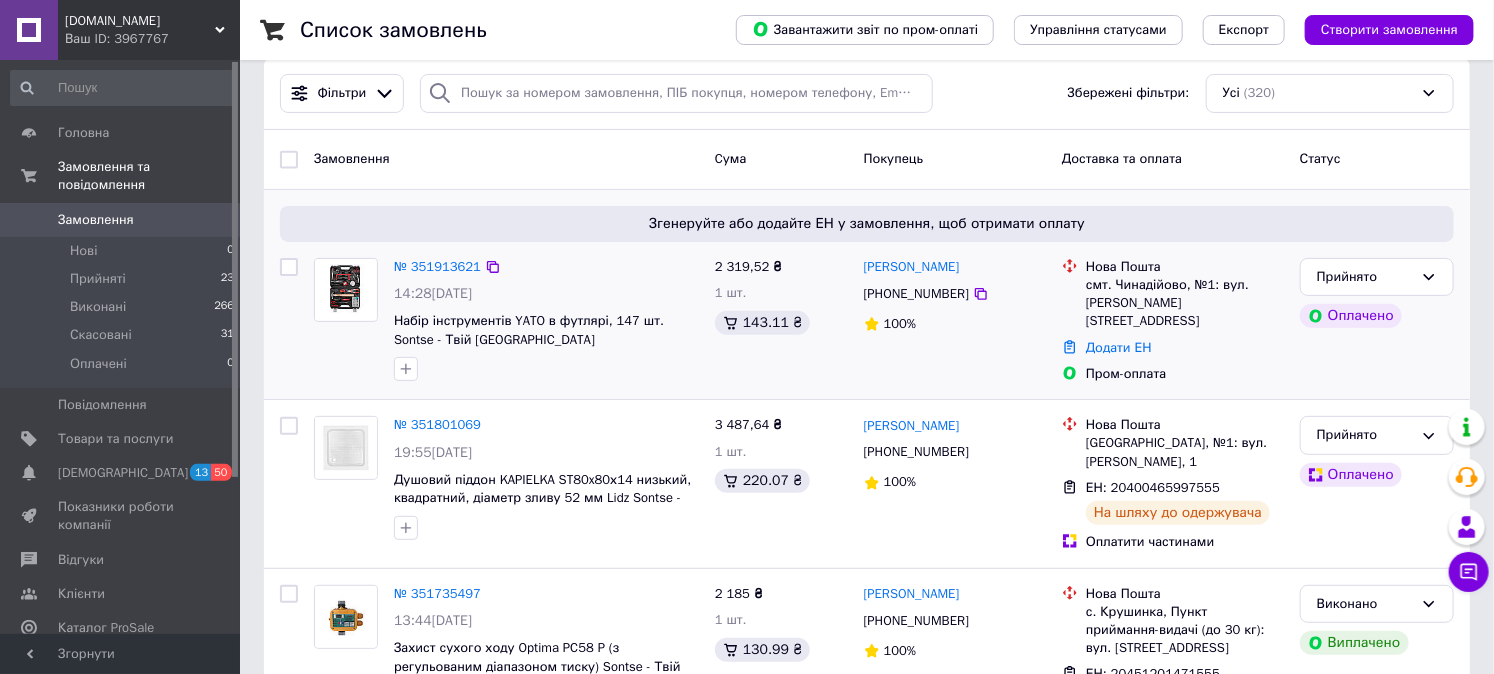 scroll, scrollTop: 222, scrollLeft: 0, axis: vertical 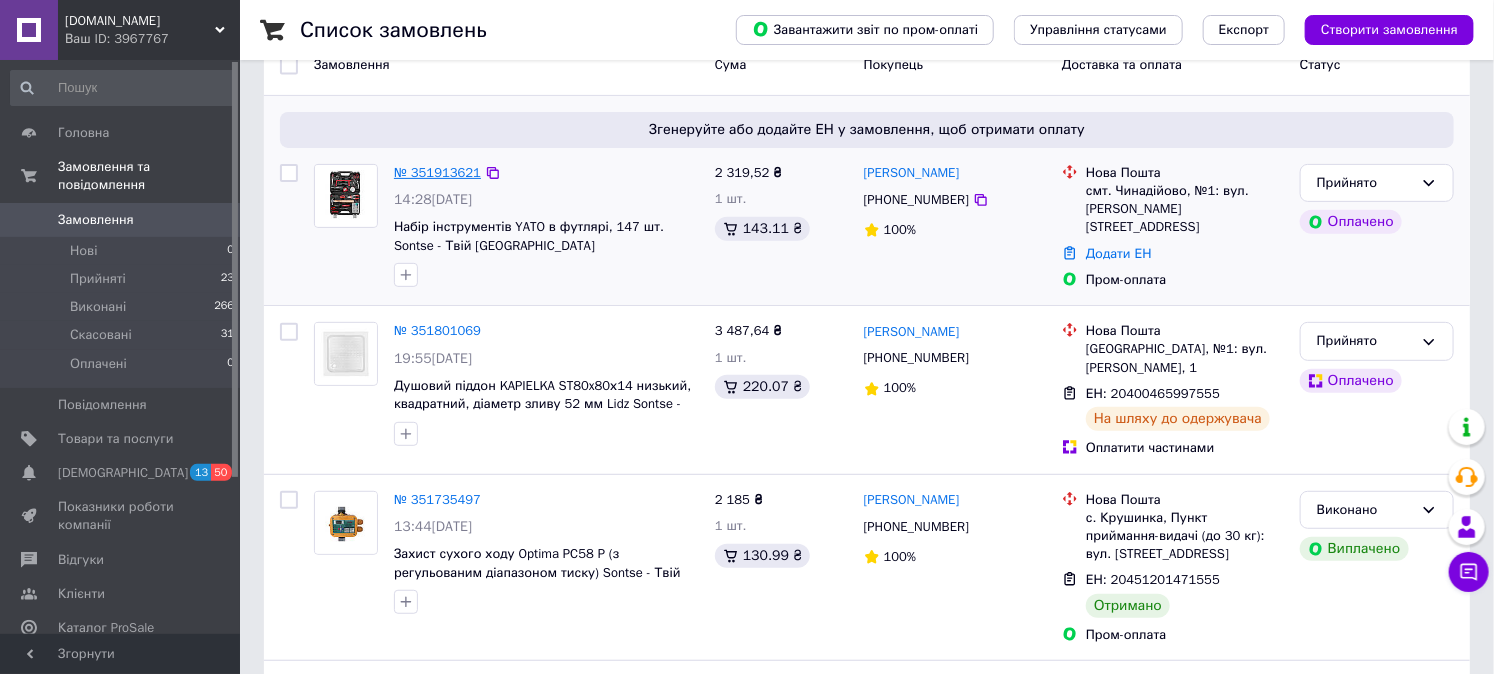 click on "№ 351913621" at bounding box center [437, 172] 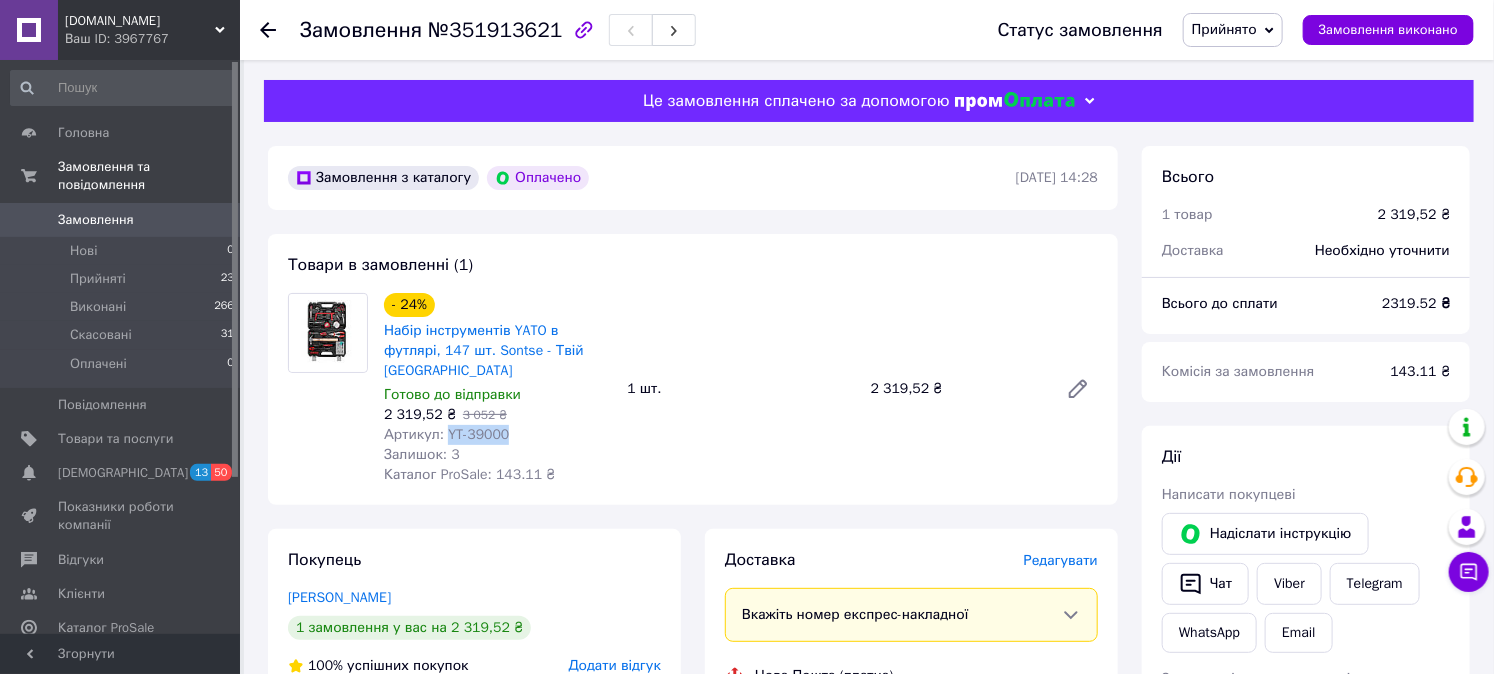 drag, startPoint x: 516, startPoint y: 418, endPoint x: 443, endPoint y: 414, distance: 73.109505 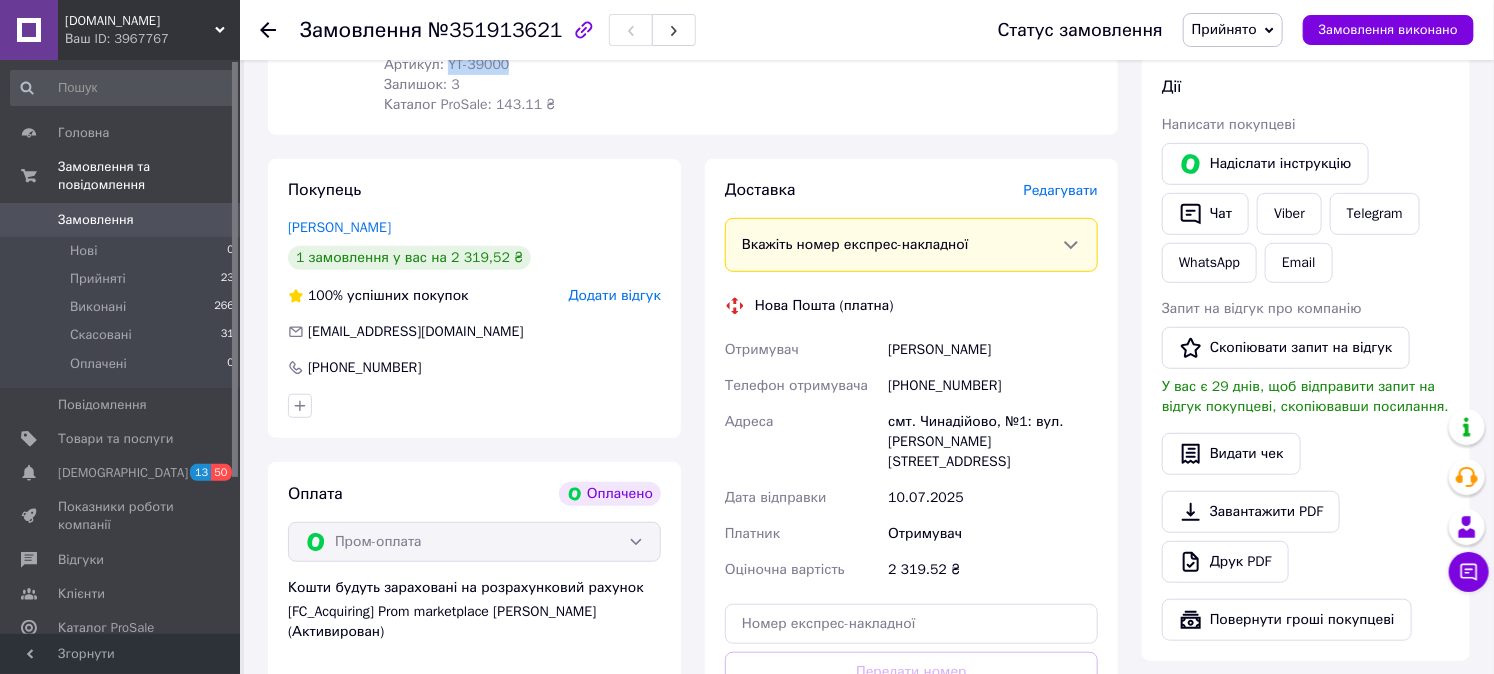 scroll, scrollTop: 0, scrollLeft: 0, axis: both 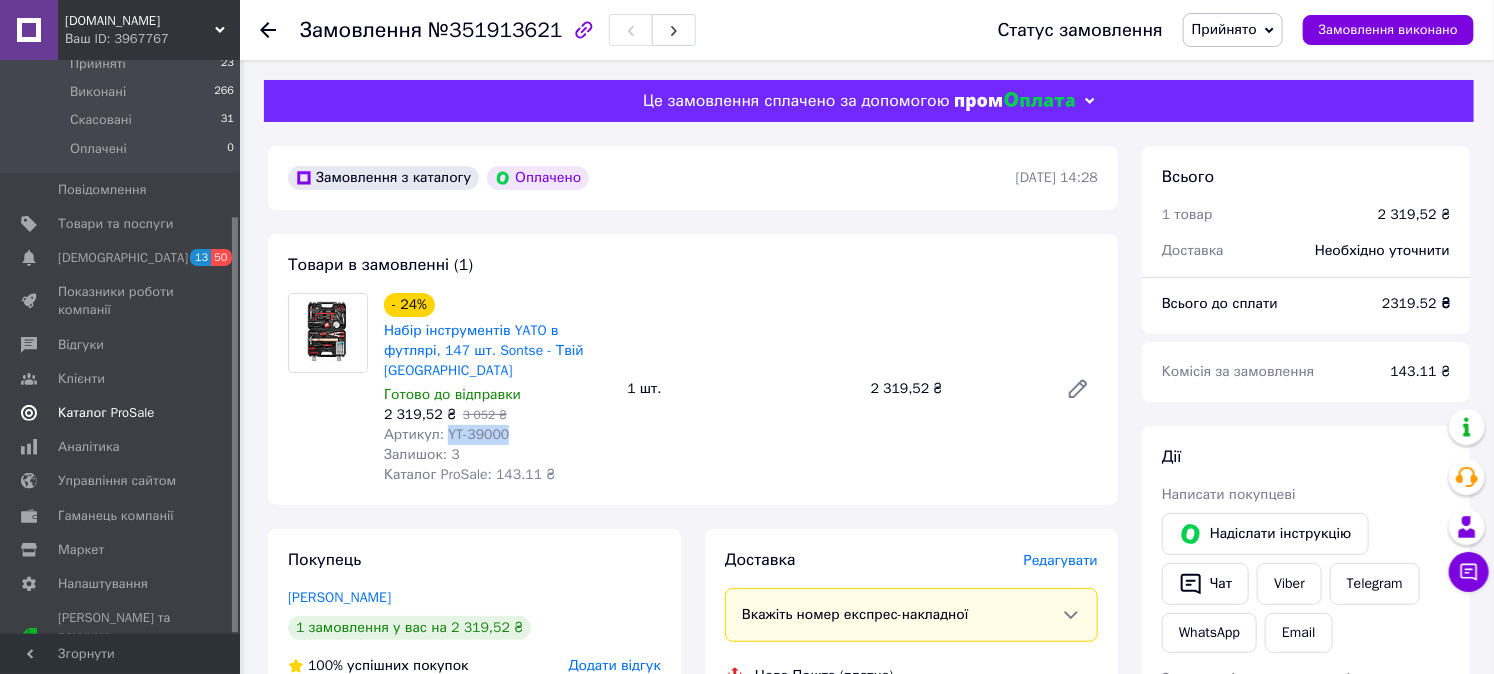 click on "Каталог ProSale" at bounding box center (106, 413) 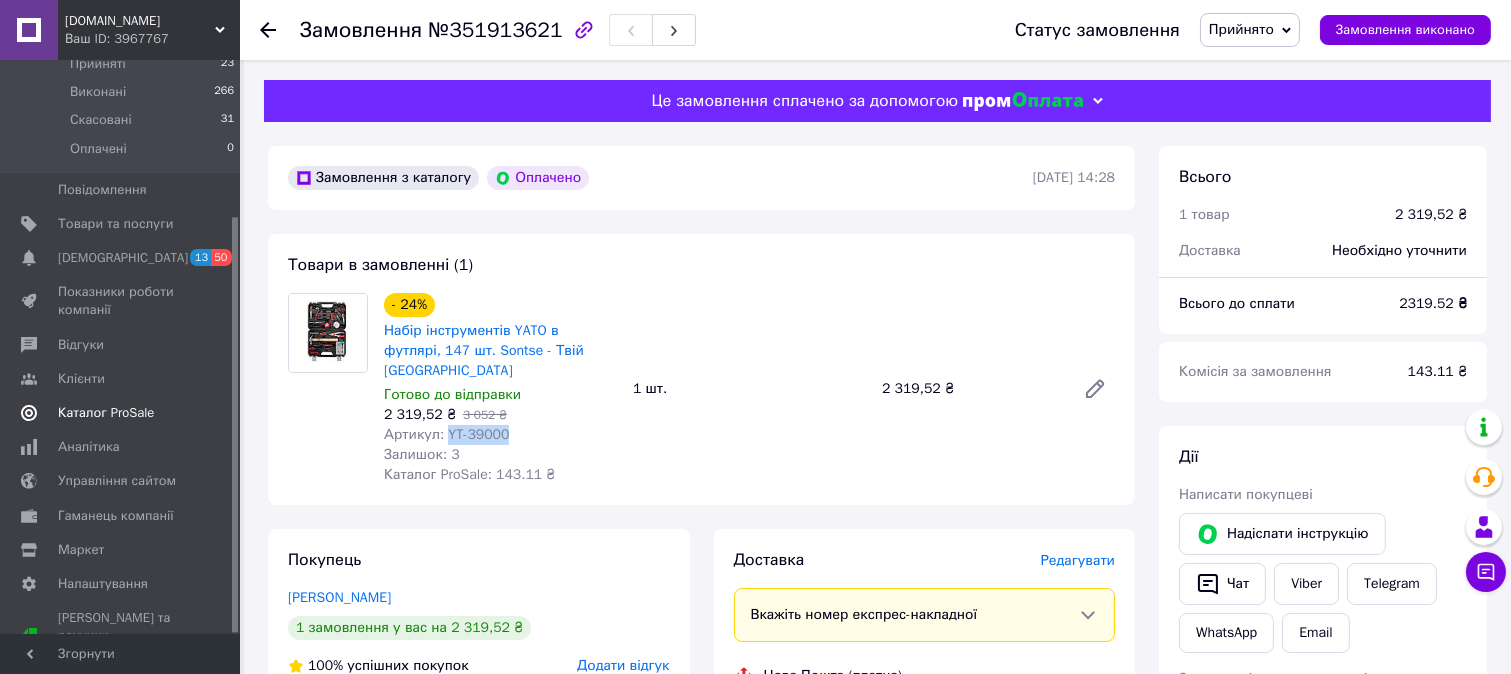 scroll, scrollTop: 101, scrollLeft: 0, axis: vertical 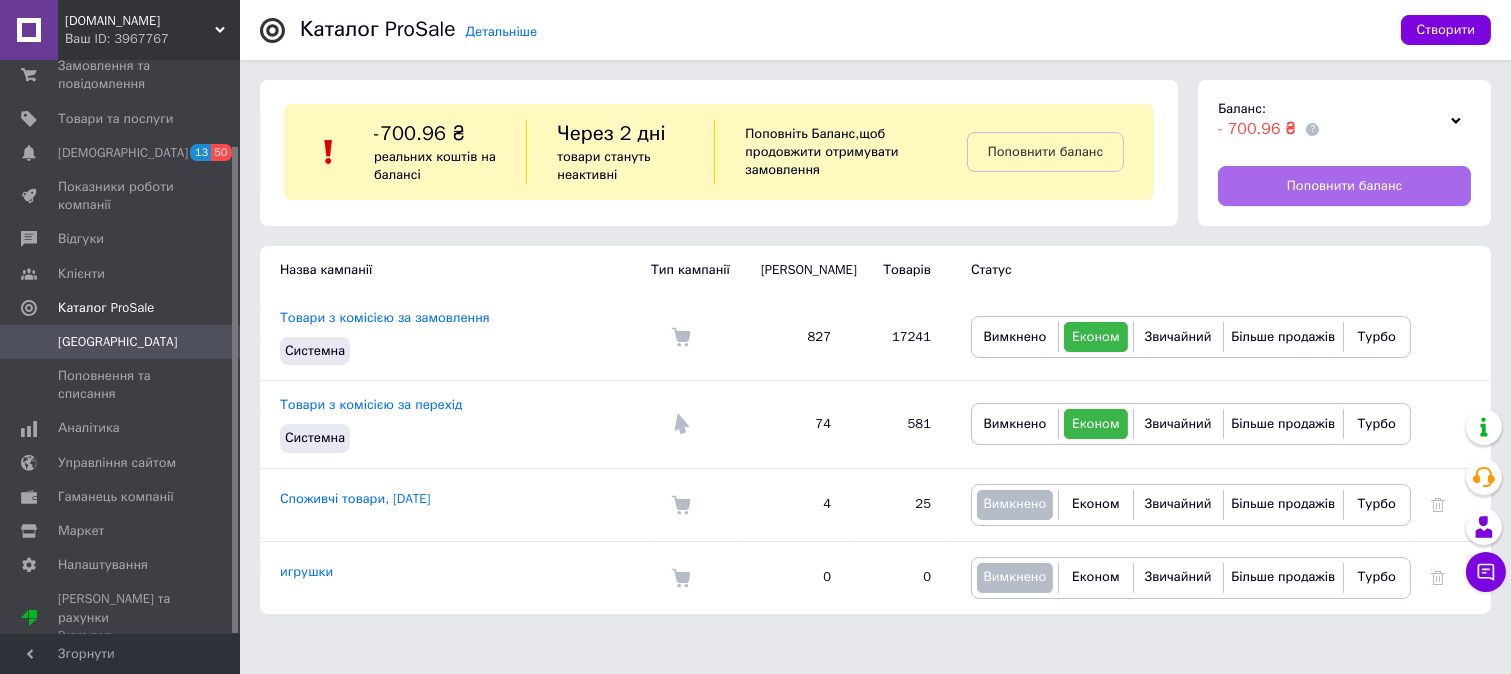 click on "Поповнити баланс" at bounding box center (1344, 186) 